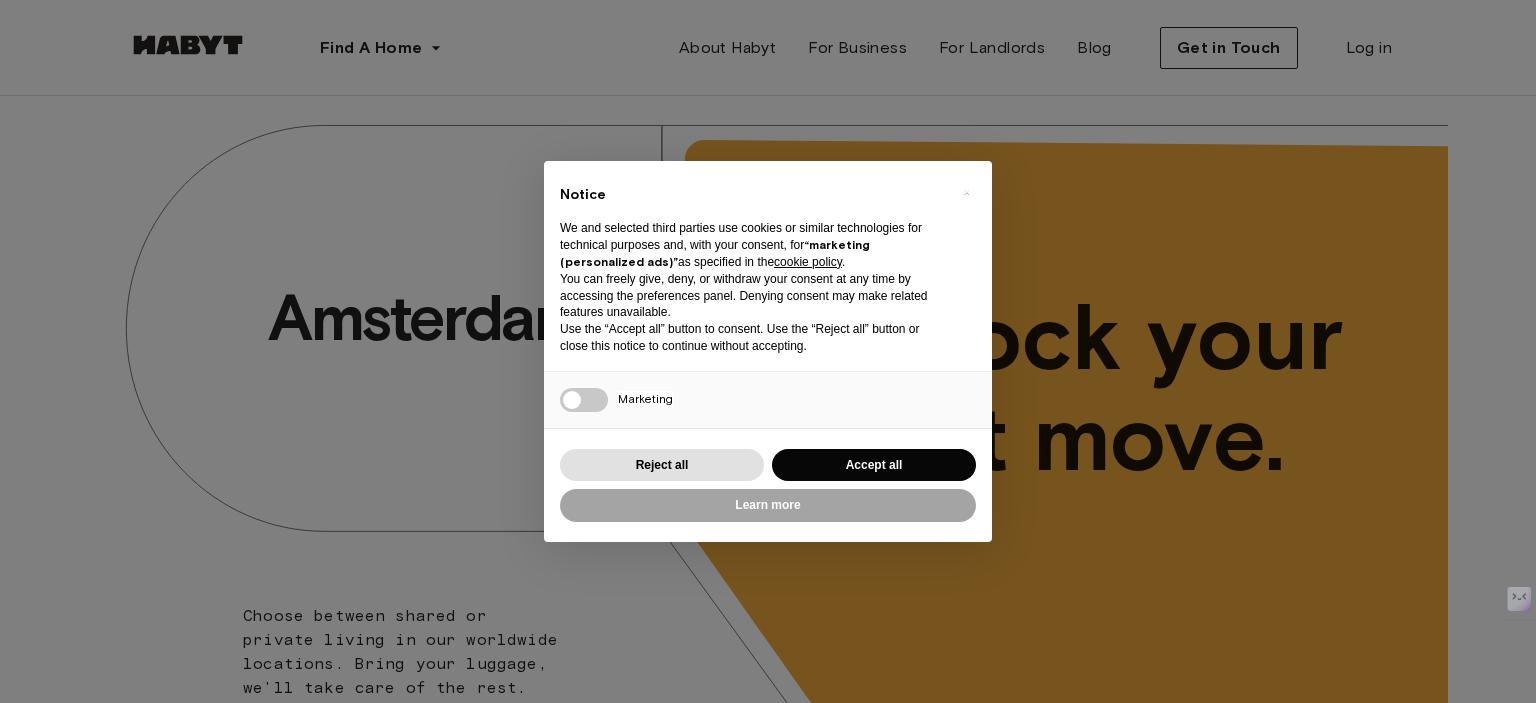 scroll, scrollTop: 0, scrollLeft: 0, axis: both 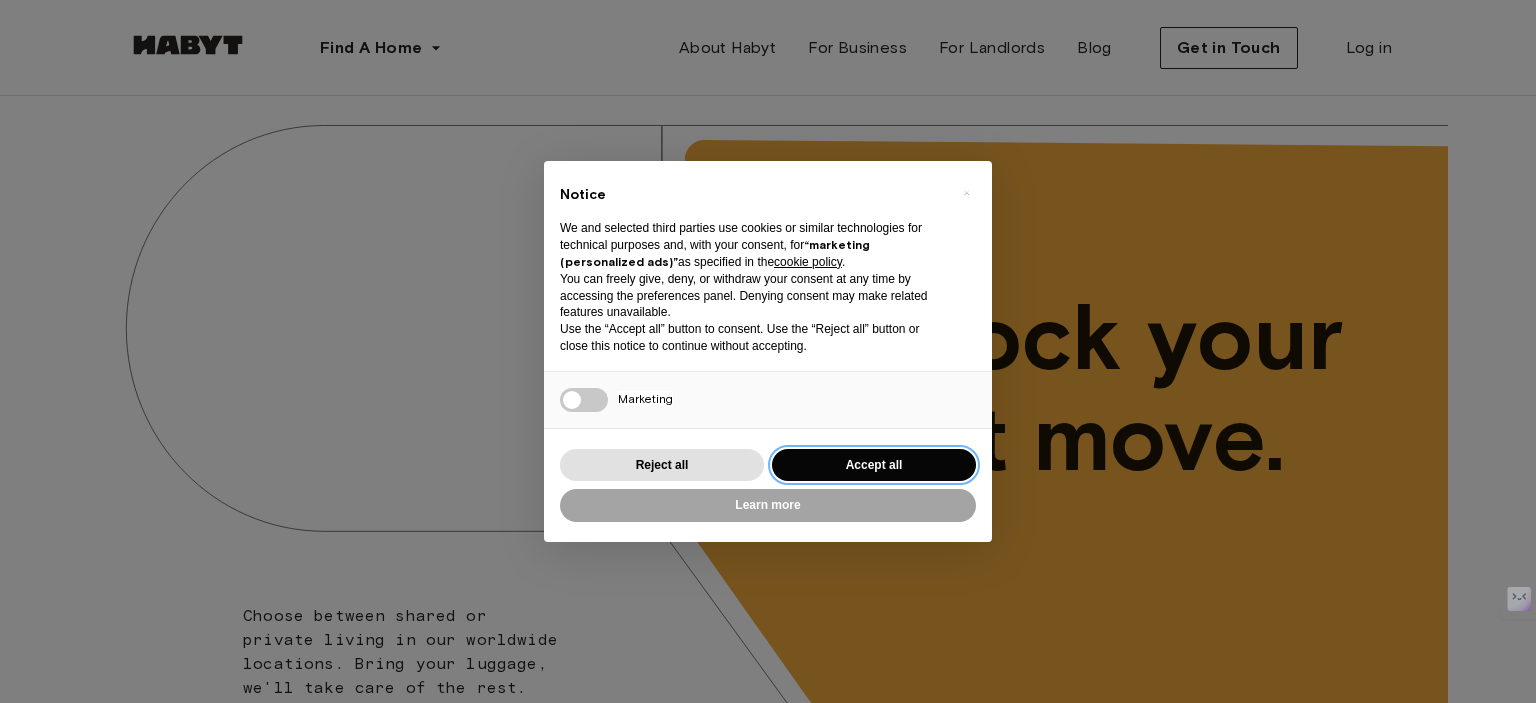 click on "Accept all" at bounding box center (874, 465) 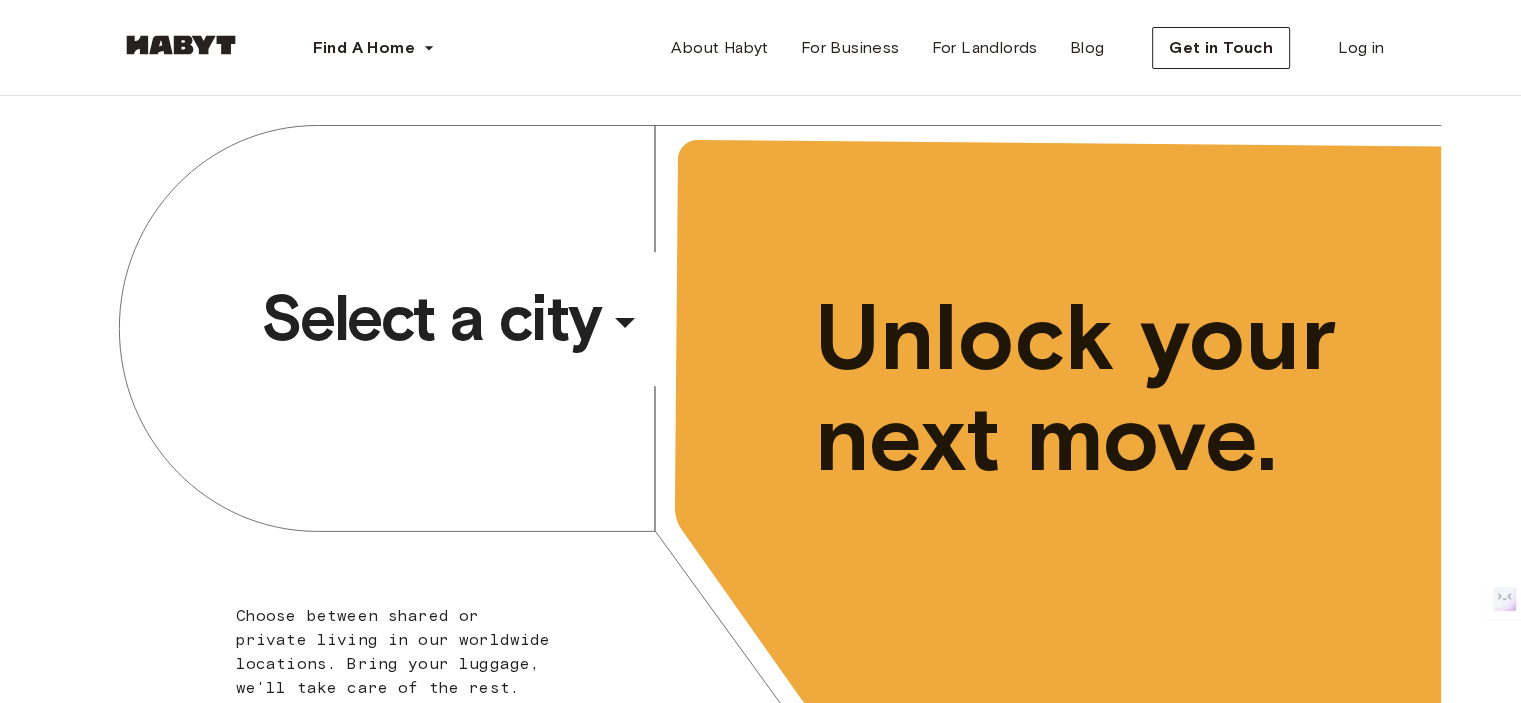 click on "​" at bounding box center (652, 338) 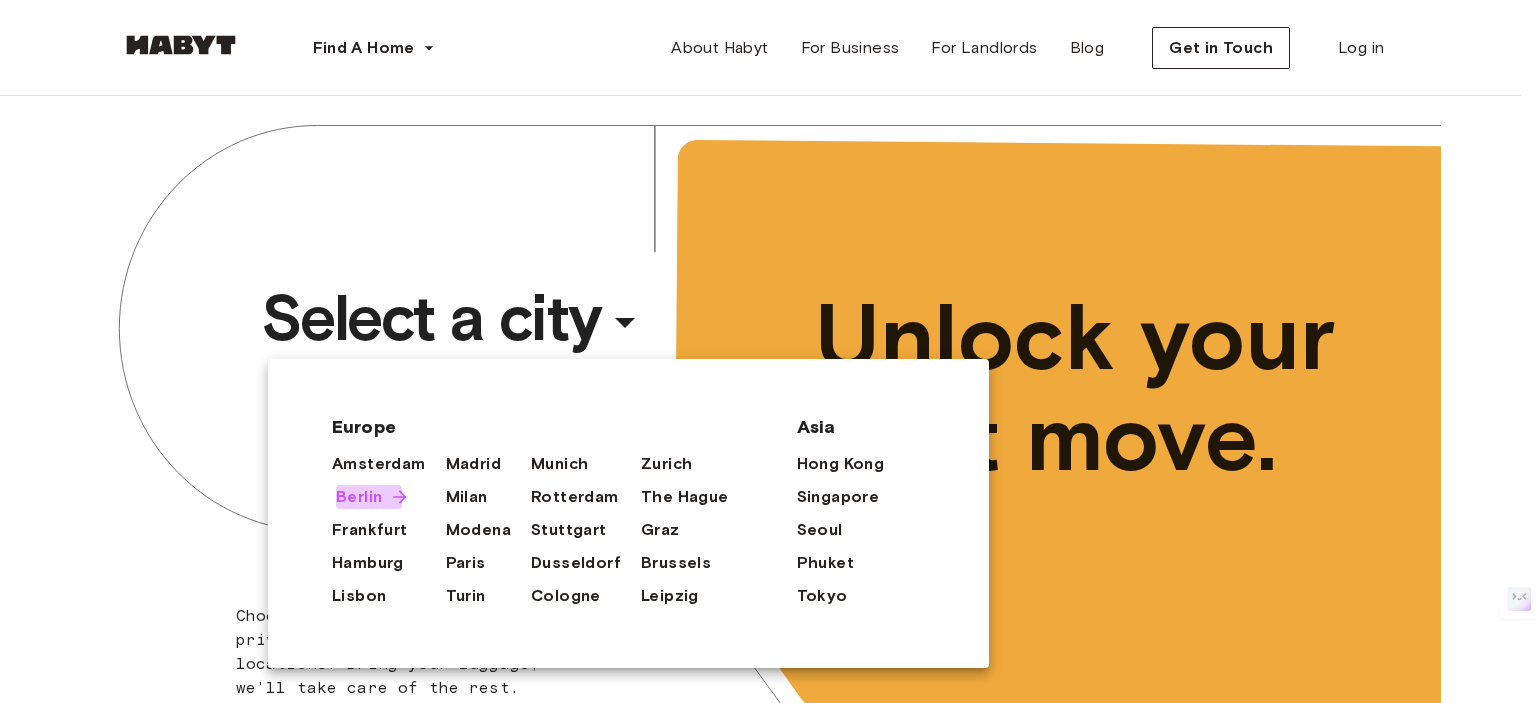 click on "Berlin" at bounding box center (359, 497) 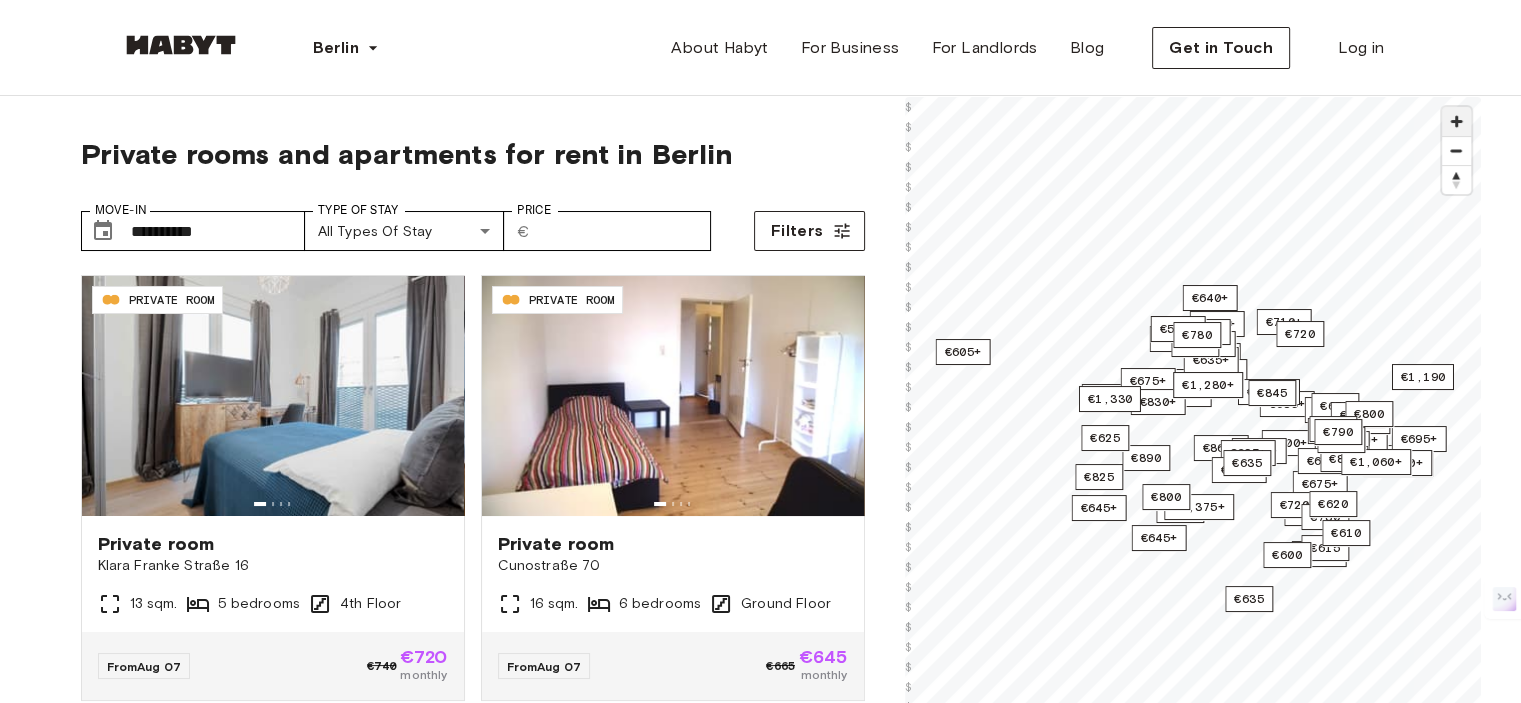 click at bounding box center [1456, 121] 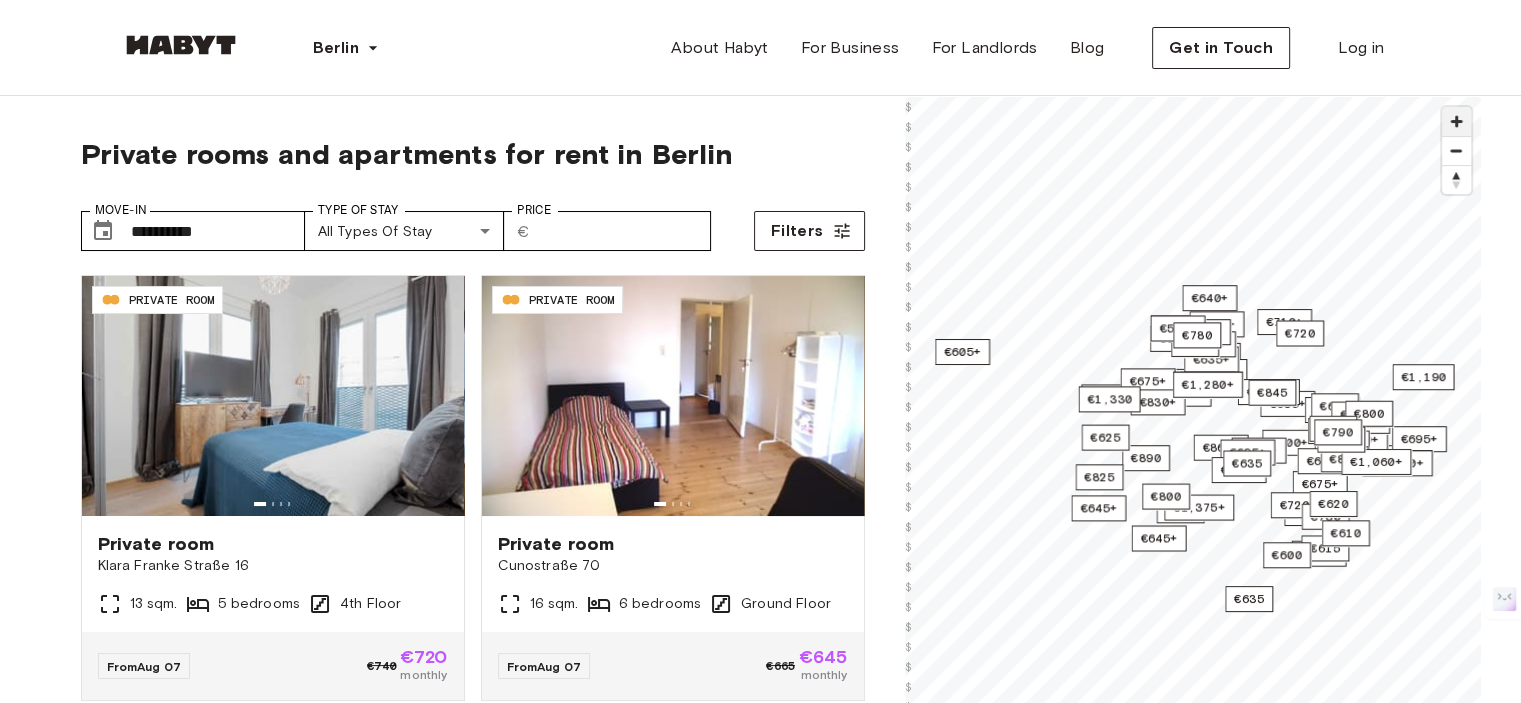 click at bounding box center (1456, 121) 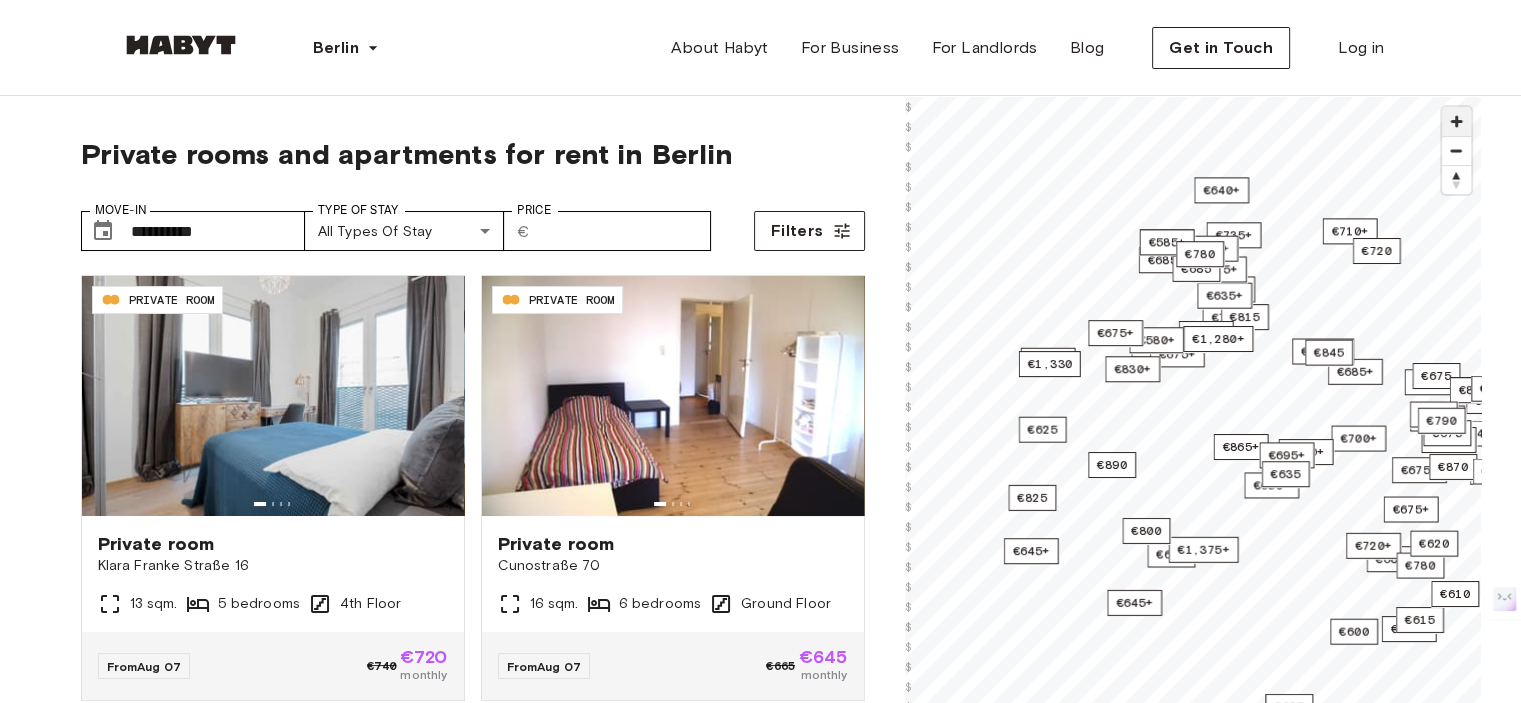 click at bounding box center [1456, 121] 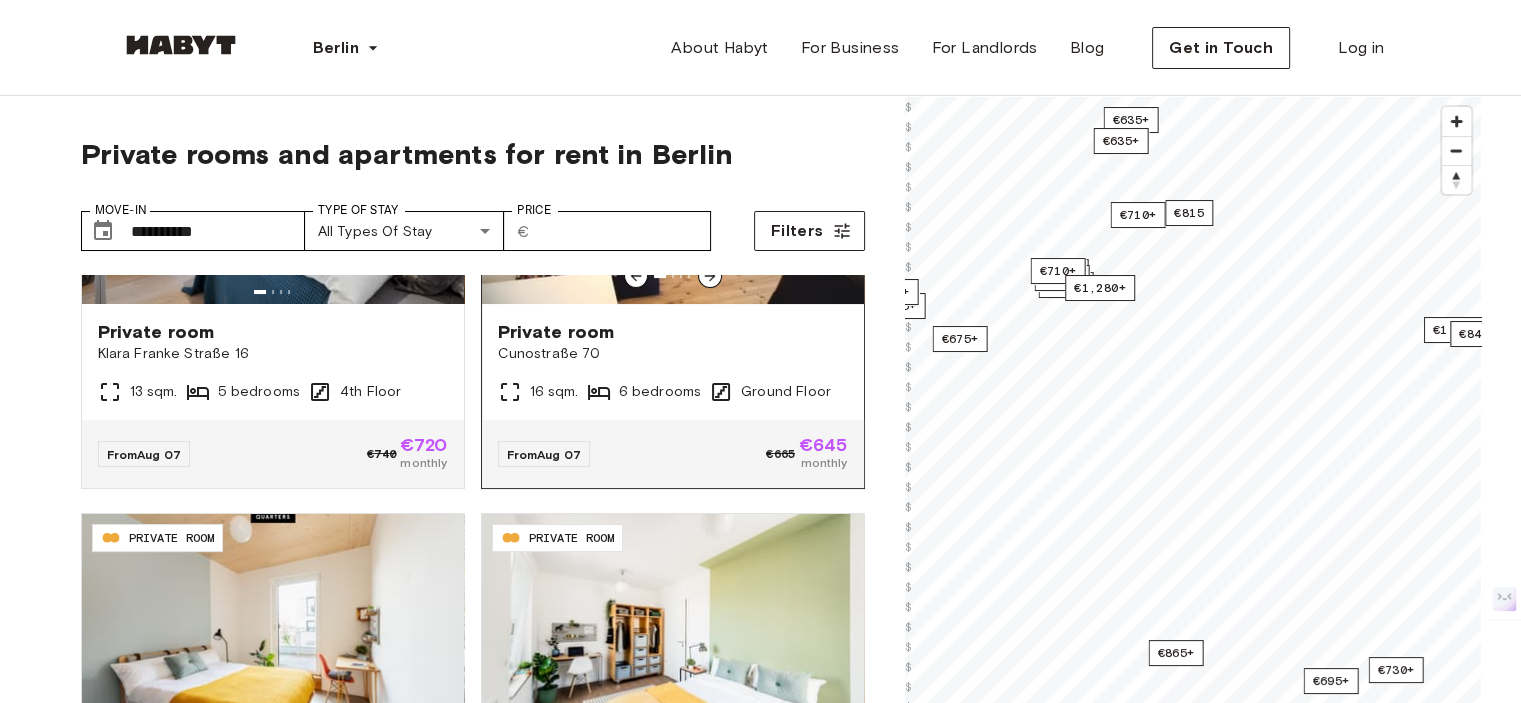 scroll, scrollTop: 213, scrollLeft: 0, axis: vertical 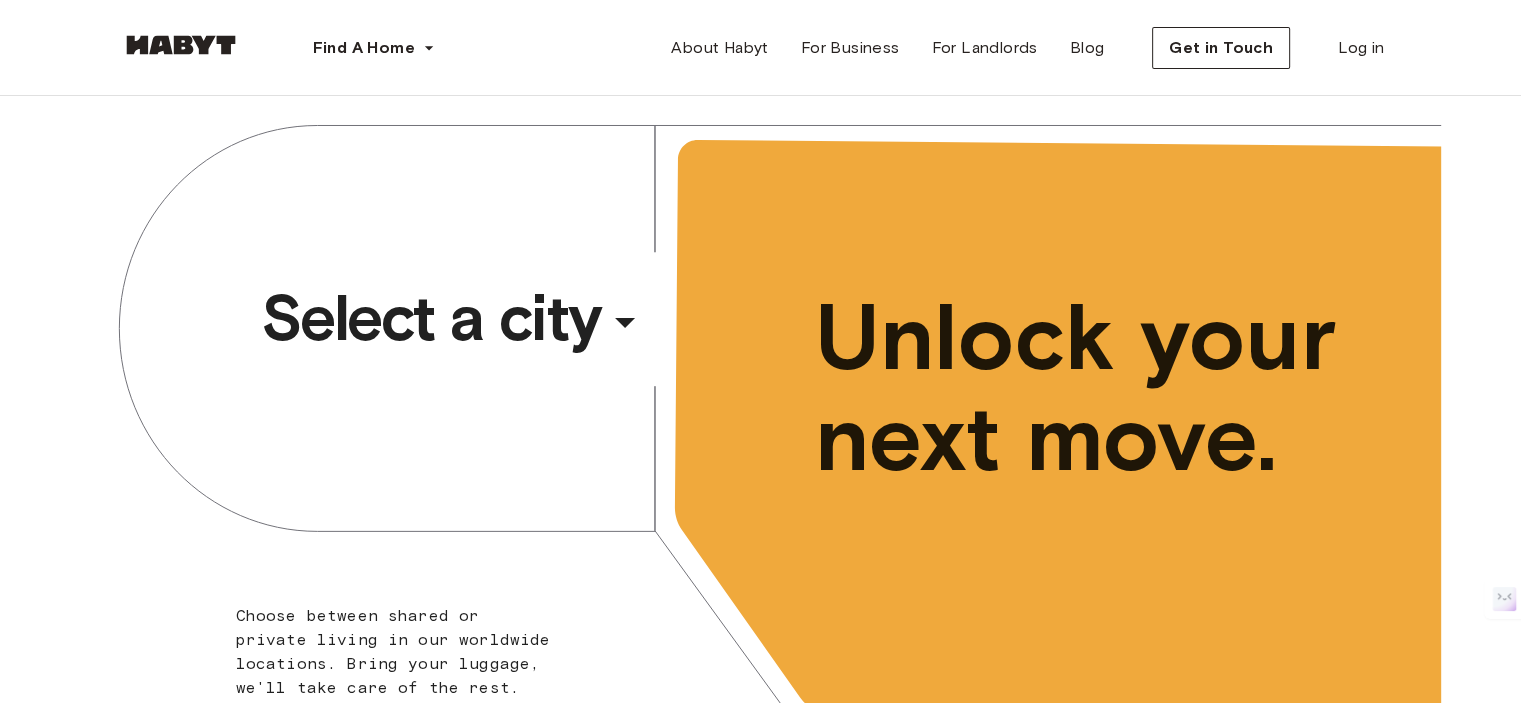 click on "Select a city" at bounding box center [431, 318] 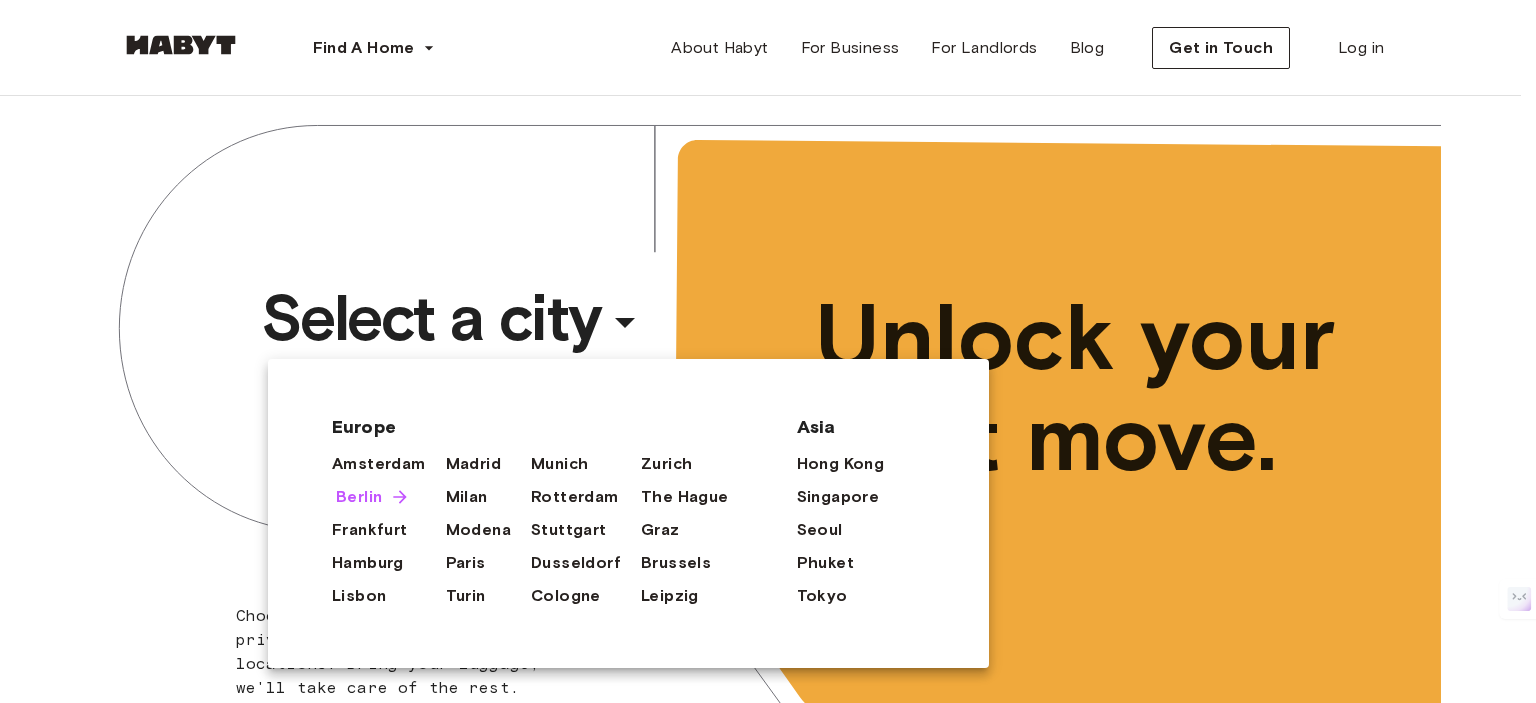 click on "Berlin" at bounding box center (359, 497) 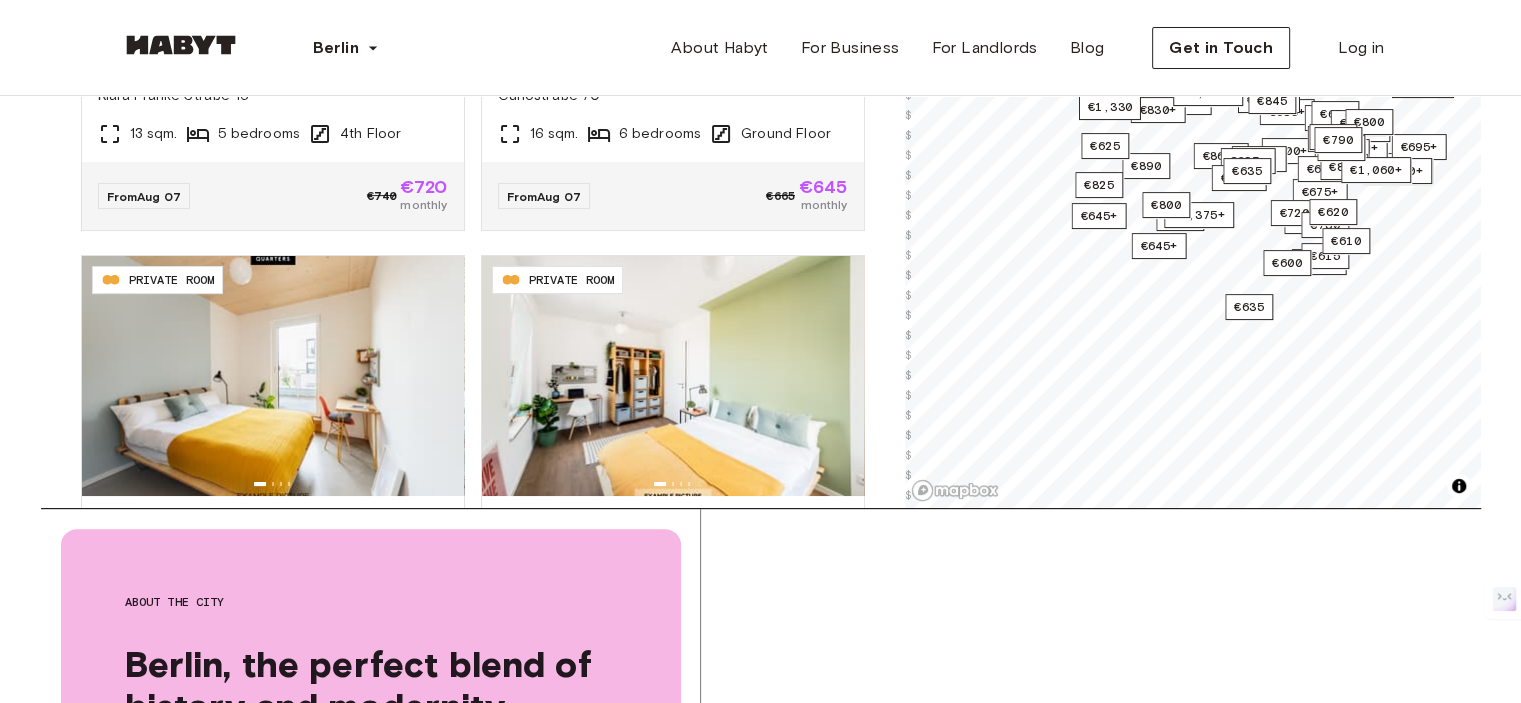 scroll, scrollTop: 471, scrollLeft: 0, axis: vertical 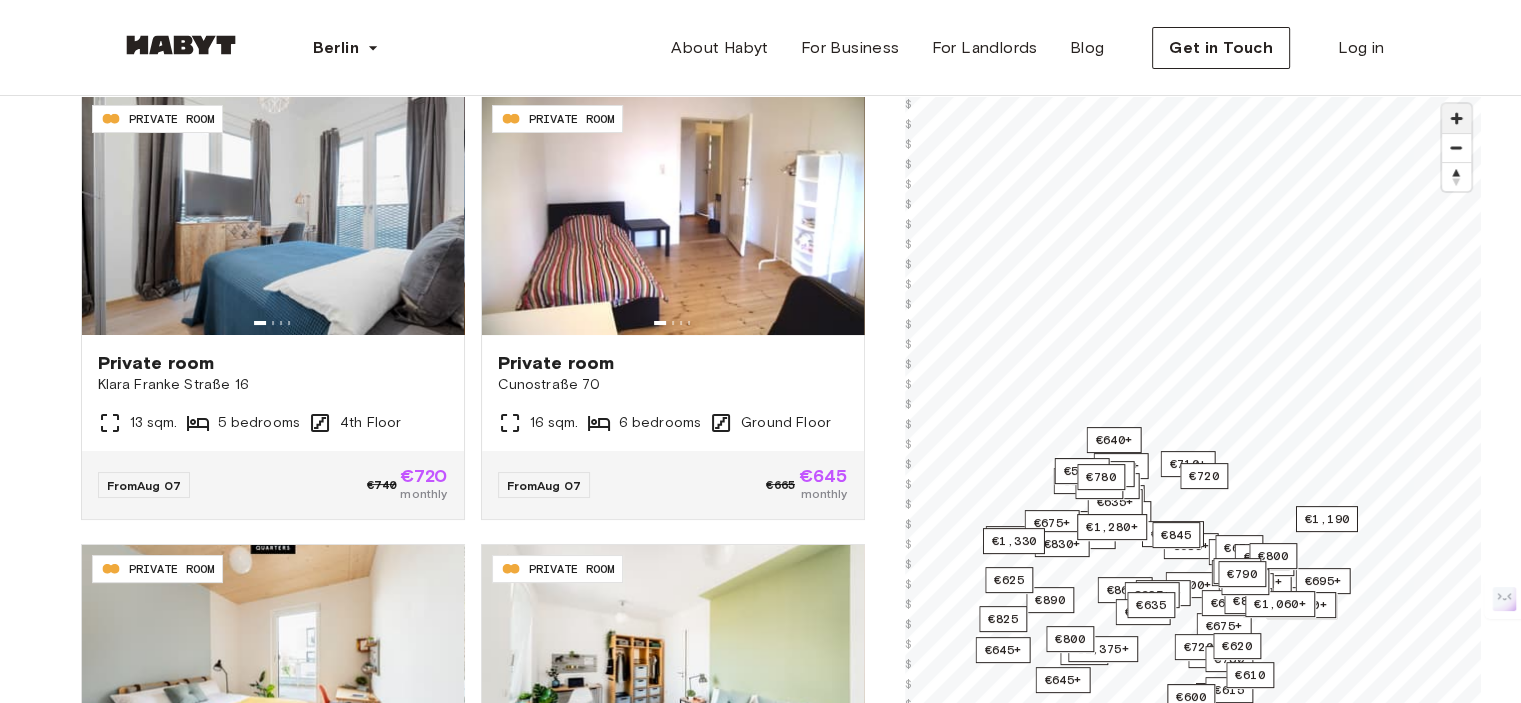 click at bounding box center [1456, 118] 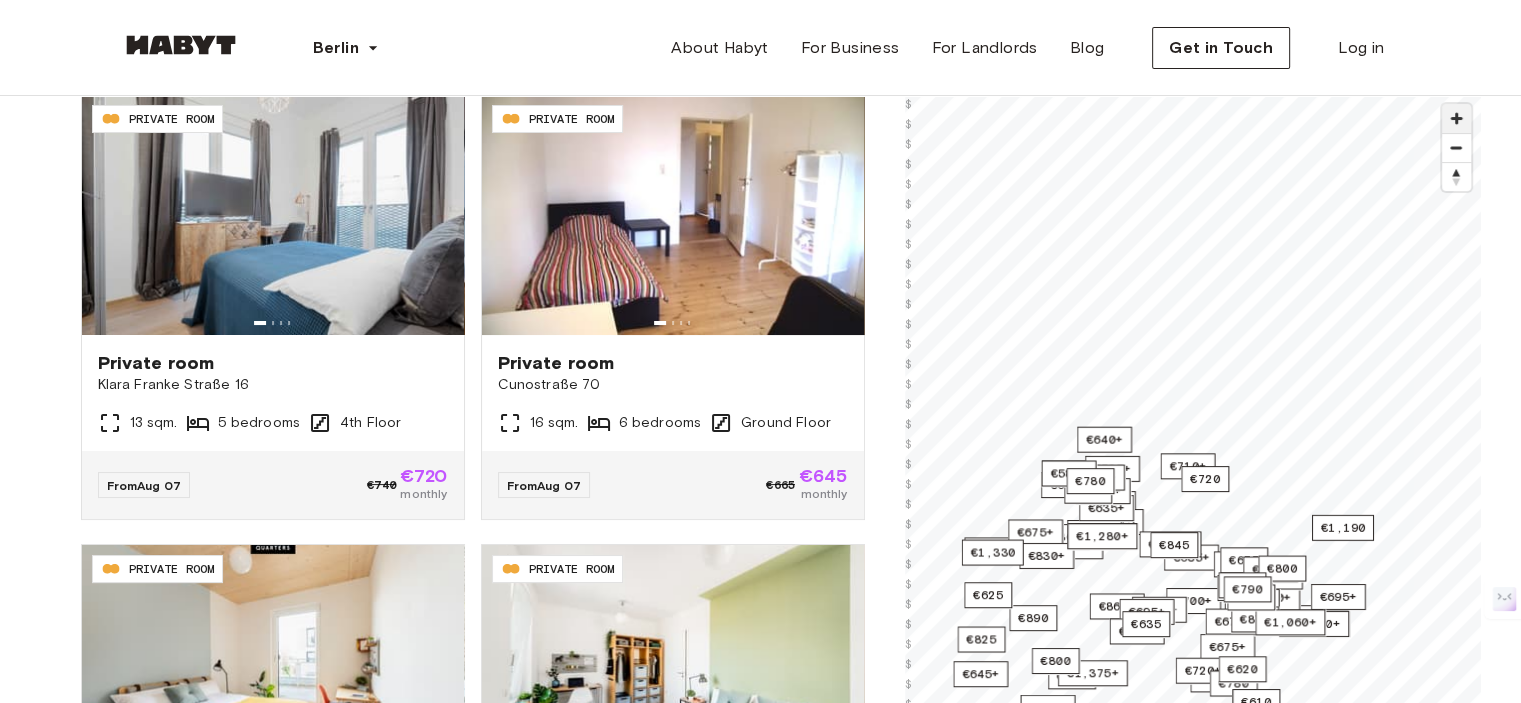 click at bounding box center (1456, 118) 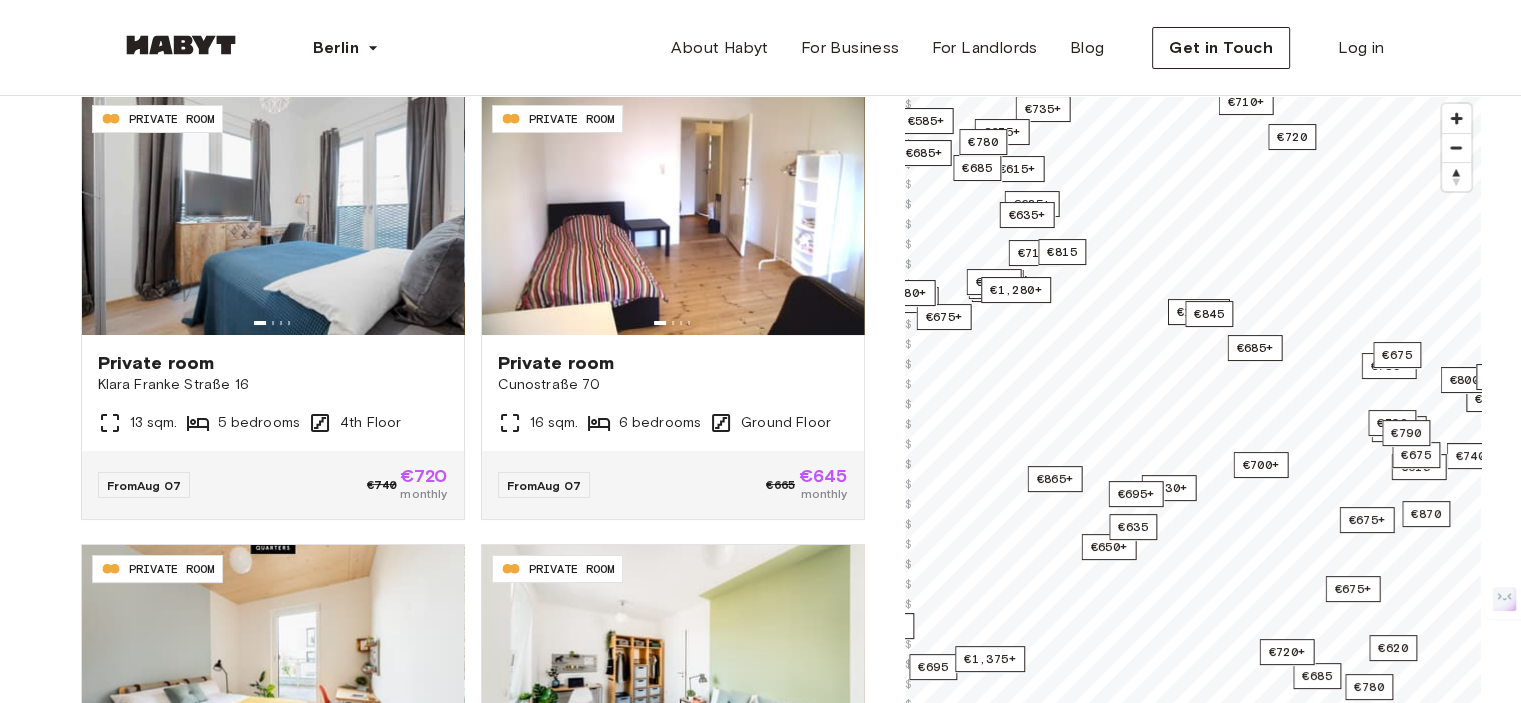 click on "**********" at bounding box center (760, 2178) 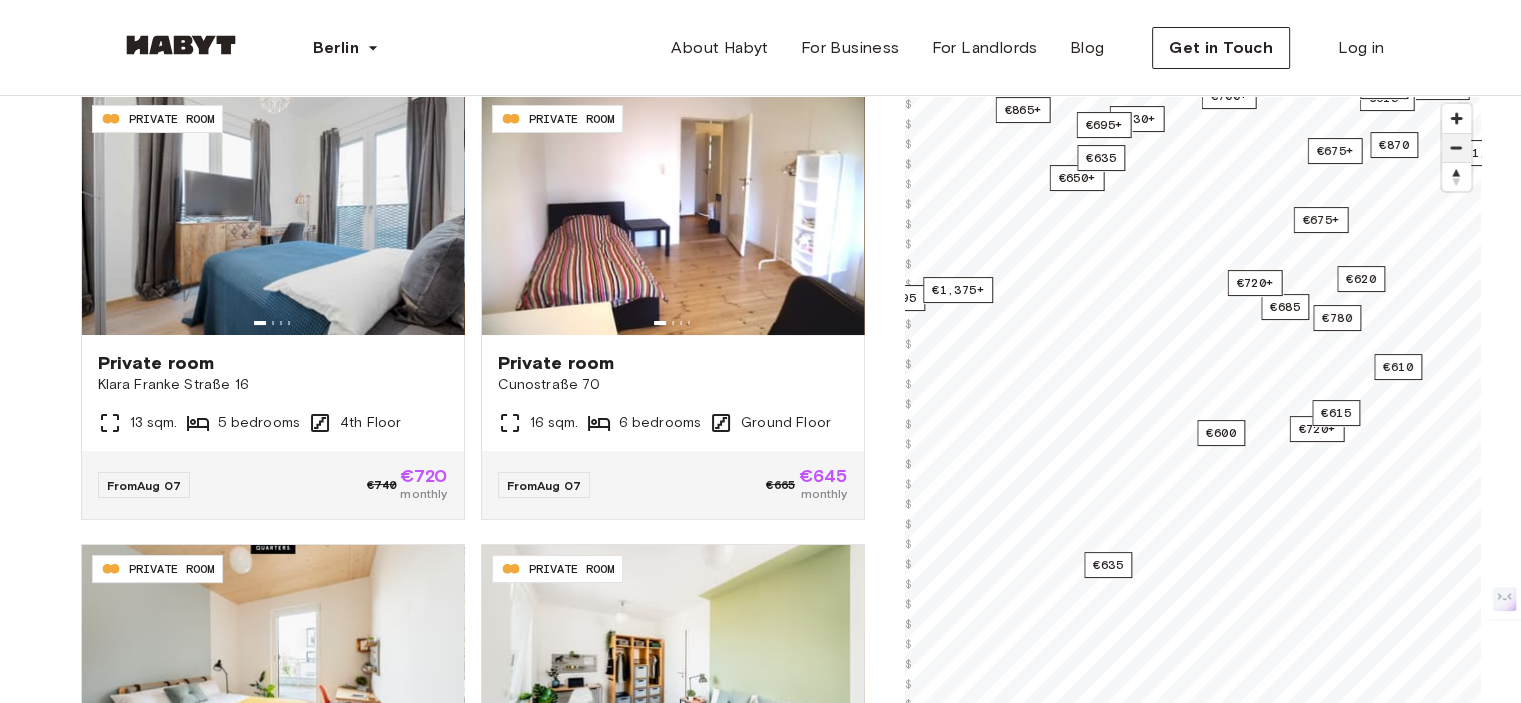 click at bounding box center [1456, 148] 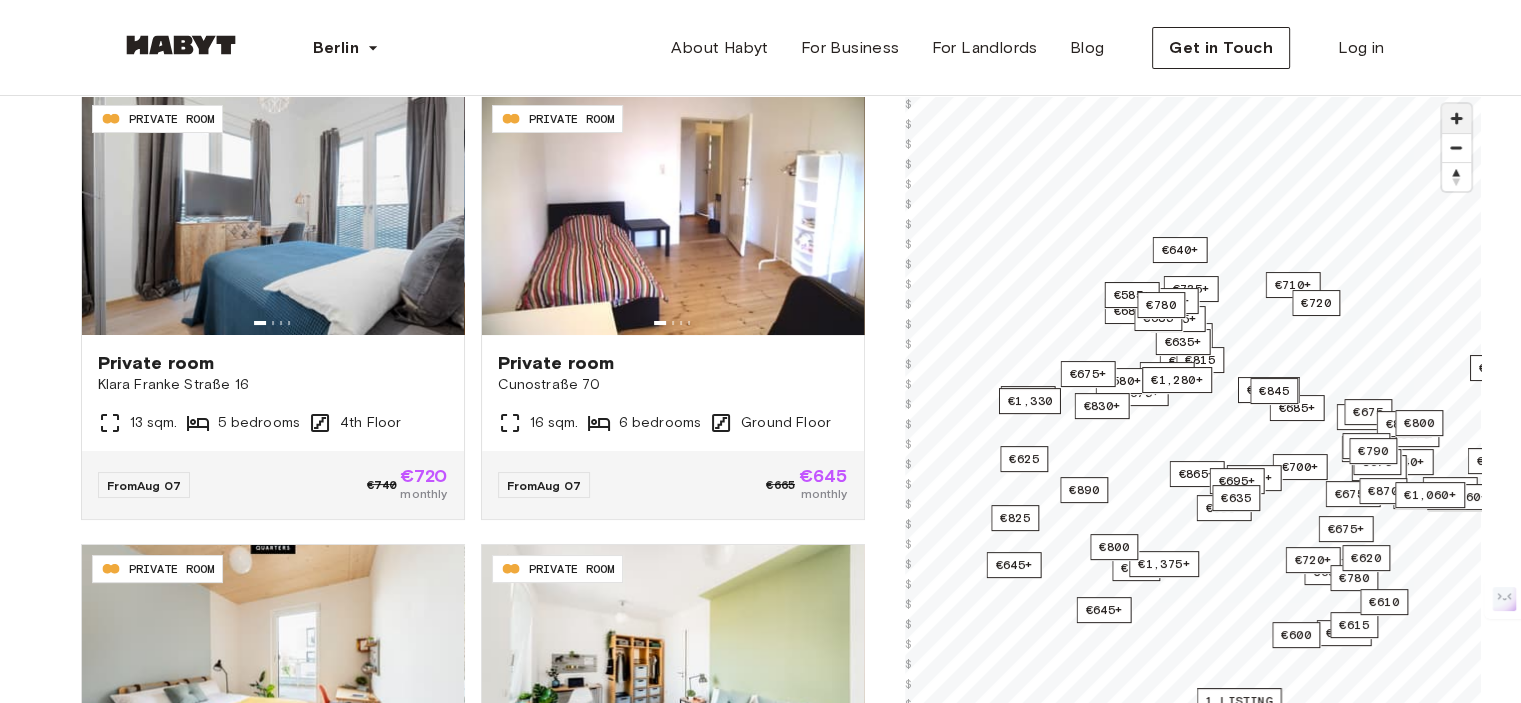 click at bounding box center (1456, 118) 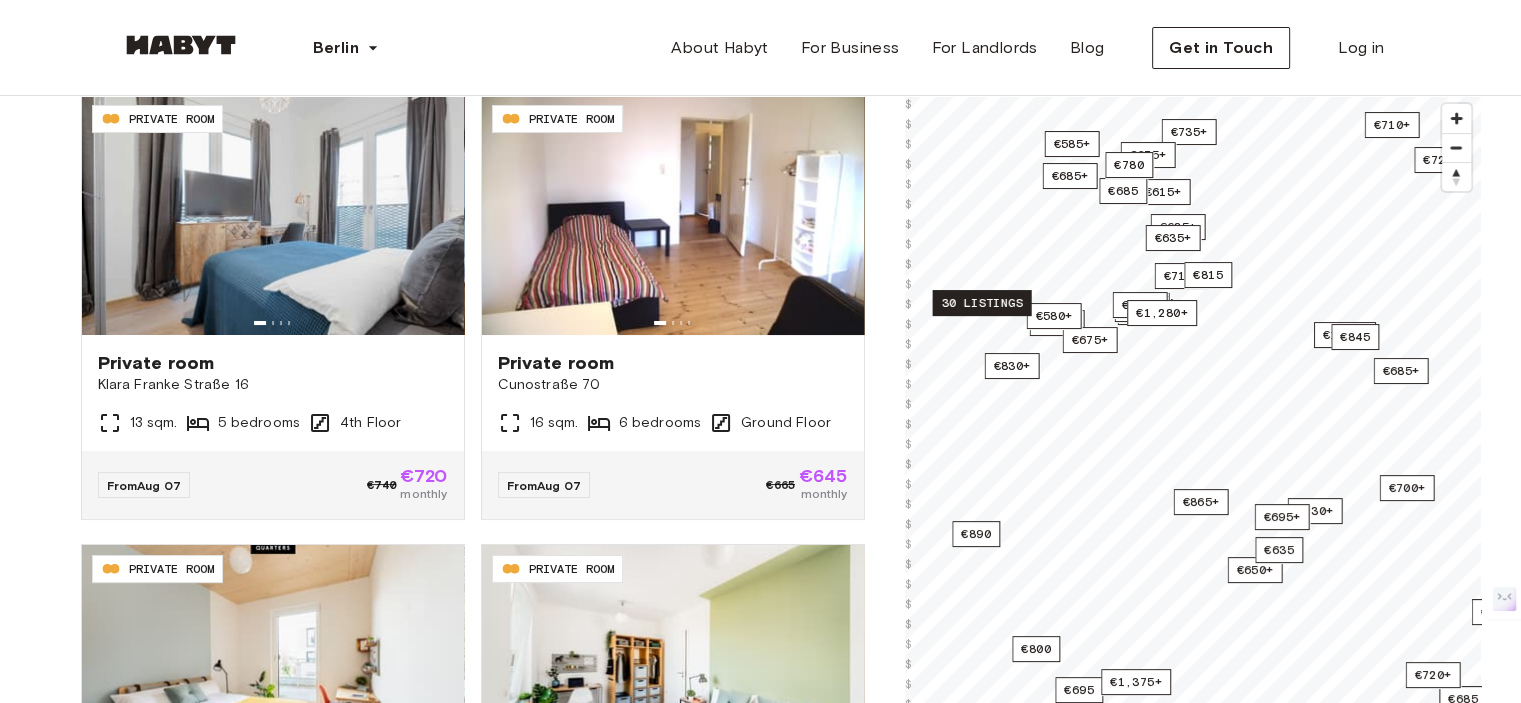 click on "30 listings" at bounding box center (981, 303) 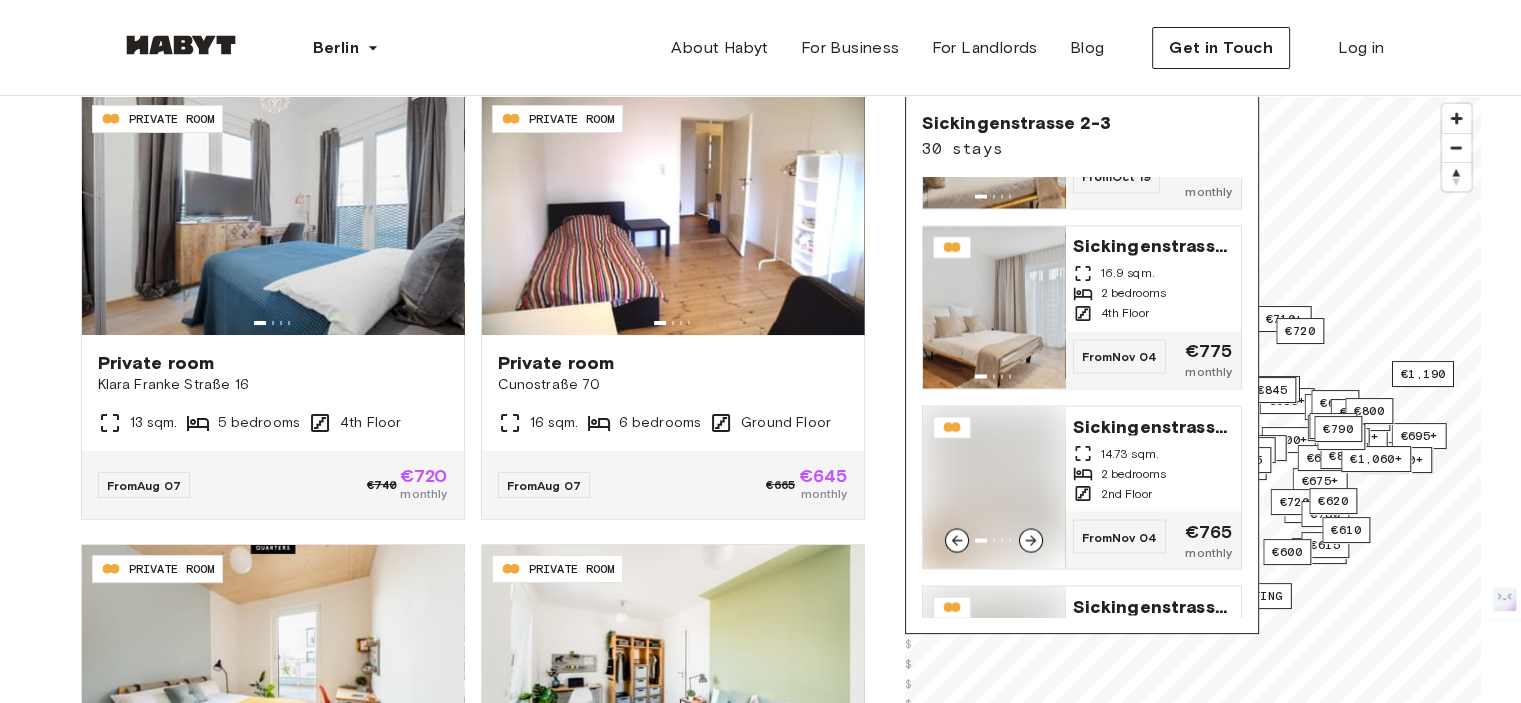 scroll, scrollTop: 3577, scrollLeft: 0, axis: vertical 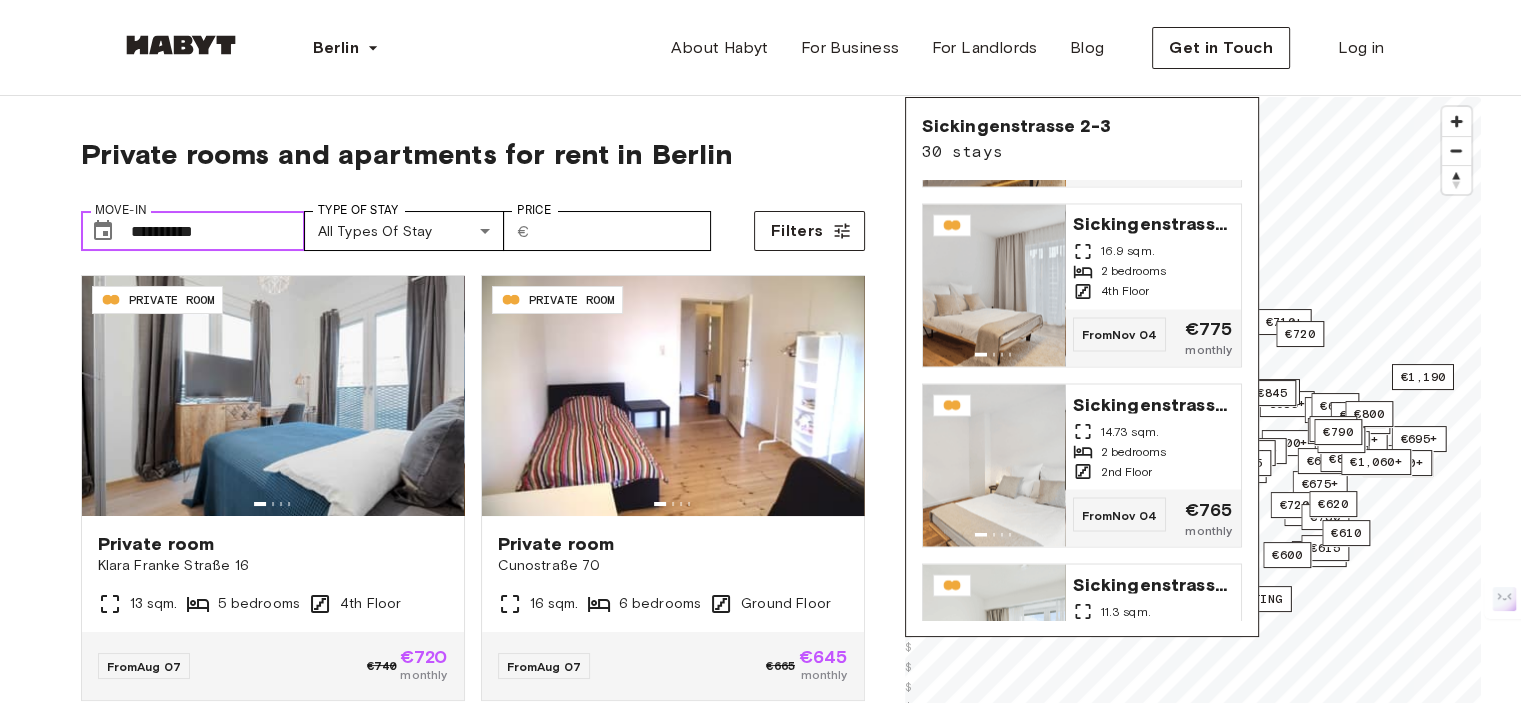 click on "**********" at bounding box center [218, 231] 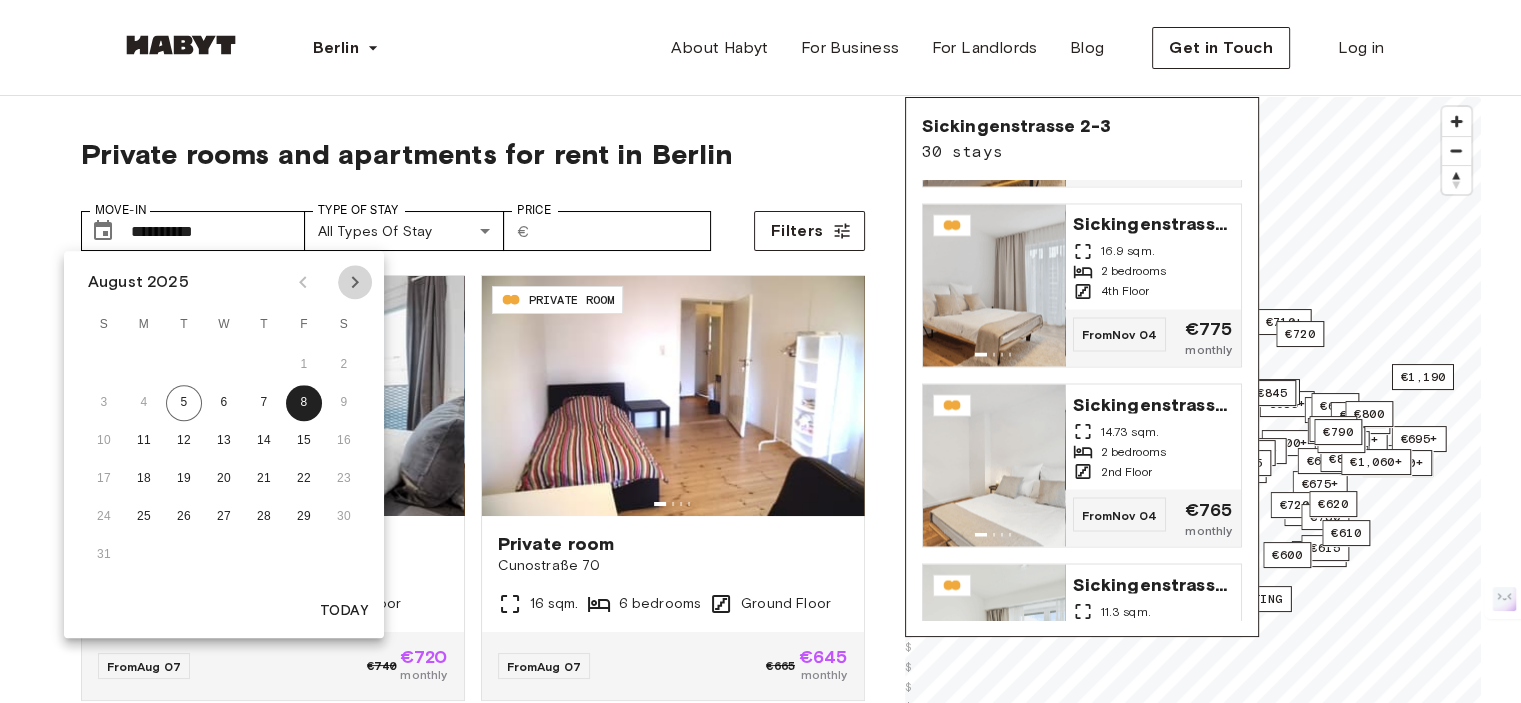 click 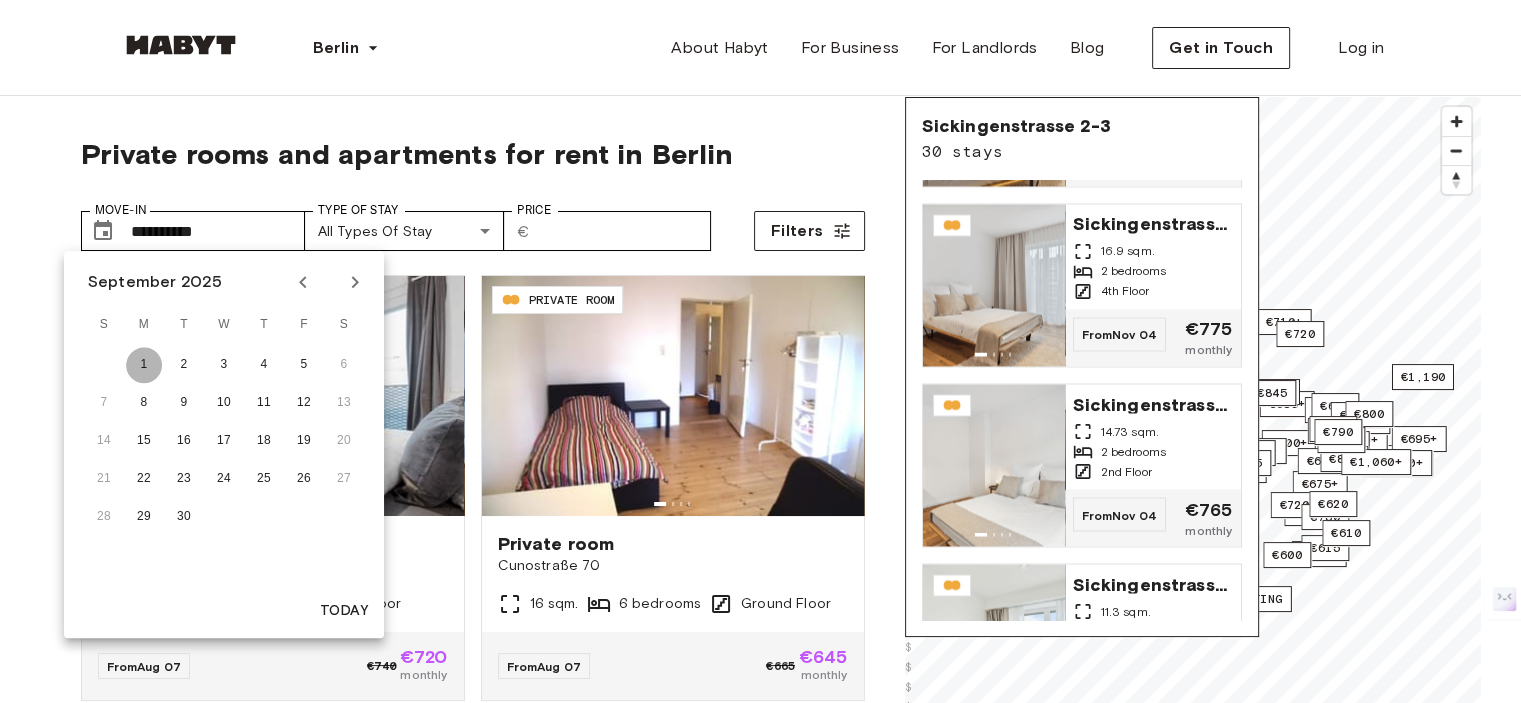 click on "1" at bounding box center (144, 365) 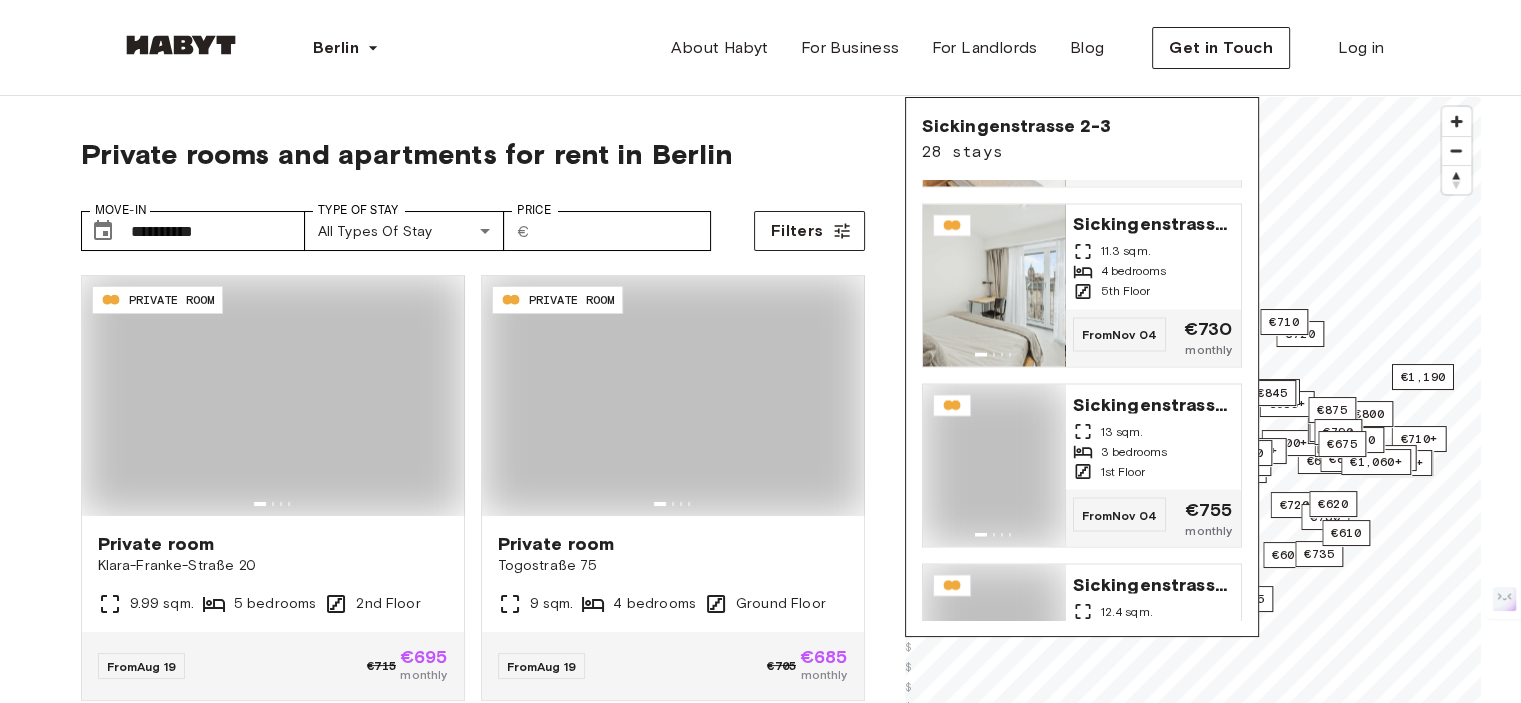 type on "**********" 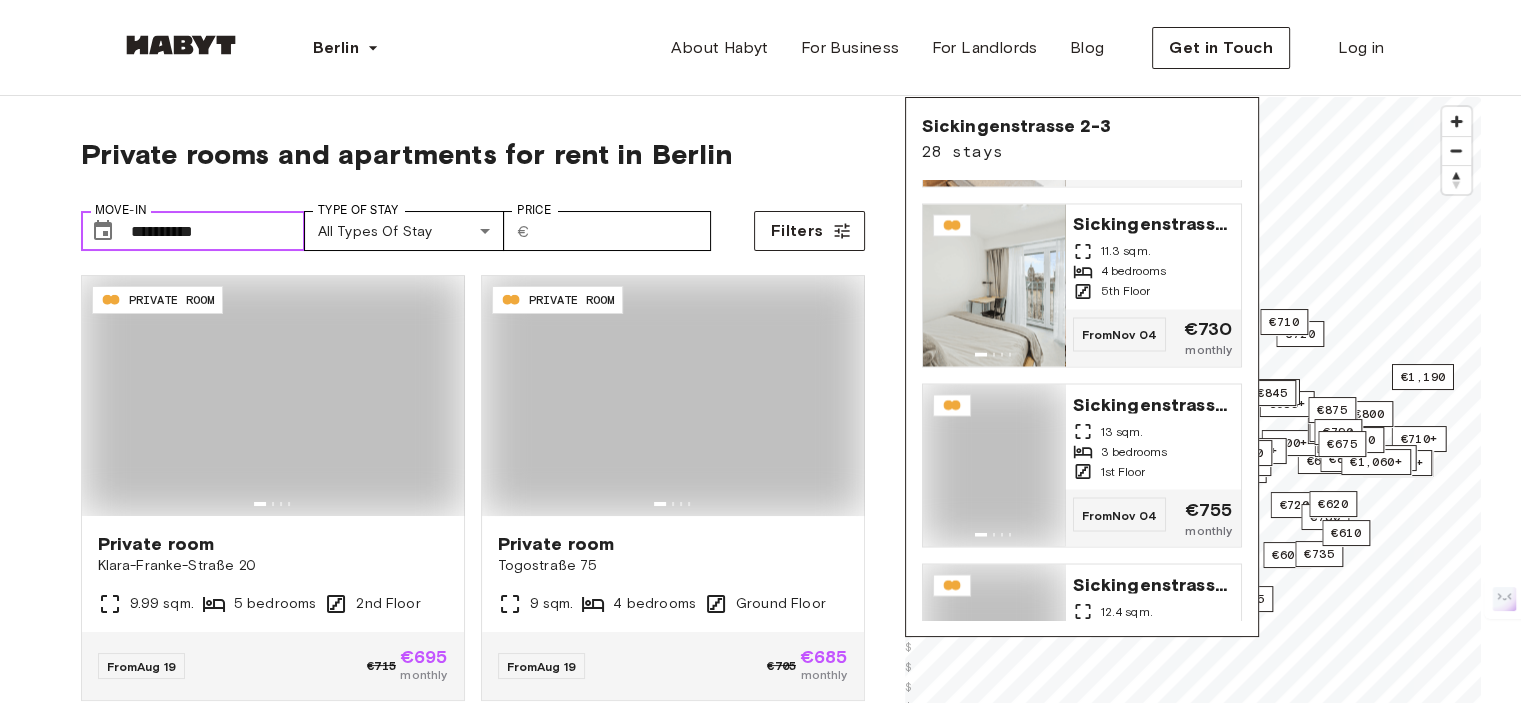scroll, scrollTop: 3218, scrollLeft: 0, axis: vertical 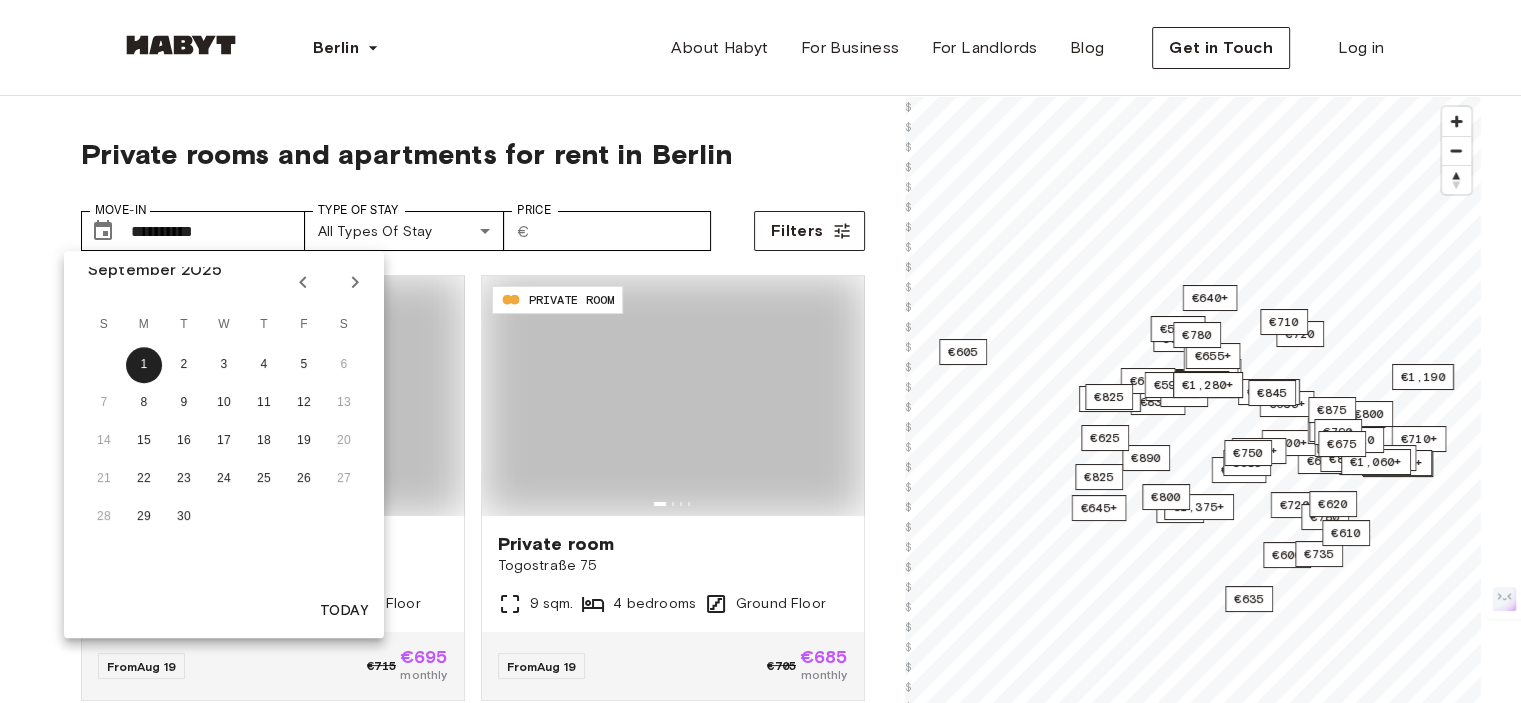 click 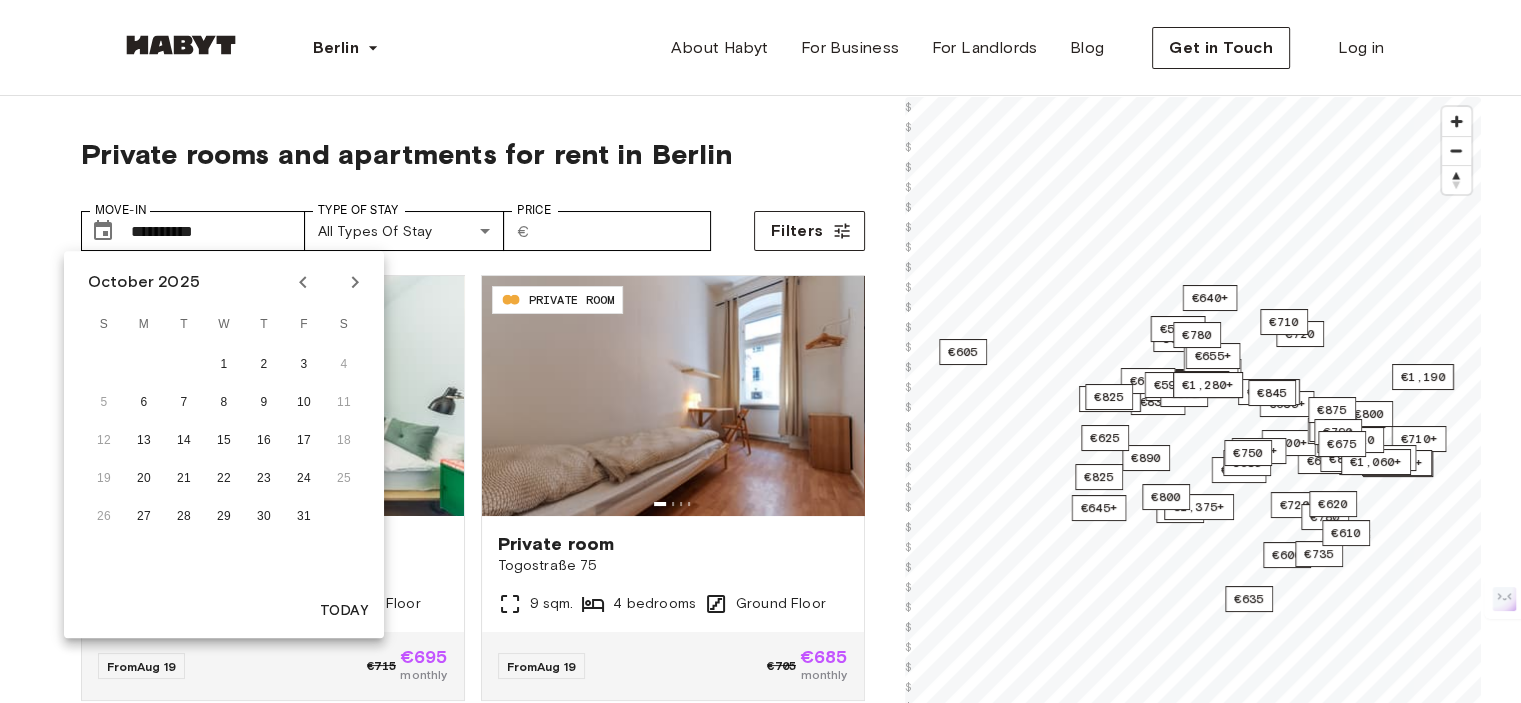 scroll, scrollTop: 0, scrollLeft: 0, axis: both 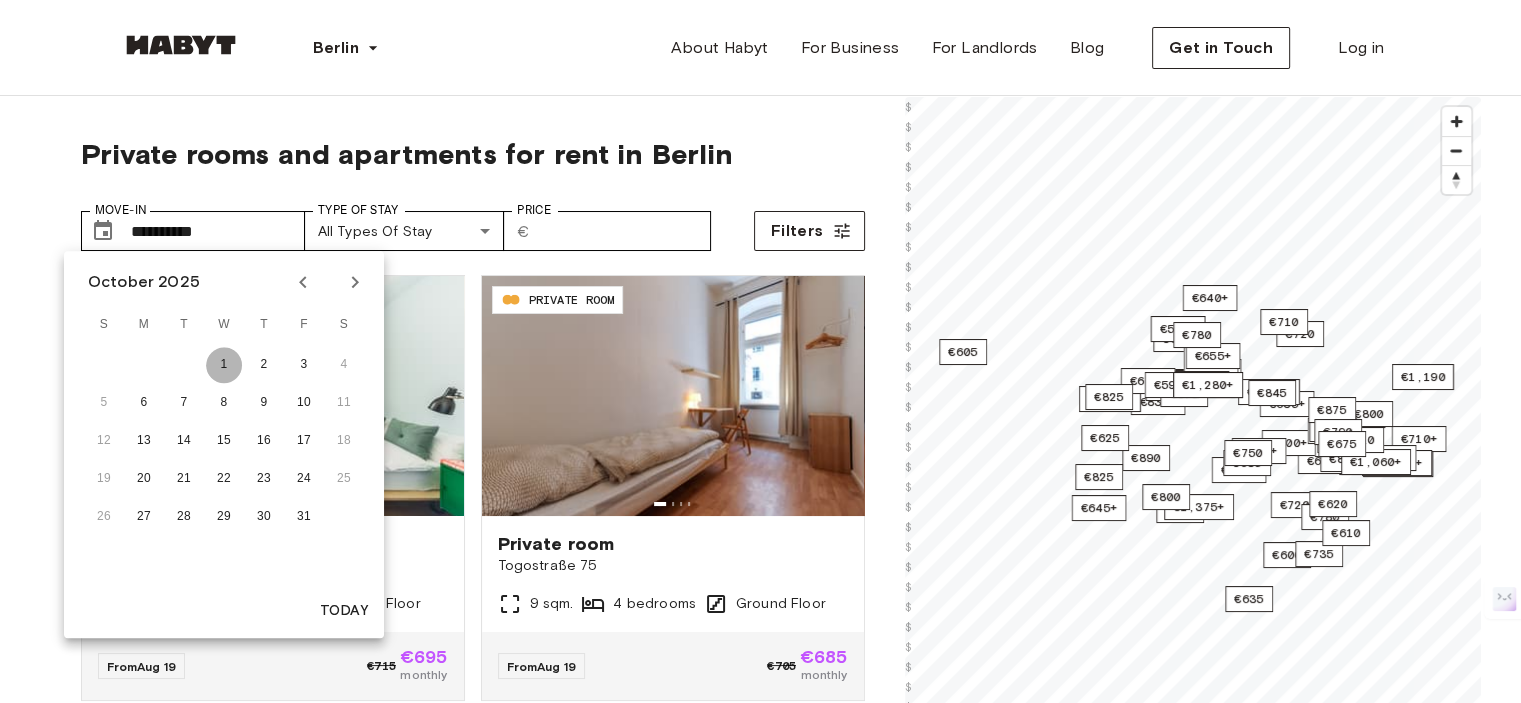 click on "1" at bounding box center (224, 365) 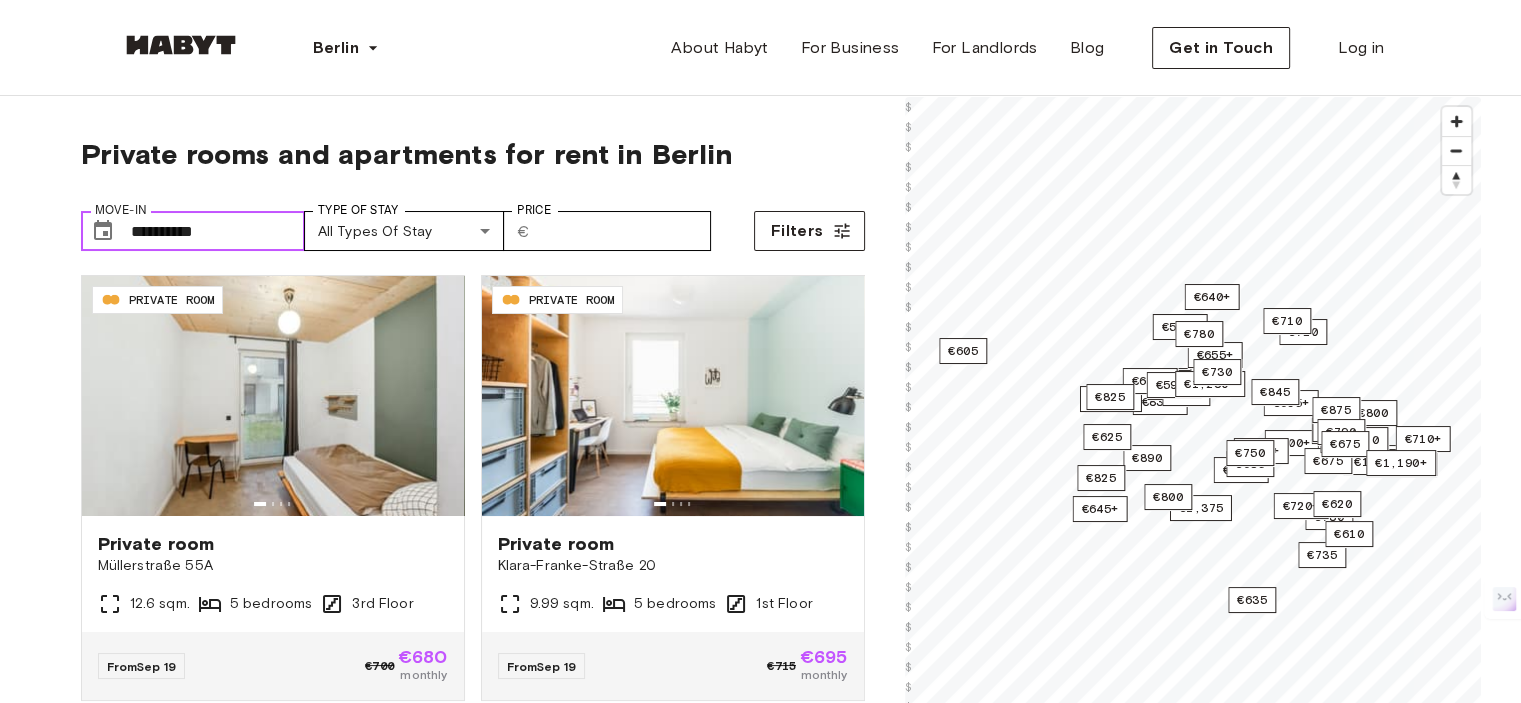 click on "**********" at bounding box center [218, 231] 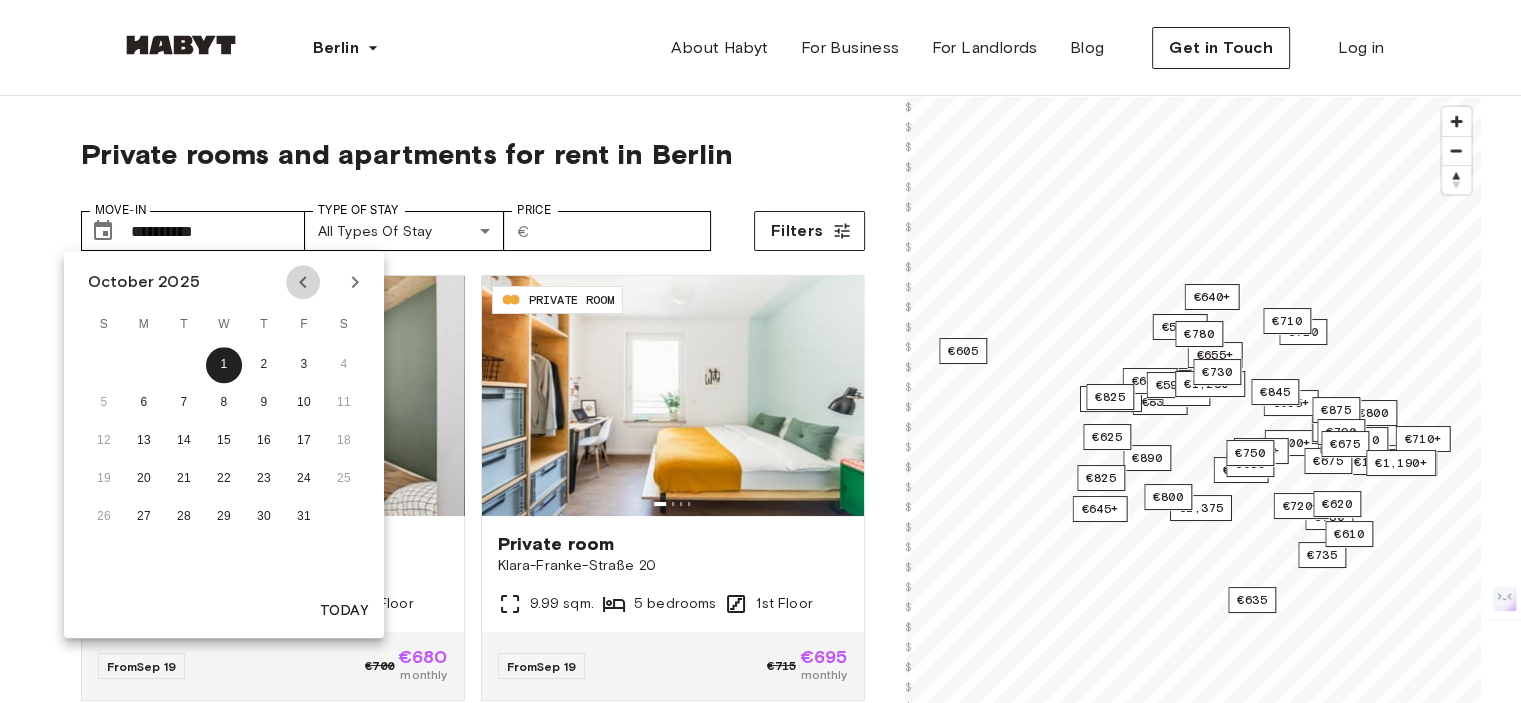 click 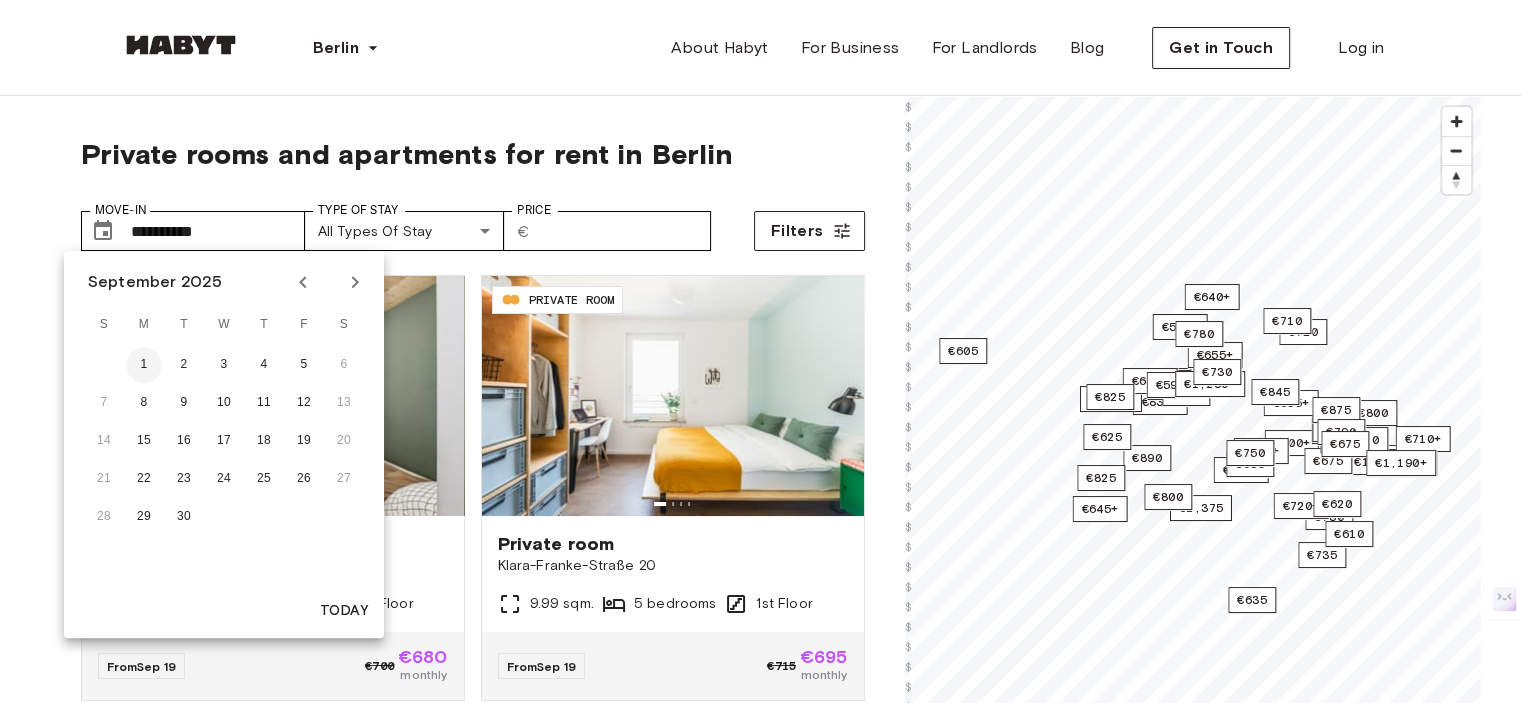 click on "1" at bounding box center [144, 365] 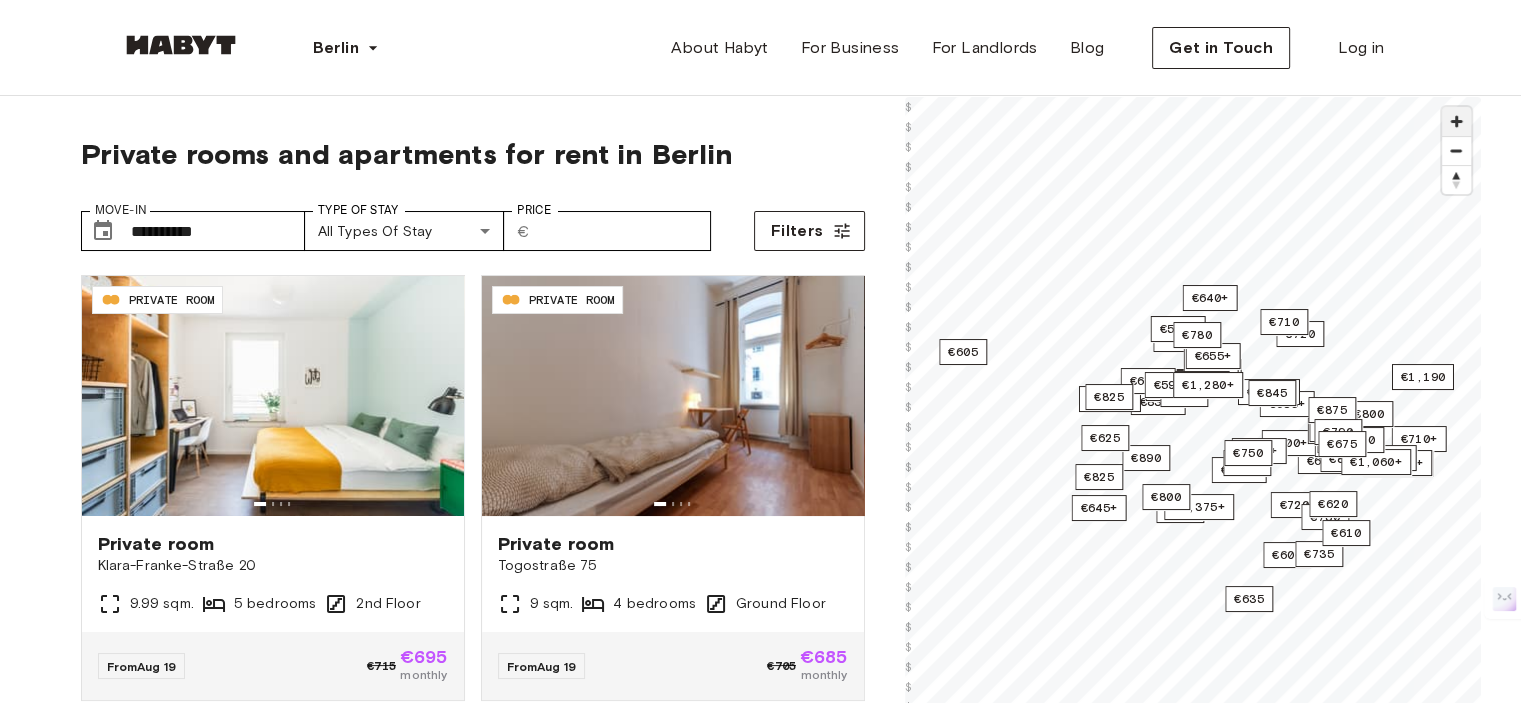 click at bounding box center (1456, 121) 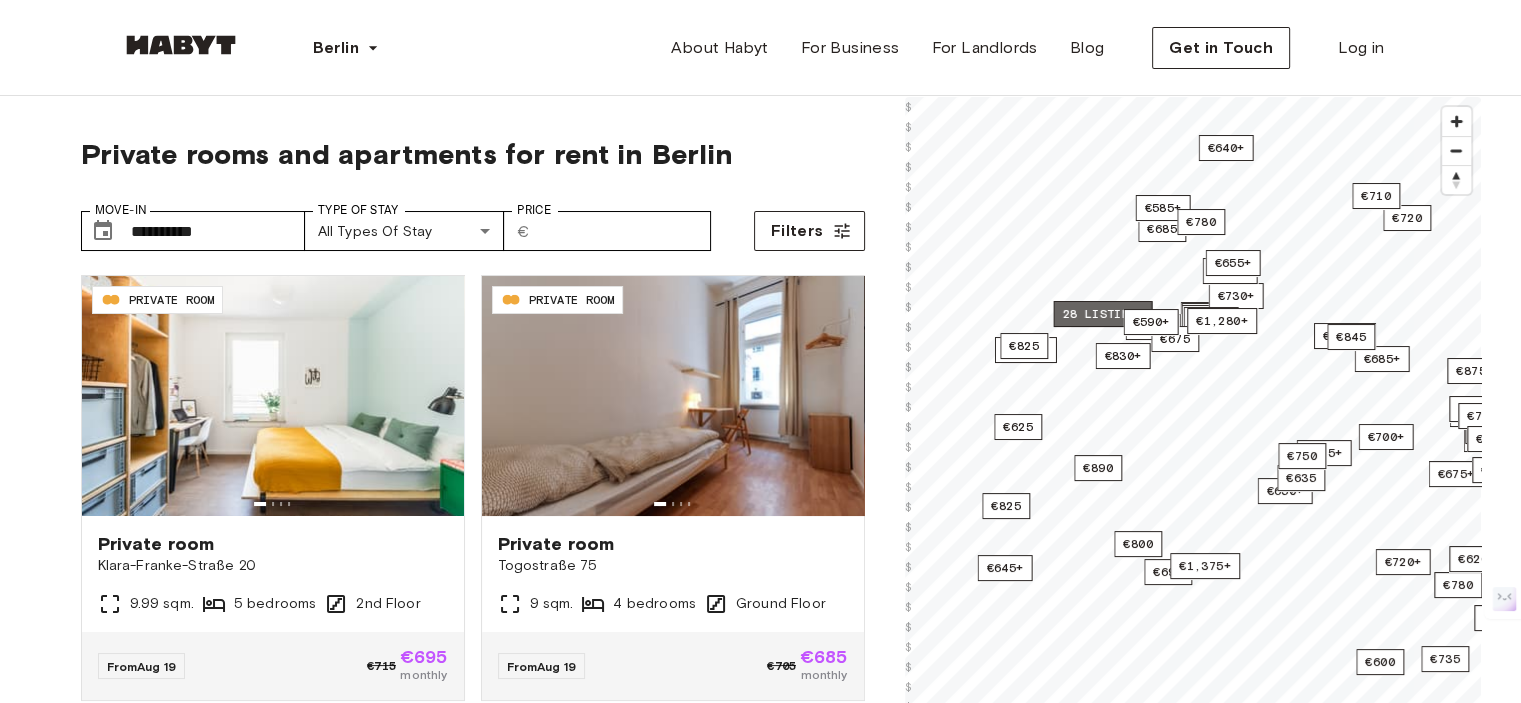 click on "28 listings" at bounding box center (1102, 314) 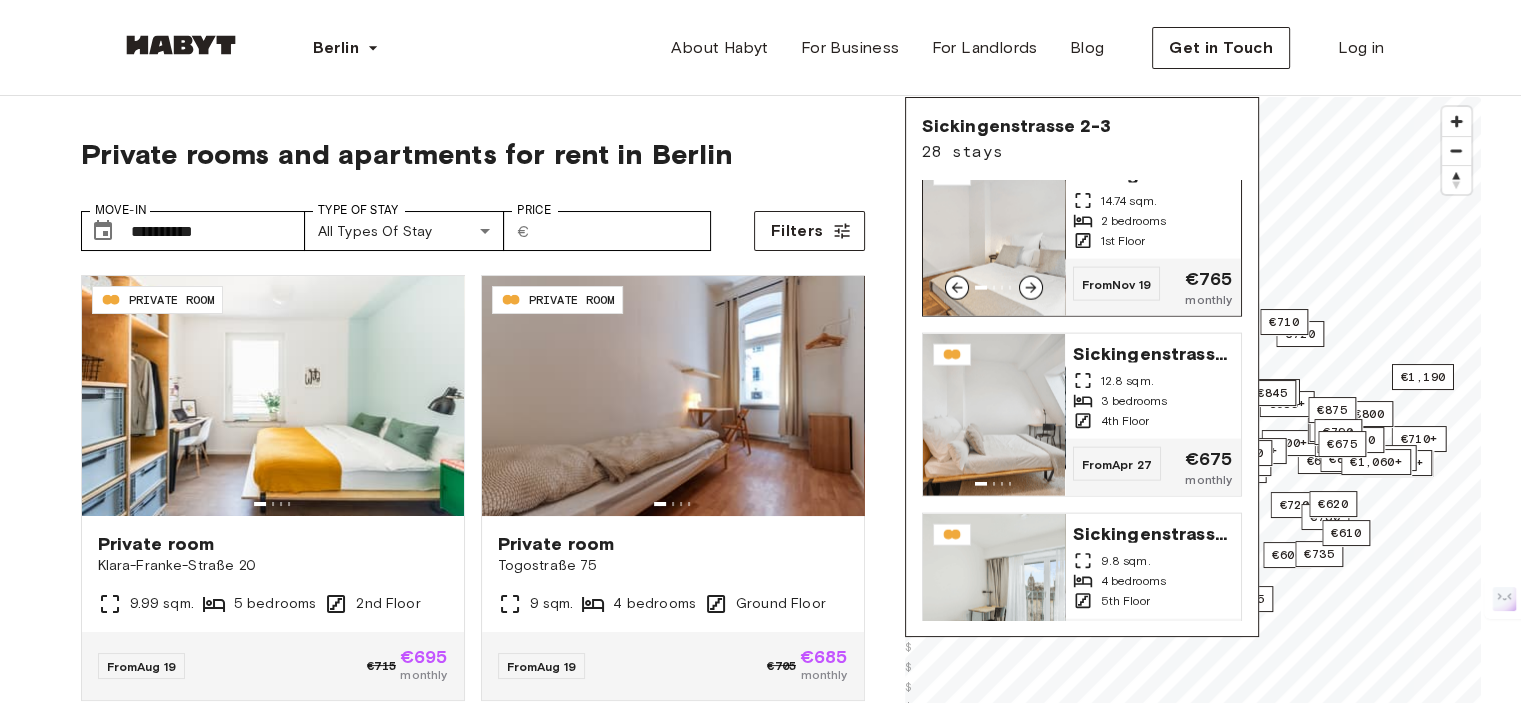 scroll, scrollTop: 4572, scrollLeft: 0, axis: vertical 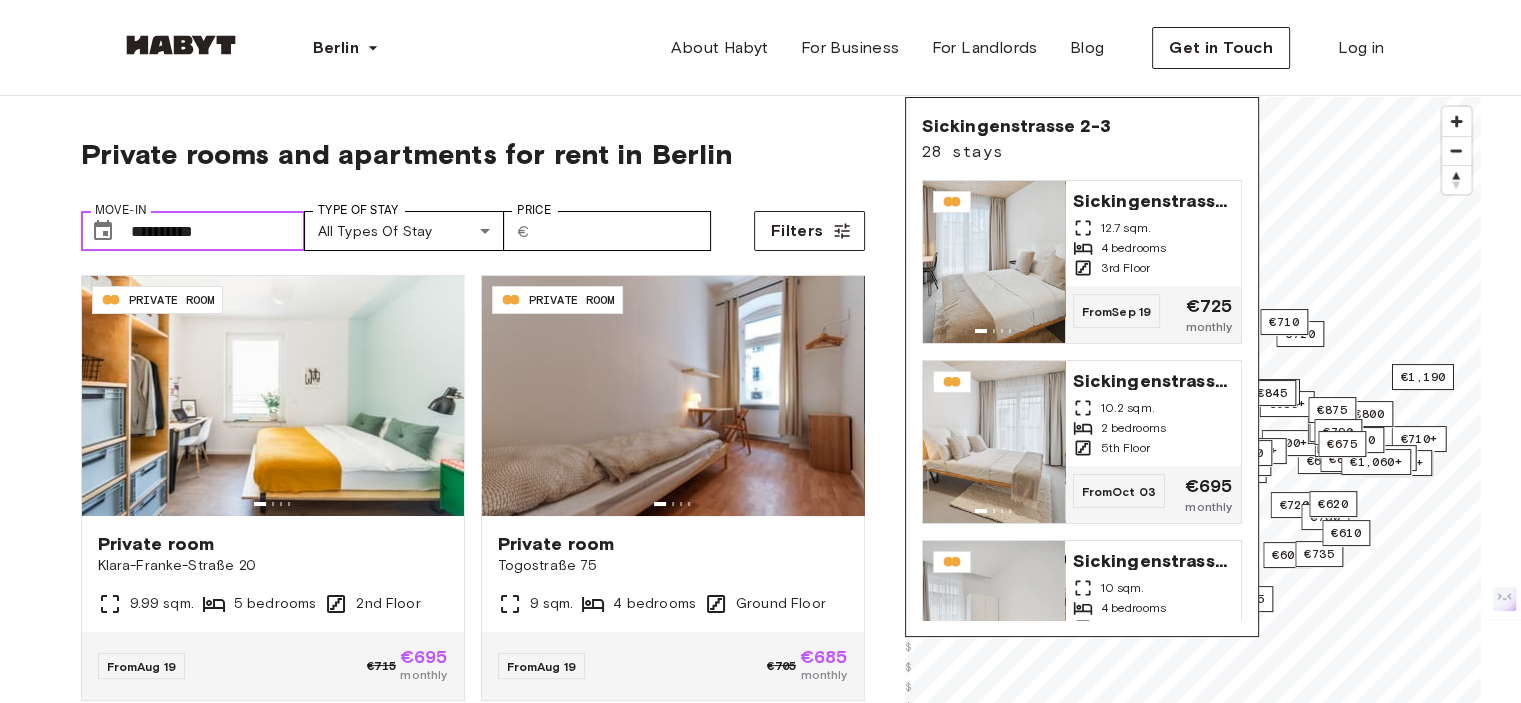 click on "**********" at bounding box center (218, 231) 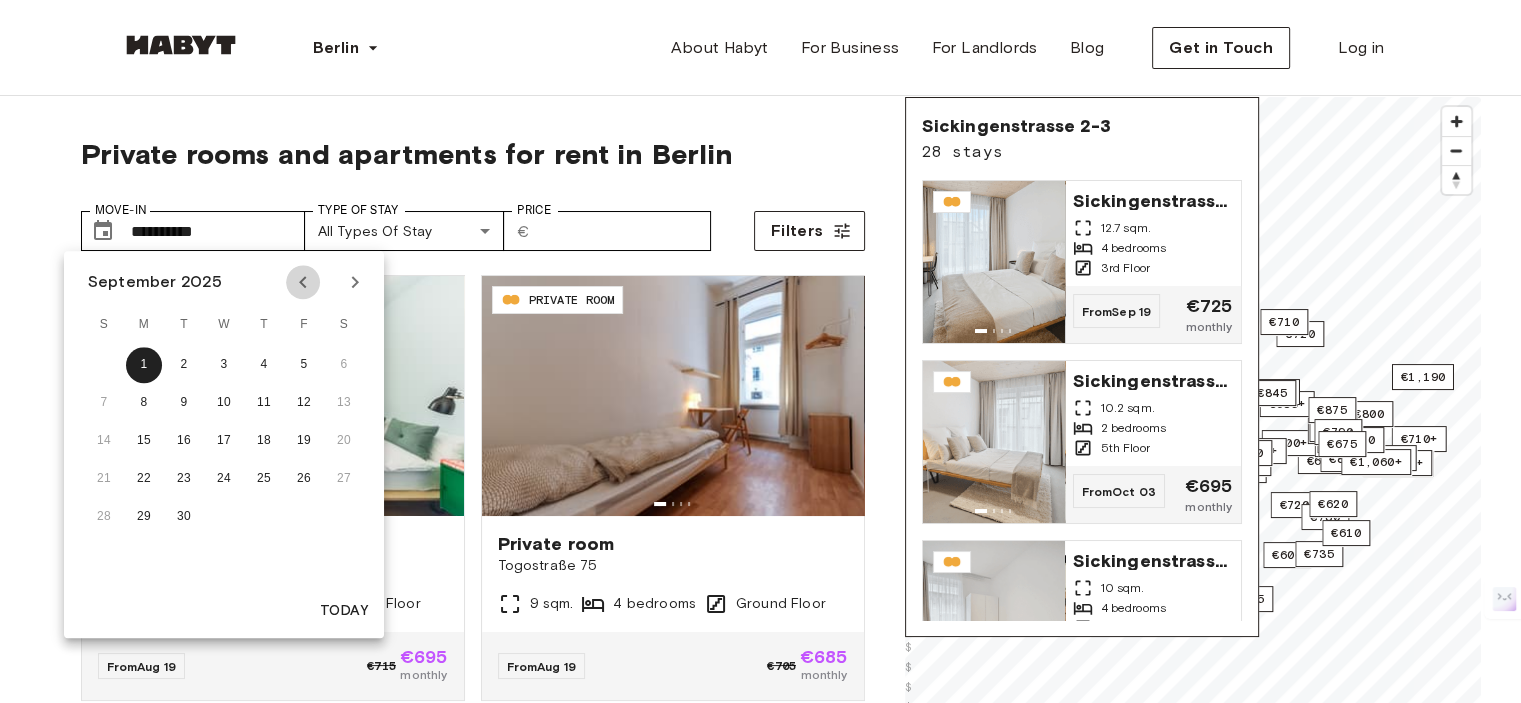 click 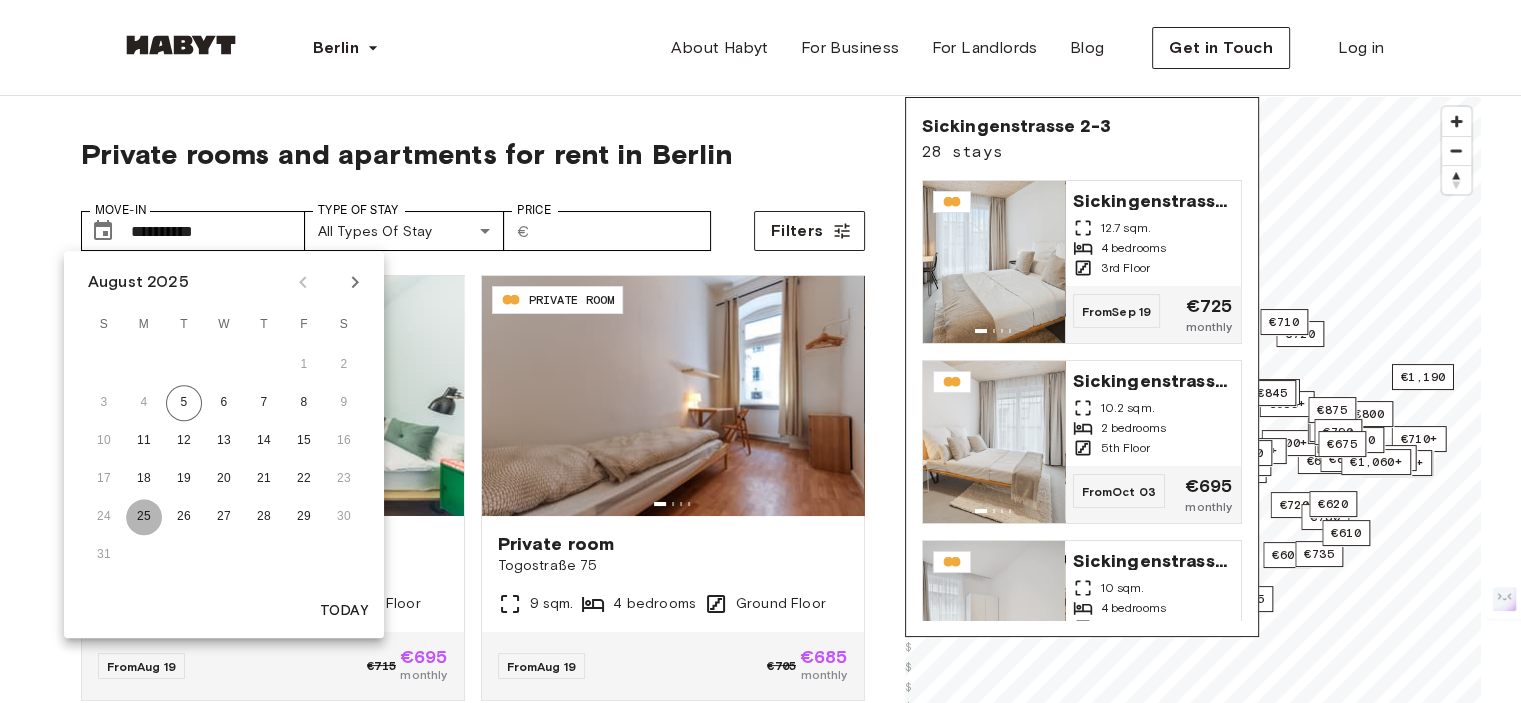 click on "25" at bounding box center [144, 517] 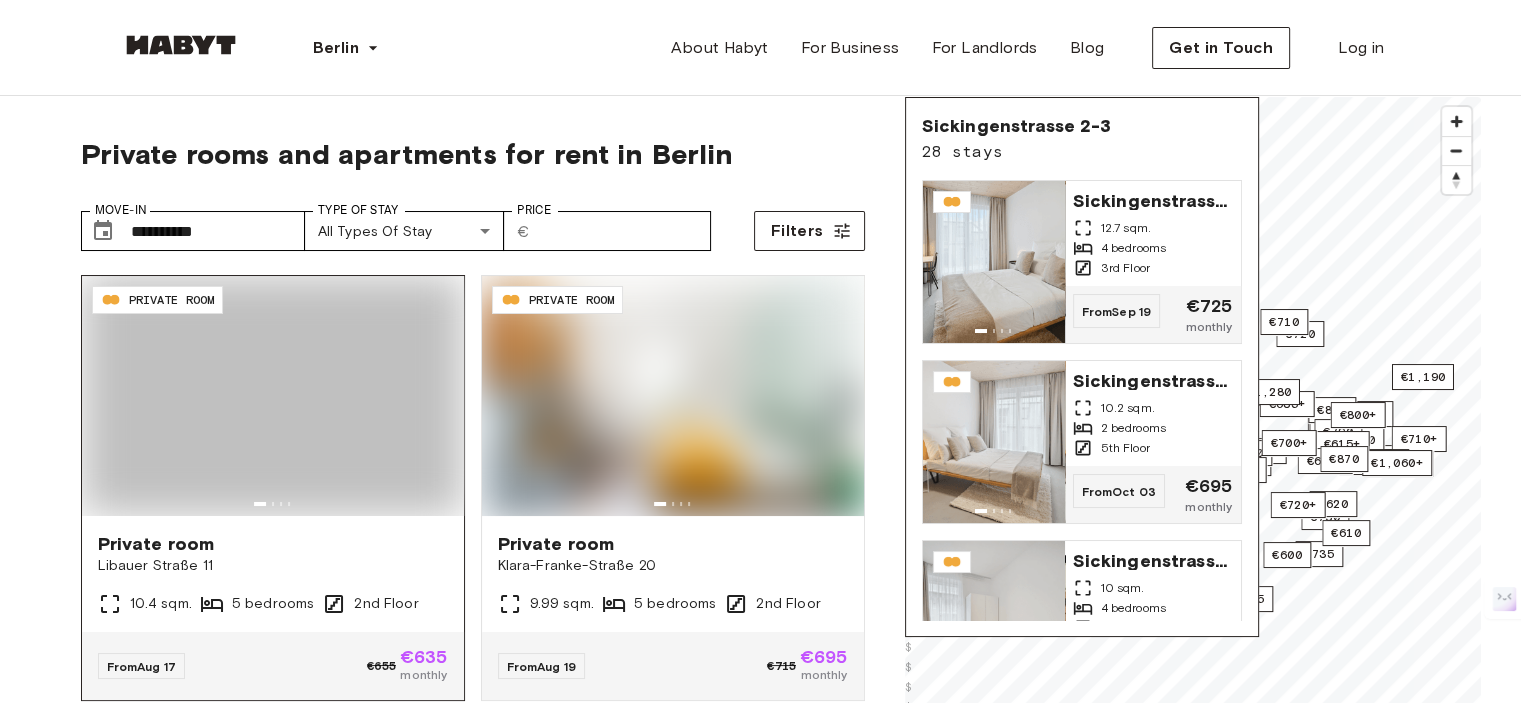 type on "**********" 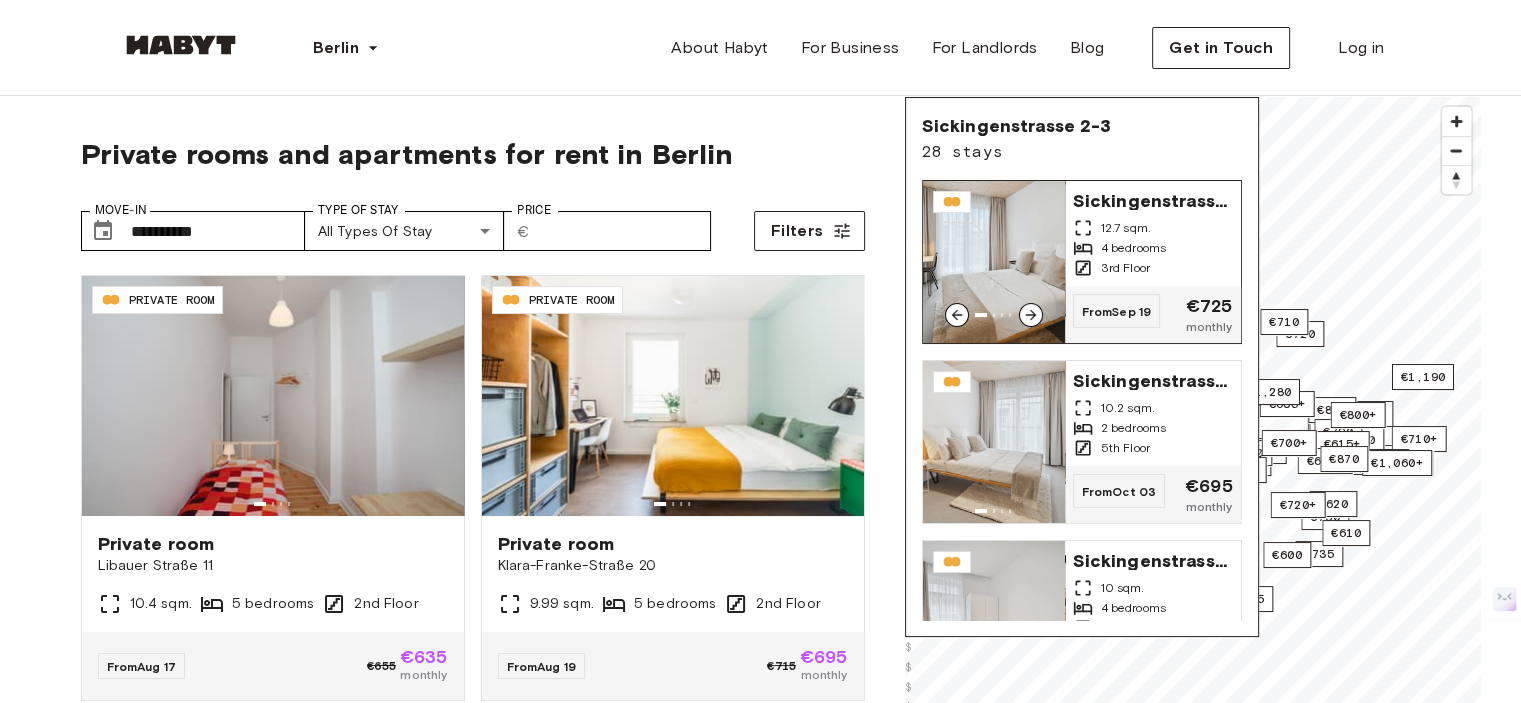click at bounding box center (1031, 315) 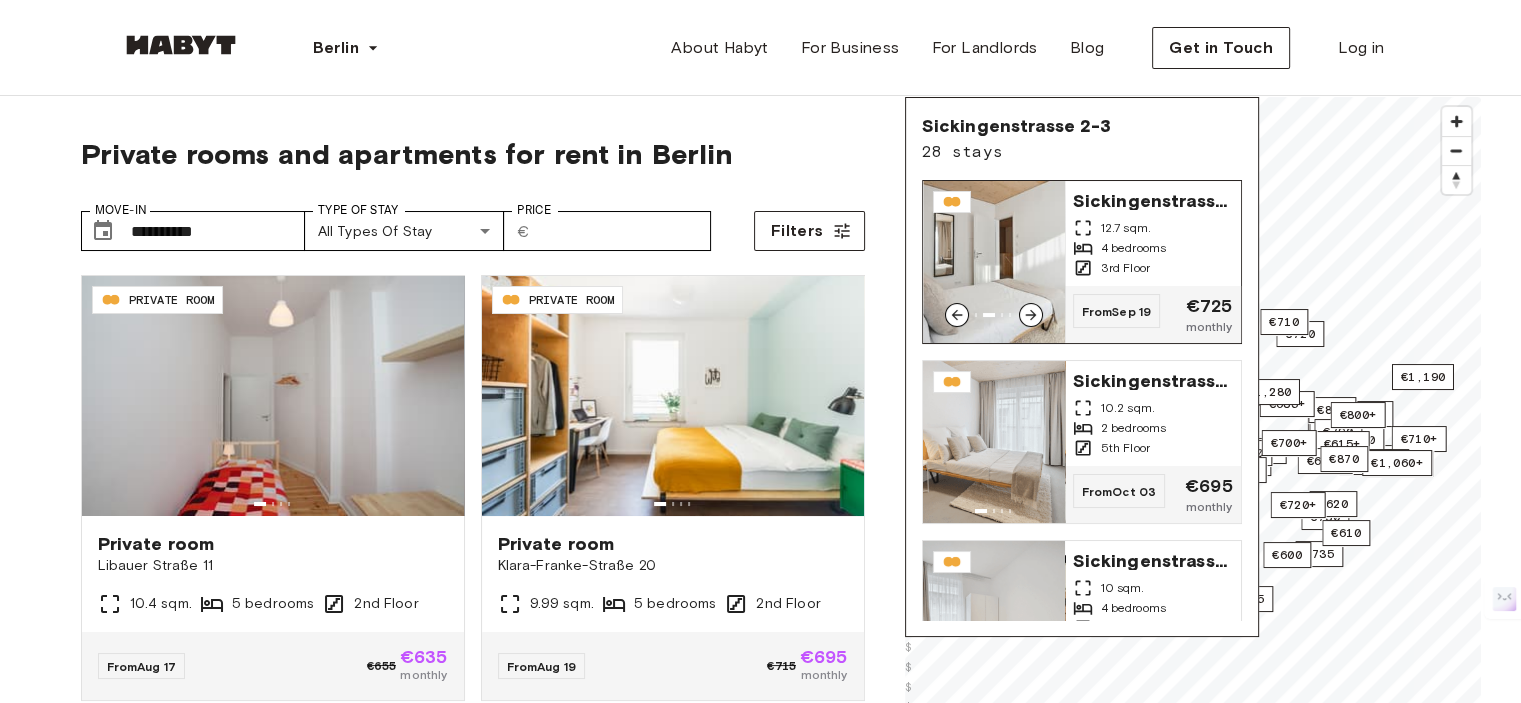 click at bounding box center [1031, 315] 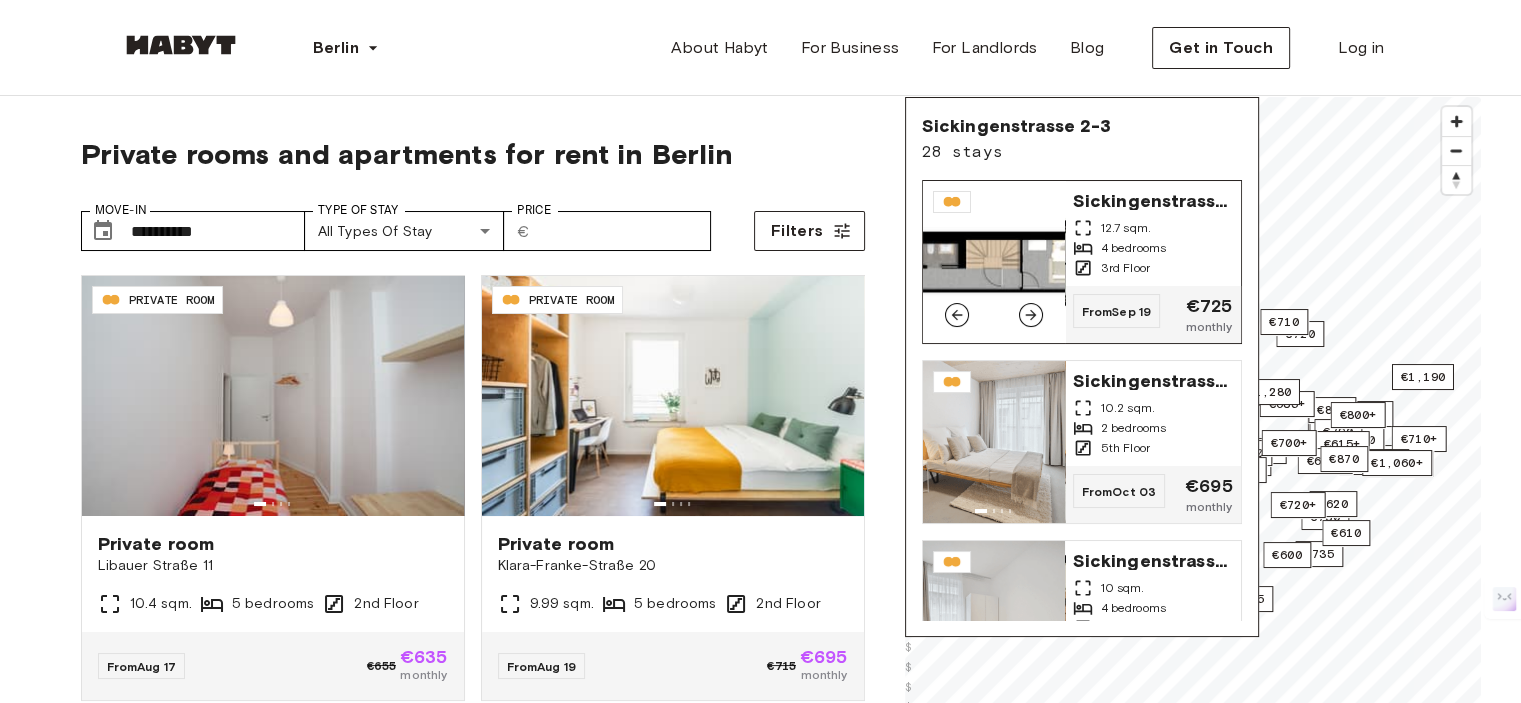click at bounding box center (1031, 315) 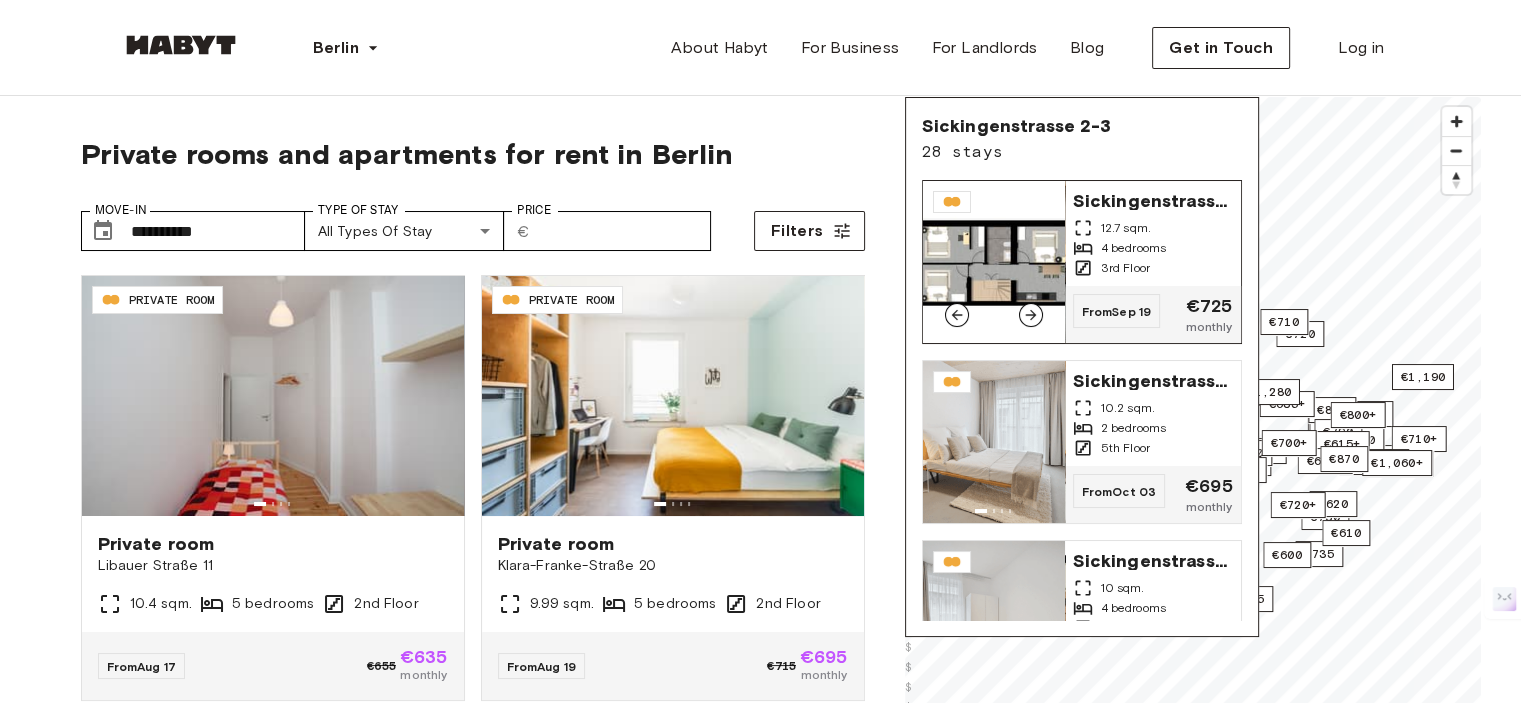 click at bounding box center [1031, 315] 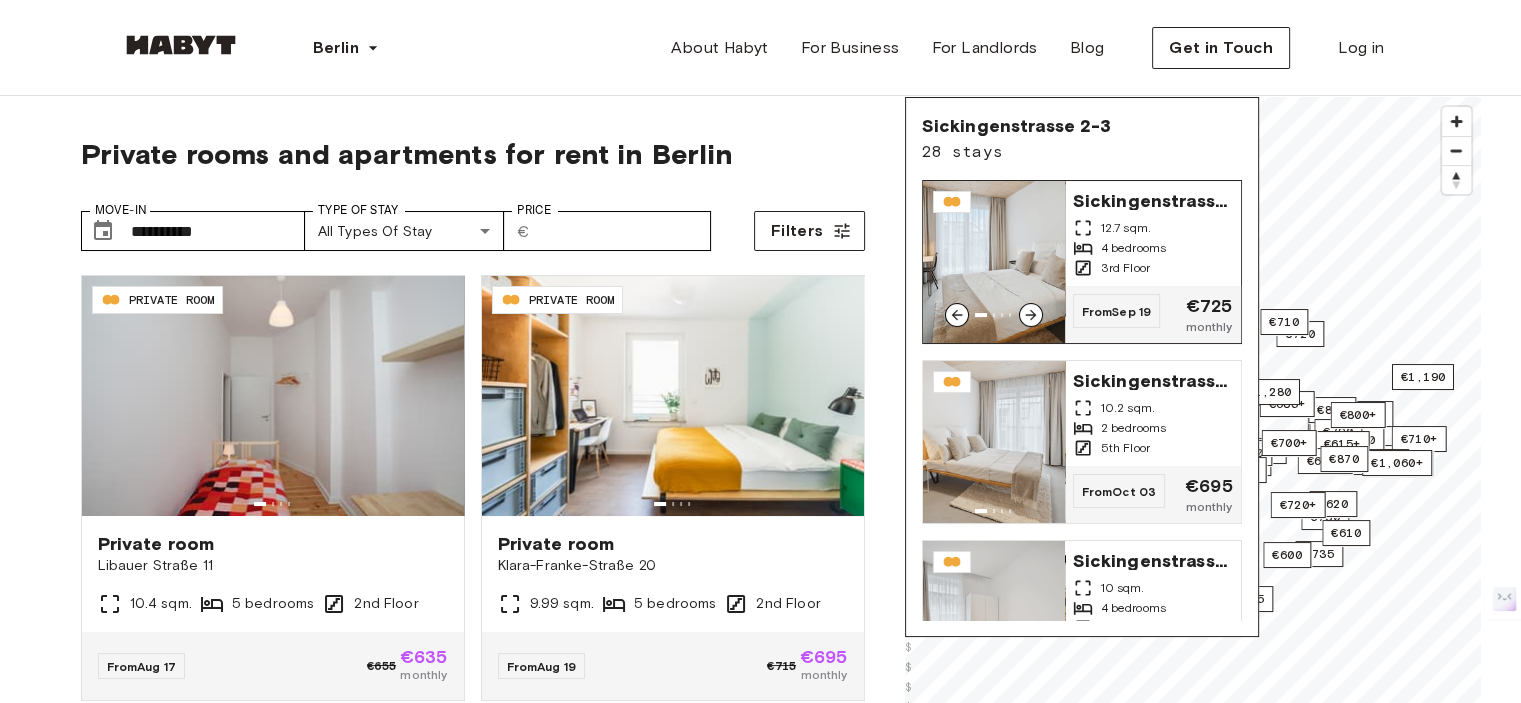 click at bounding box center (1031, 315) 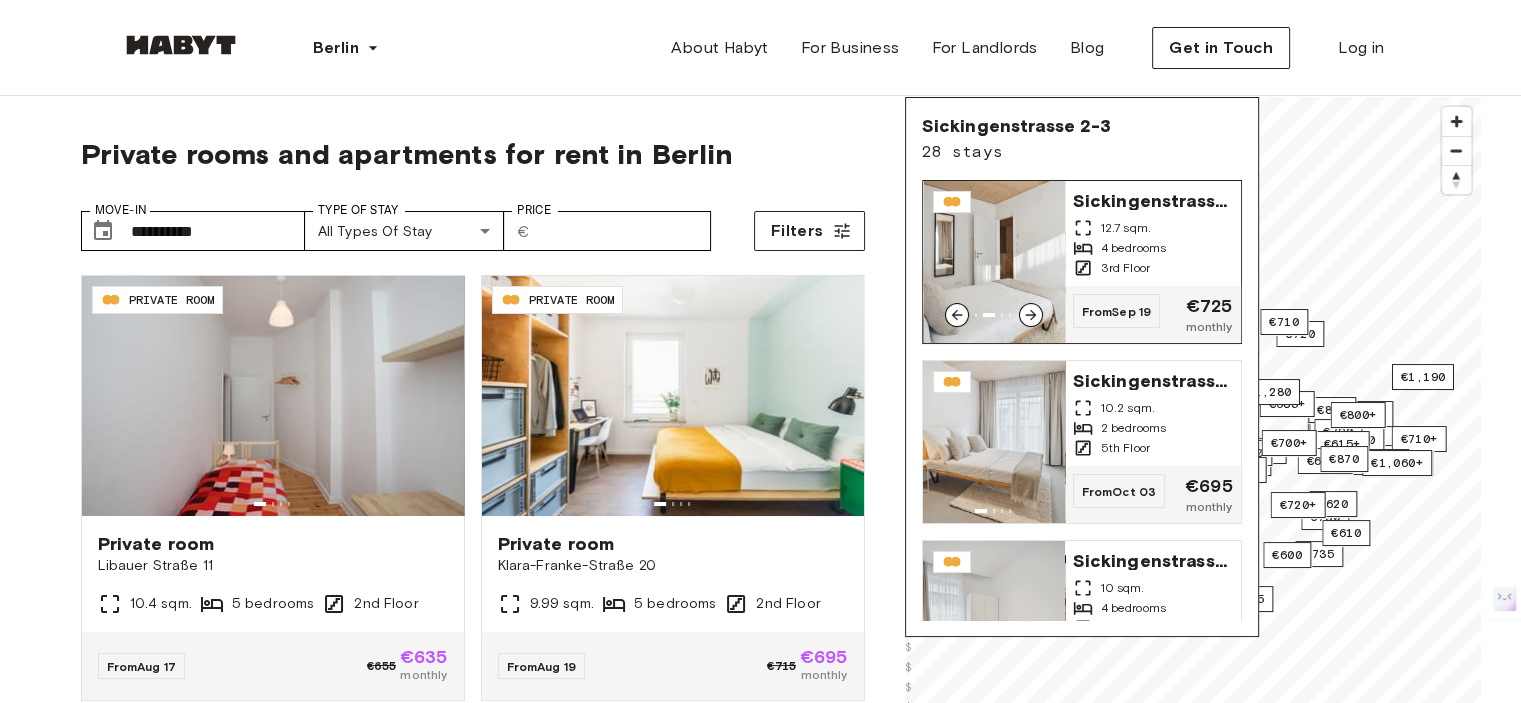click at bounding box center [1031, 315] 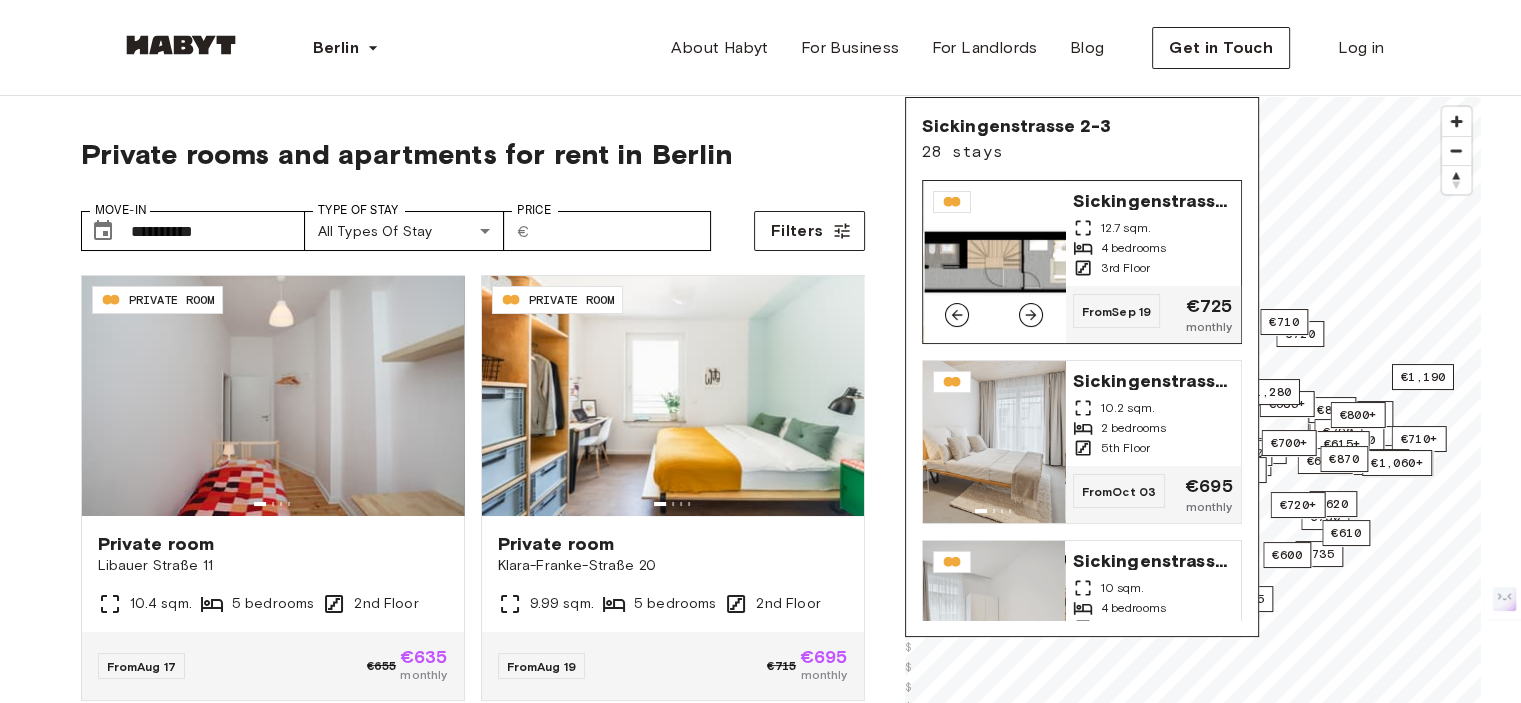 click at bounding box center (1031, 315) 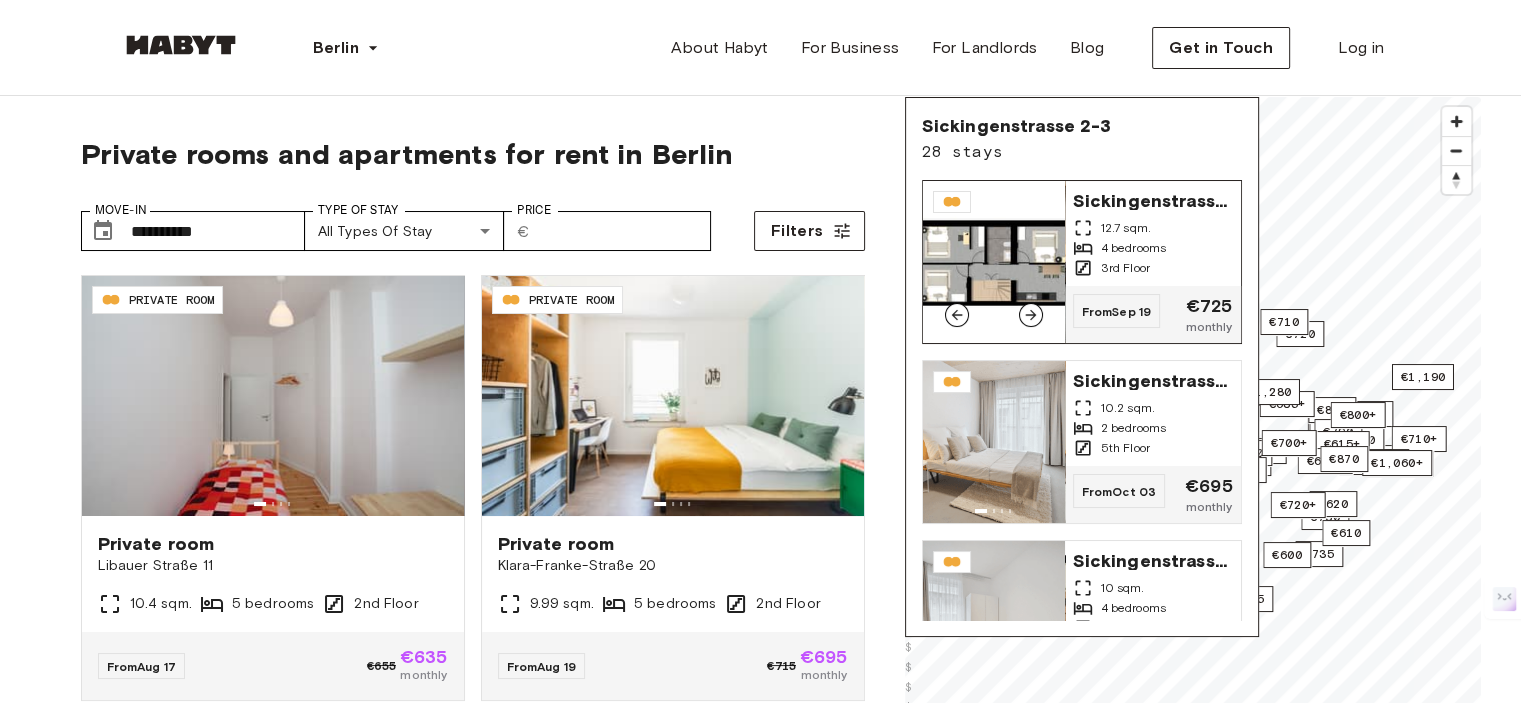 click at bounding box center [1031, 315] 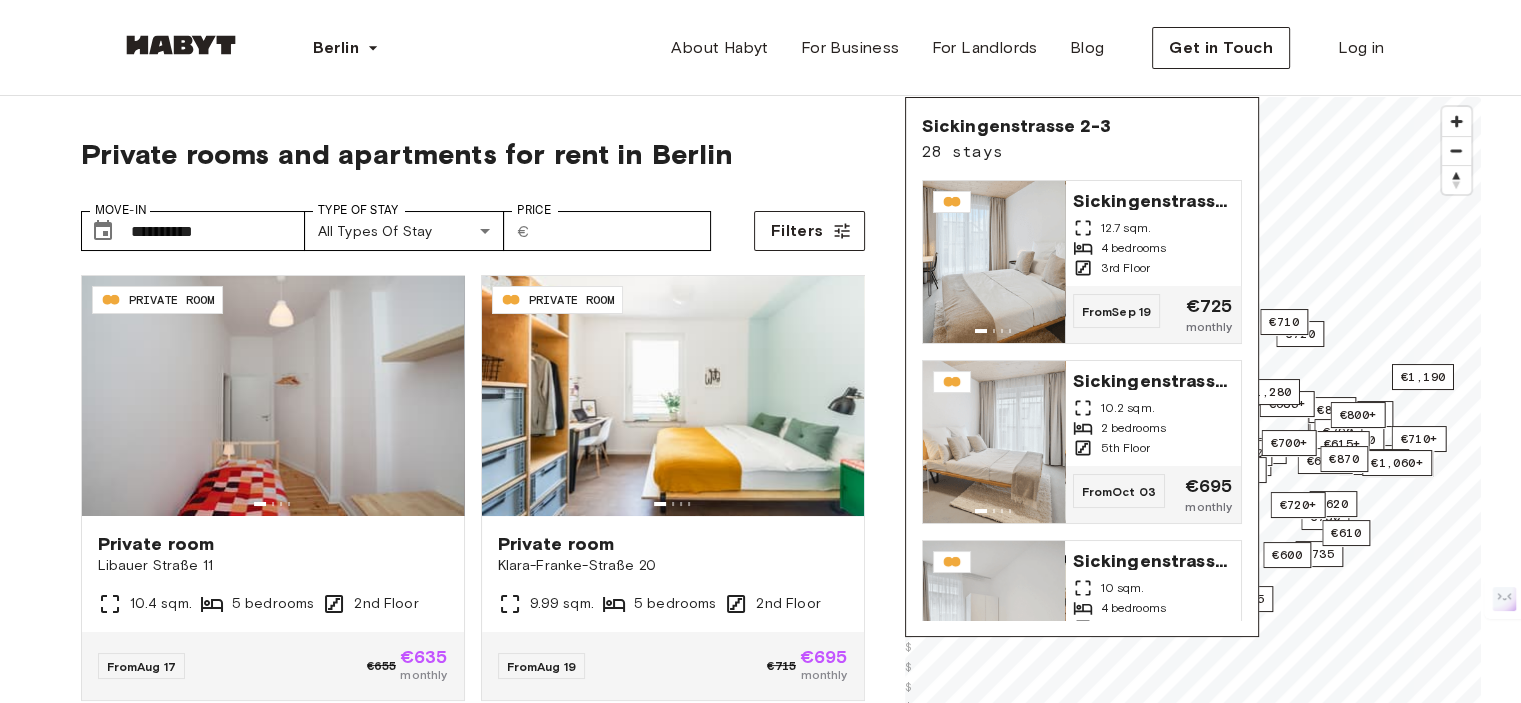 click on "**********" at bounding box center (473, 537) 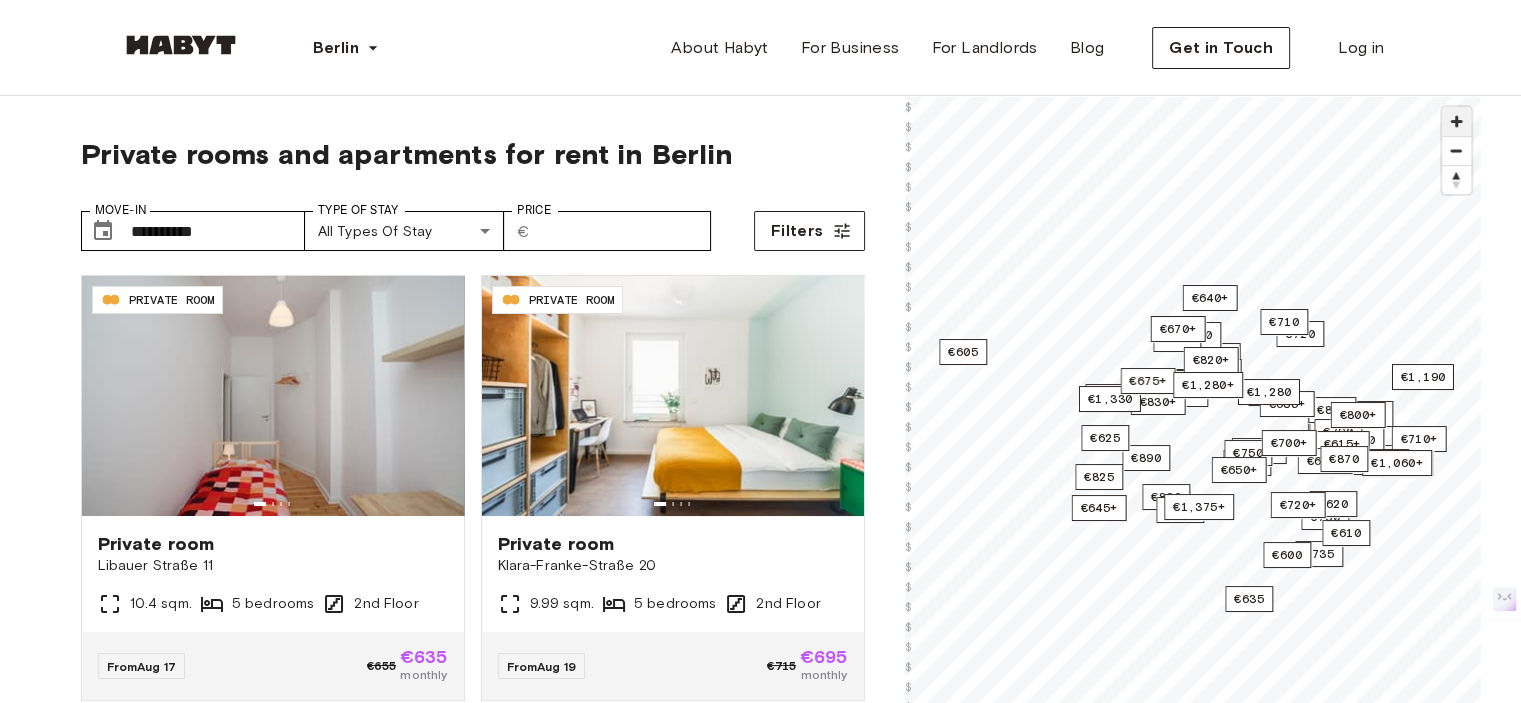 click at bounding box center (1456, 121) 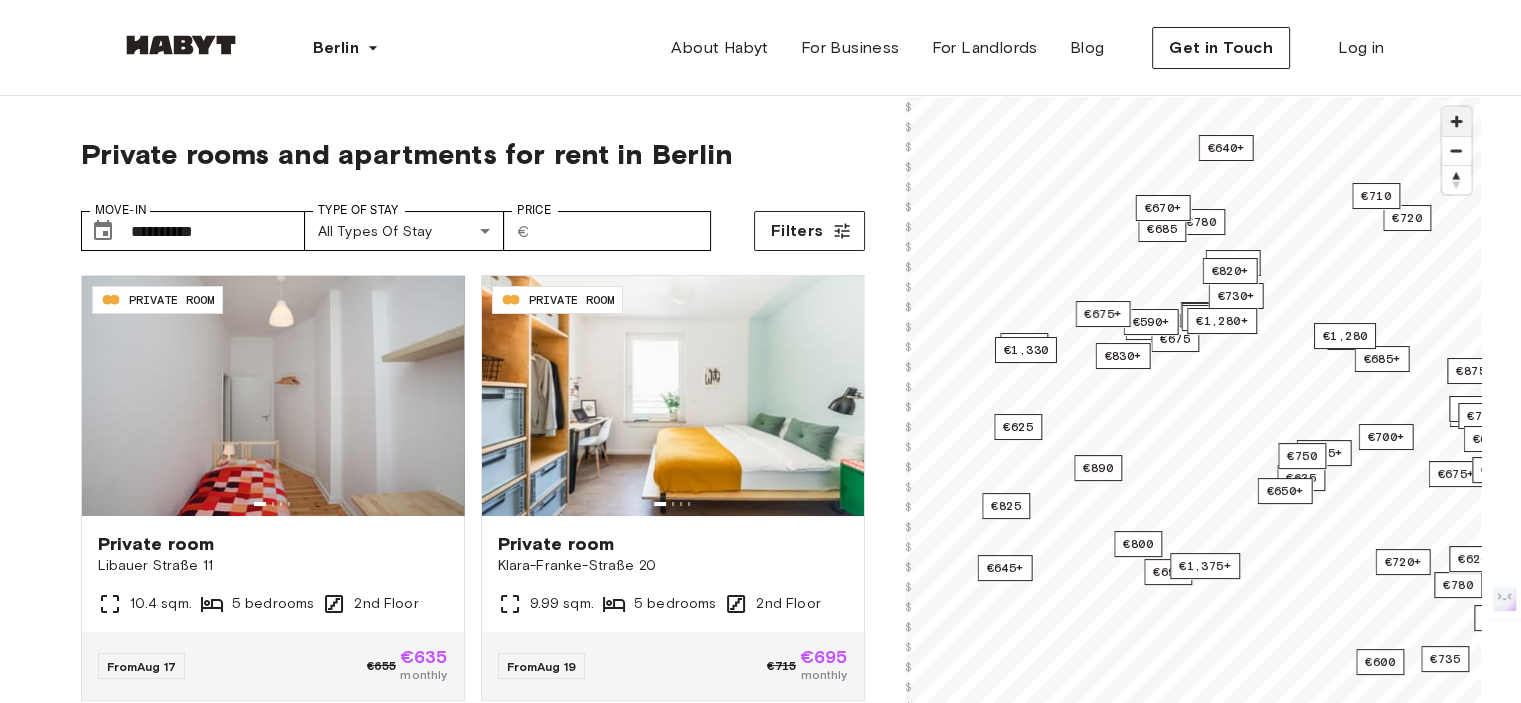 click at bounding box center [1456, 121] 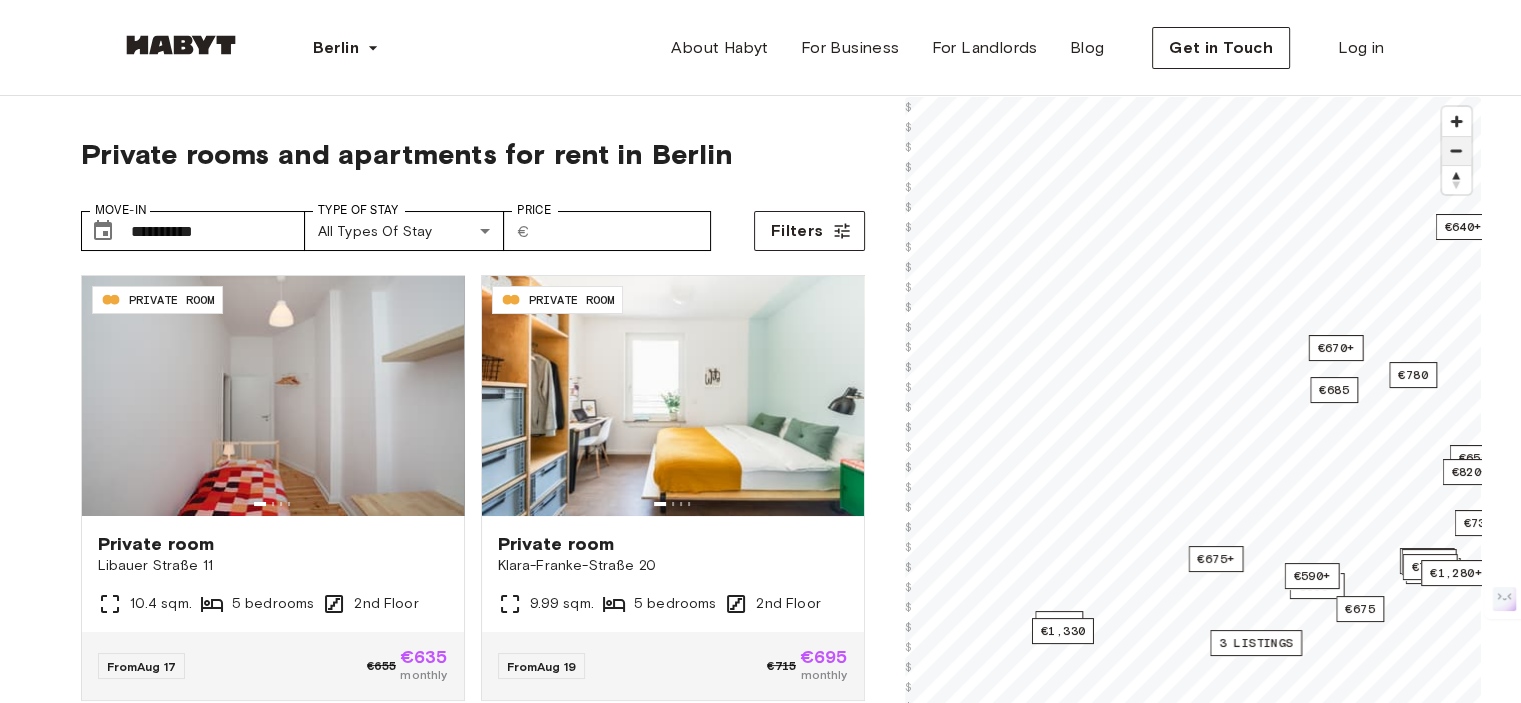 click at bounding box center [1456, 151] 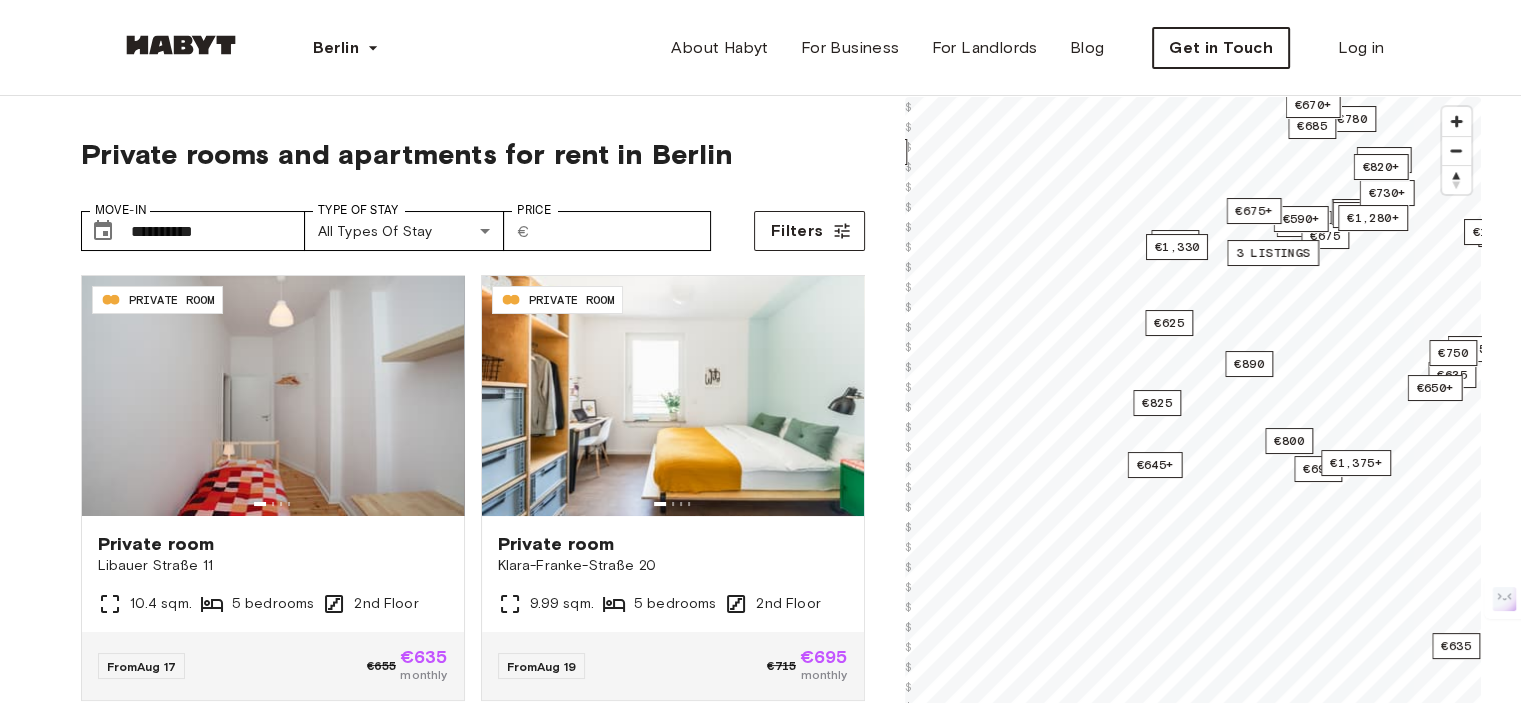 click on "**********" at bounding box center [760, 2359] 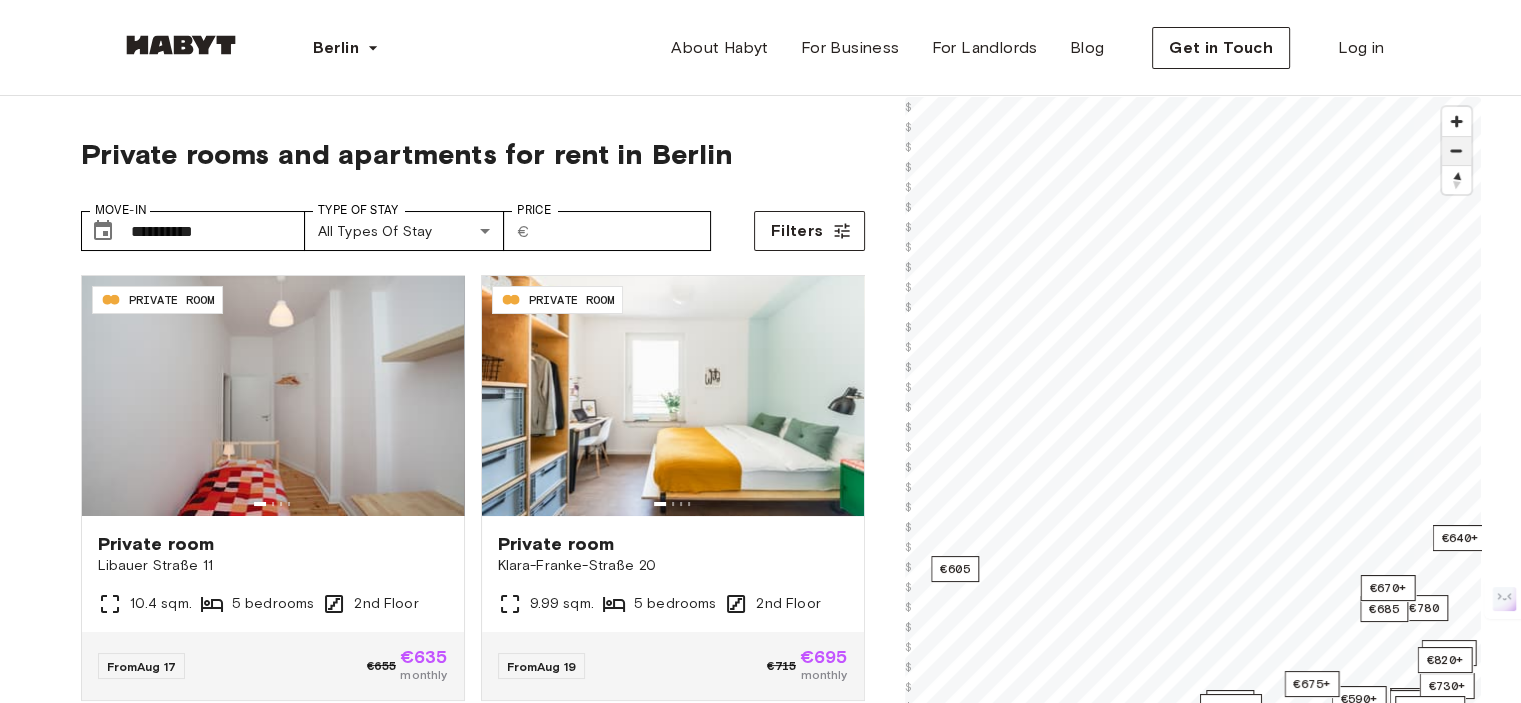click at bounding box center (1456, 151) 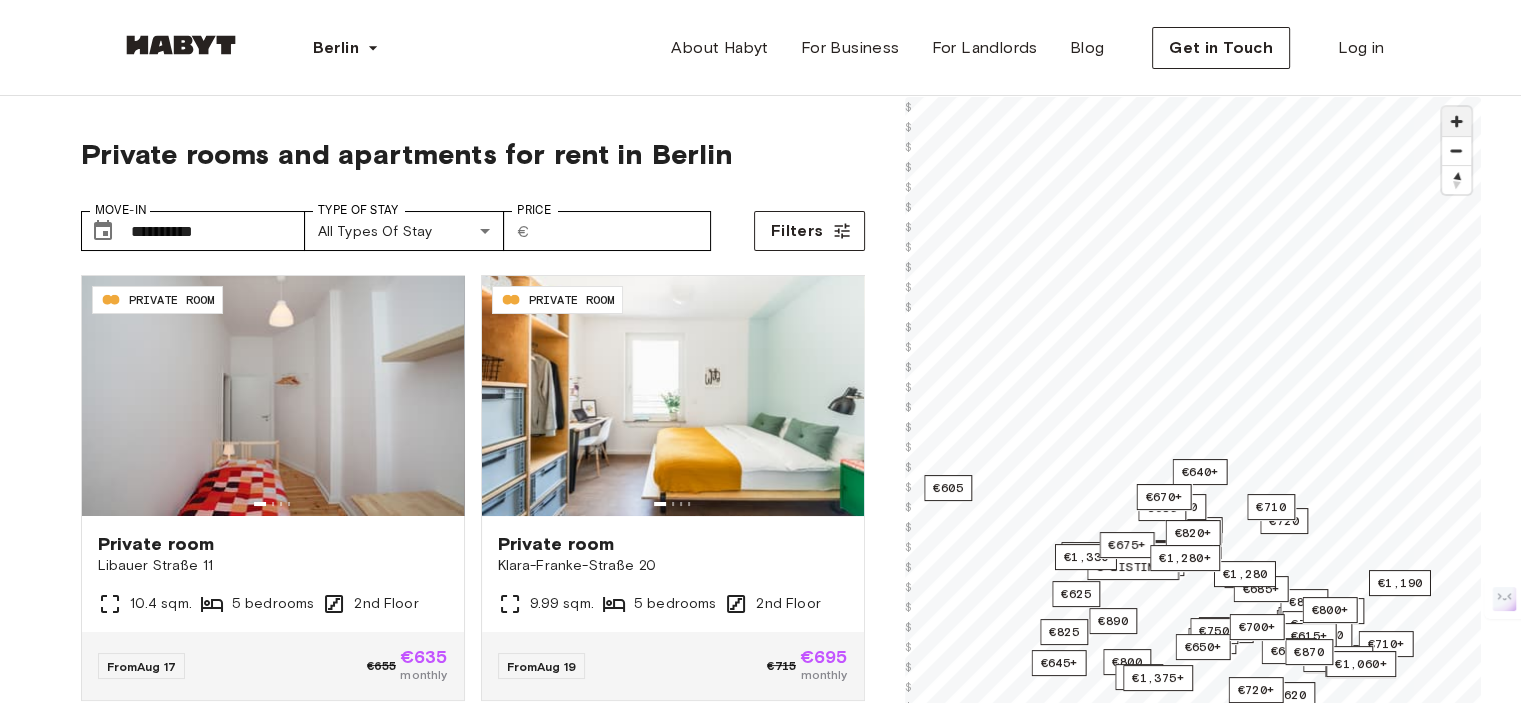 click at bounding box center (1456, 121) 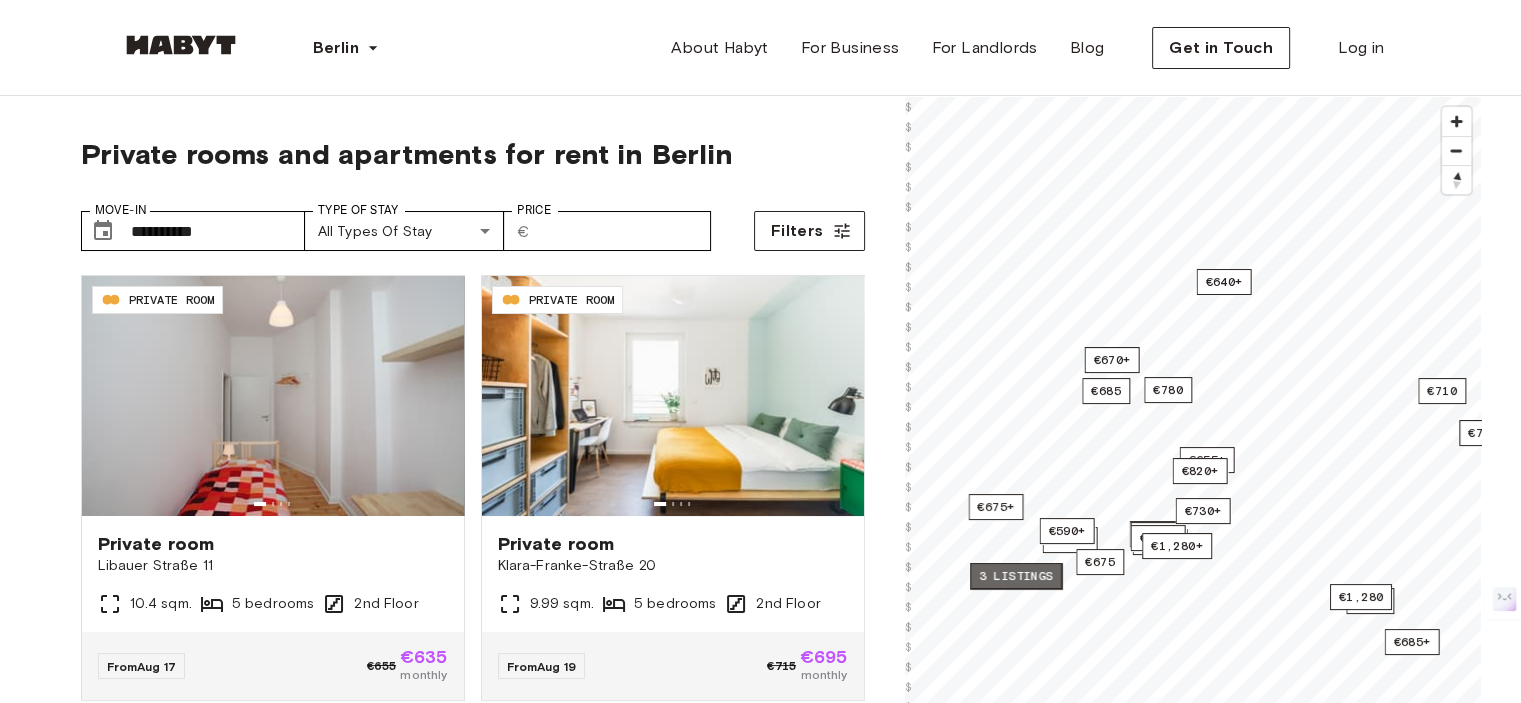 click on "3 listings" at bounding box center [1016, 576] 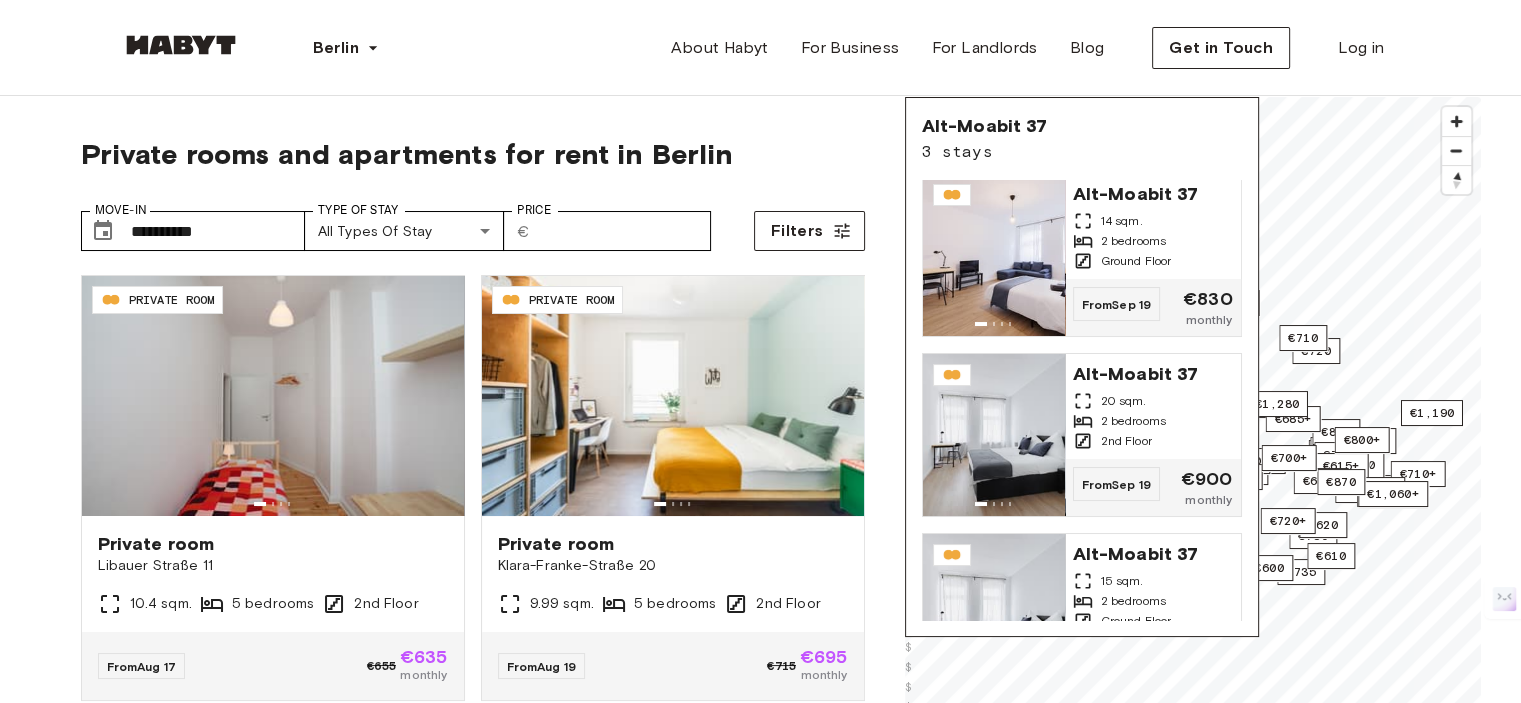 scroll, scrollTop: 0, scrollLeft: 0, axis: both 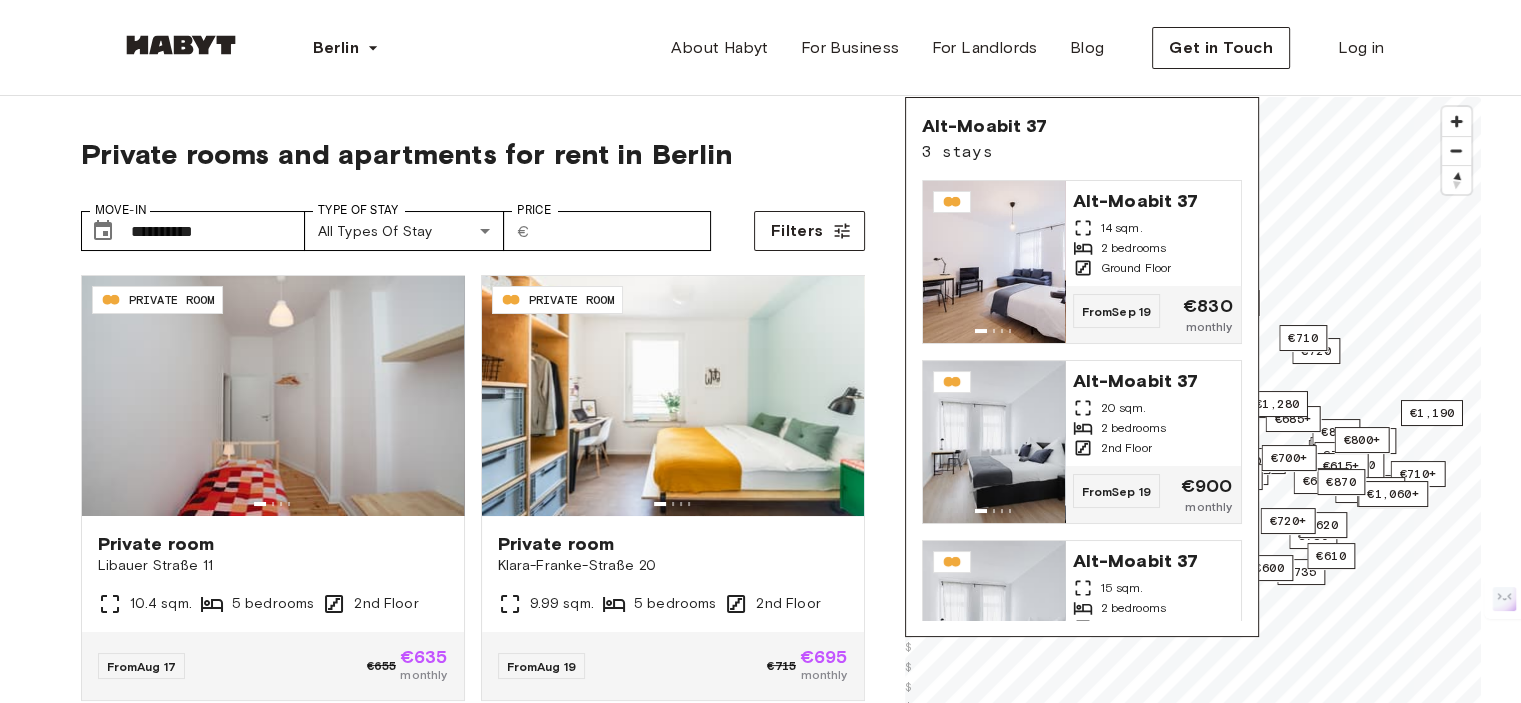 click on "**********" at bounding box center [473, 537] 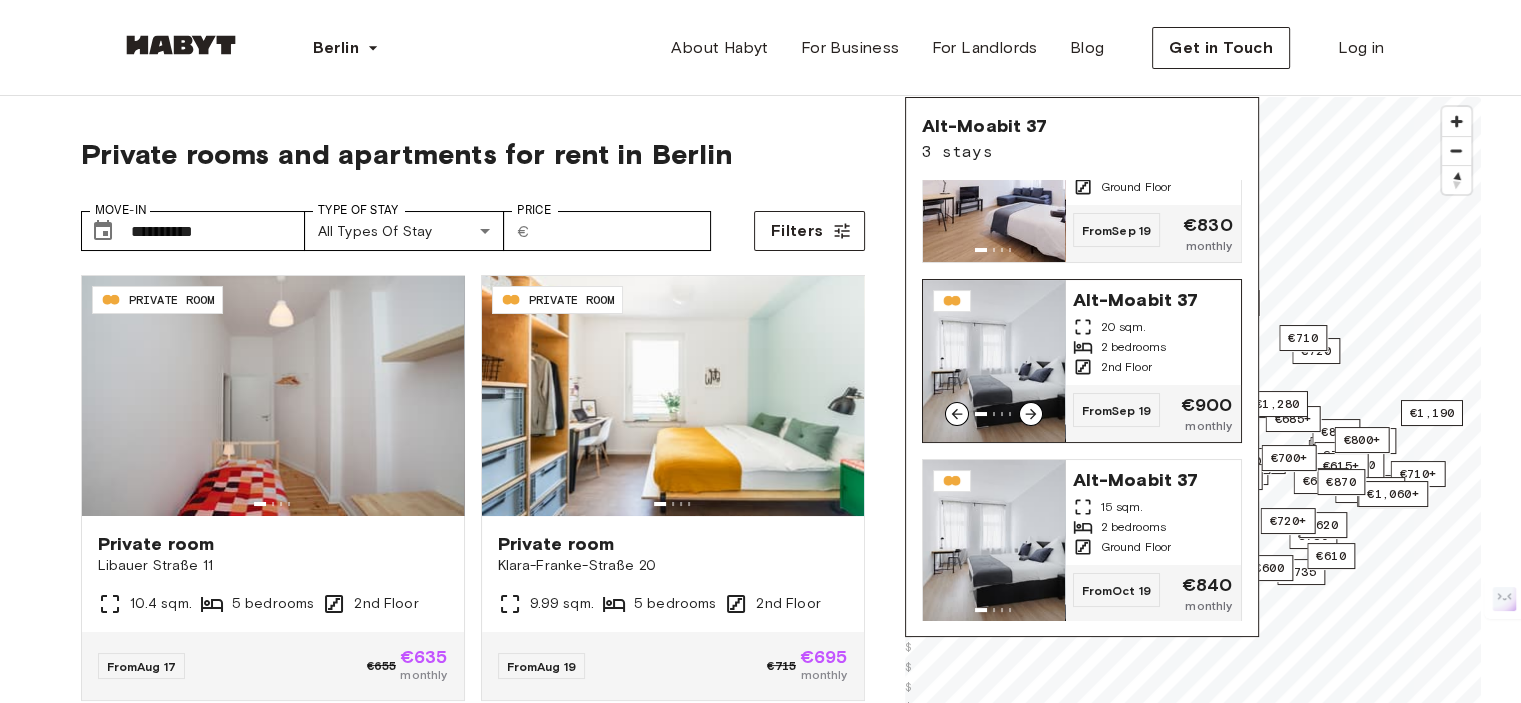 scroll, scrollTop: 82, scrollLeft: 0, axis: vertical 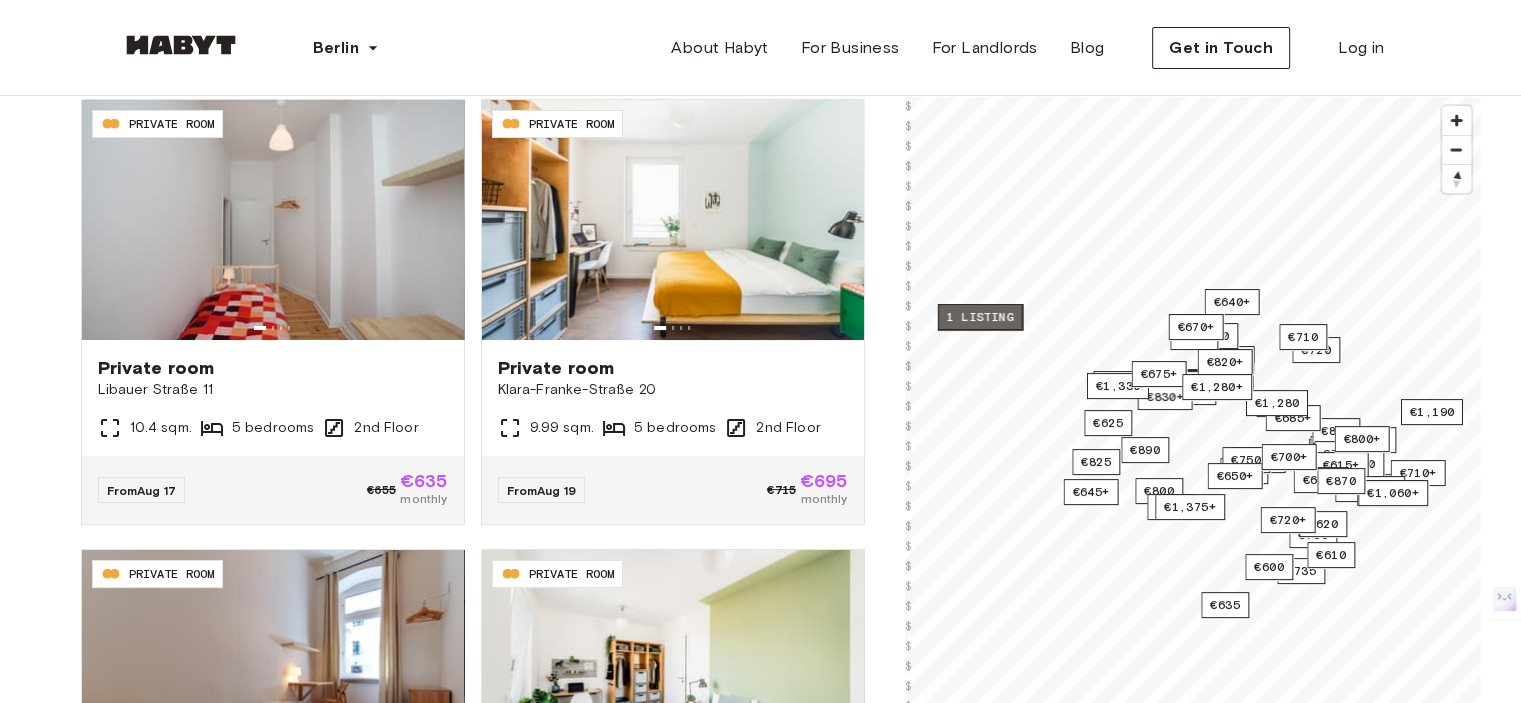 click on "1 listing" at bounding box center [979, 317] 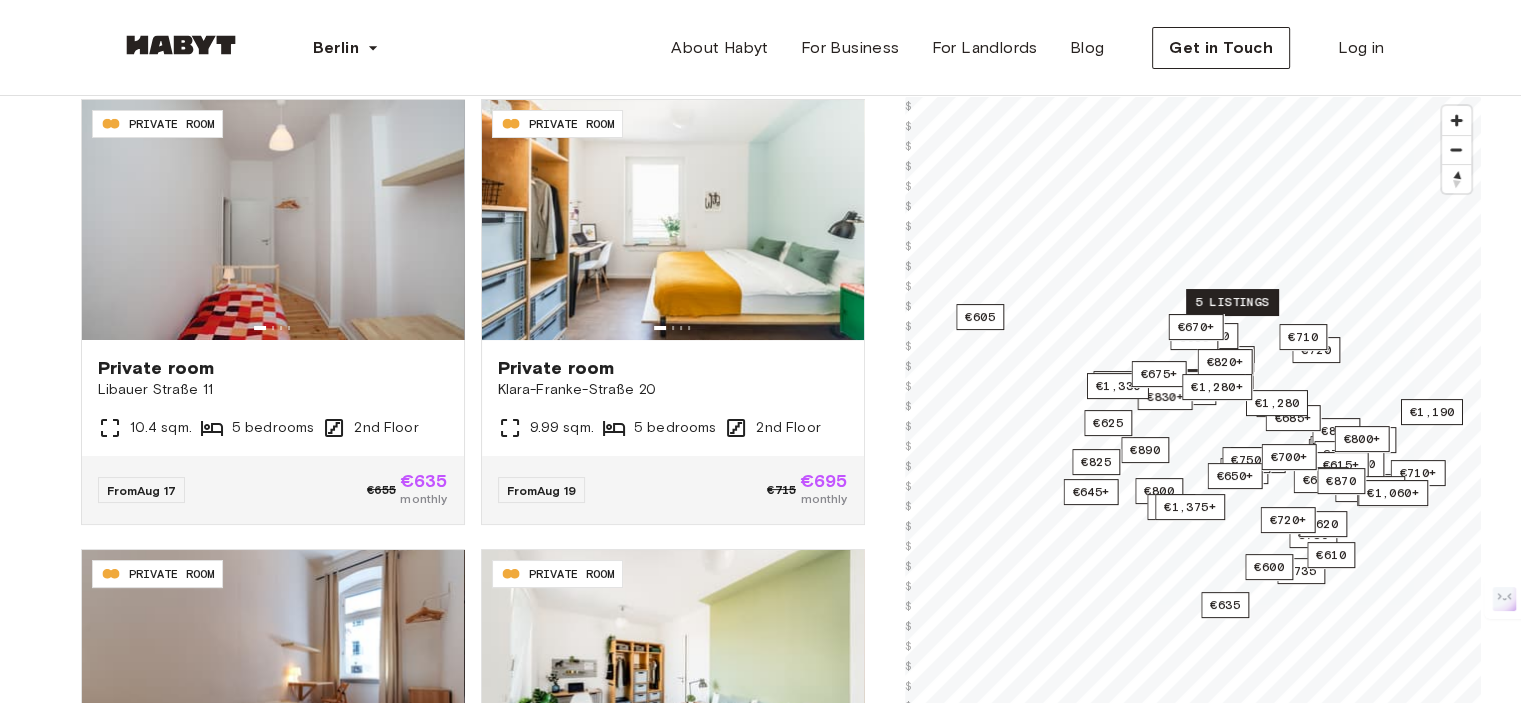 click on "5 listings" at bounding box center (1232, 302) 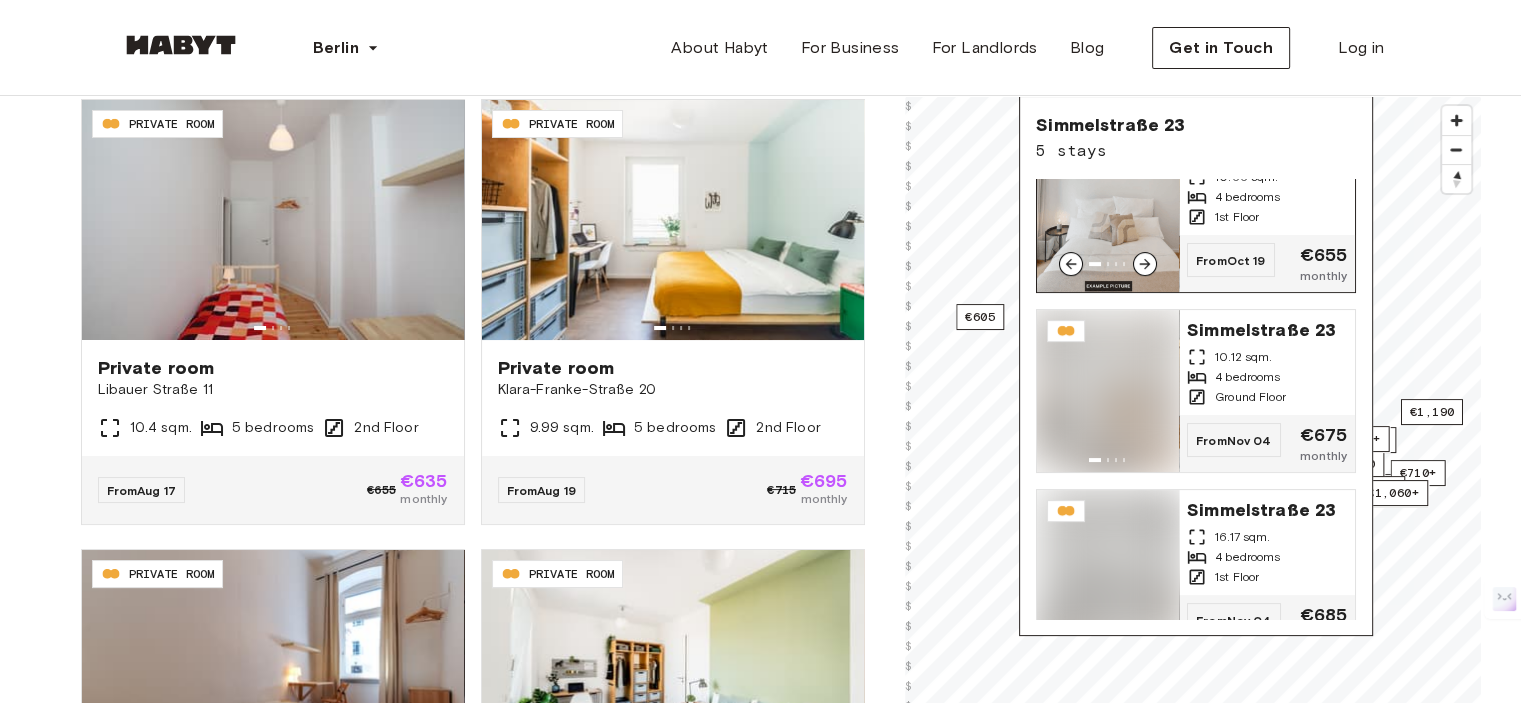 scroll, scrollTop: 424, scrollLeft: 0, axis: vertical 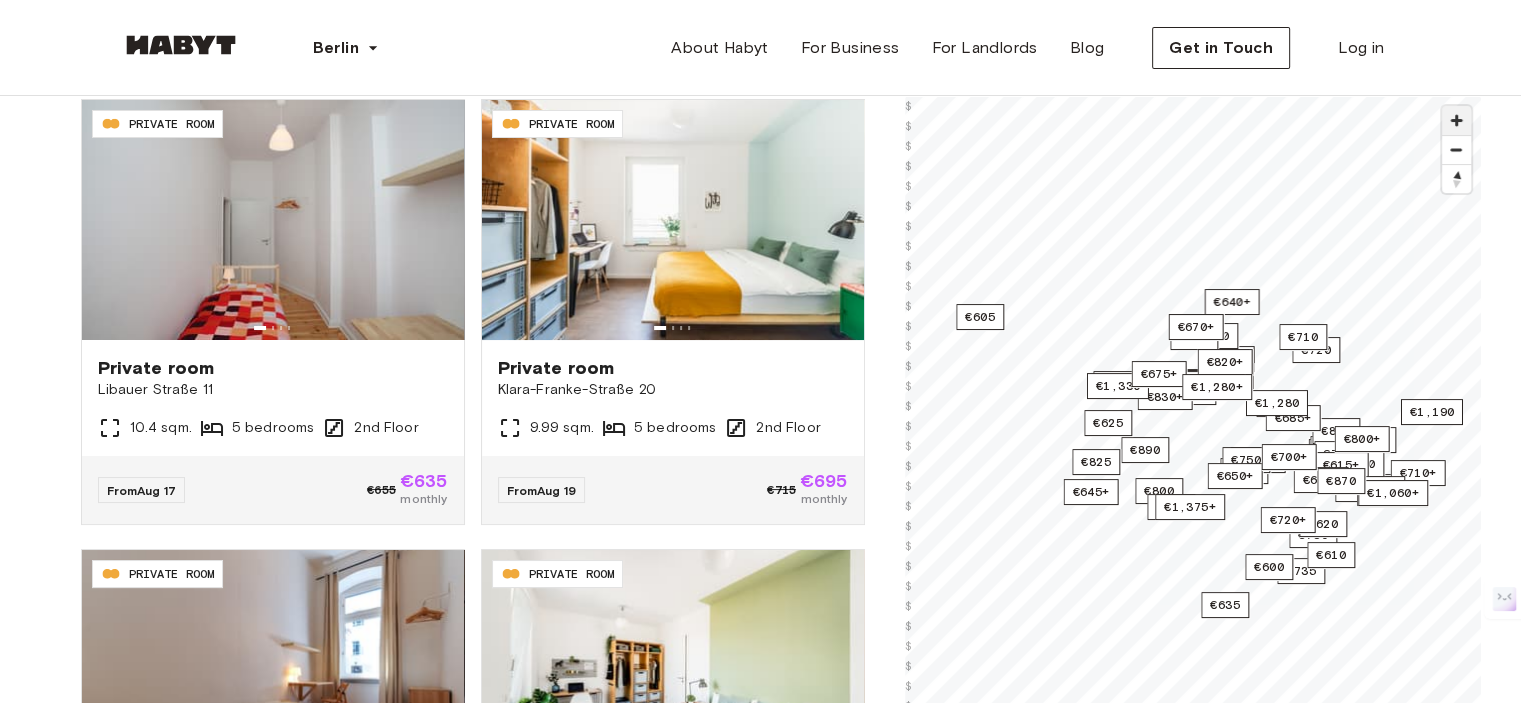 click at bounding box center [1456, 120] 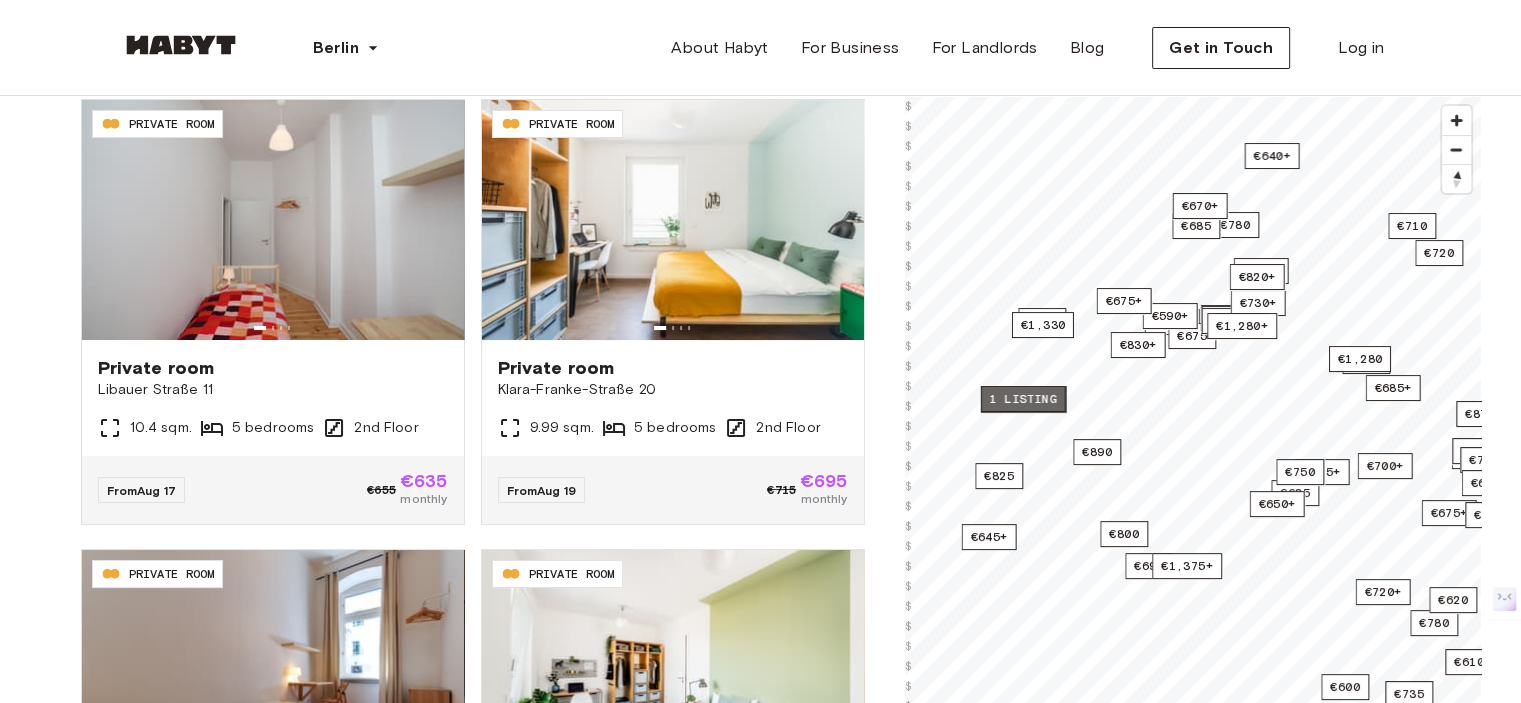 click on "1 listing" at bounding box center [1022, 399] 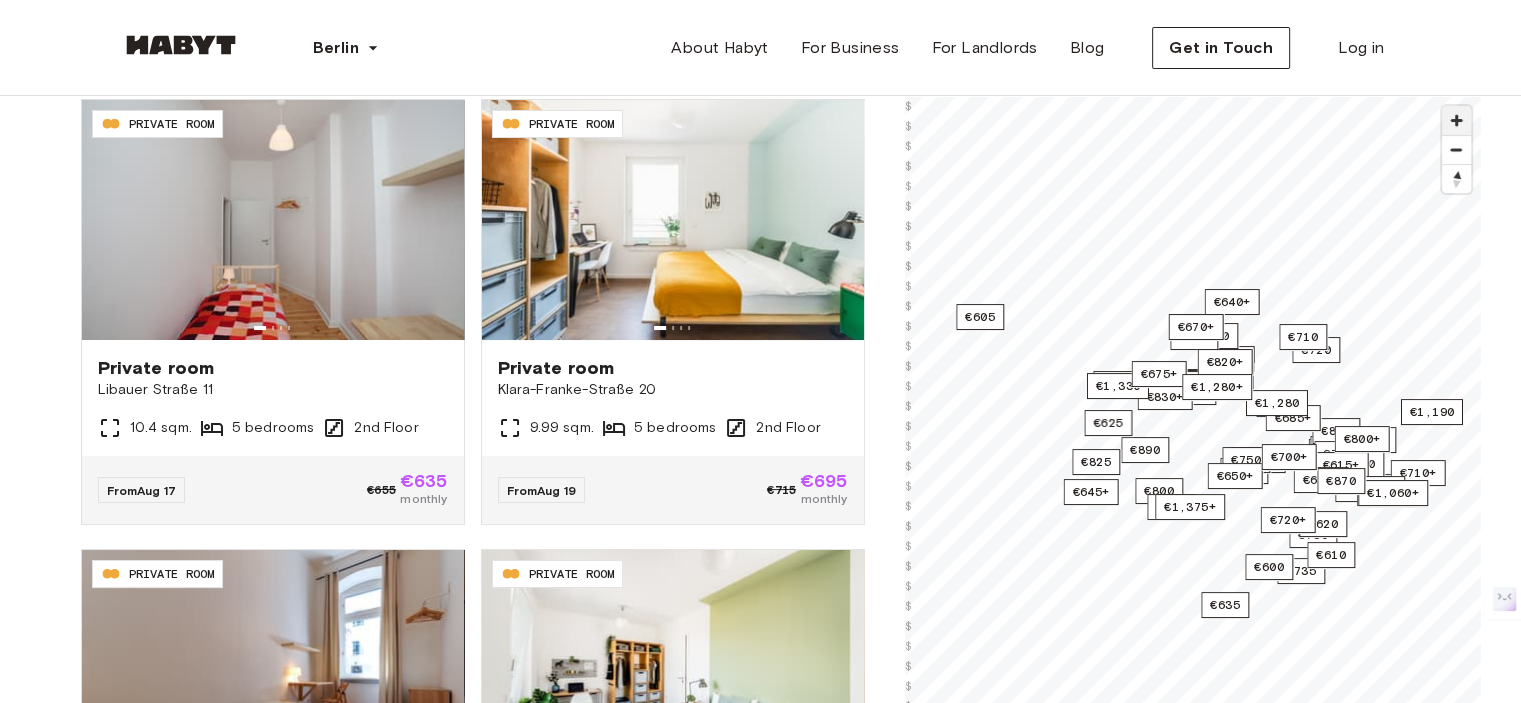 click at bounding box center (1456, 120) 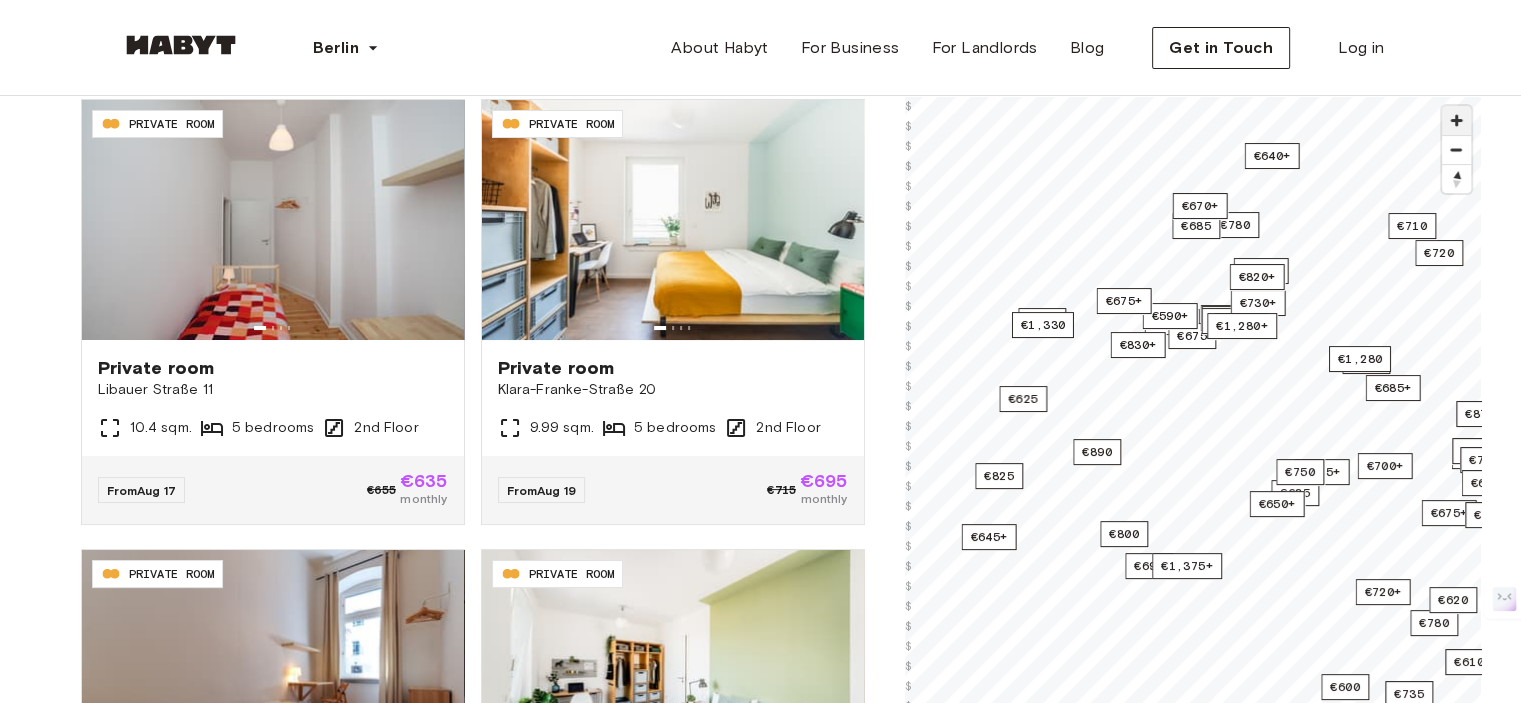click at bounding box center [1456, 120] 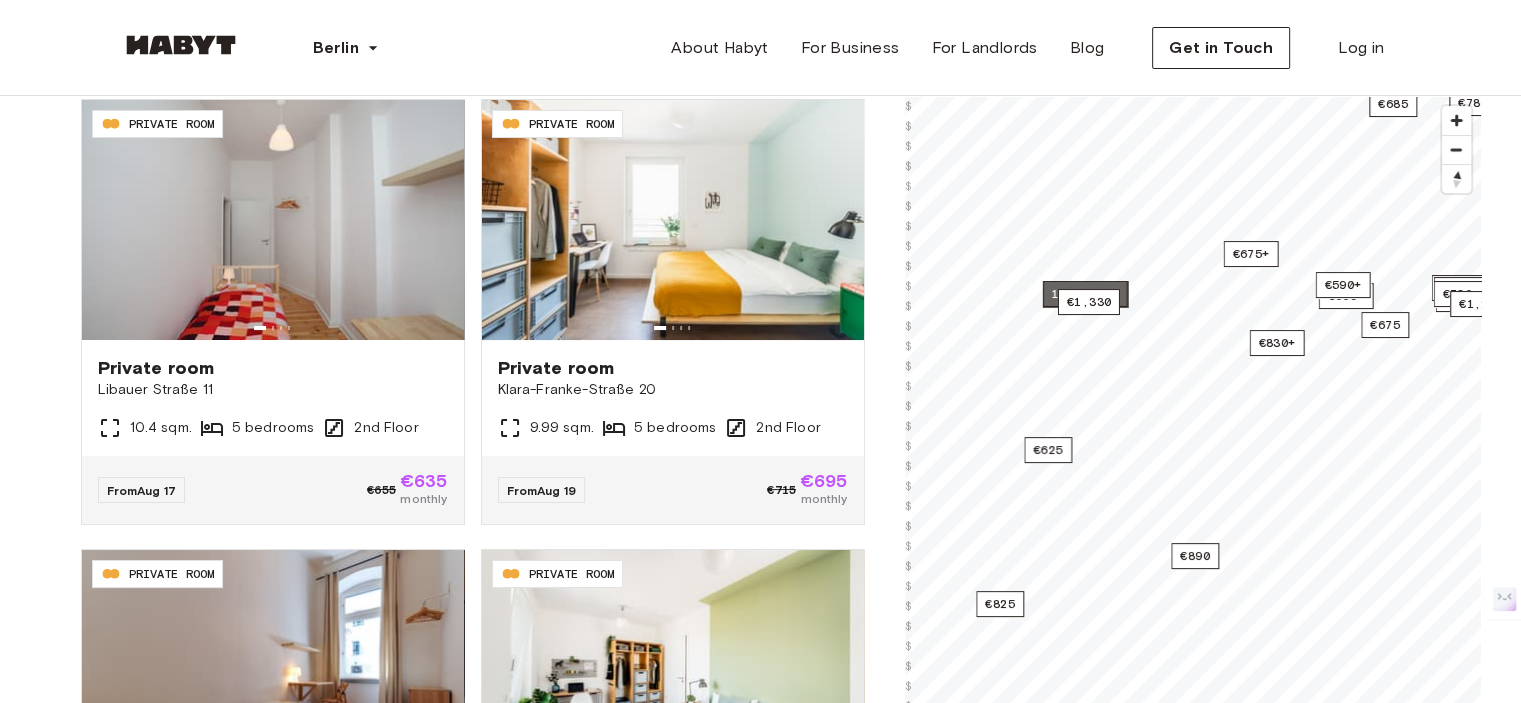 click on "1 listing" at bounding box center (1084, 294) 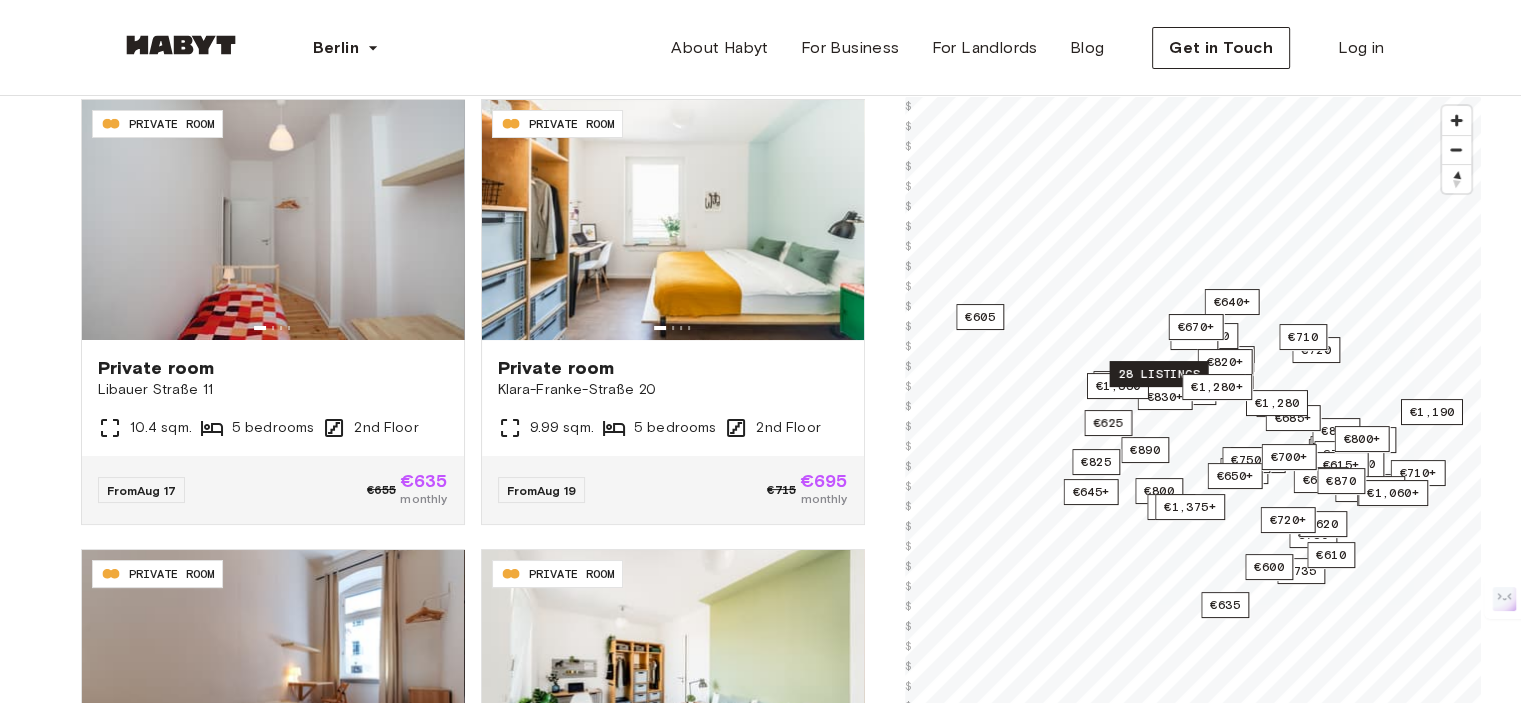 click on "28 listings" at bounding box center (1158, 374) 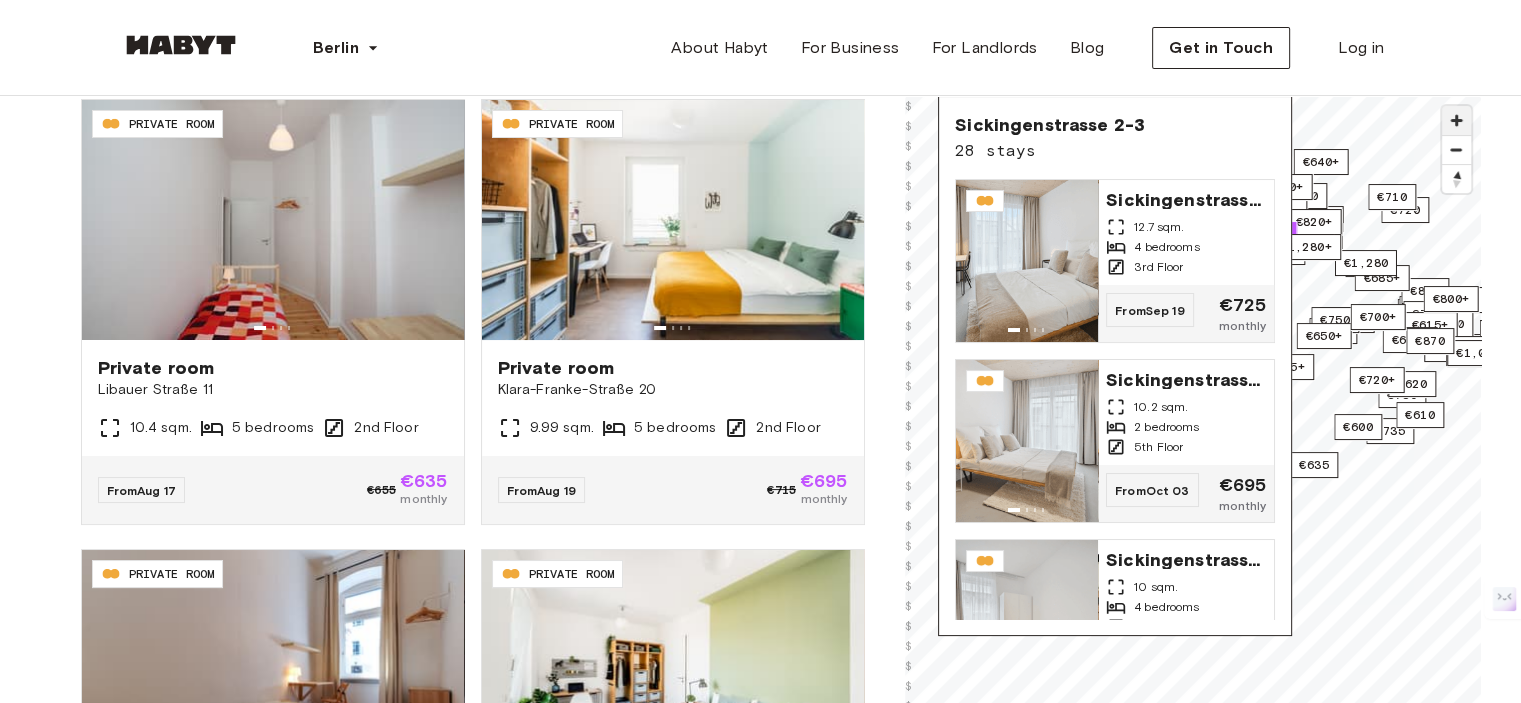 click on "€700+ €725+ €665+ €845+ €675 €780 €890 €825 €590+ €1,060+ €640+ €1,145+ €780+ €800 €735 €655+ €635 €625 €675 €585+ €780 €1,280+ €610 €845 €810 €825 €780 €800 €875 €635 €750 €790 €675 €620 €605 €615+ €660+ €685 €710+ €655 €685+ €710+ €695 €720+ €1,060+ €1,190 €1,060+ €555+ €1,155+ €1,060+ €720+ €730+ €800+ €820+ €1,280 €670+ €1,375+ €650+ €600 €675+ €1,155+ €1,060+ €870 €700+ €720 €830+ €645+ €710 €1,330 28 listings €720+ €1,280+ © Mapbox   © OpenStreetMap   Improve this map $ $ $ $ $ $ $ $ $ $ $ $ $ $ $ $ $ $ $ $ $ $ $ $ $ $ $ $ $ $ $ $ $ $ $ $ $ $ $ $ $ $ $ $ $ $ $ $ $ $ $ $ $ $ $ $ $ $ $ $ $ $ $ $ $ $ $ $ $ $ $ $" at bounding box center [1193, 447] 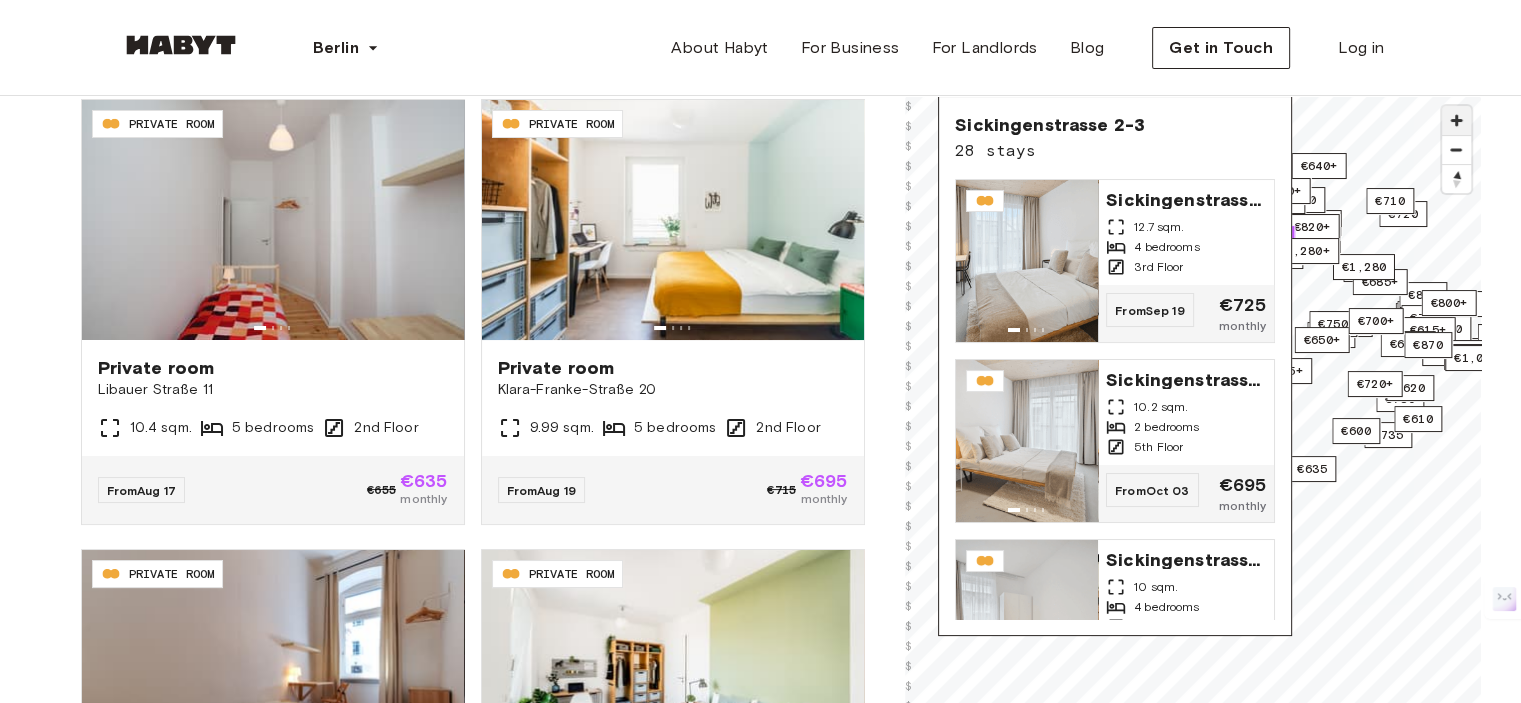 click at bounding box center [1456, 120] 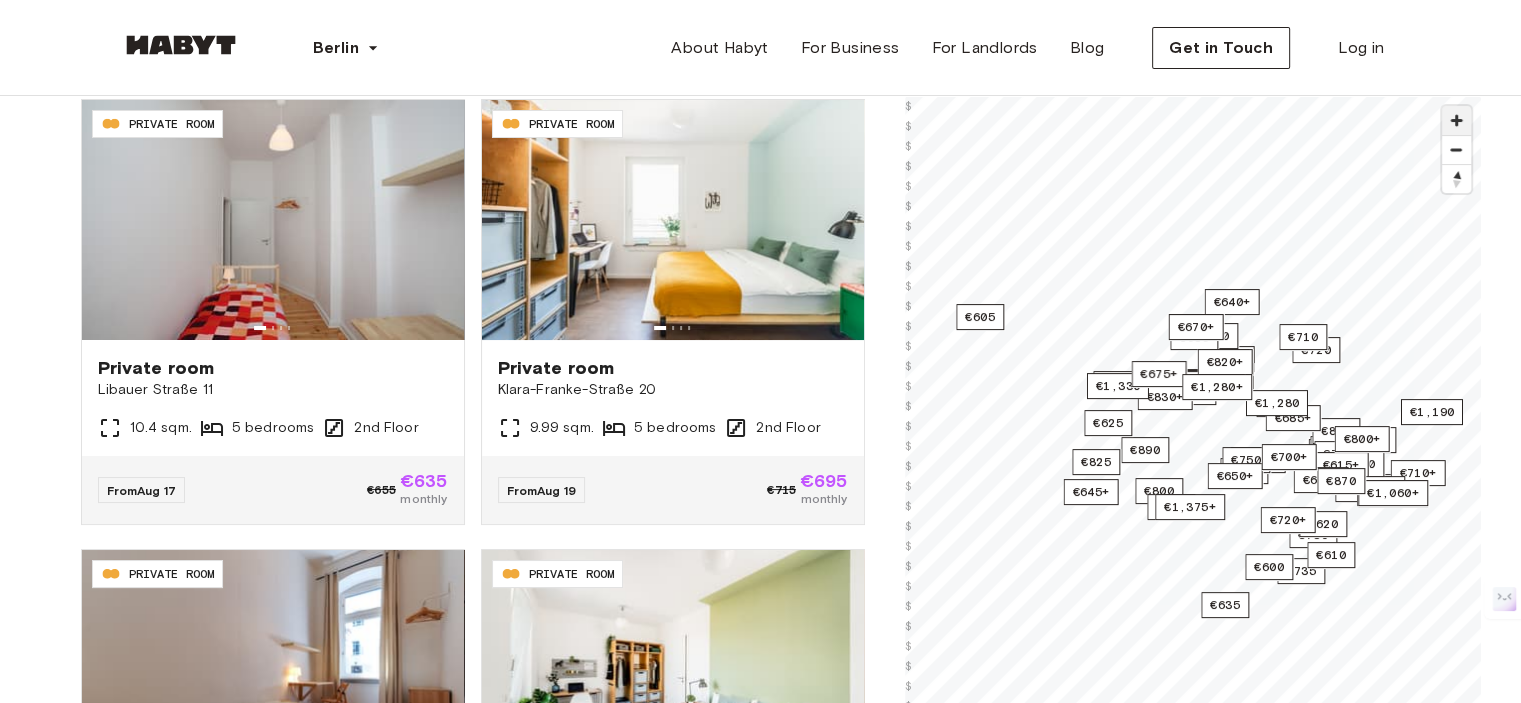 click at bounding box center [1456, 120] 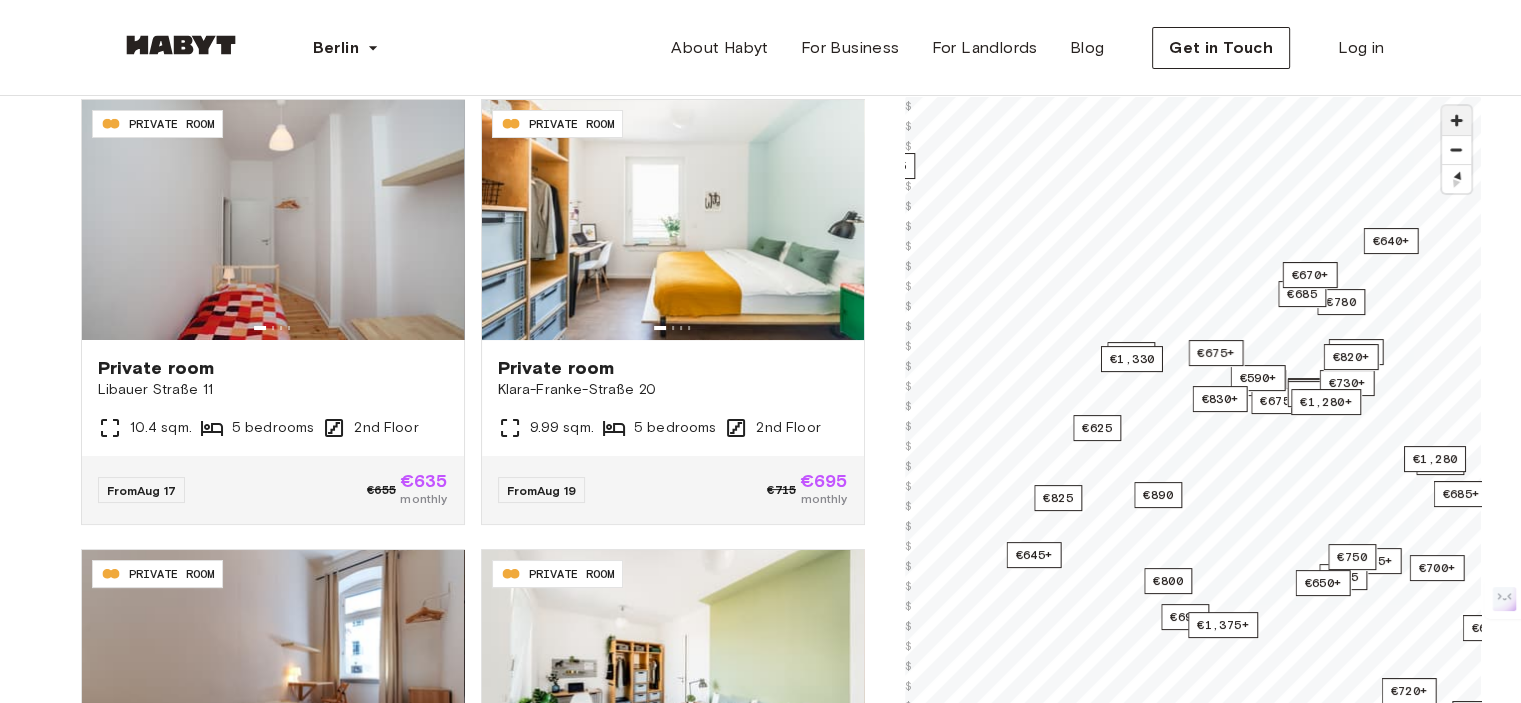 click at bounding box center [1456, 120] 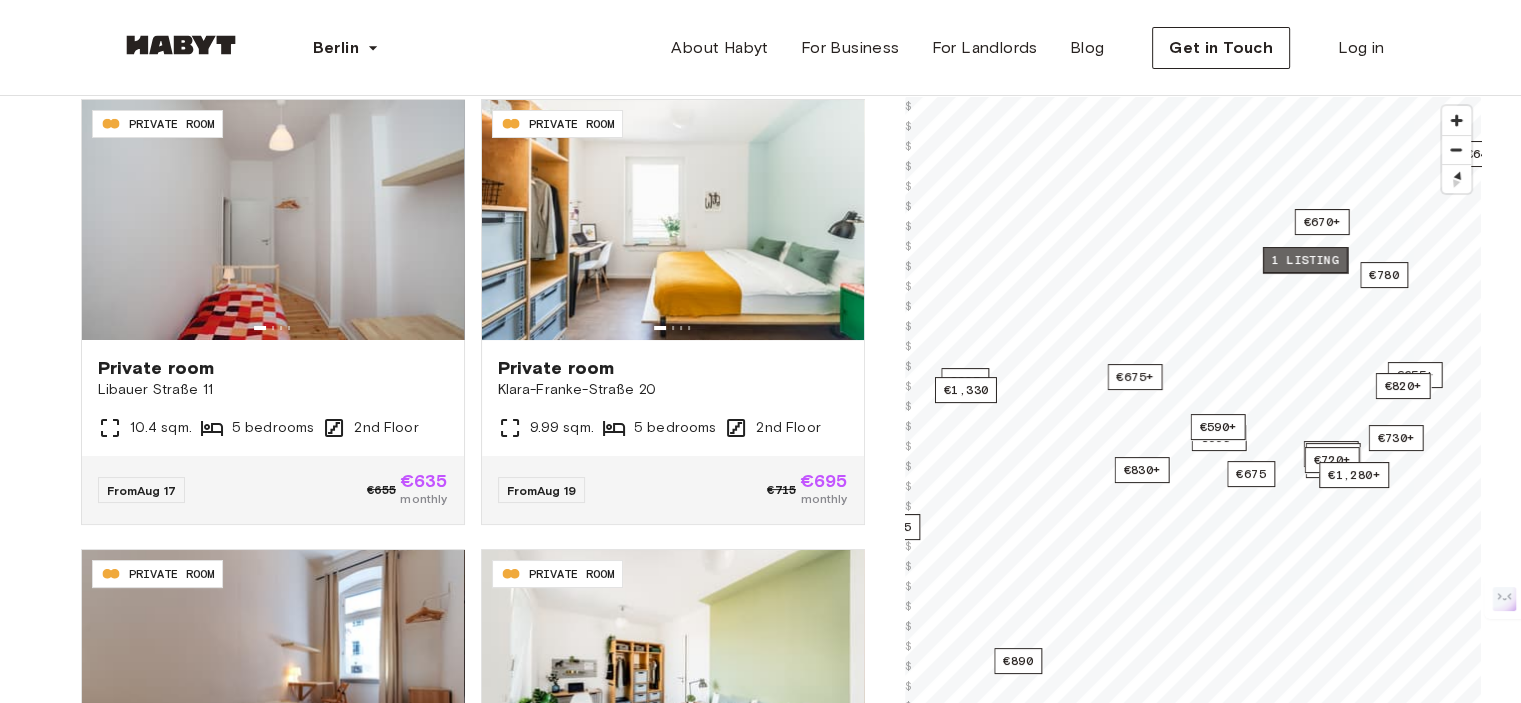 click on "1 listing" at bounding box center [1304, 260] 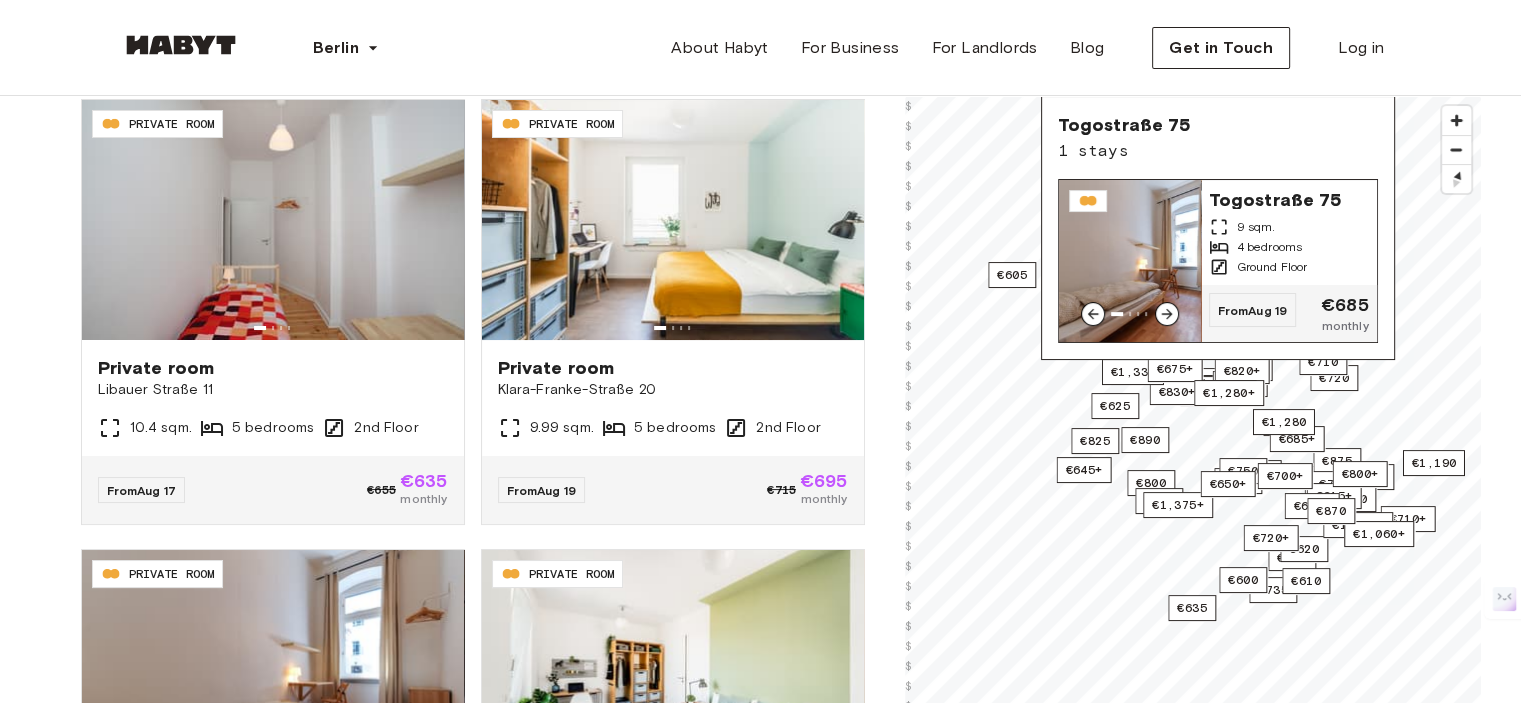 click at bounding box center [1130, 261] 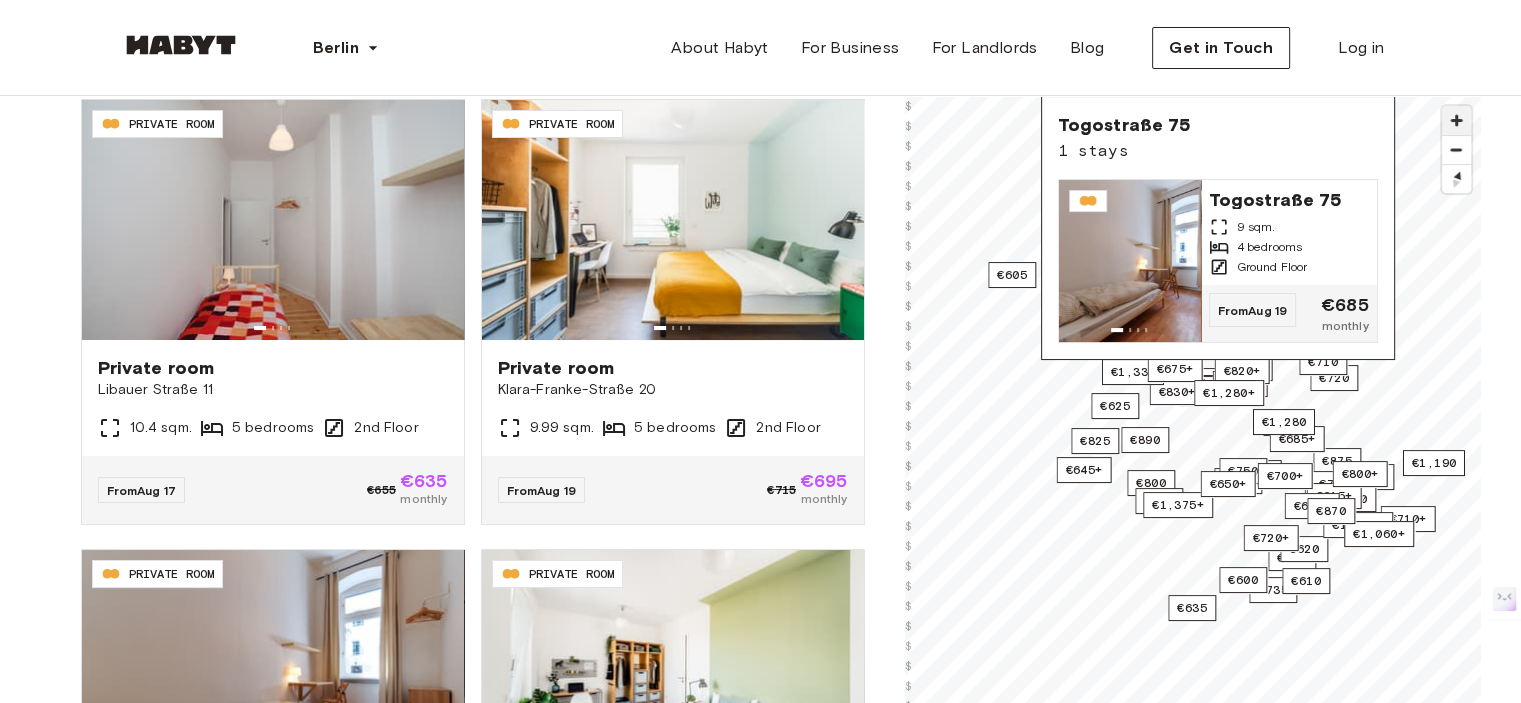 click at bounding box center [1456, 120] 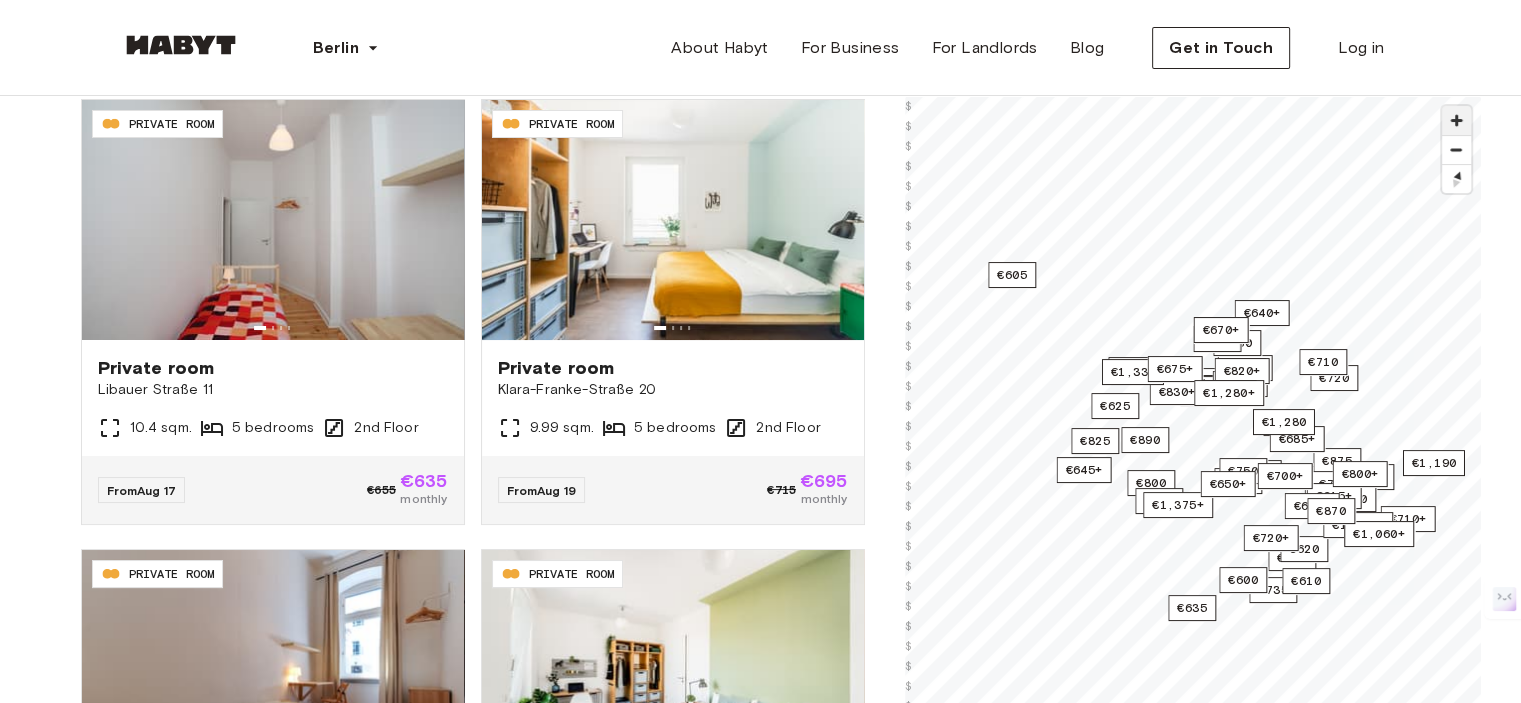 click at bounding box center [1456, 120] 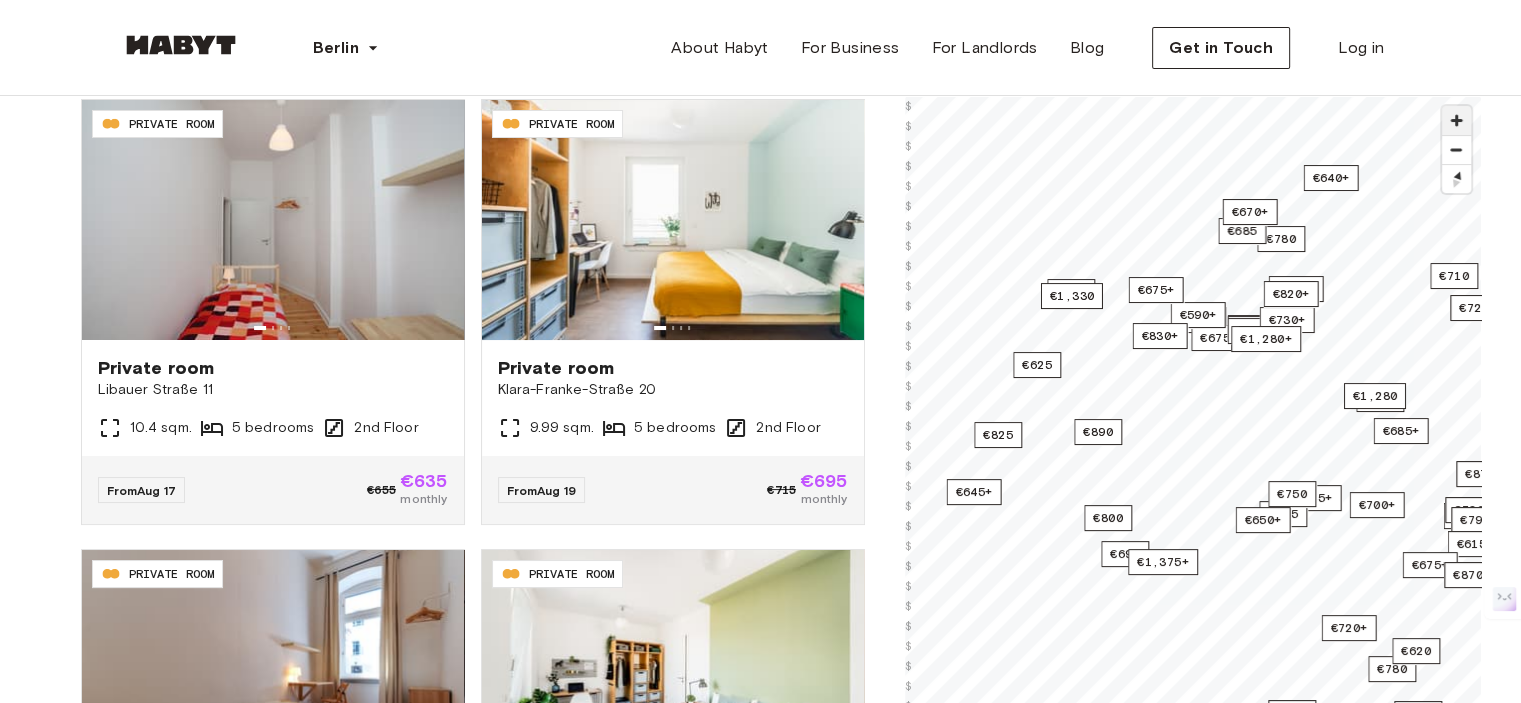 click at bounding box center [1456, 120] 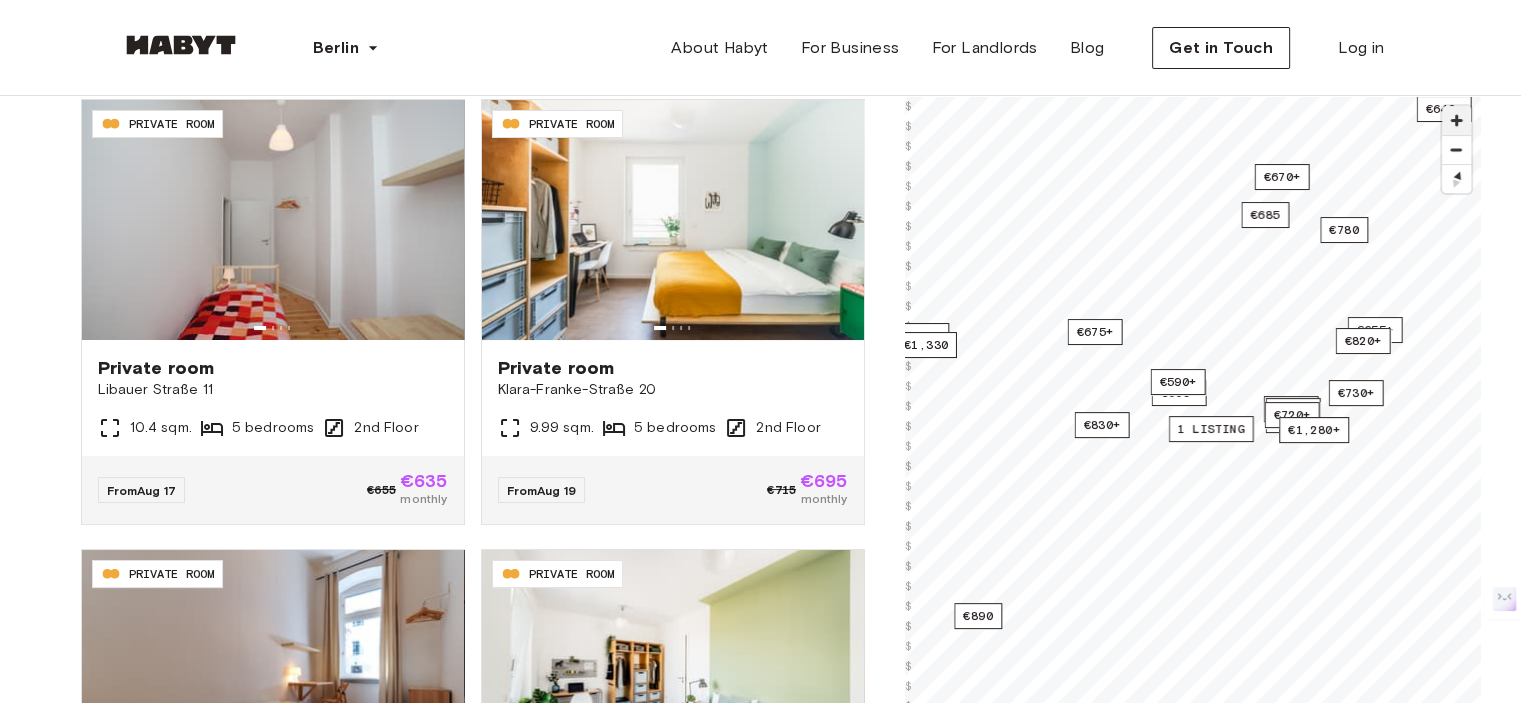 click at bounding box center [1456, 120] 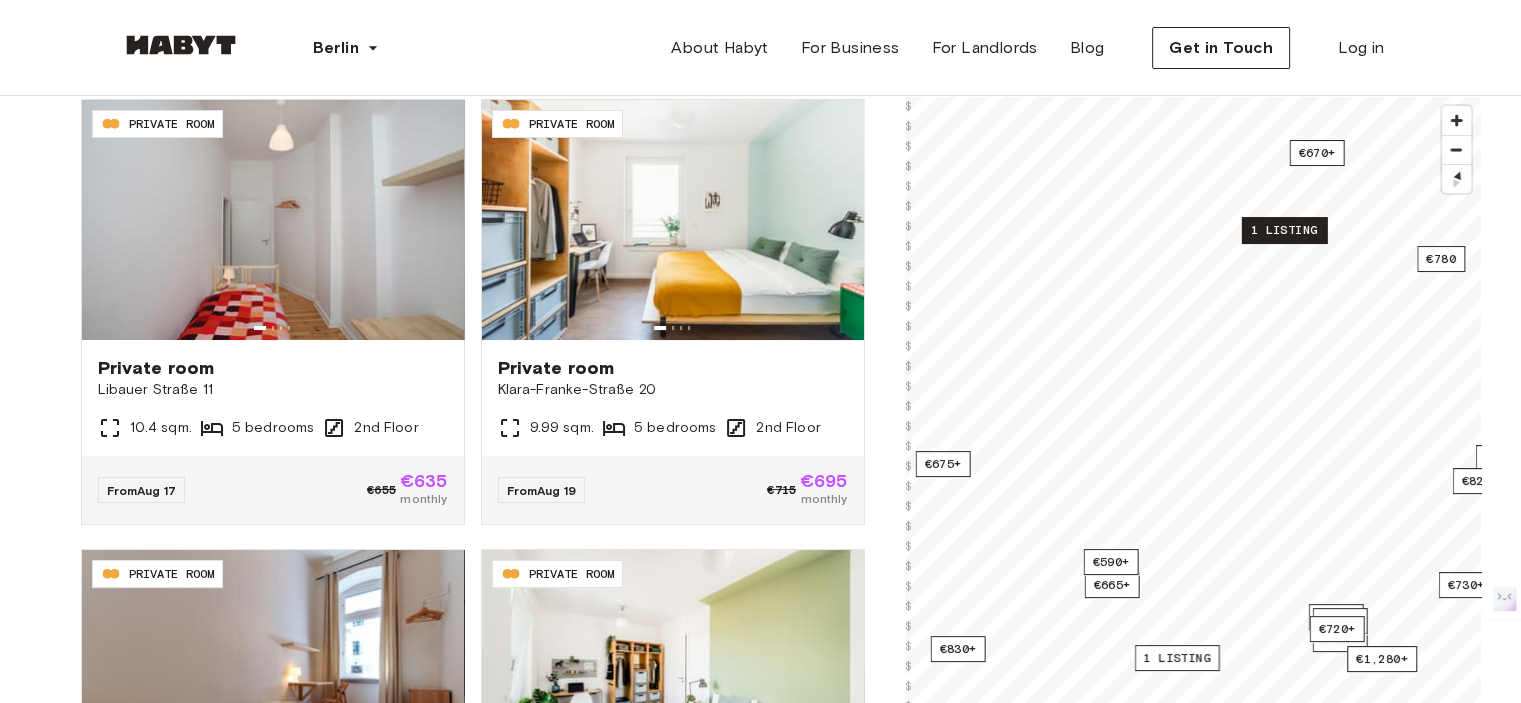 click on "1 listing" at bounding box center [1283, 230] 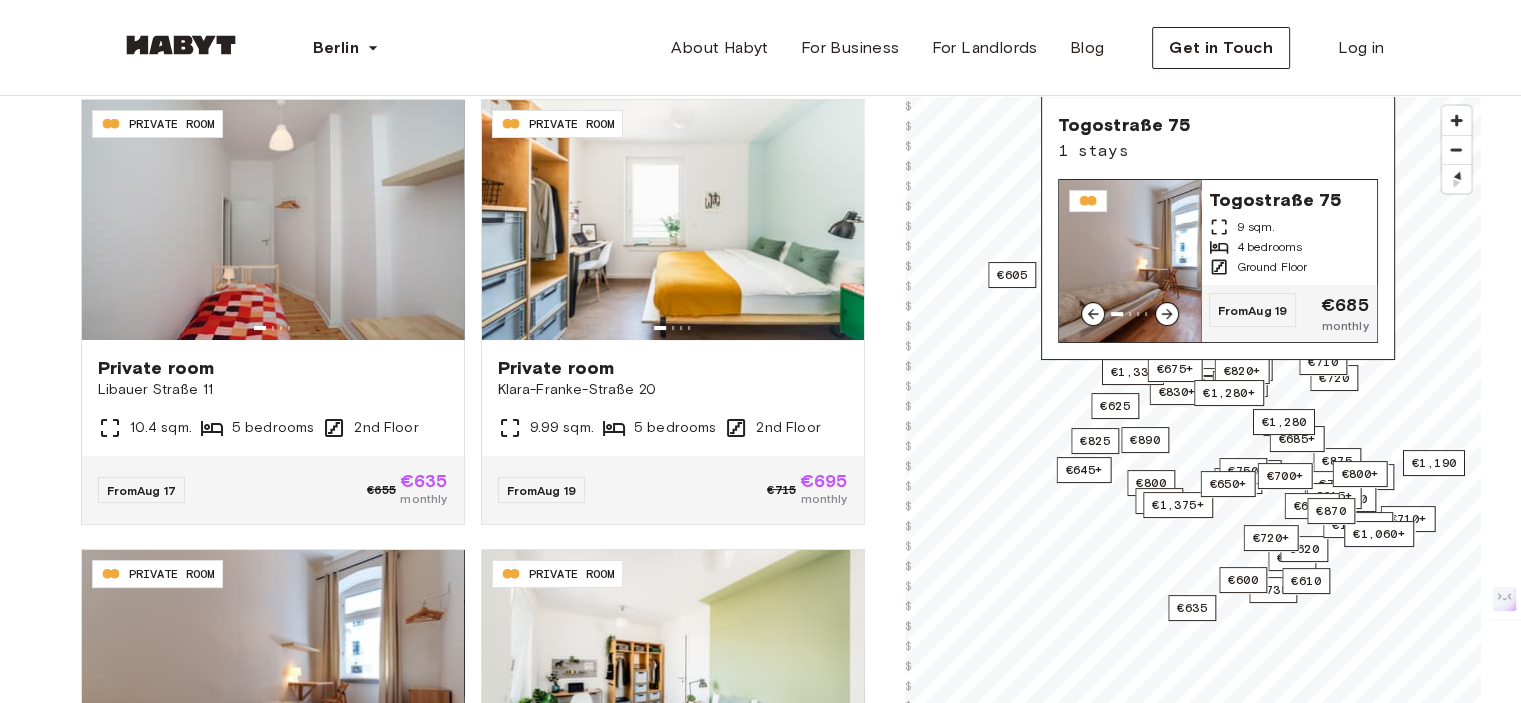 click at bounding box center [1130, 261] 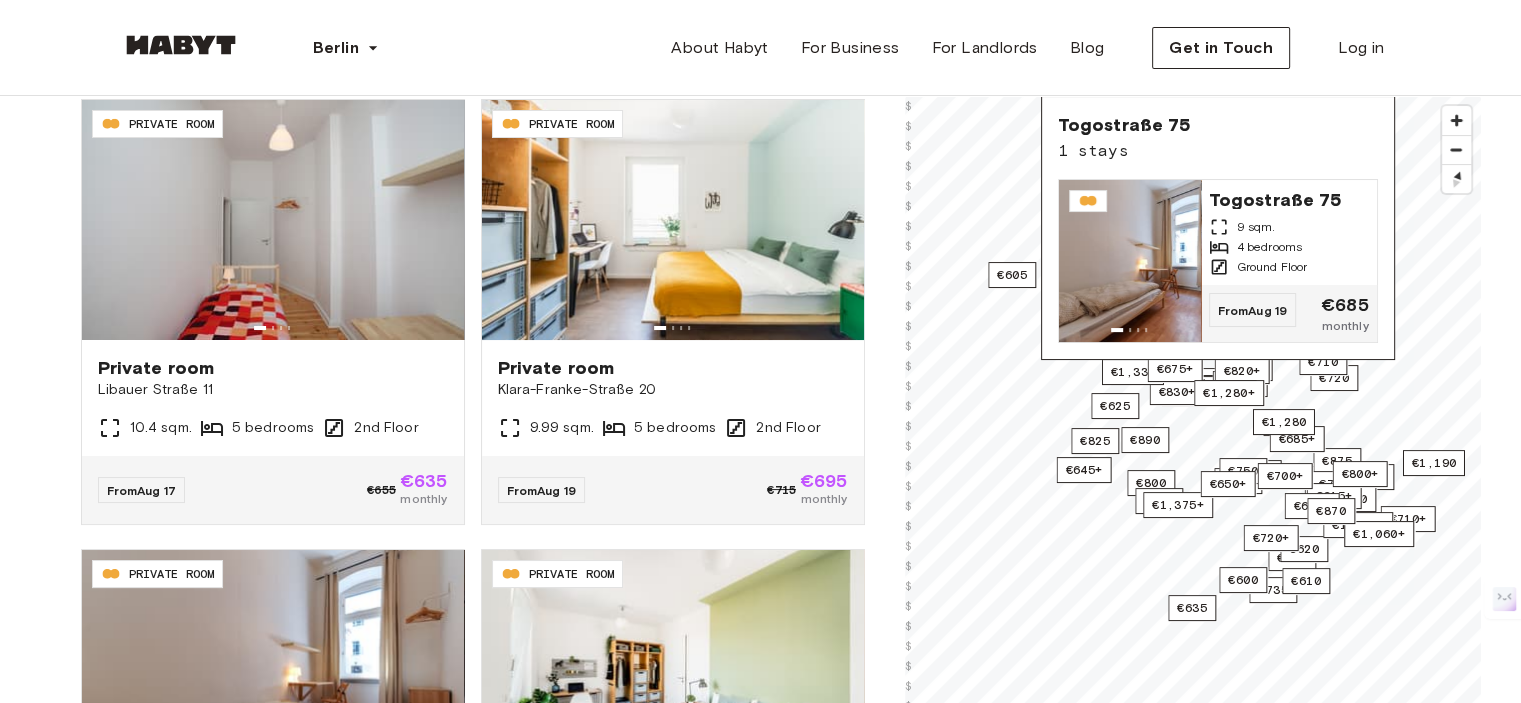 click on "**********" at bounding box center (473, 361) 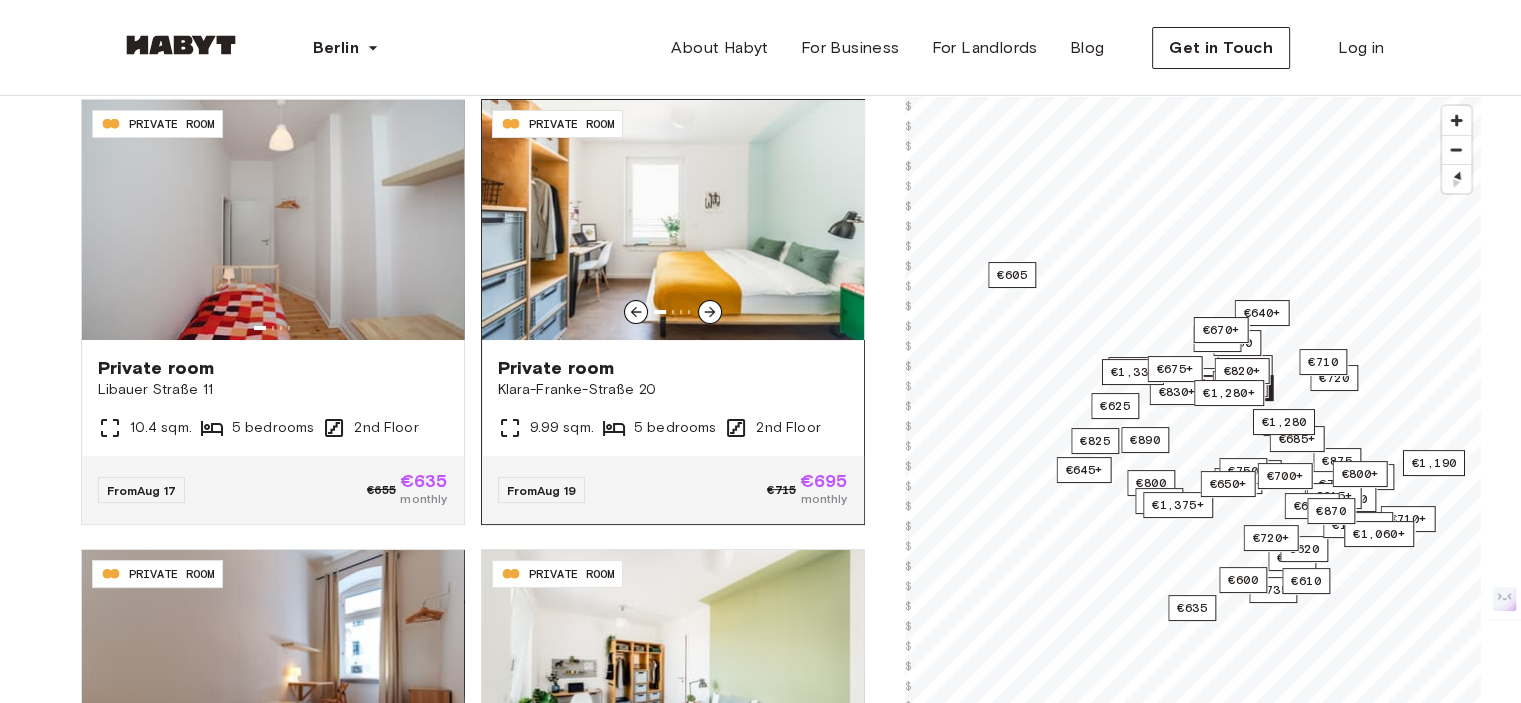 click 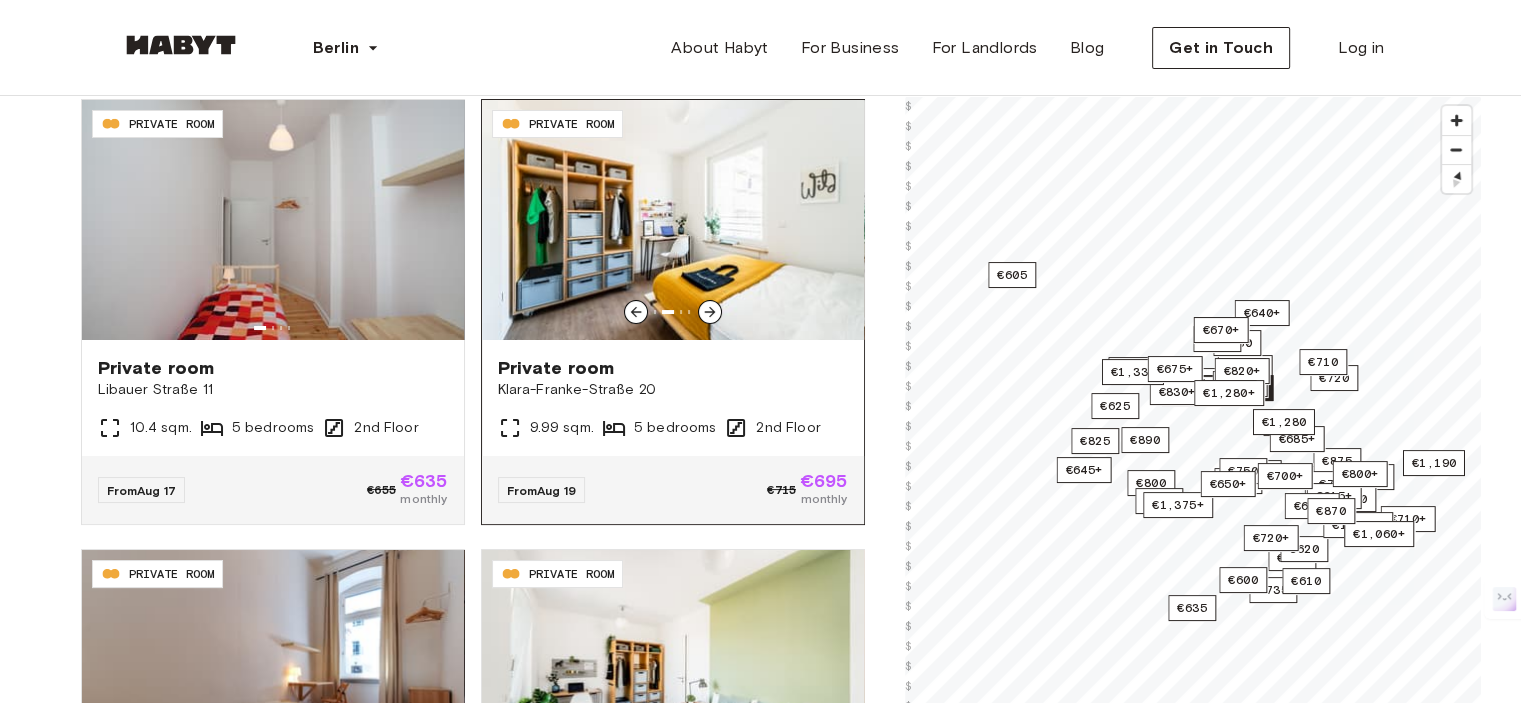 click 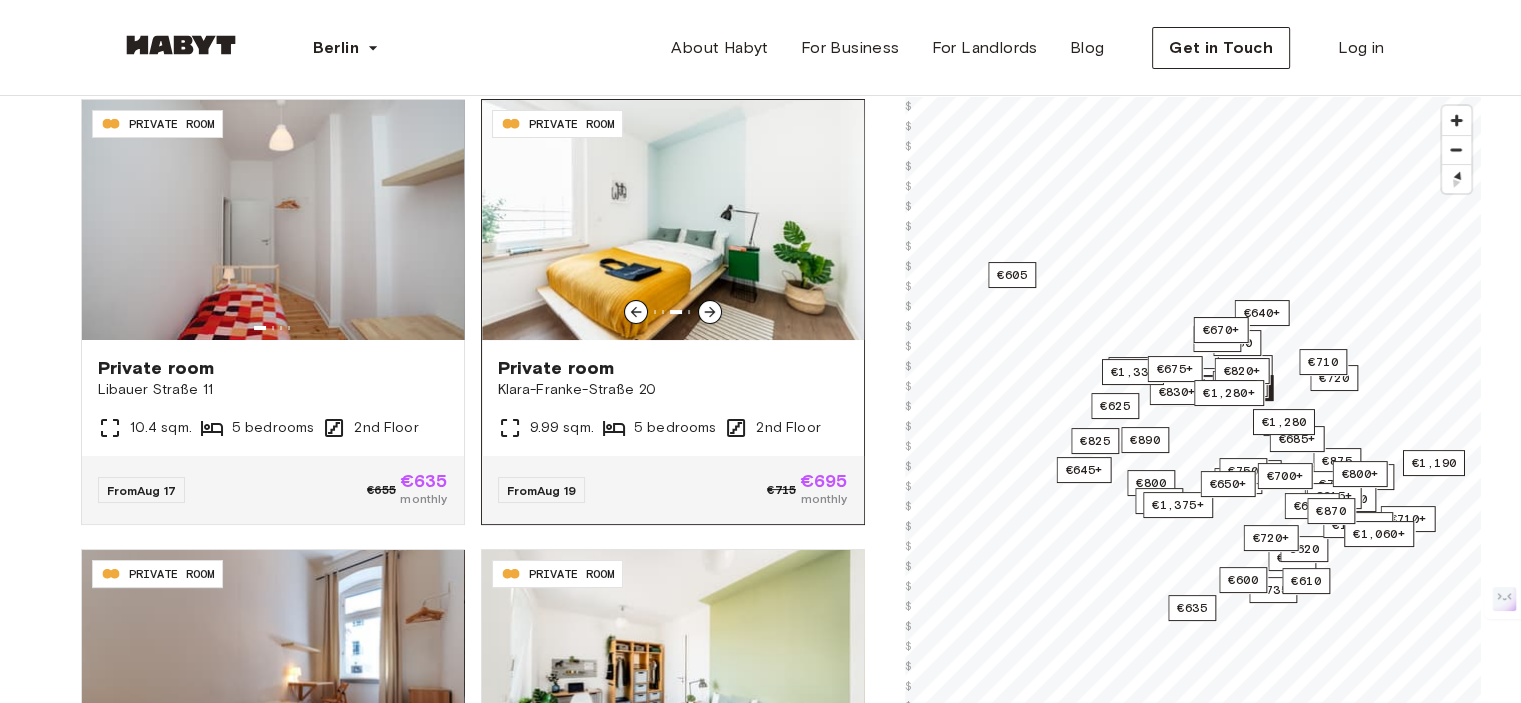 click 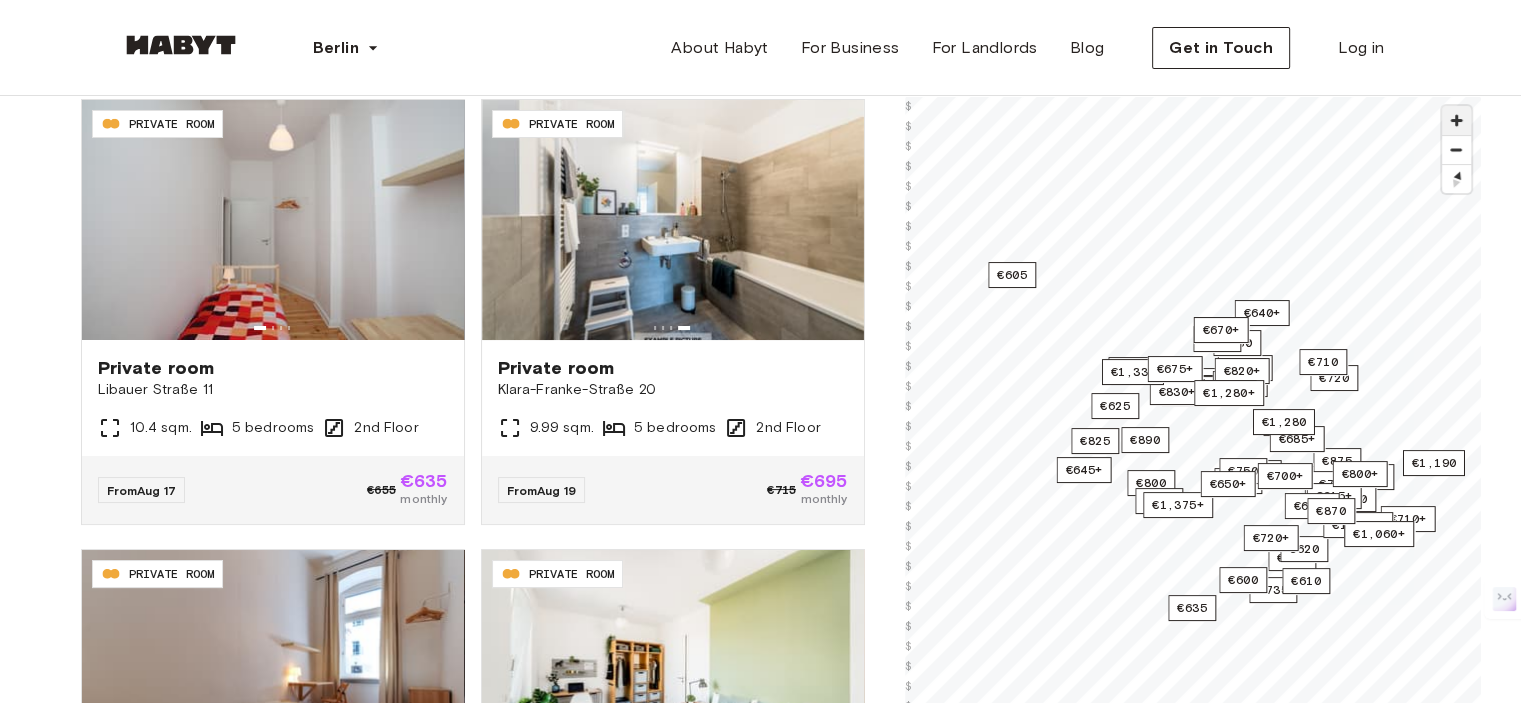 click at bounding box center [1456, 120] 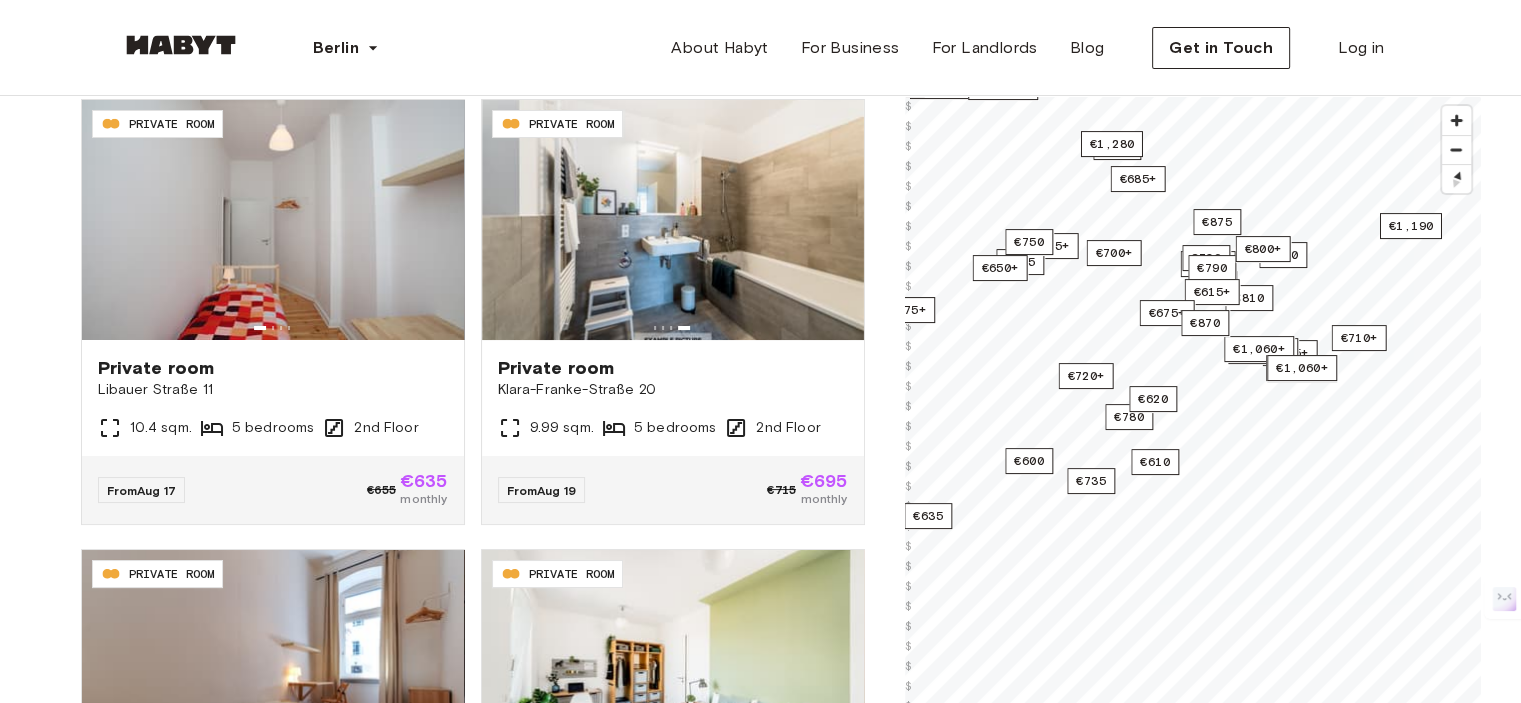 click on "**********" at bounding box center (760, 2183) 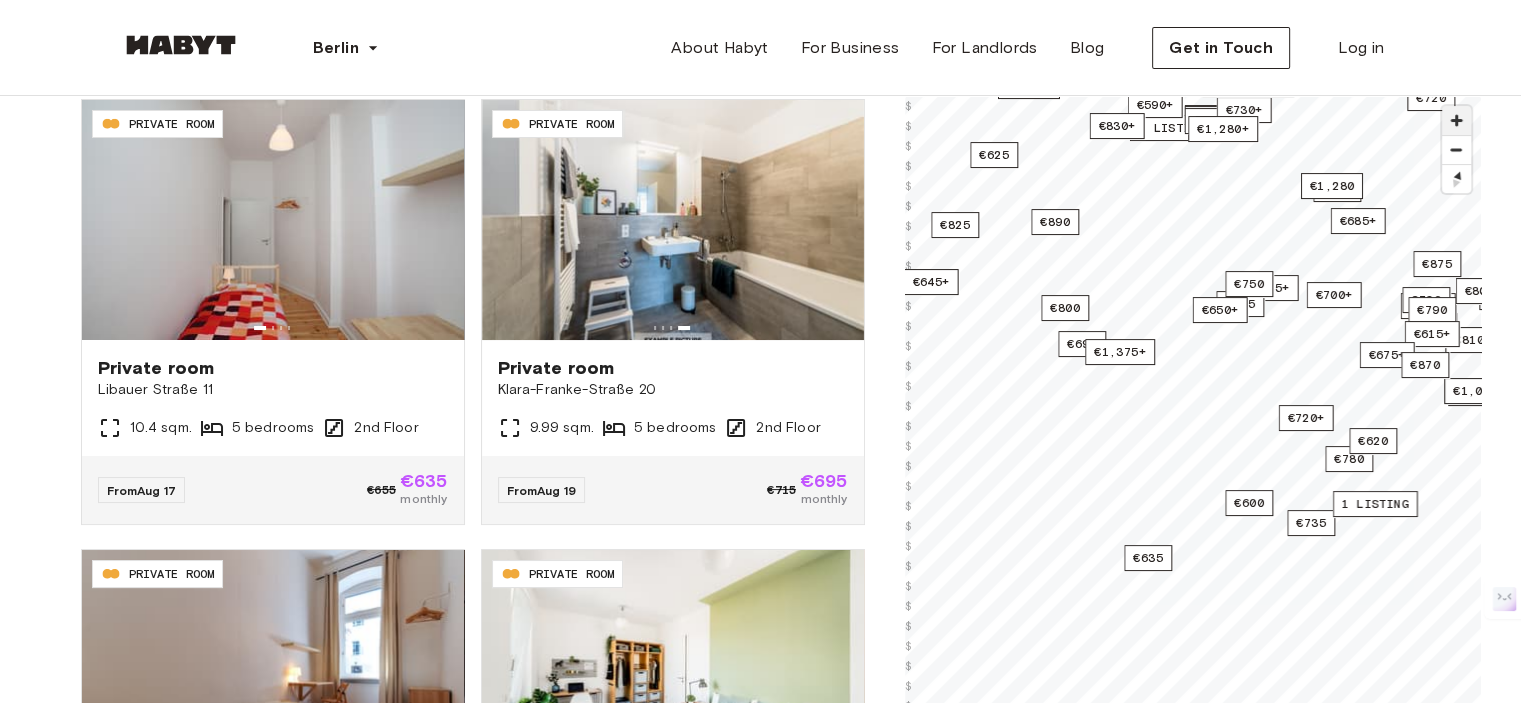 click at bounding box center [1456, 120] 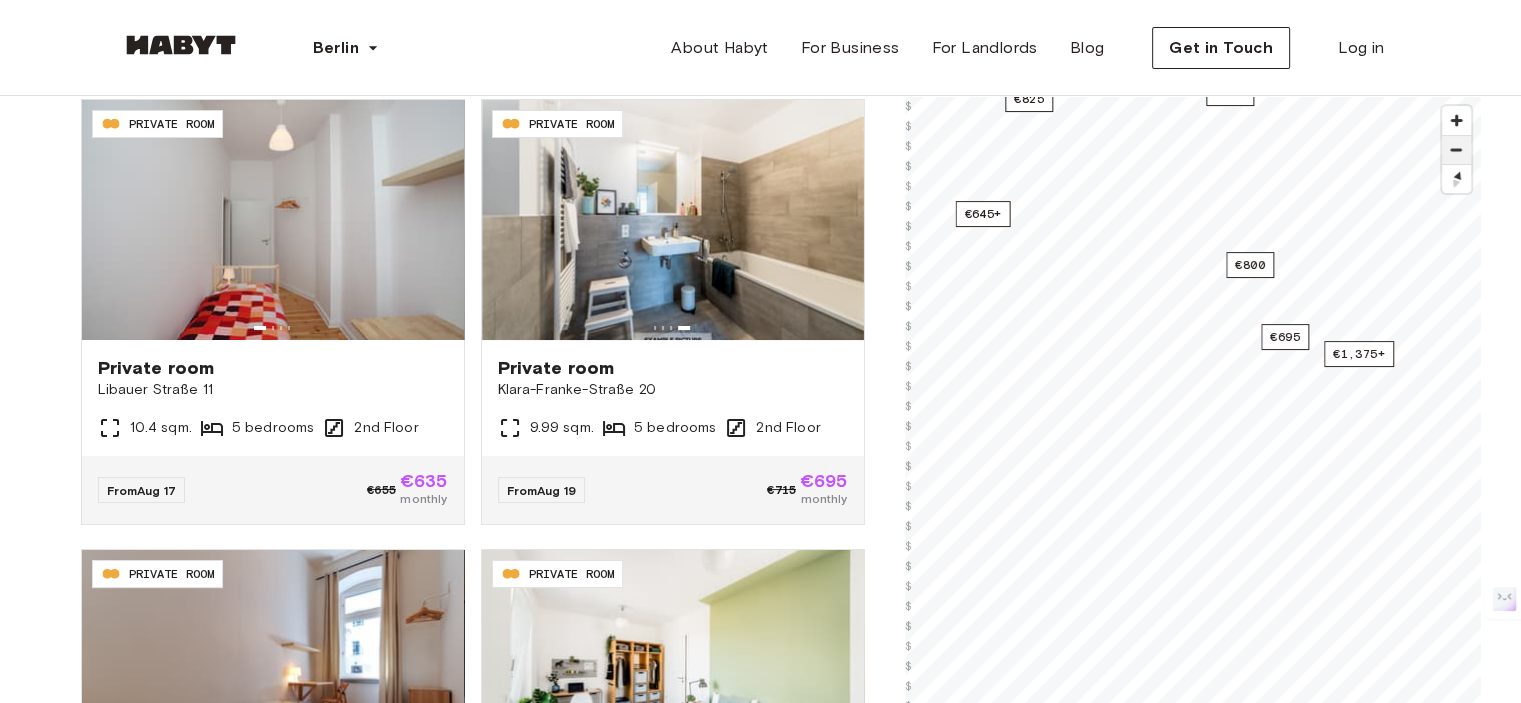 click at bounding box center (1456, 150) 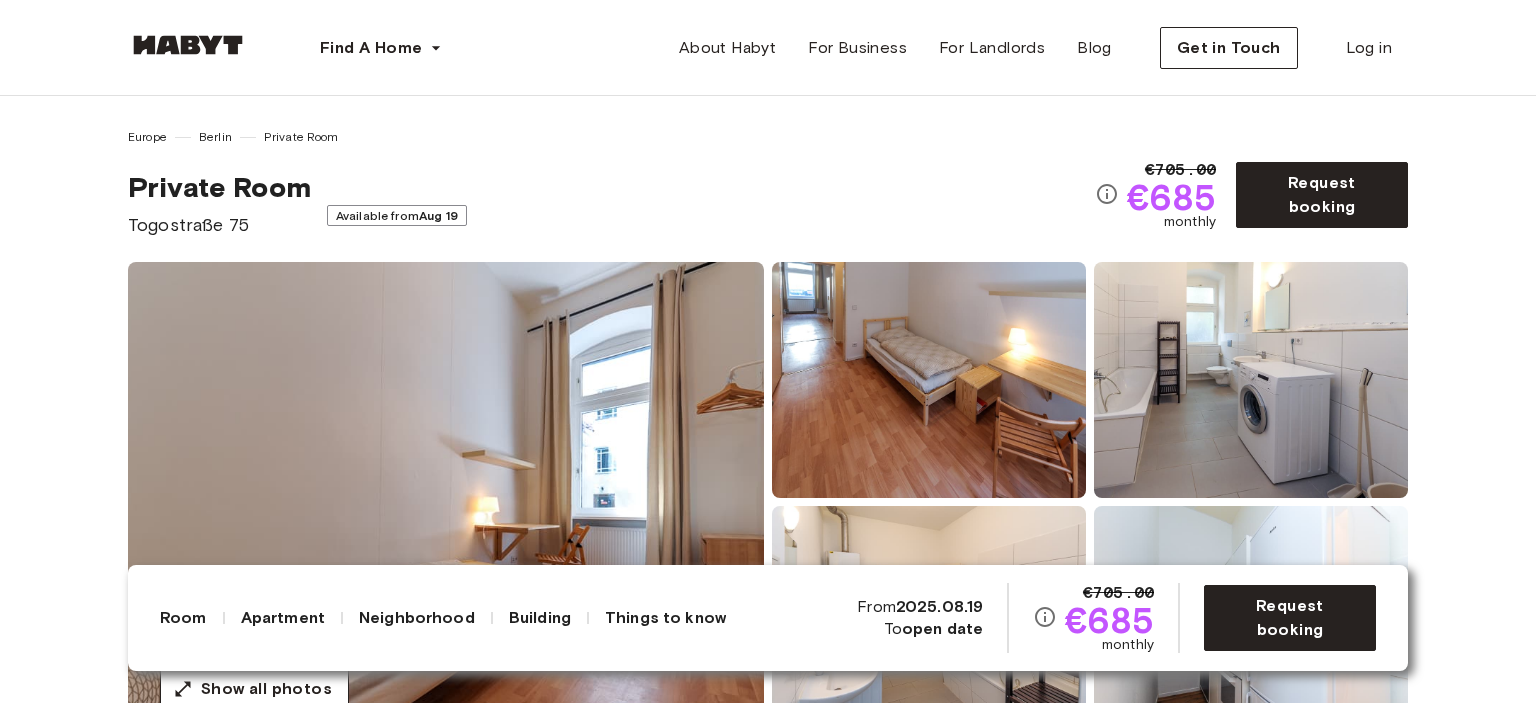 scroll, scrollTop: 161, scrollLeft: 0, axis: vertical 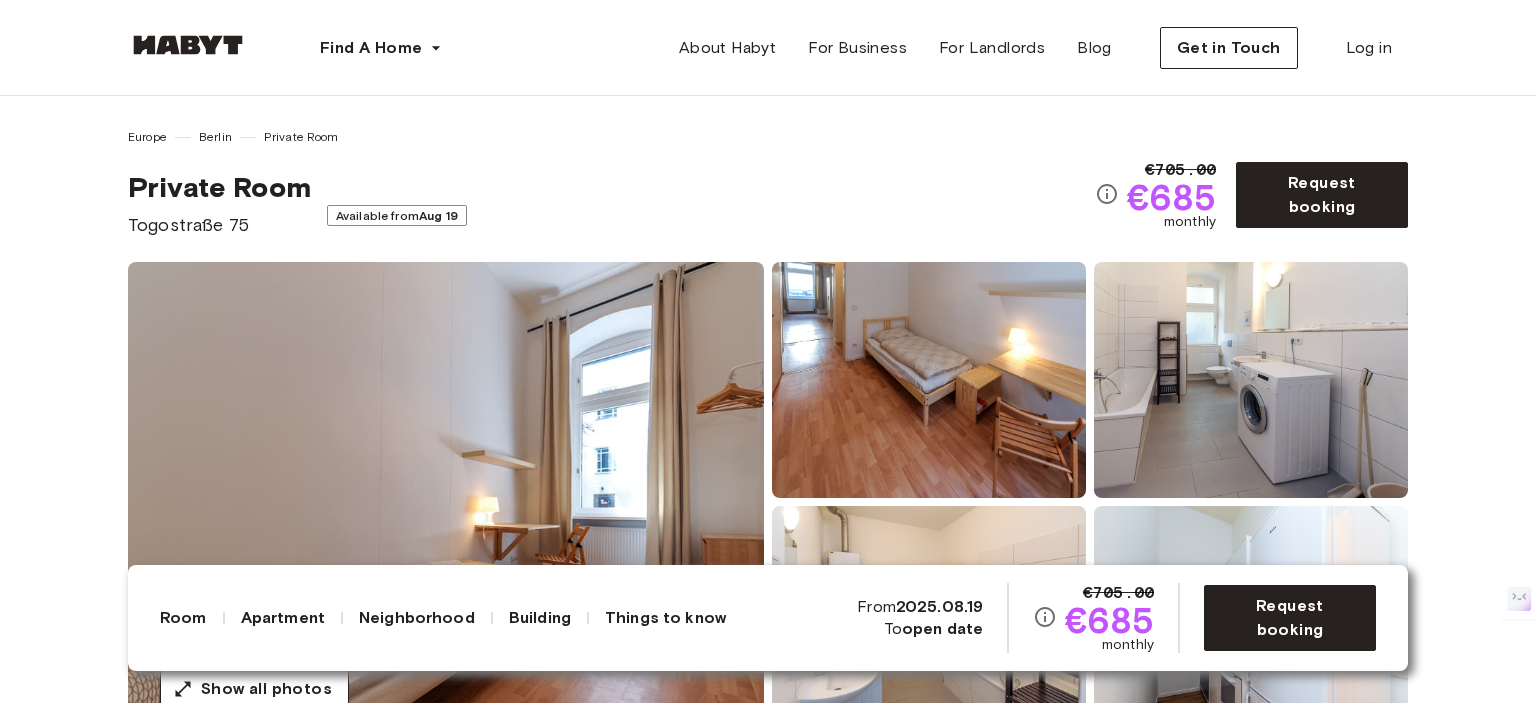drag, startPoint x: 1077, startPoint y: 207, endPoint x: 984, endPoint y: 183, distance: 96.04687 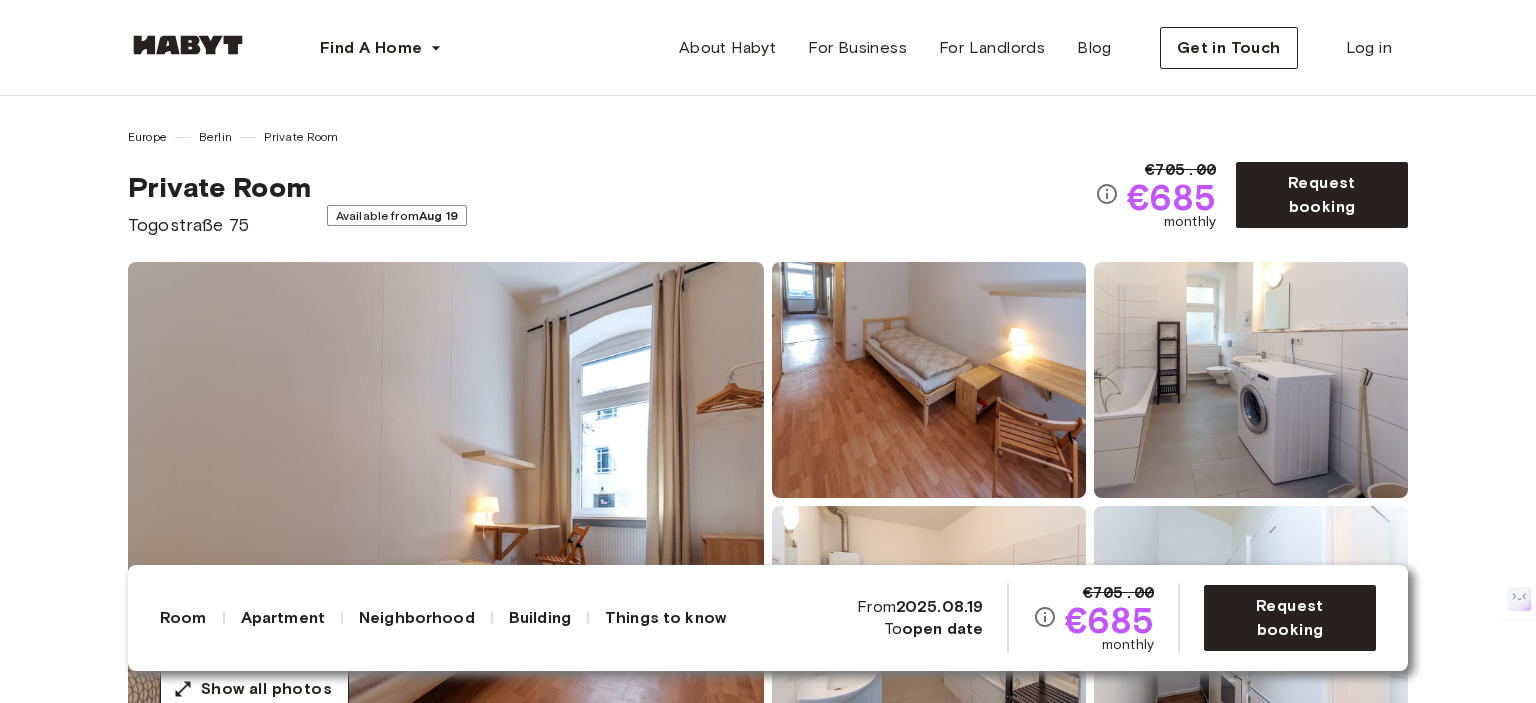 scroll, scrollTop: 0, scrollLeft: 0, axis: both 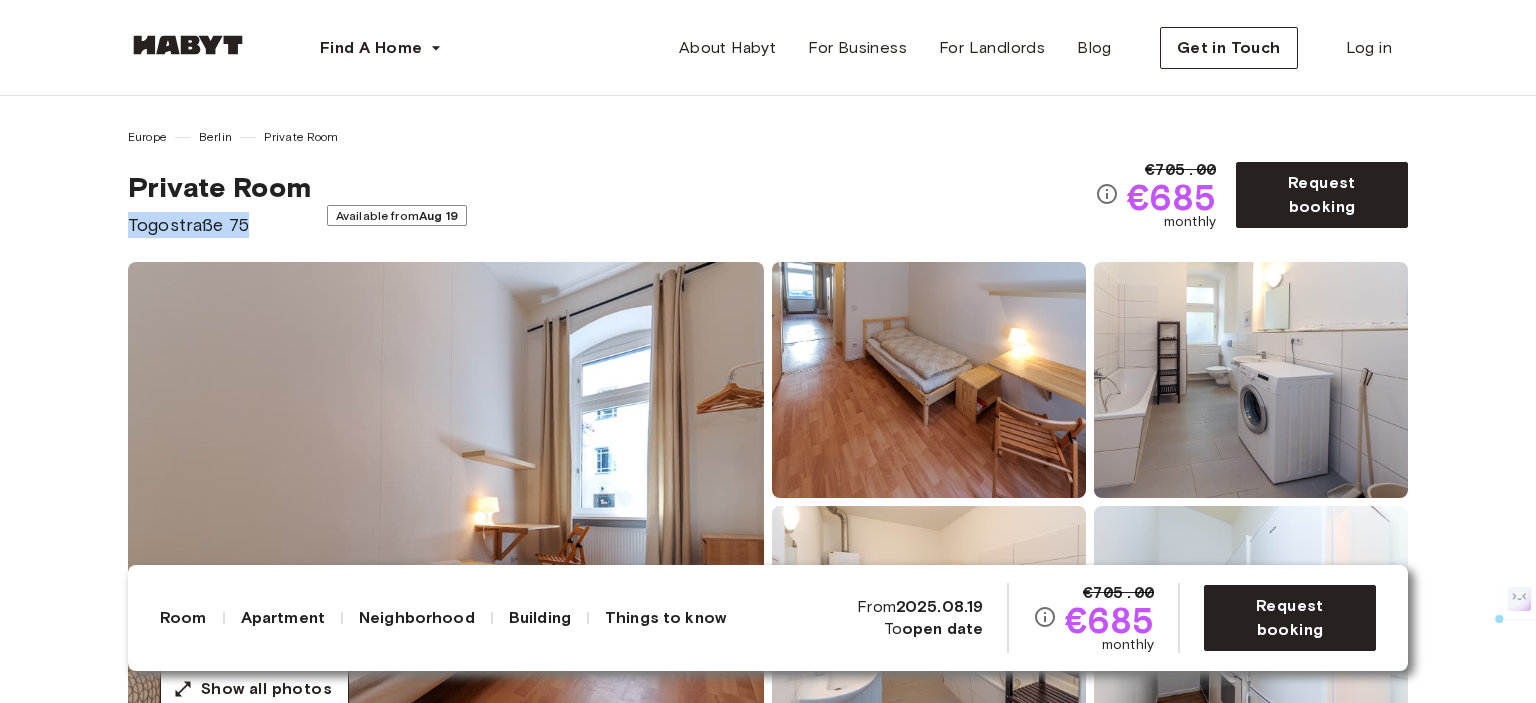 drag, startPoint x: 258, startPoint y: 219, endPoint x: 70, endPoint y: 235, distance: 188.67963 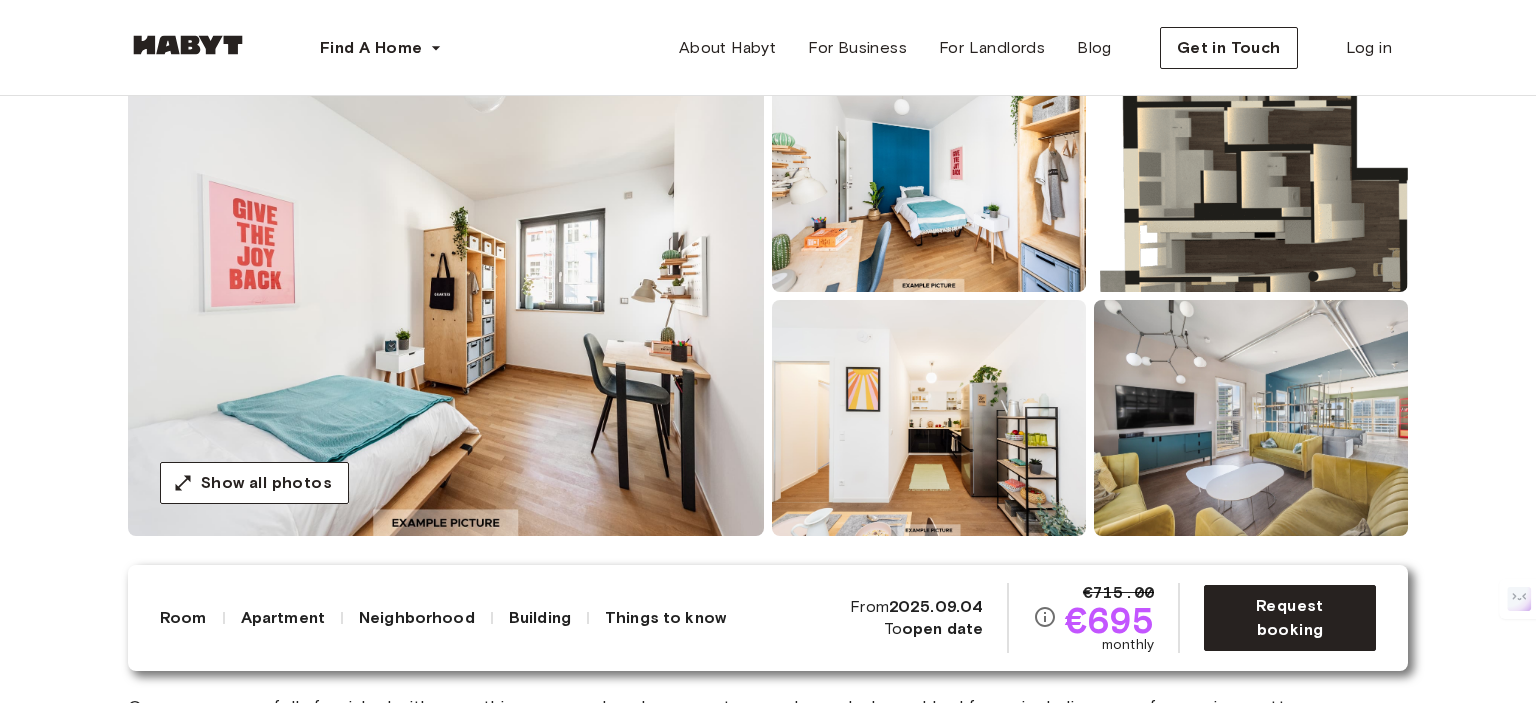 scroll, scrollTop: 206, scrollLeft: 0, axis: vertical 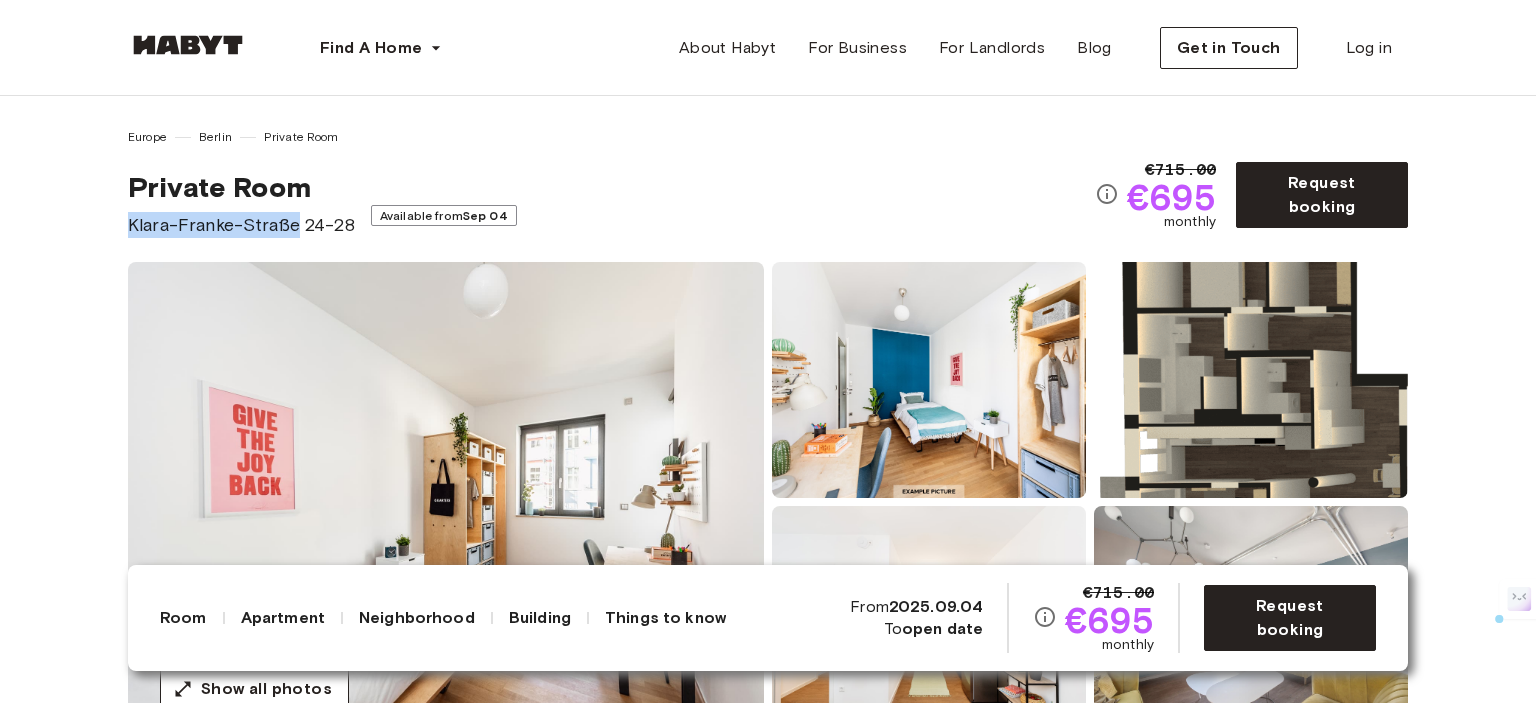 drag, startPoint x: 126, startPoint y: 221, endPoint x: 295, endPoint y: 224, distance: 169.02663 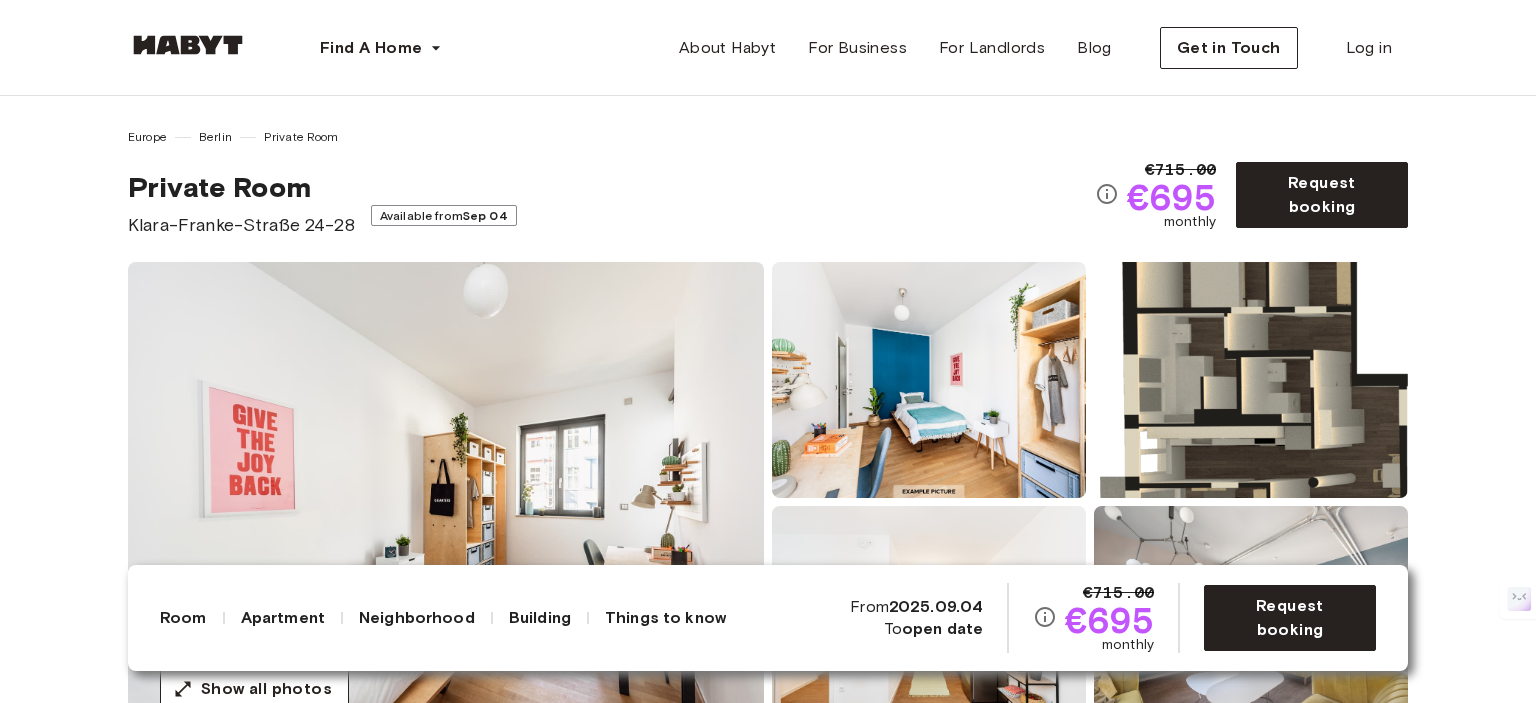 click on "[REGION] [CITY] Private Room Private Room [STREET] [NUMBER]-[NUMBER] Available from [DATE]" at bounding box center [611, 183] 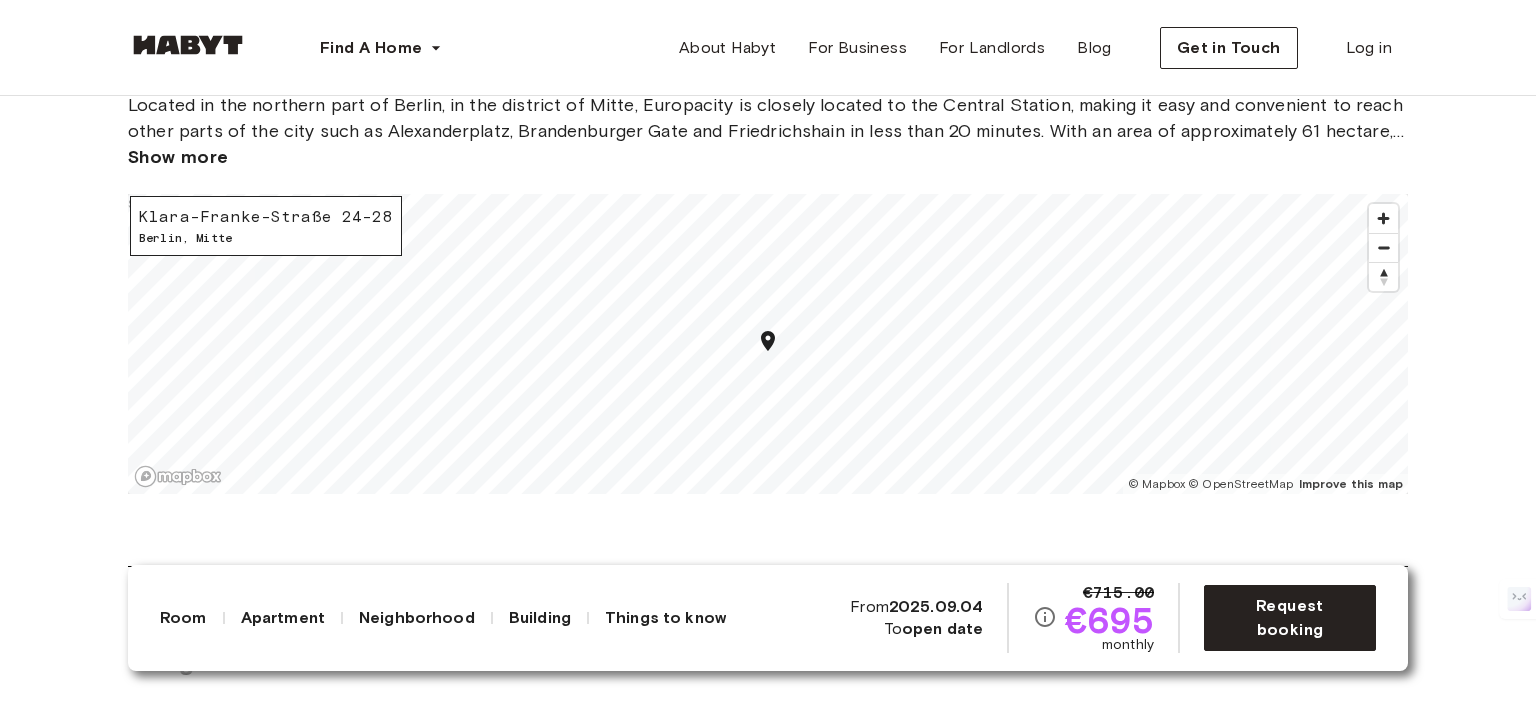 scroll, scrollTop: 2788, scrollLeft: 0, axis: vertical 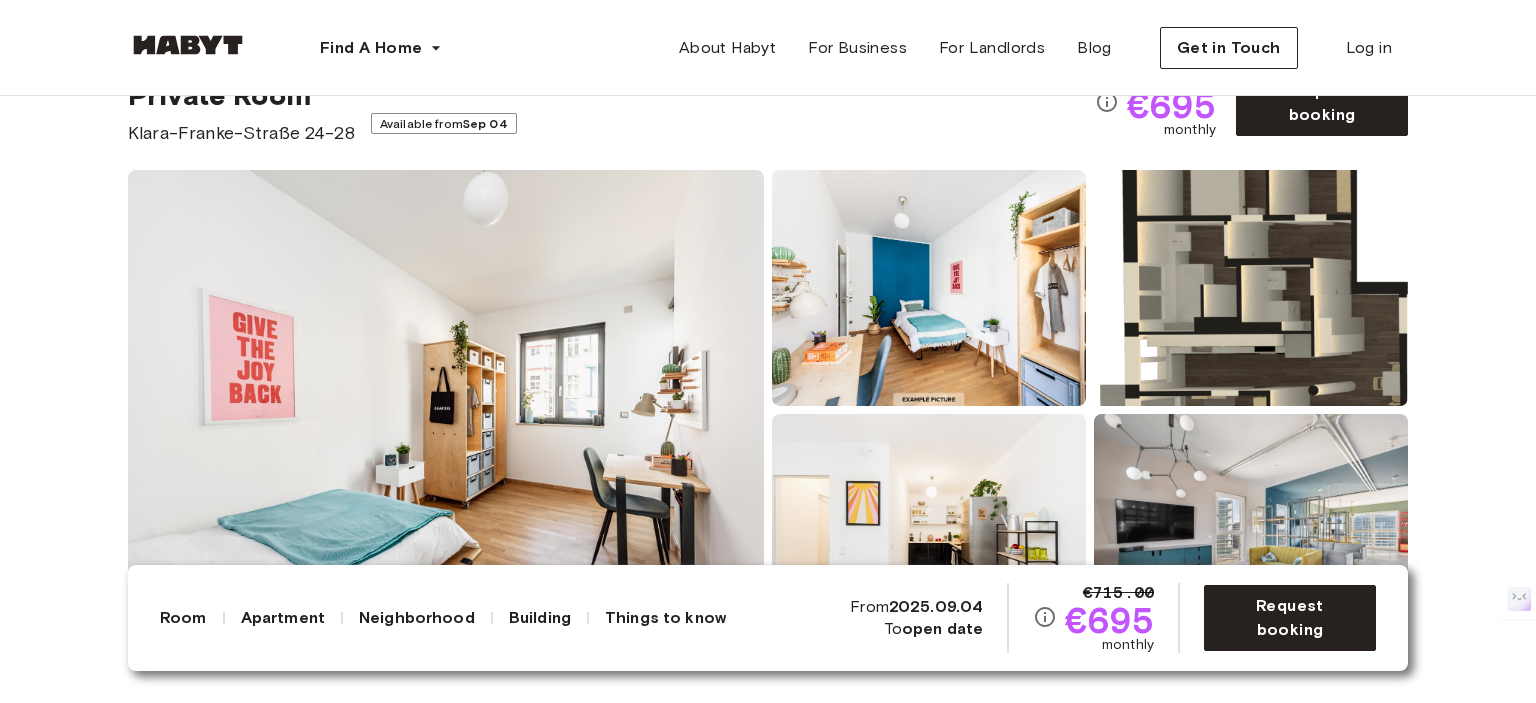 click at bounding box center [1251, 288] 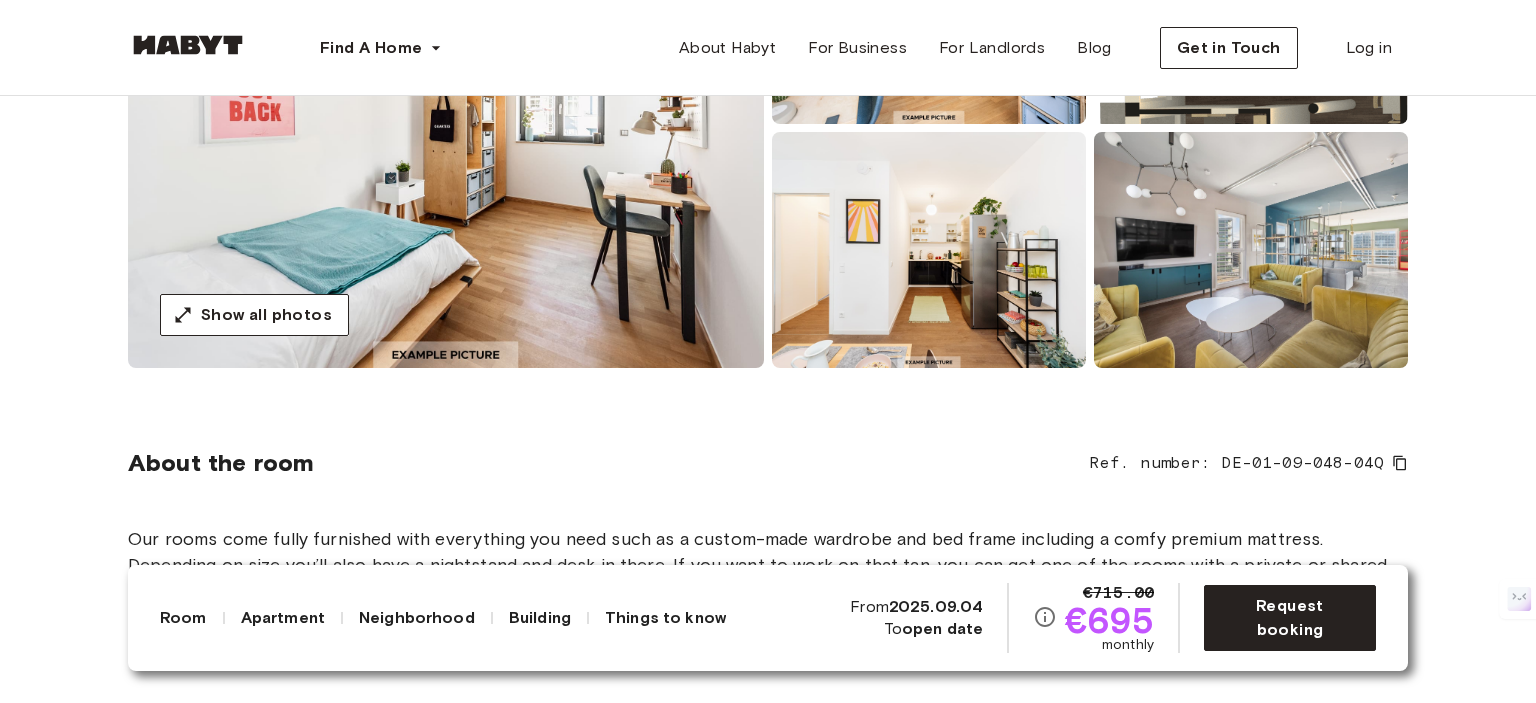 scroll, scrollTop: 388, scrollLeft: 0, axis: vertical 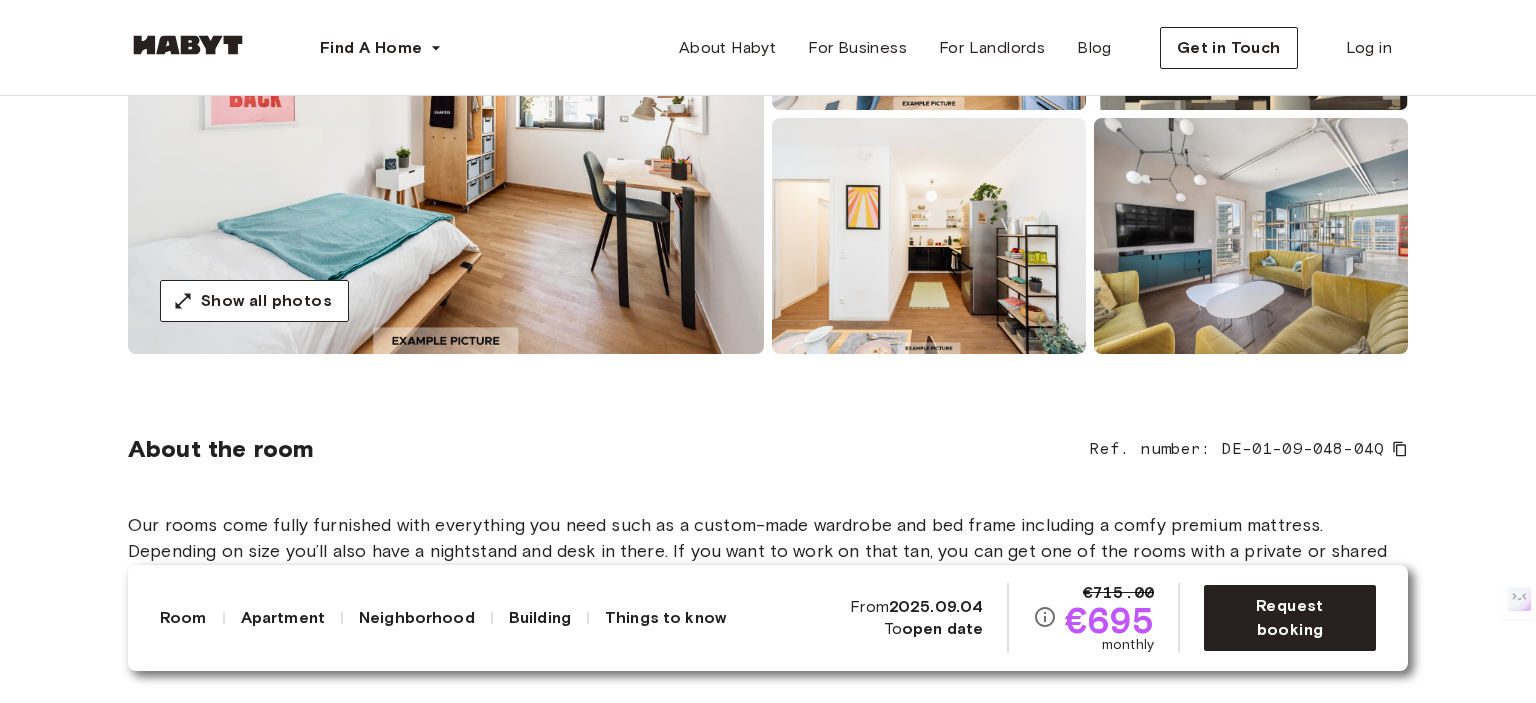 click at bounding box center (1251, 236) 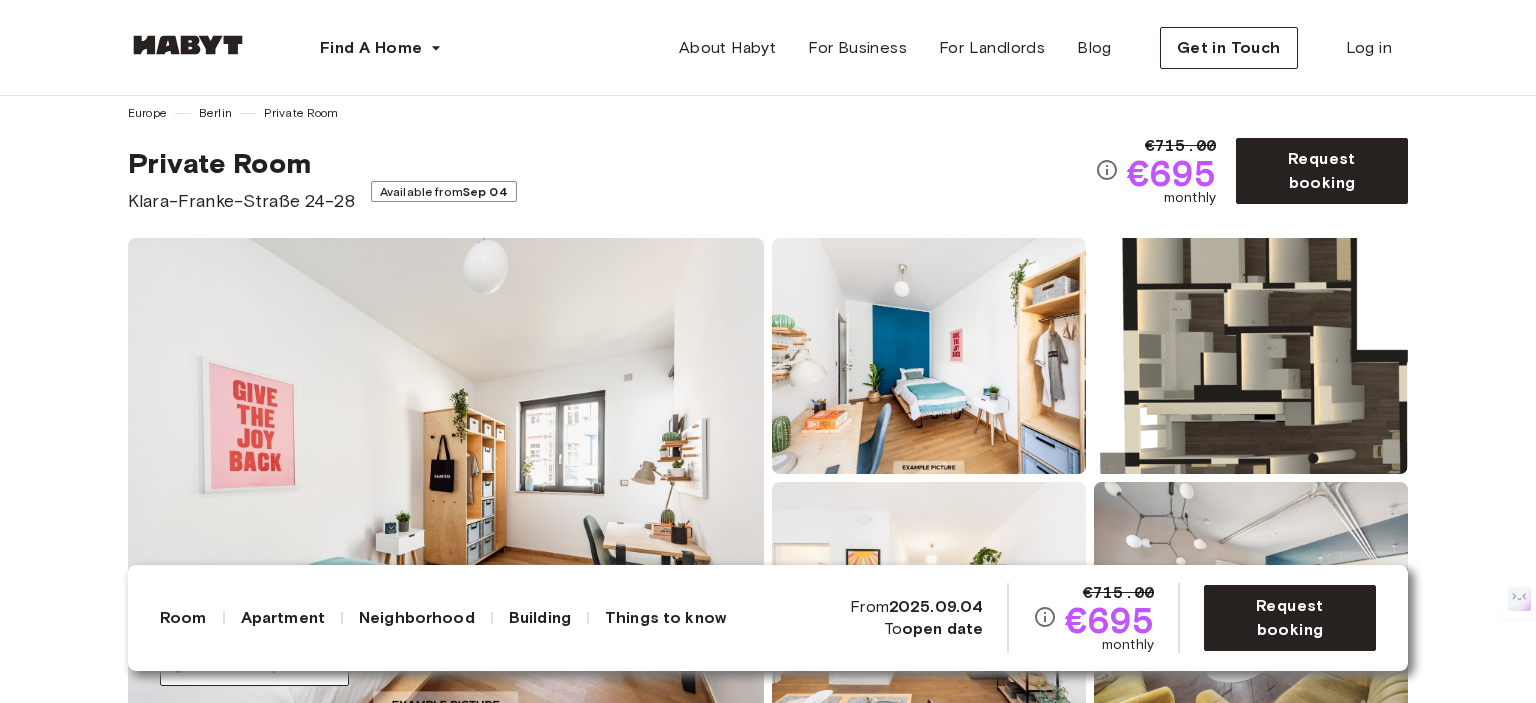 scroll, scrollTop: 0, scrollLeft: 0, axis: both 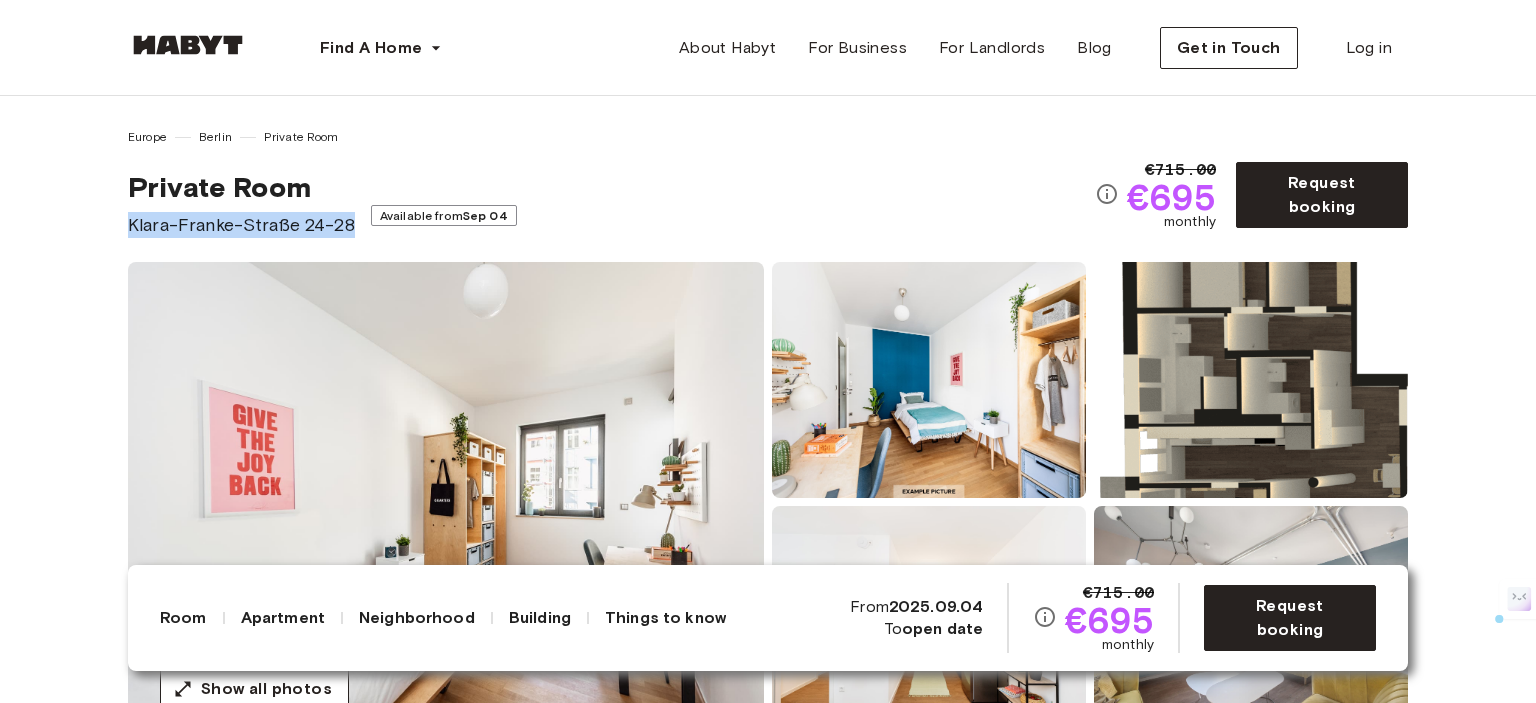 drag, startPoint x: 345, startPoint y: 216, endPoint x: 76, endPoint y: 234, distance: 269.60156 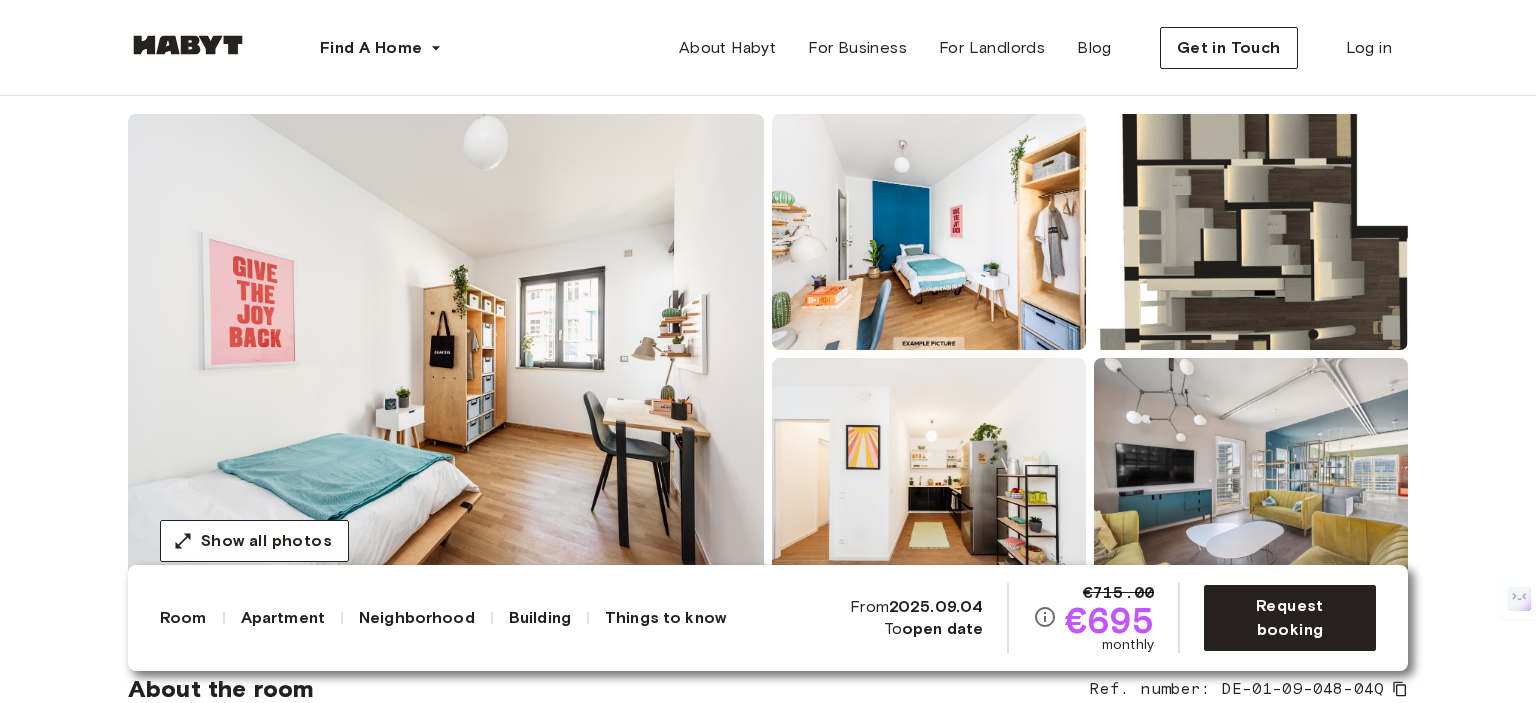scroll, scrollTop: 184, scrollLeft: 0, axis: vertical 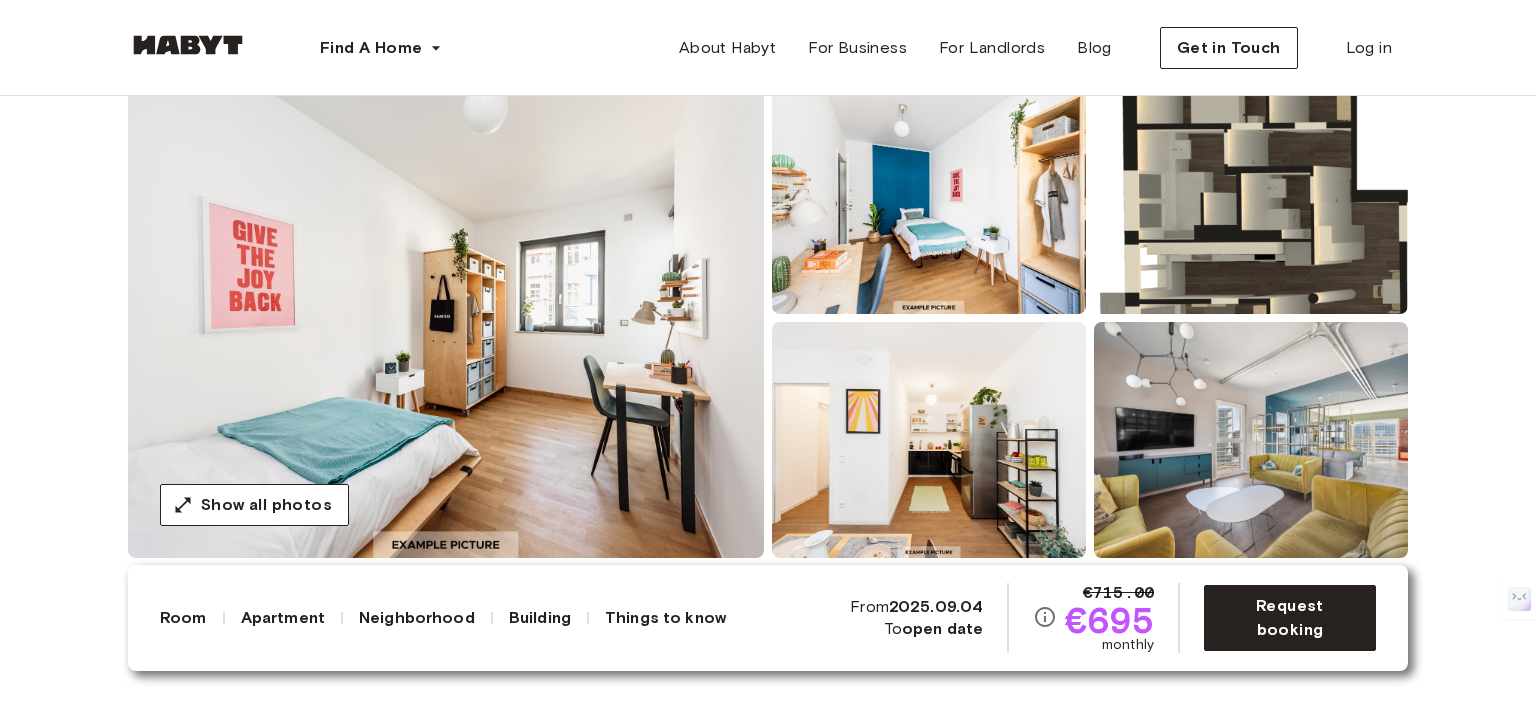 click at bounding box center [929, 440] 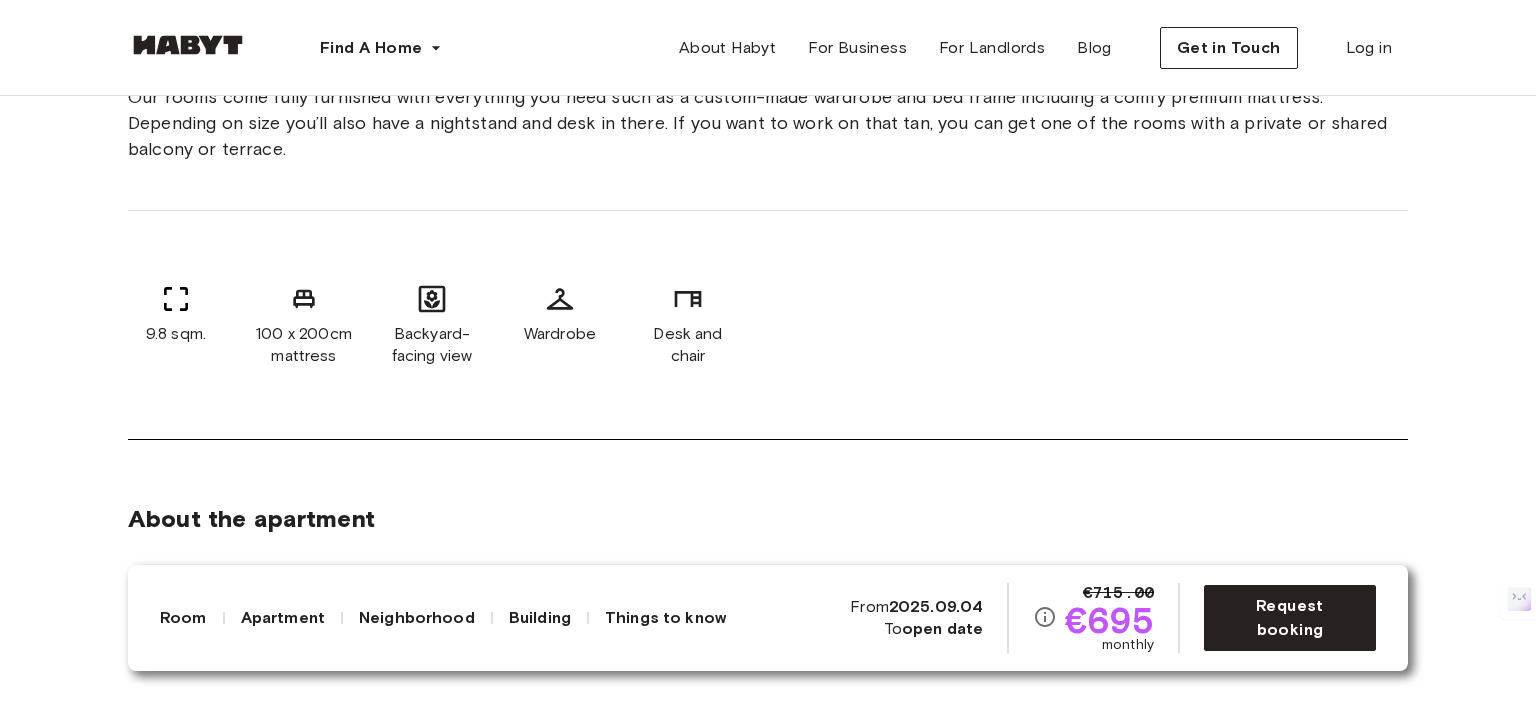 scroll, scrollTop: 817, scrollLeft: 0, axis: vertical 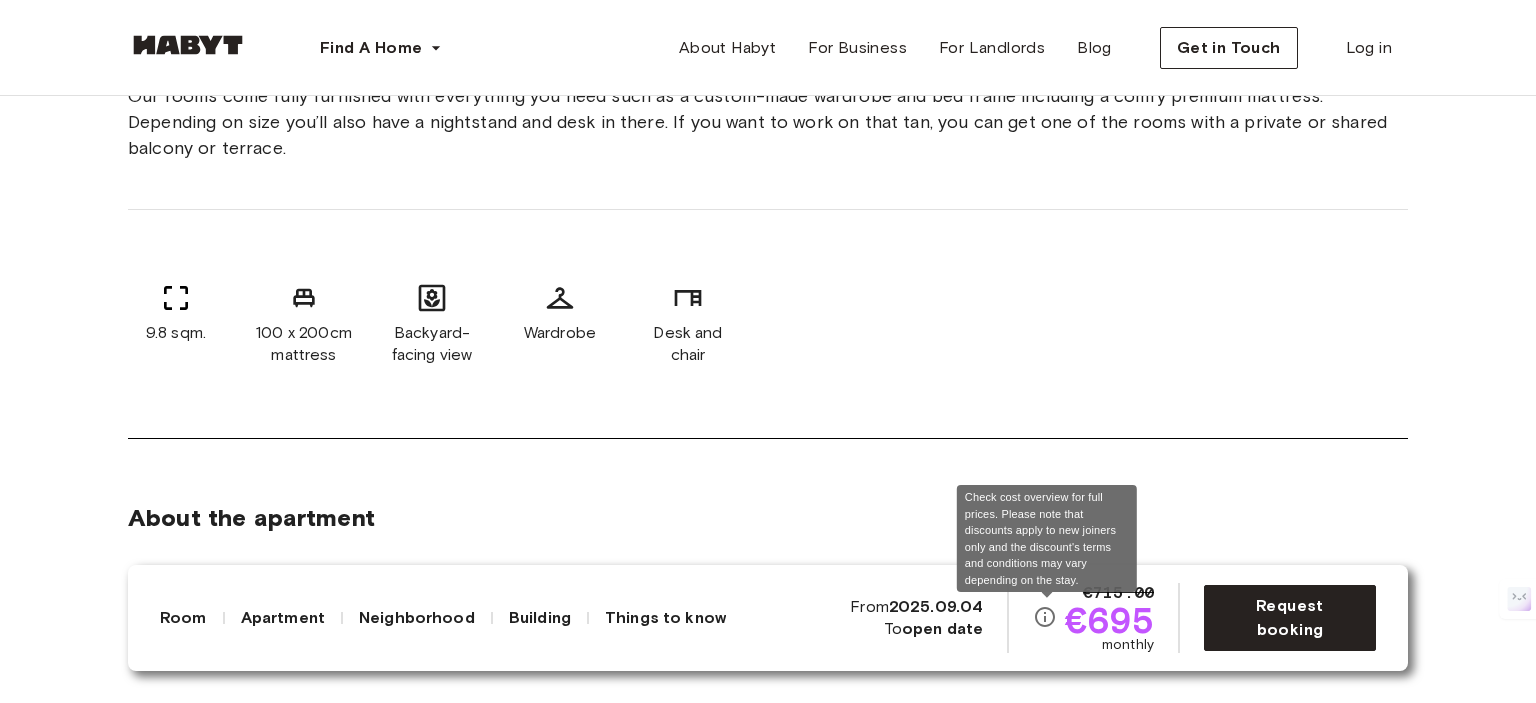 click 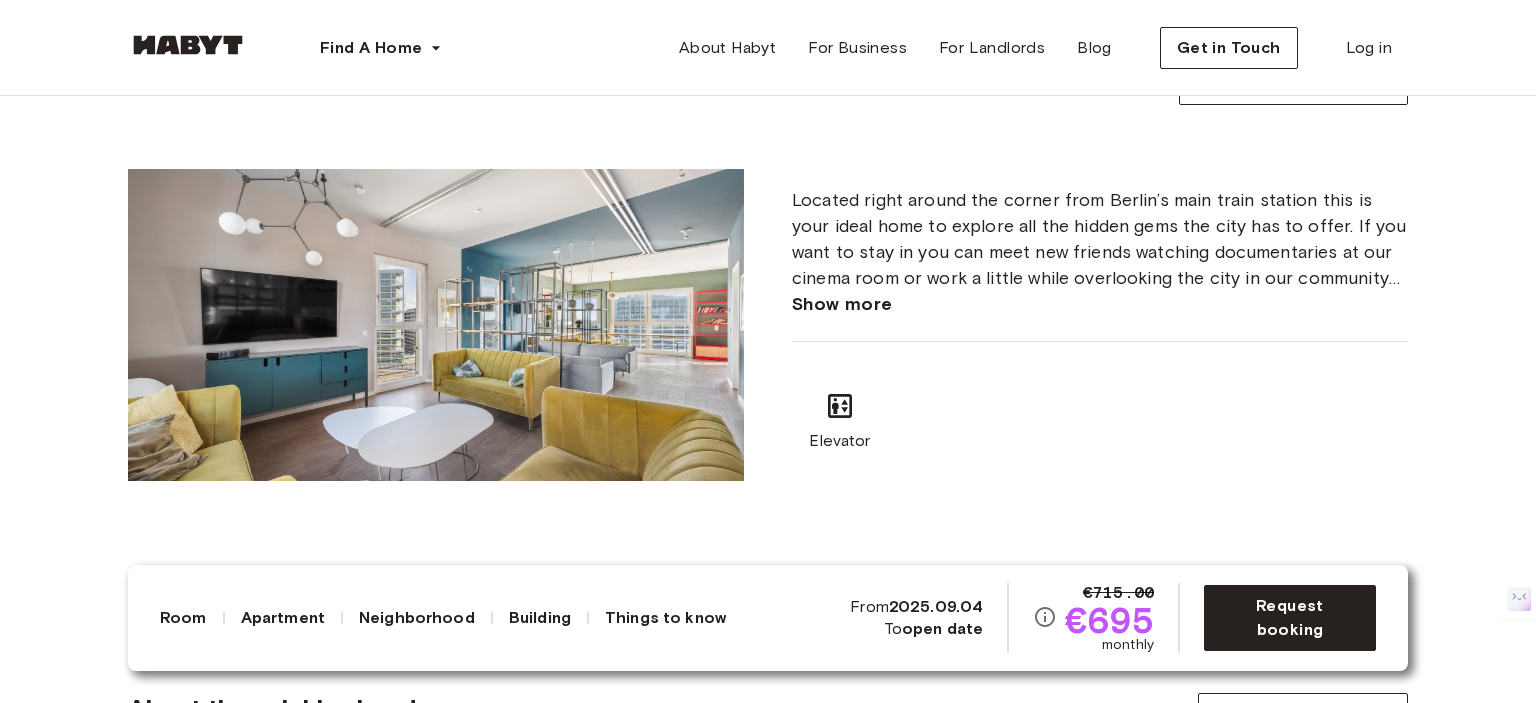 scroll, scrollTop: 2076, scrollLeft: 0, axis: vertical 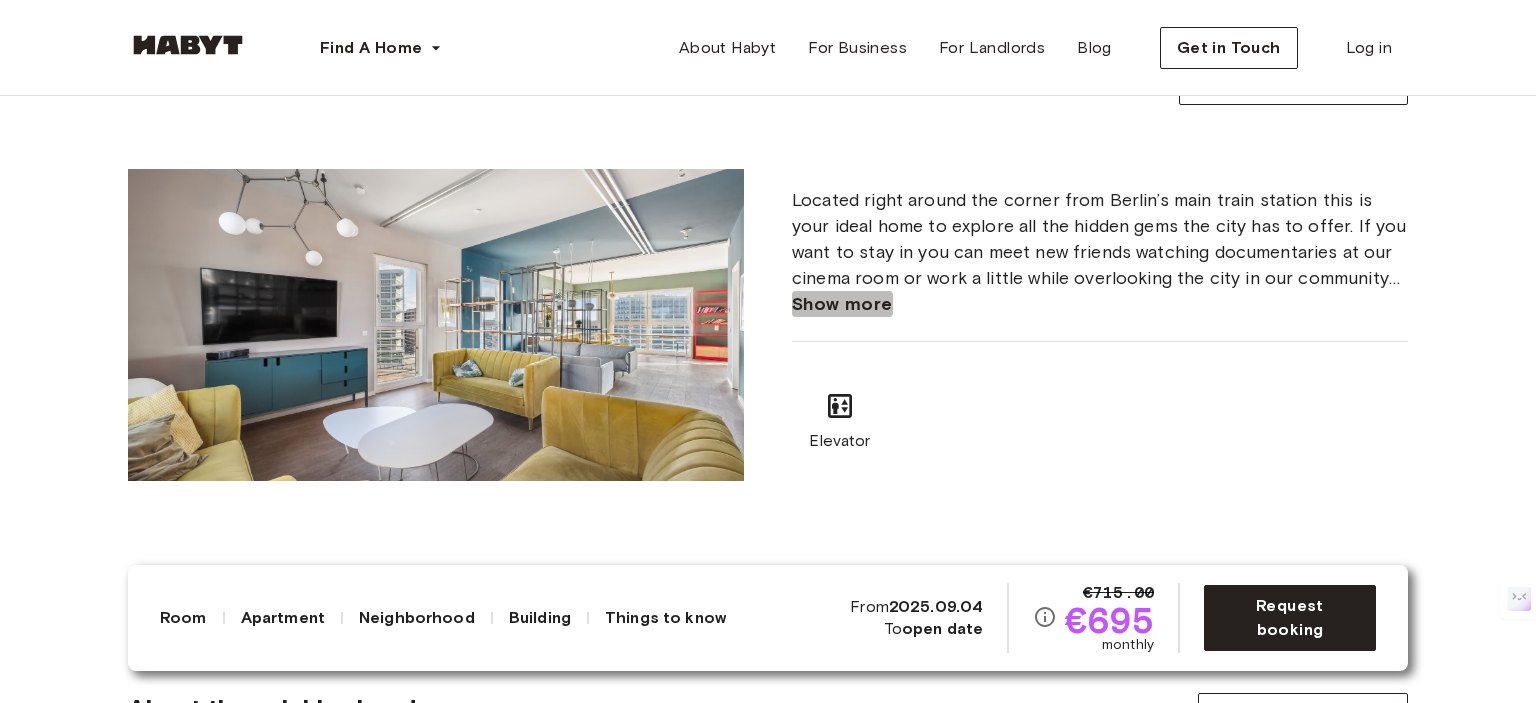 click on "Show more" at bounding box center [842, 304] 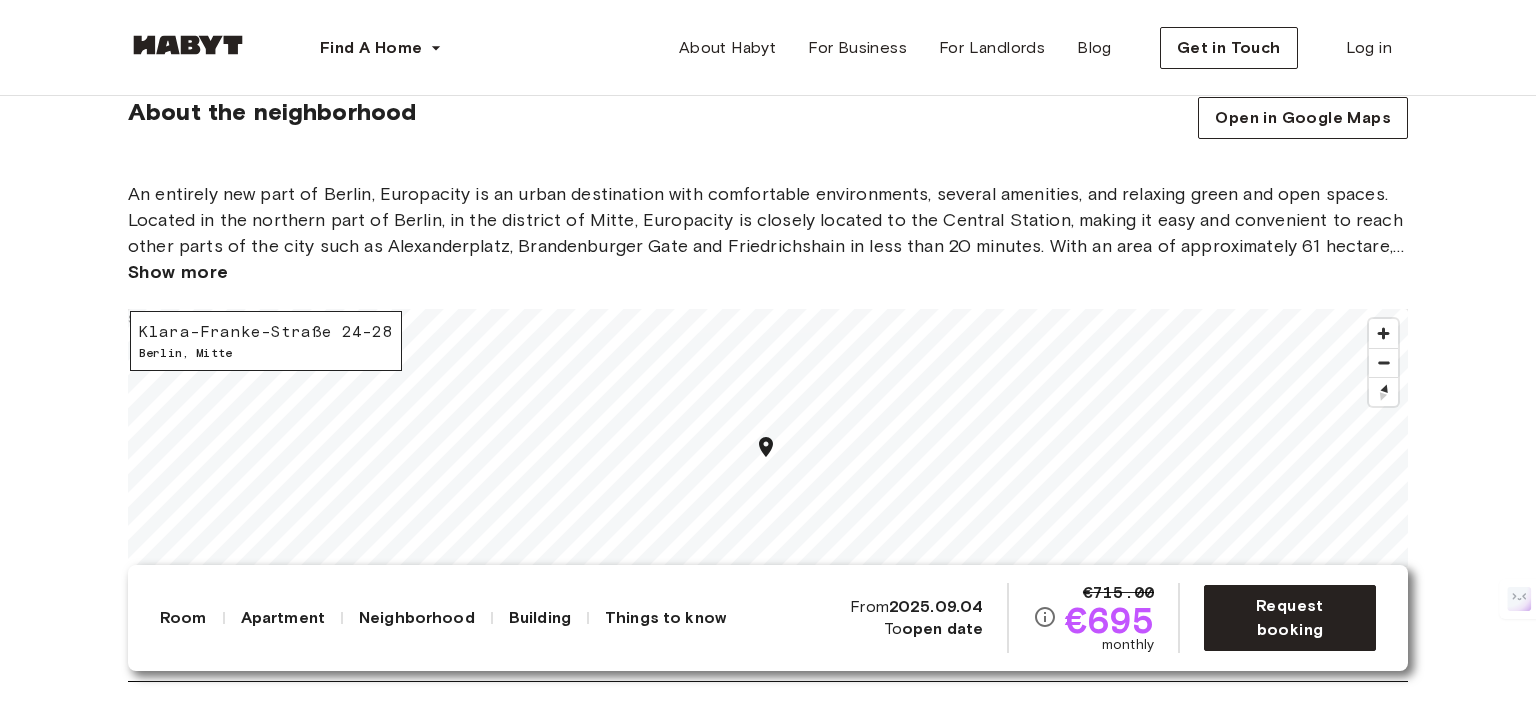 scroll, scrollTop: 2728, scrollLeft: 0, axis: vertical 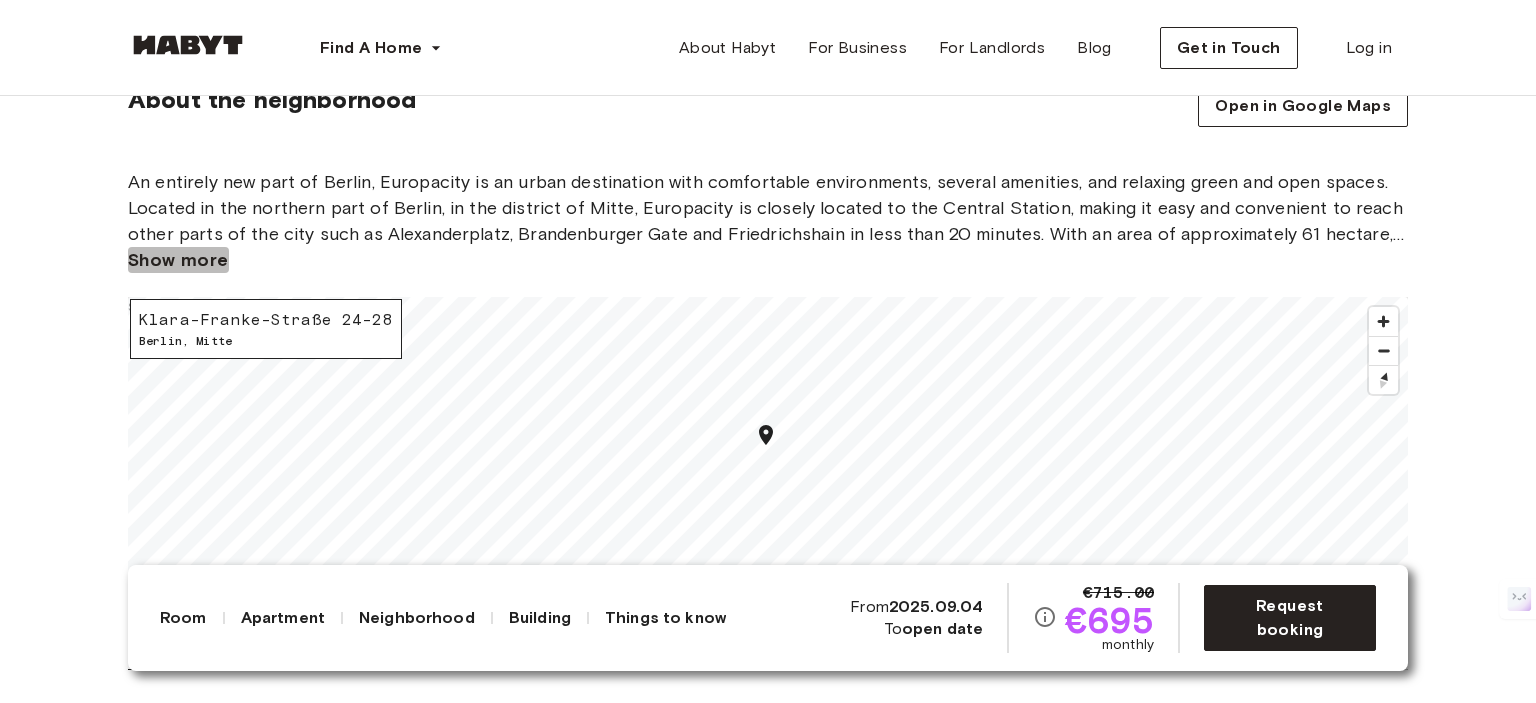 click on "Show more" at bounding box center [178, 260] 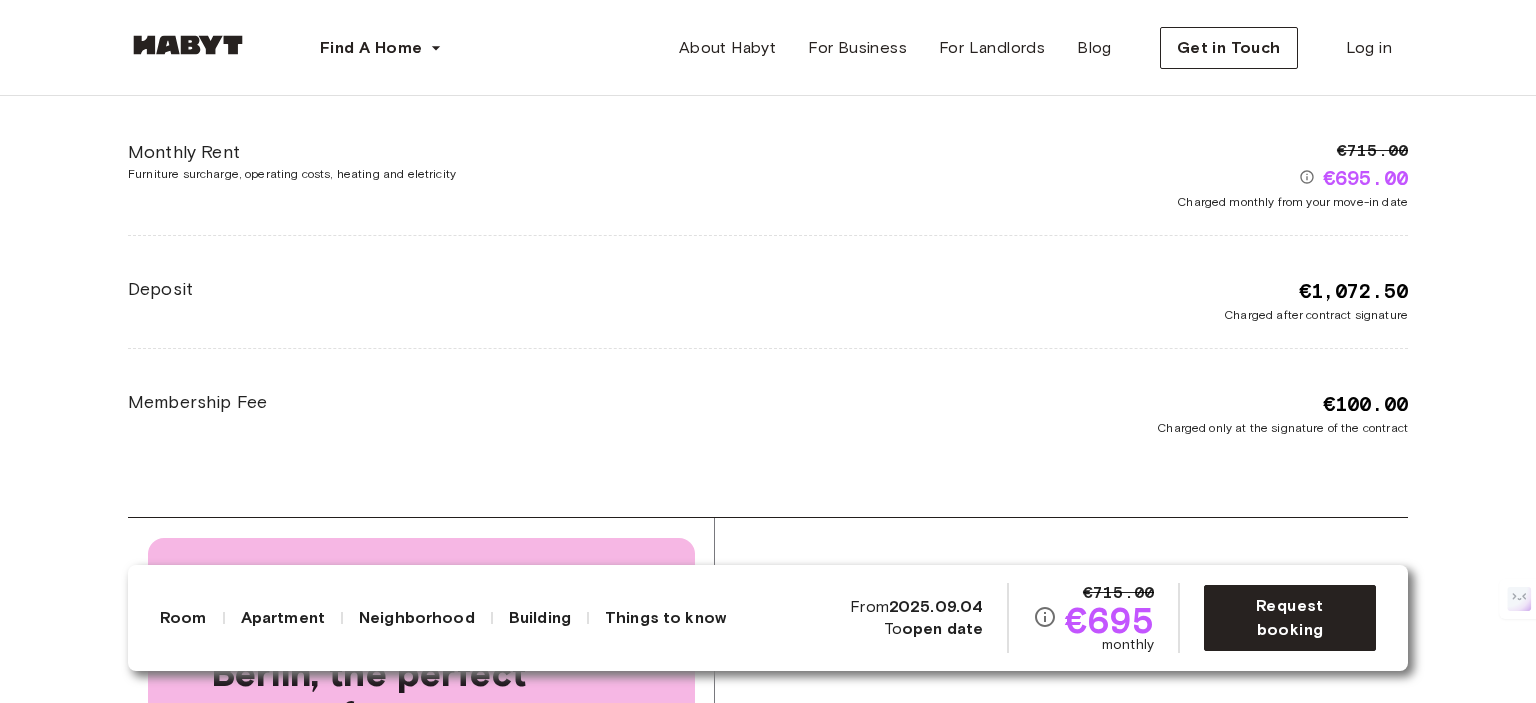 scroll, scrollTop: 3992, scrollLeft: 0, axis: vertical 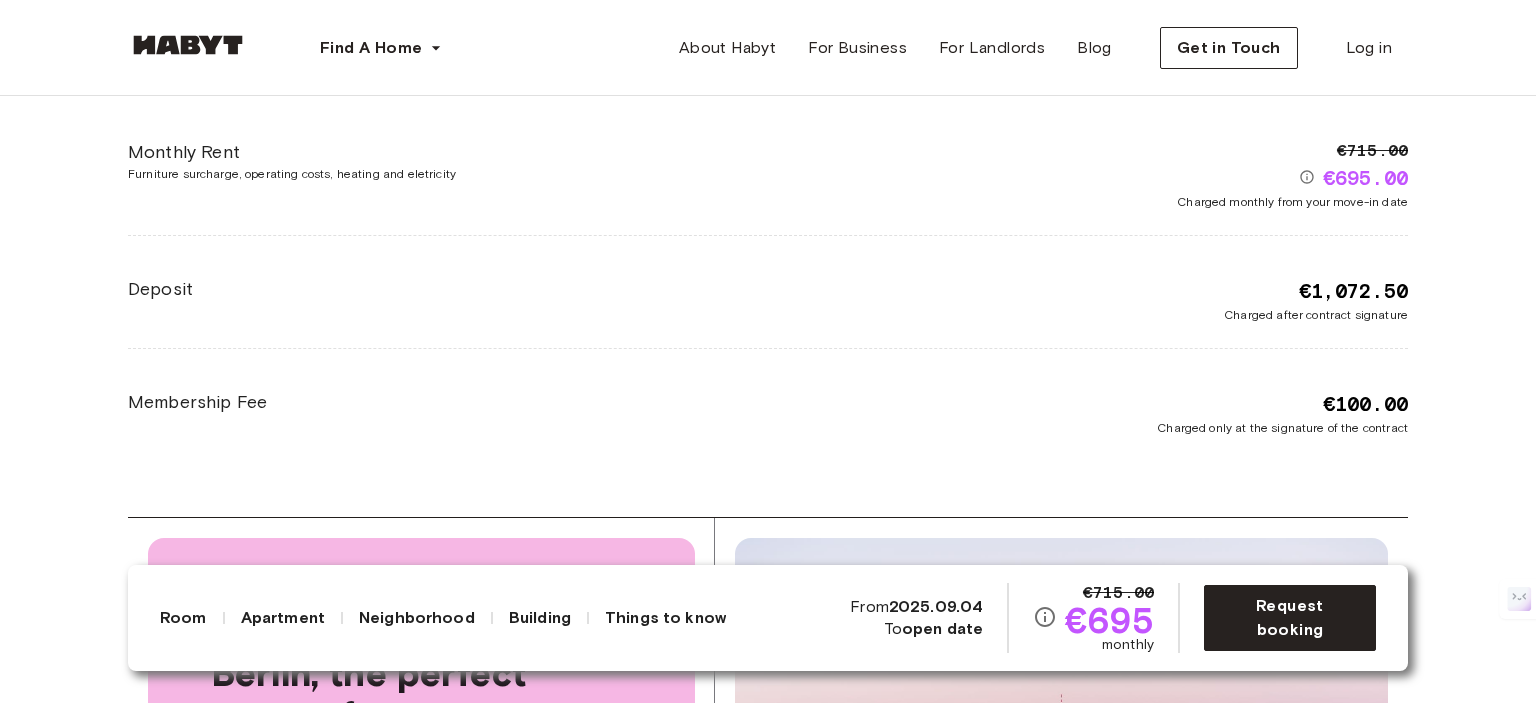 click on "€695.00" at bounding box center (1365, 178) 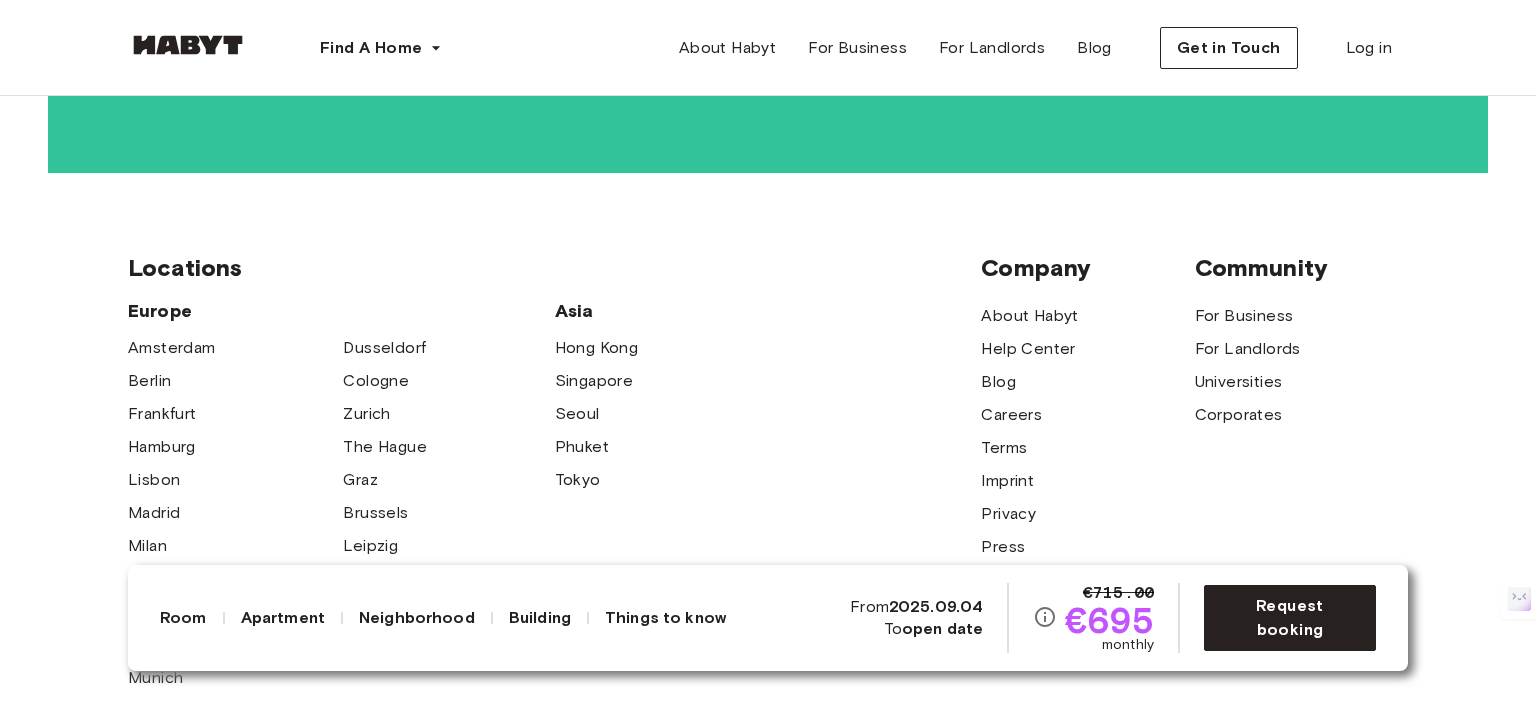 scroll, scrollTop: 6395, scrollLeft: 0, axis: vertical 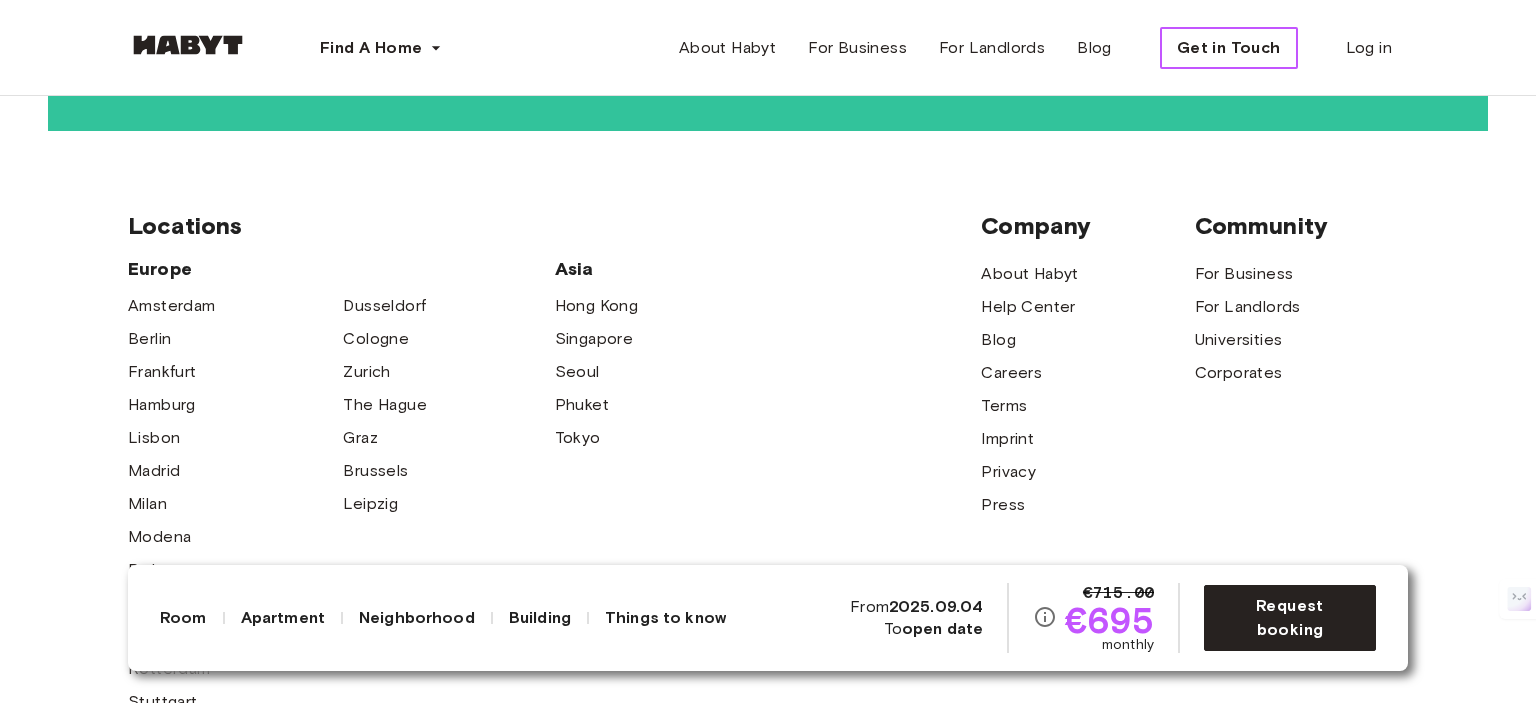 click on "Get in Touch" at bounding box center (1229, 48) 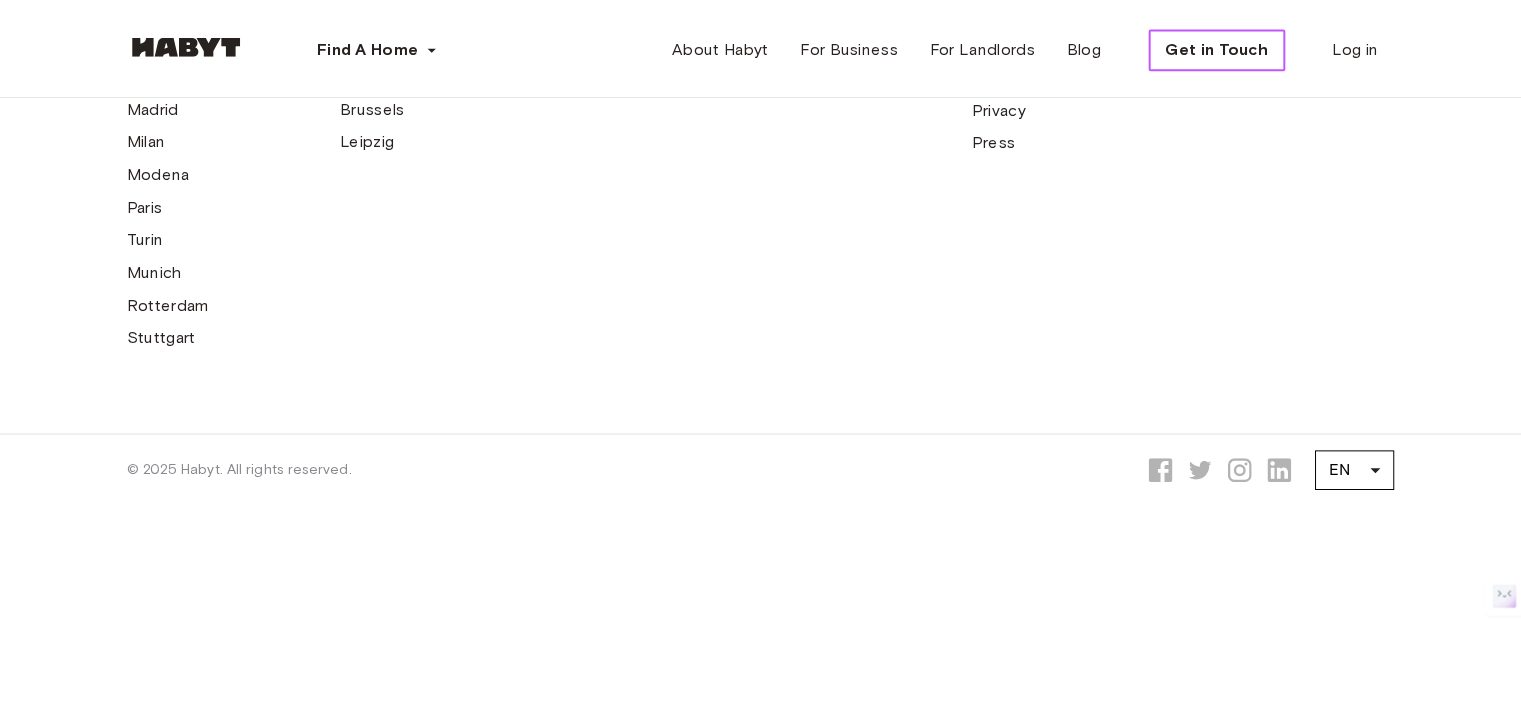 scroll, scrollTop: 0, scrollLeft: 0, axis: both 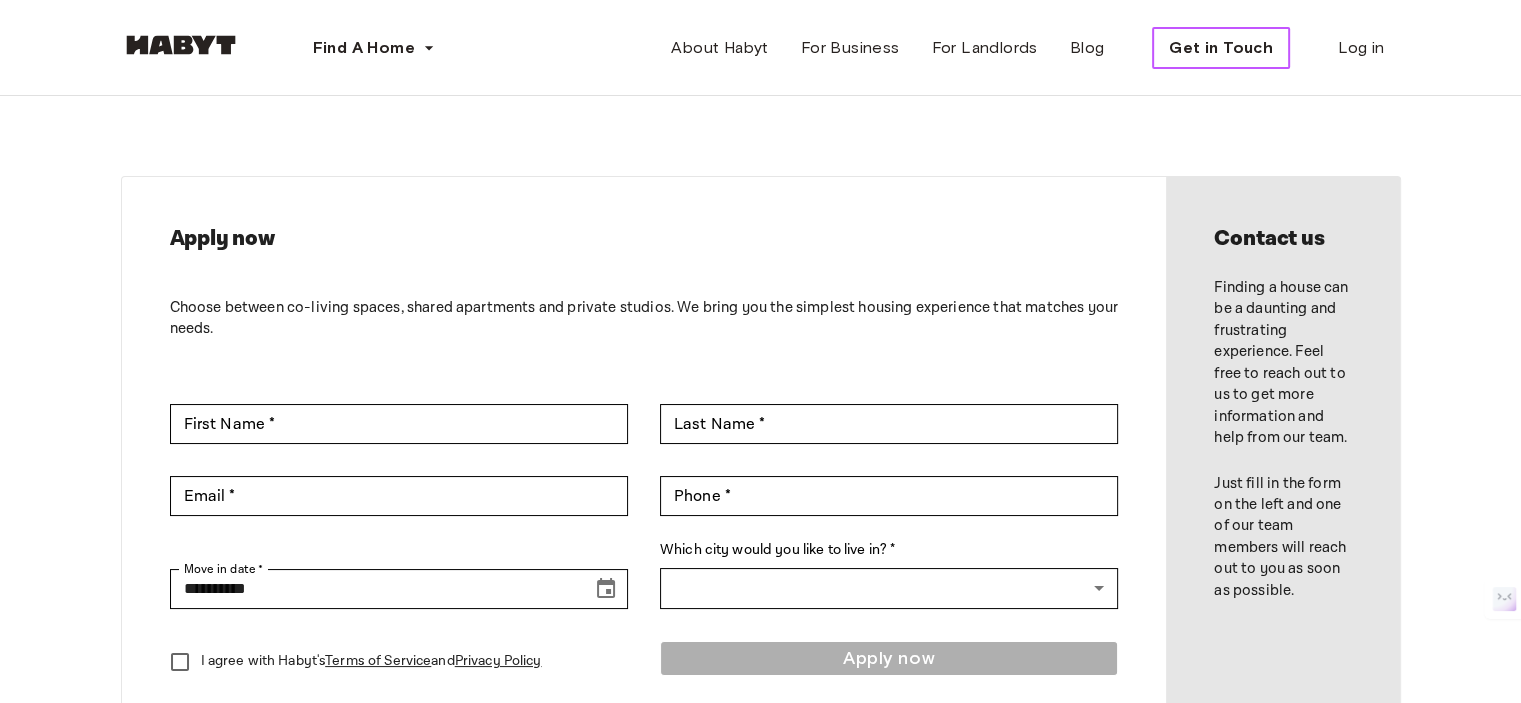 type 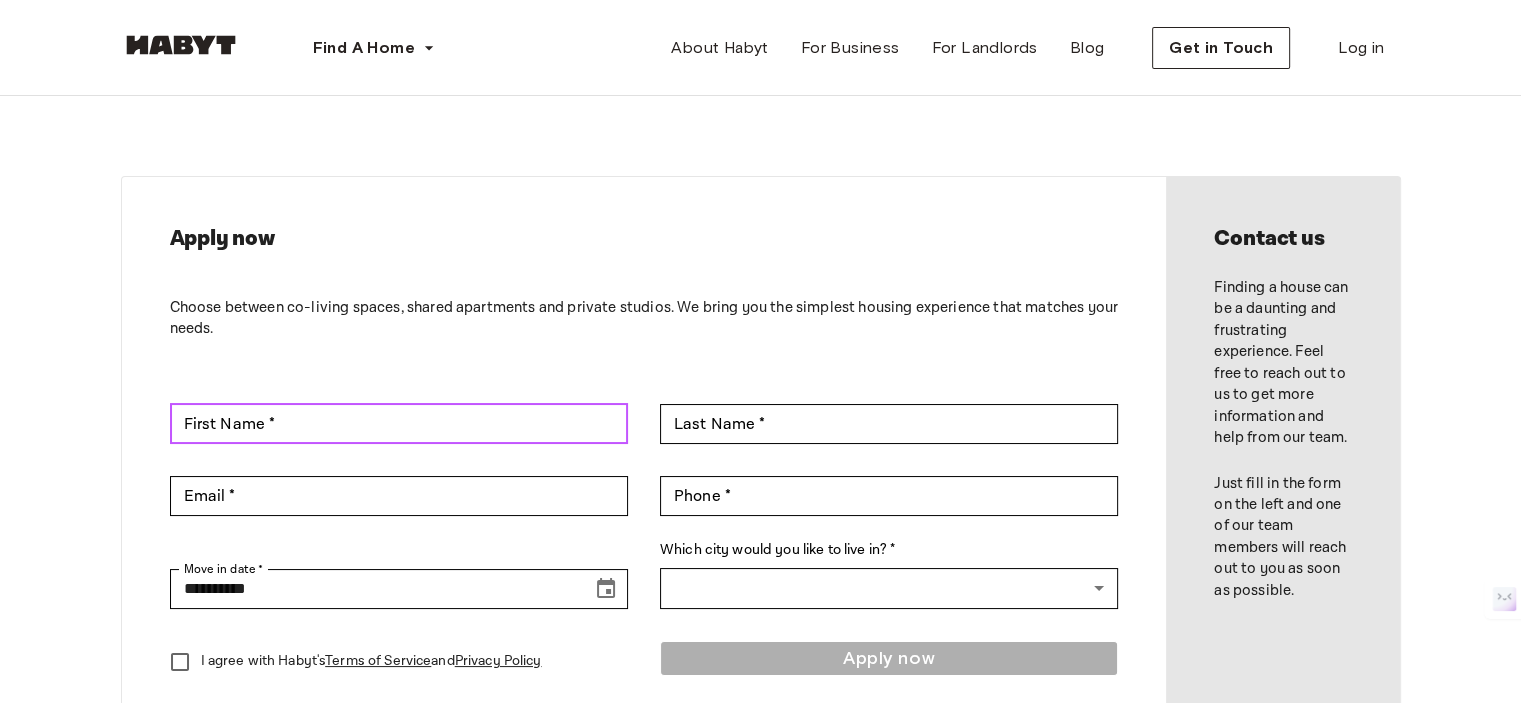 click on "First Name *" at bounding box center (399, 424) 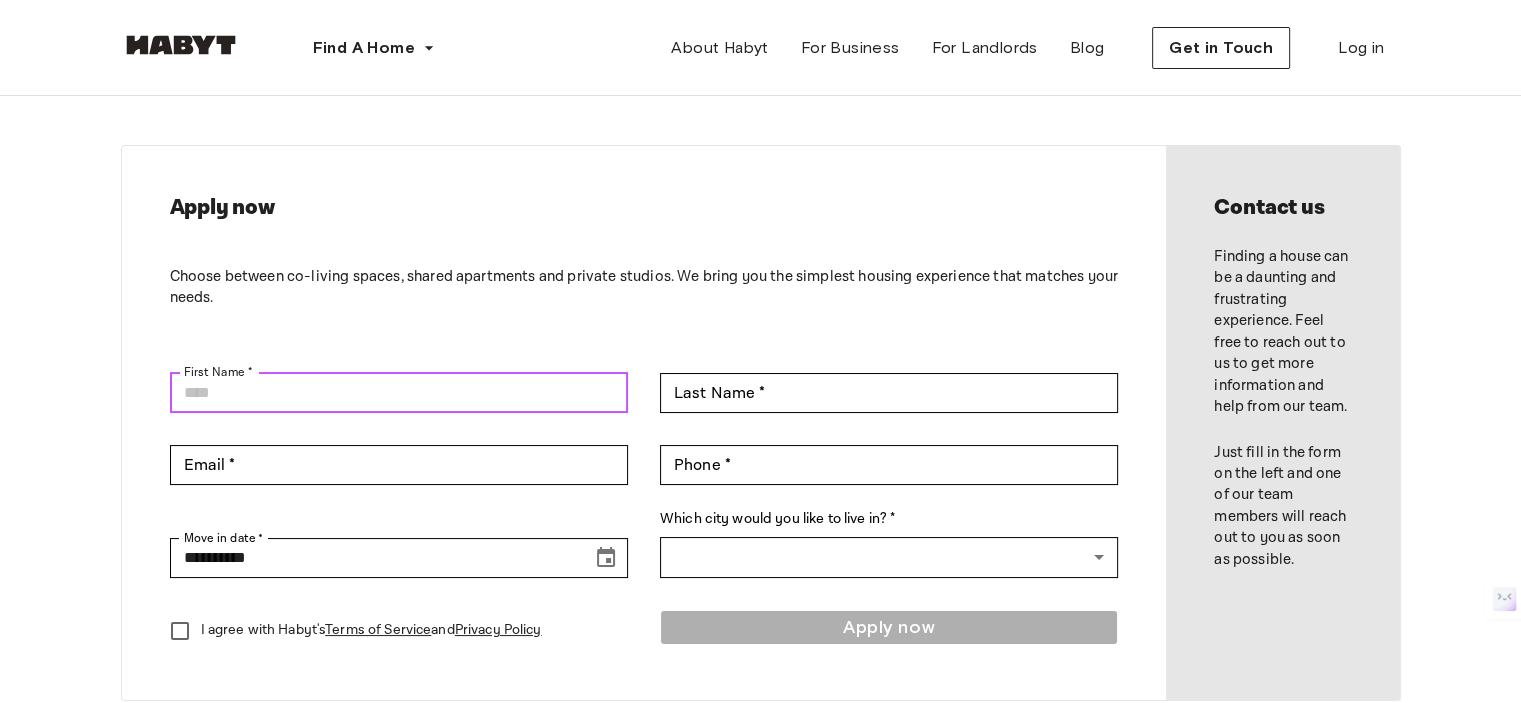 scroll, scrollTop: 0, scrollLeft: 0, axis: both 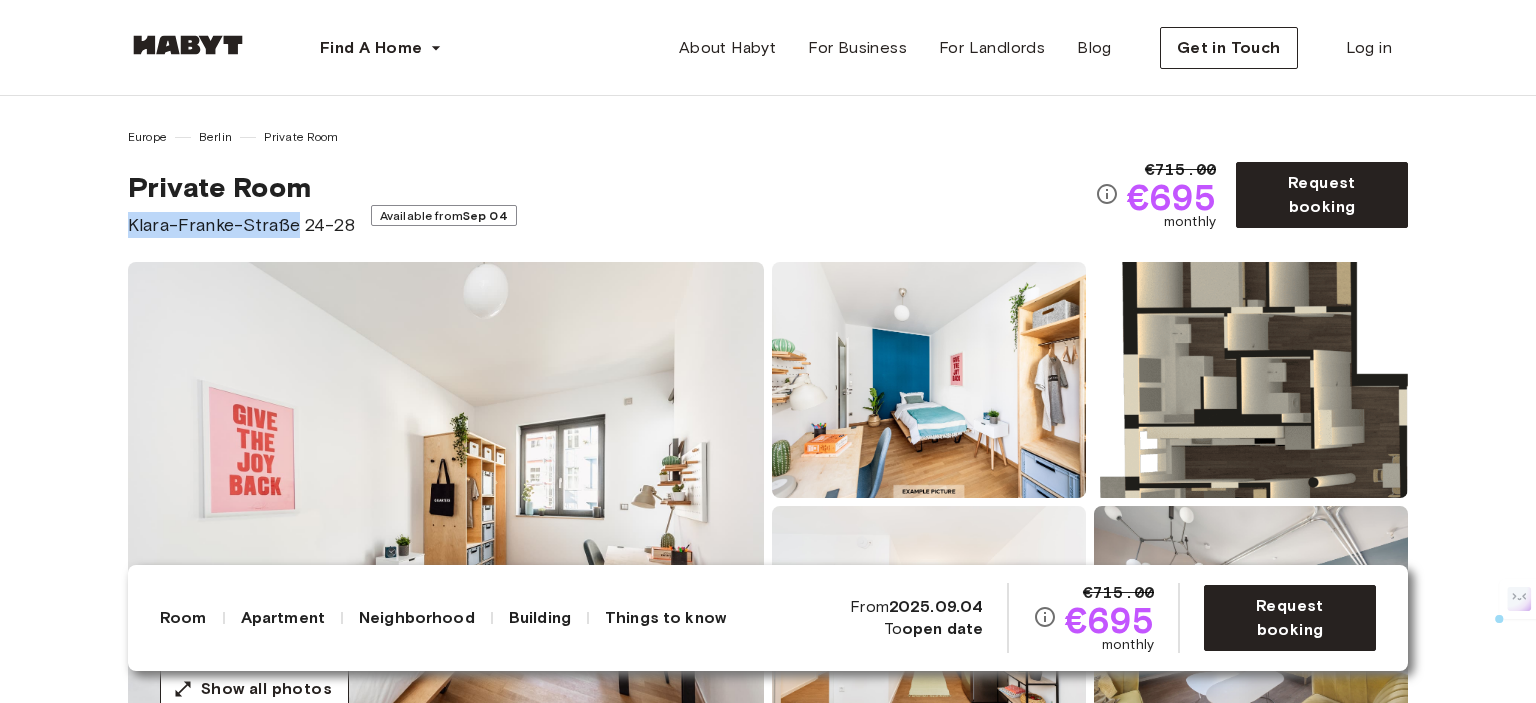 drag, startPoint x: 294, startPoint y: 228, endPoint x: 124, endPoint y: 226, distance: 170.01176 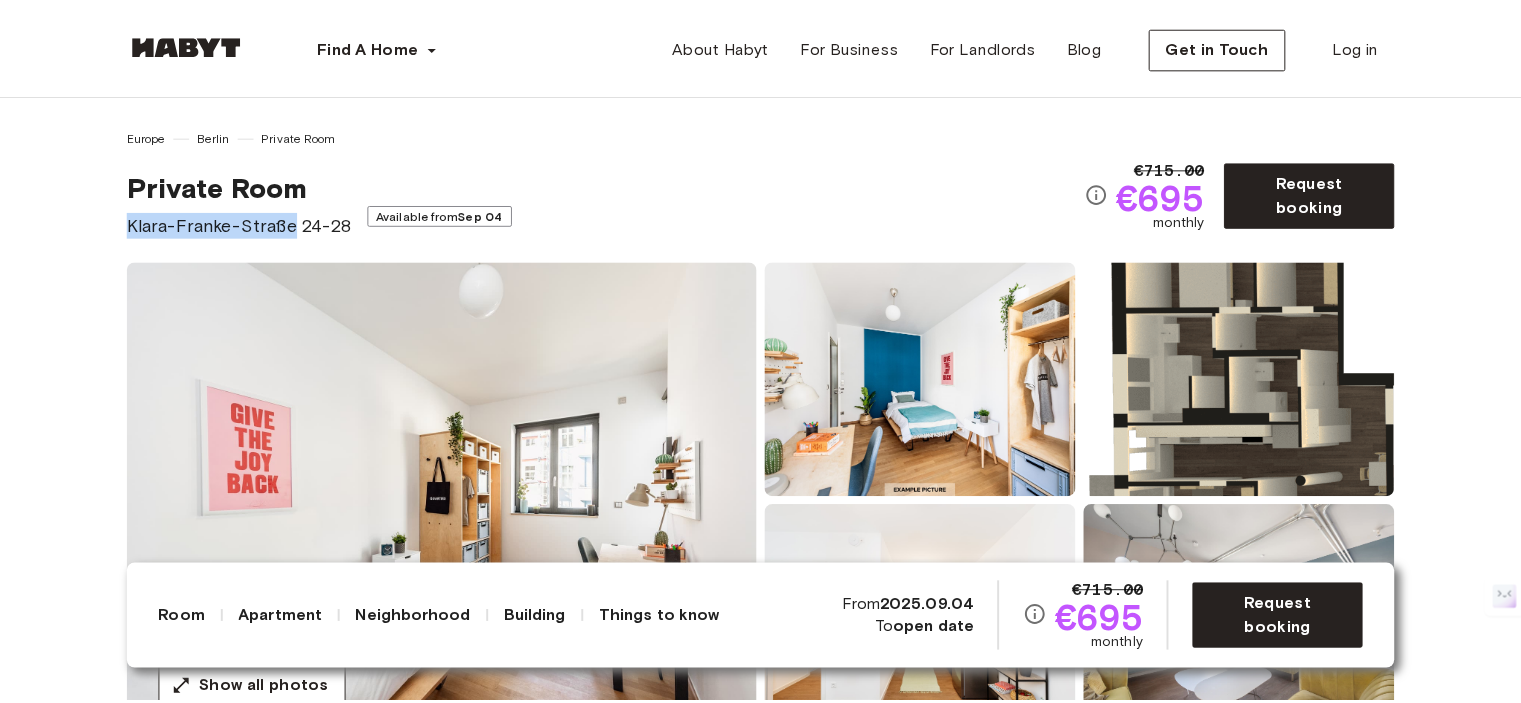 scroll, scrollTop: 0, scrollLeft: 0, axis: both 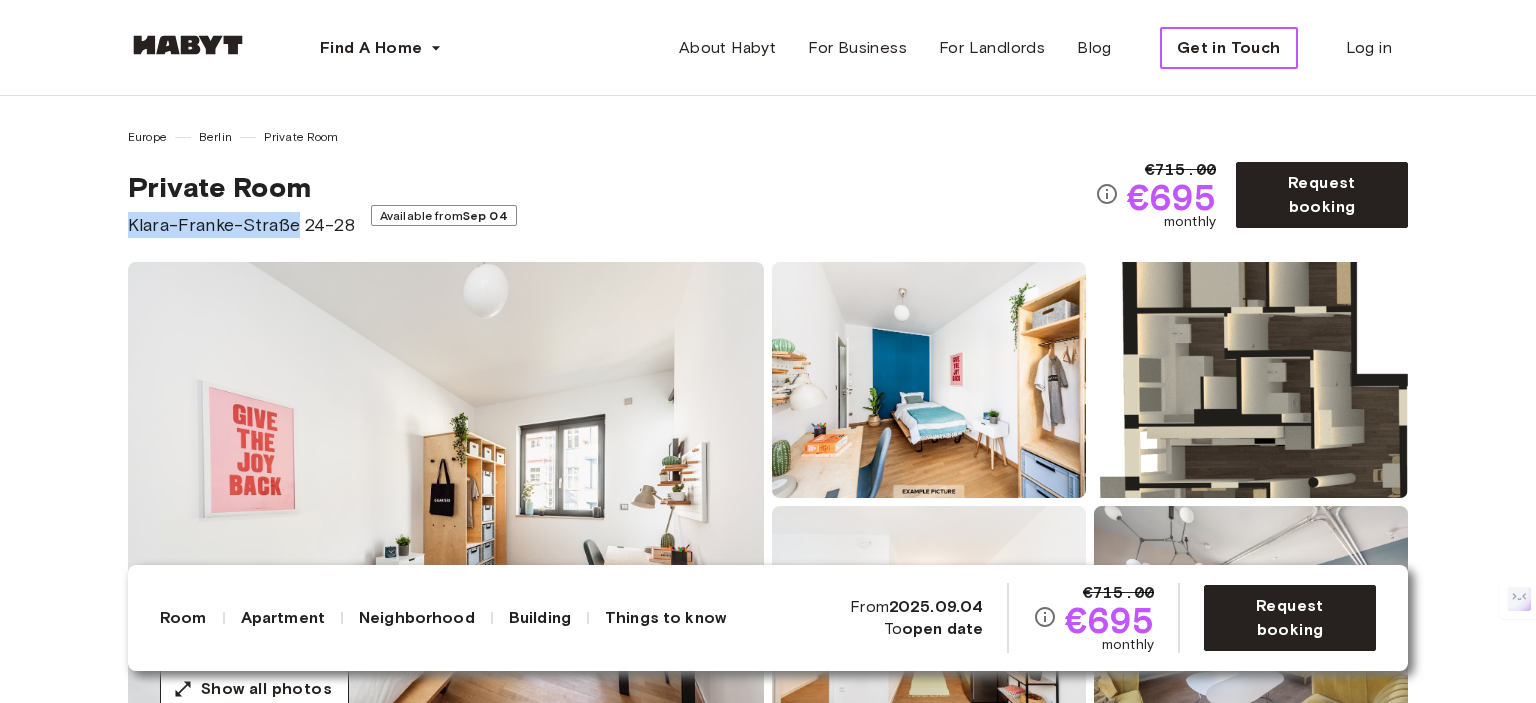 click on "Get in Touch" at bounding box center (1229, 48) 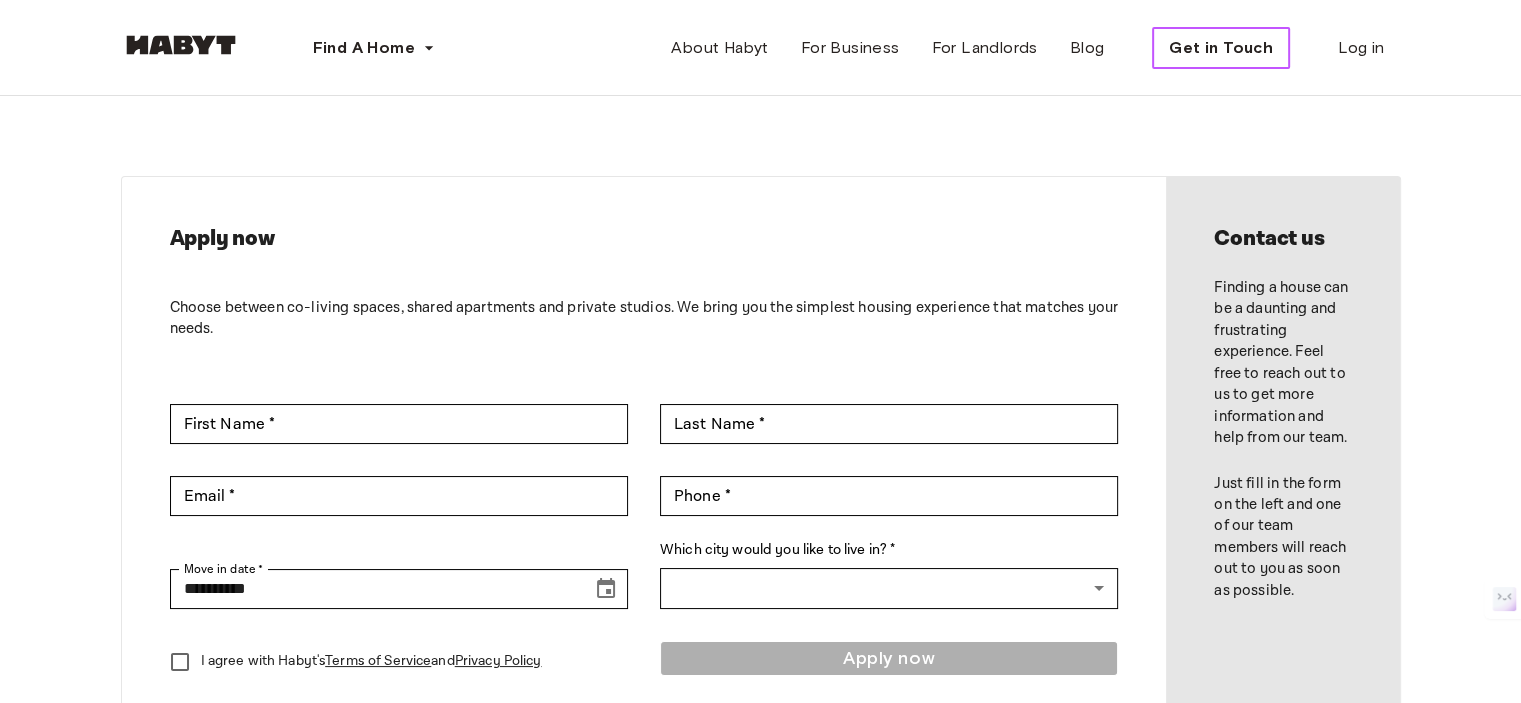 type 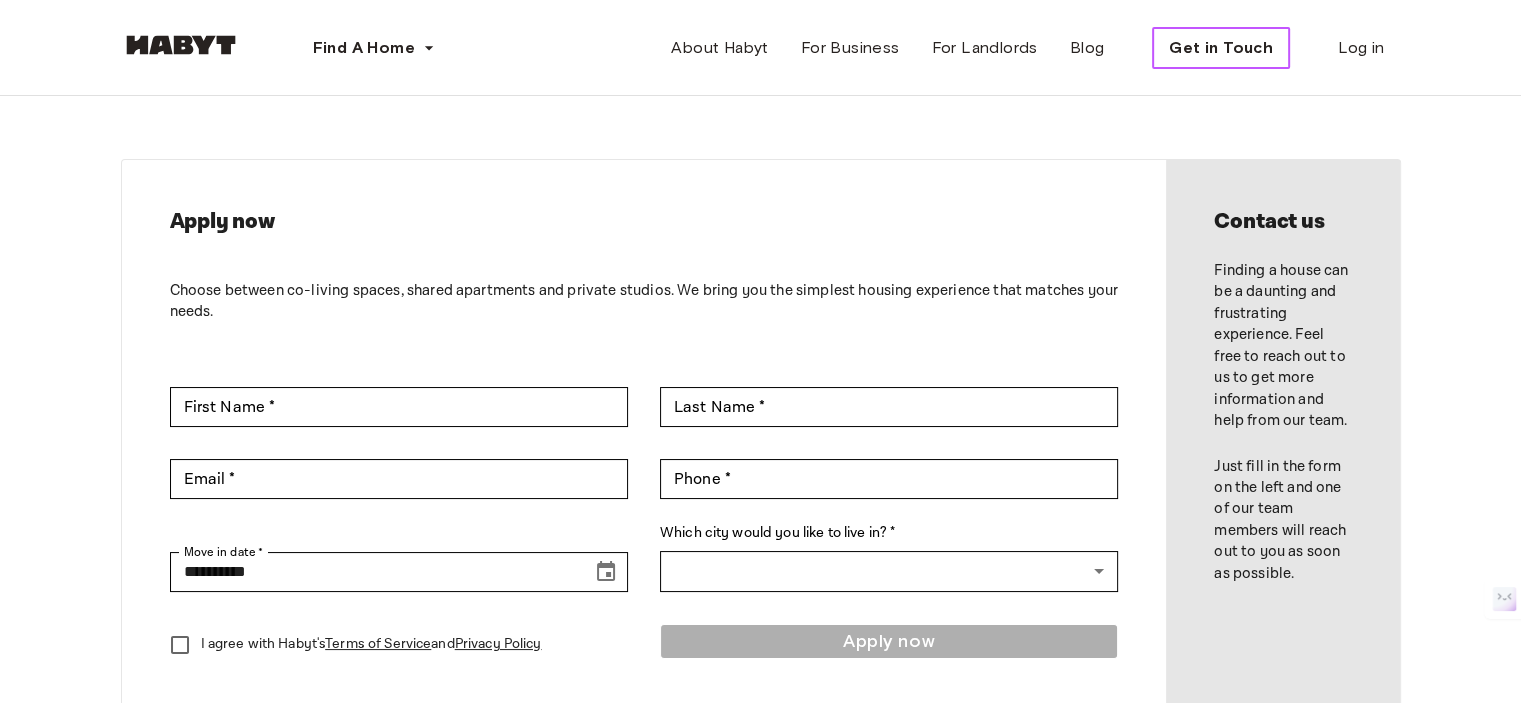 scroll, scrollTop: 0, scrollLeft: 0, axis: both 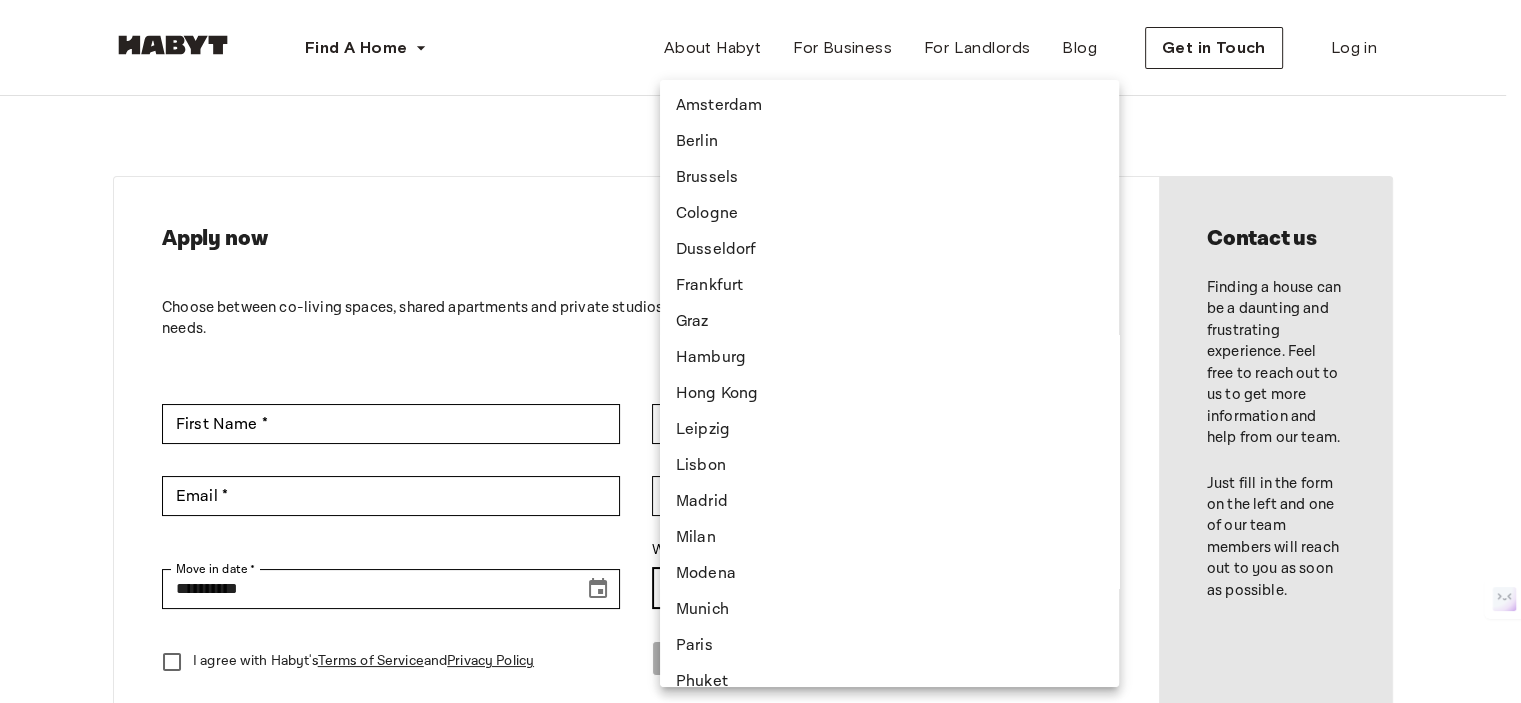 click on "**********" at bounding box center [760, 873] 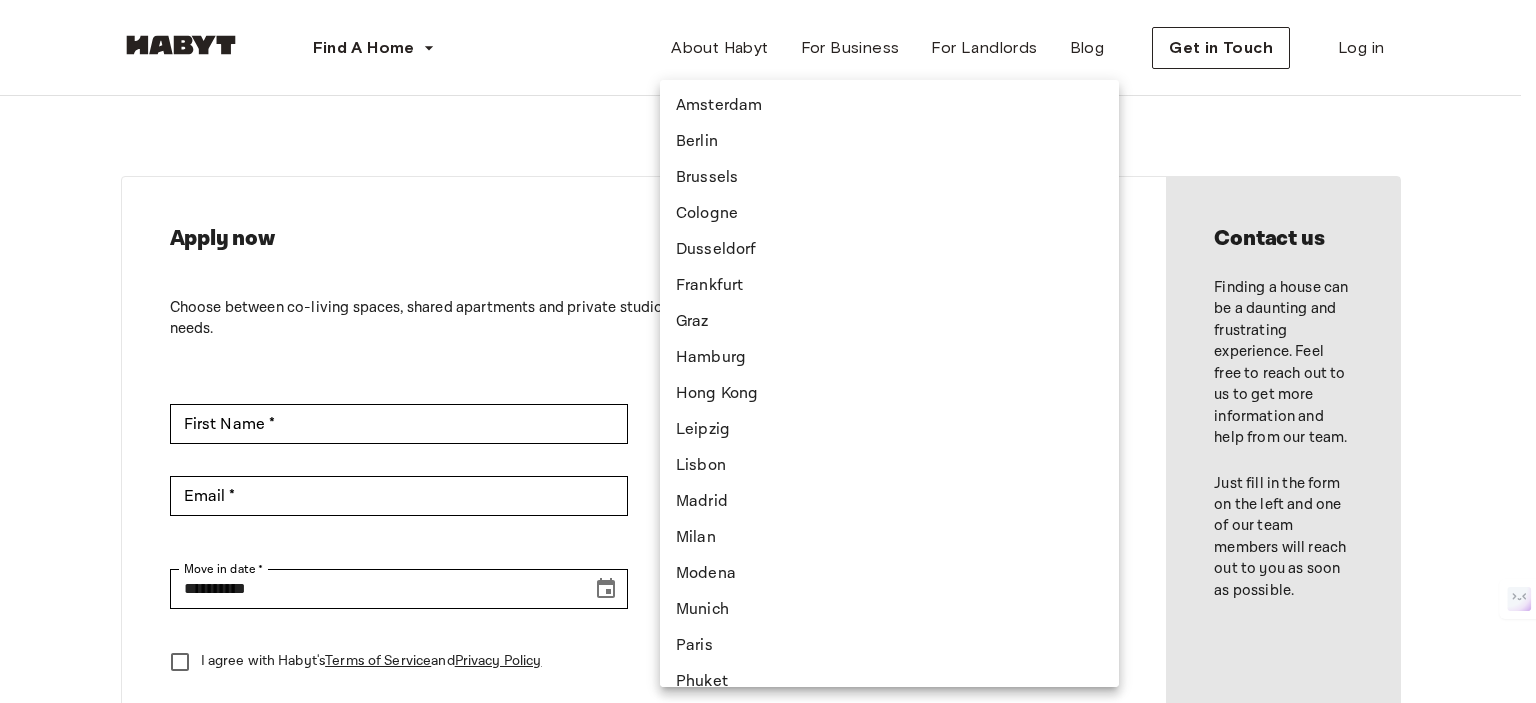 click at bounding box center [768, 351] 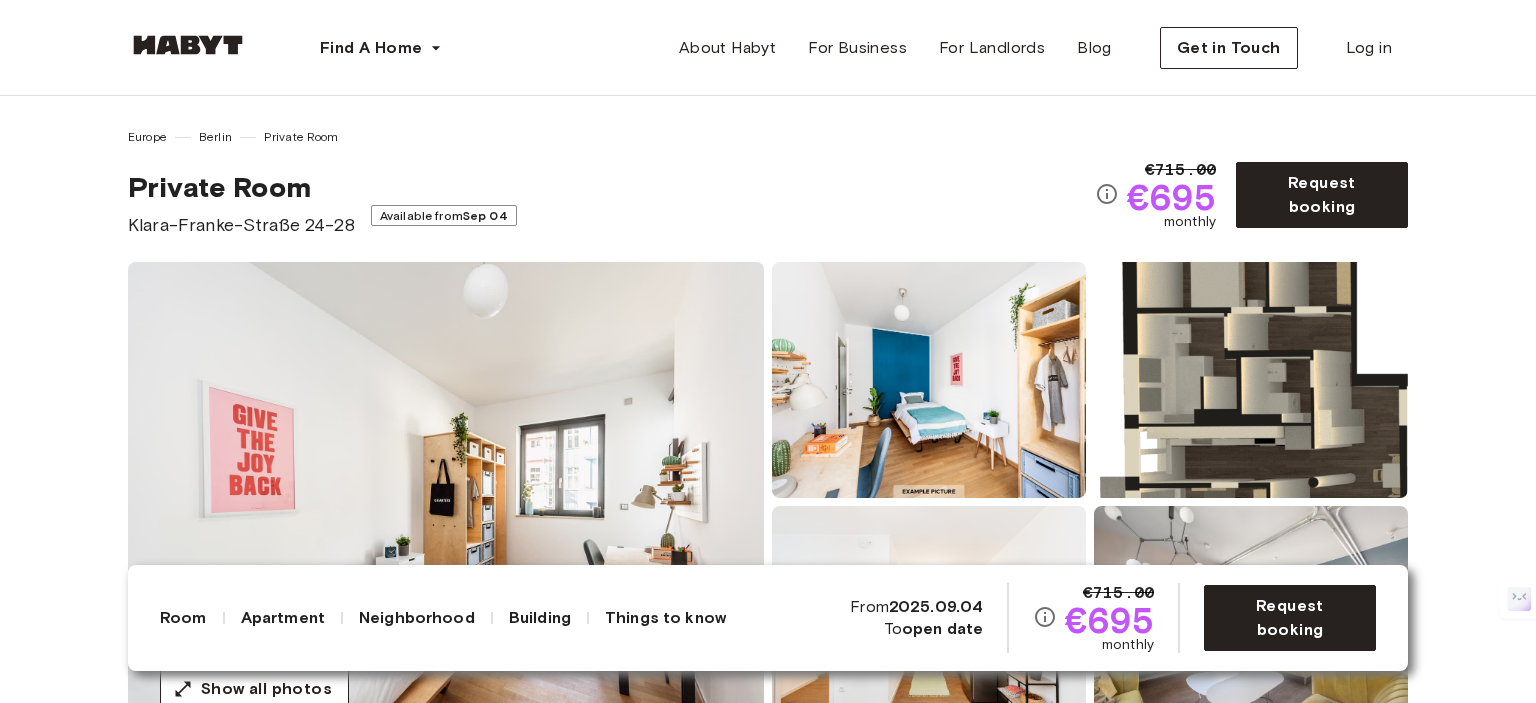 scroll, scrollTop: 201, scrollLeft: 0, axis: vertical 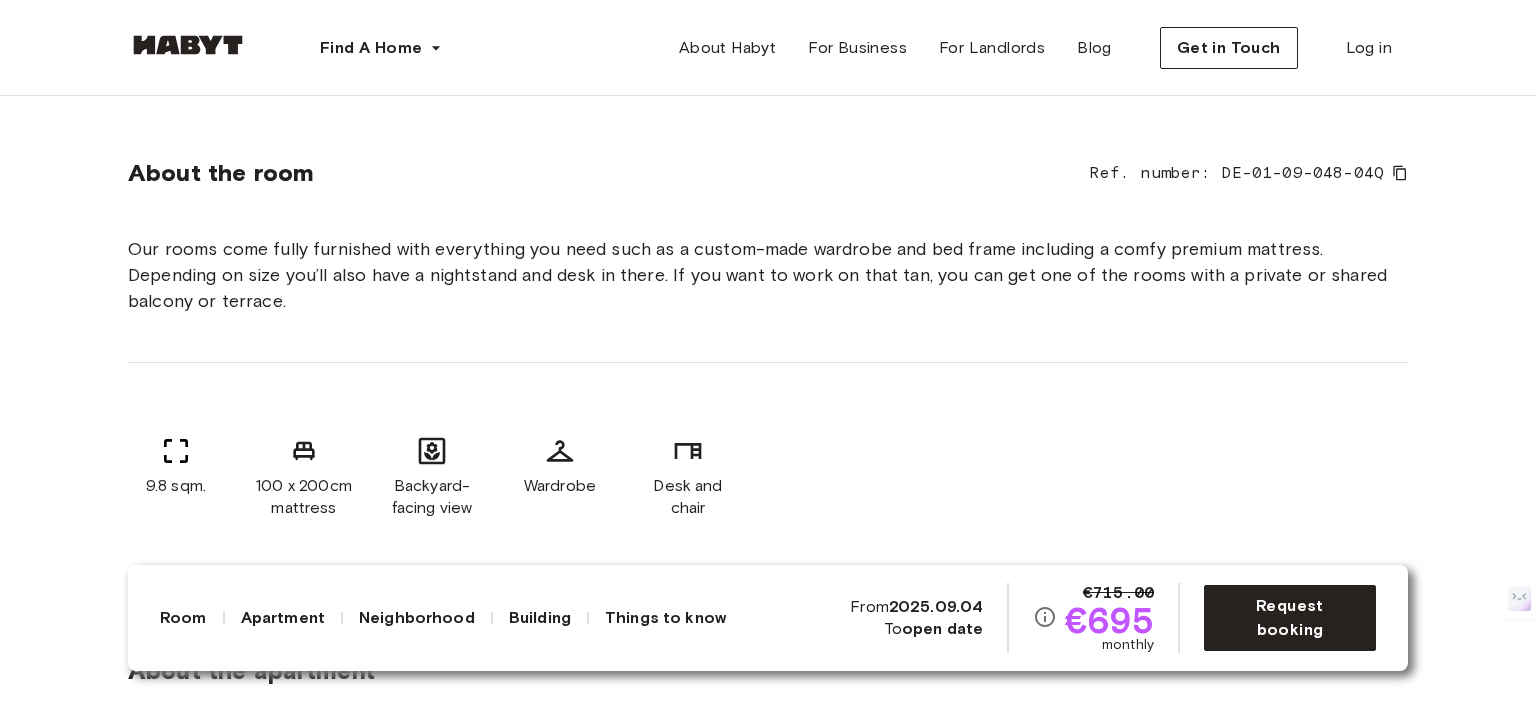 click 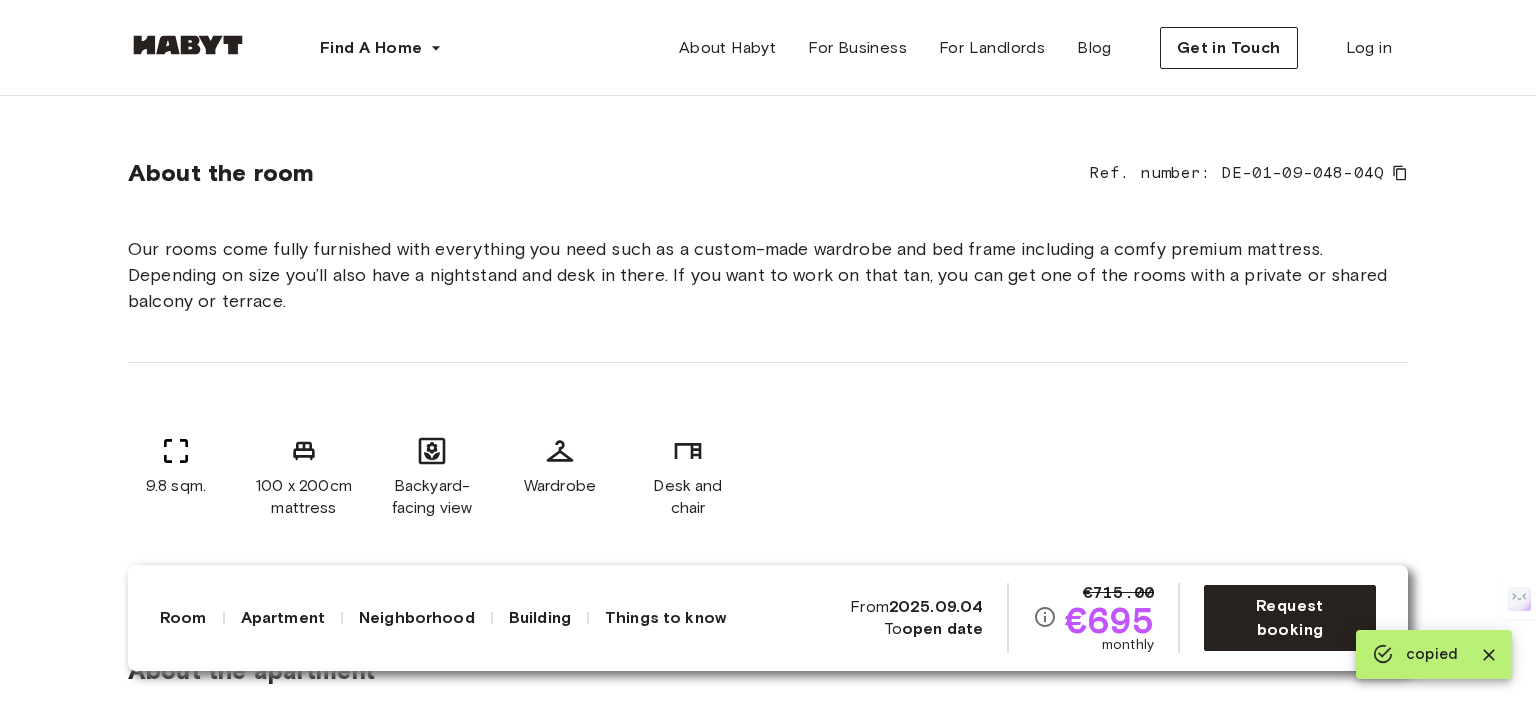 click 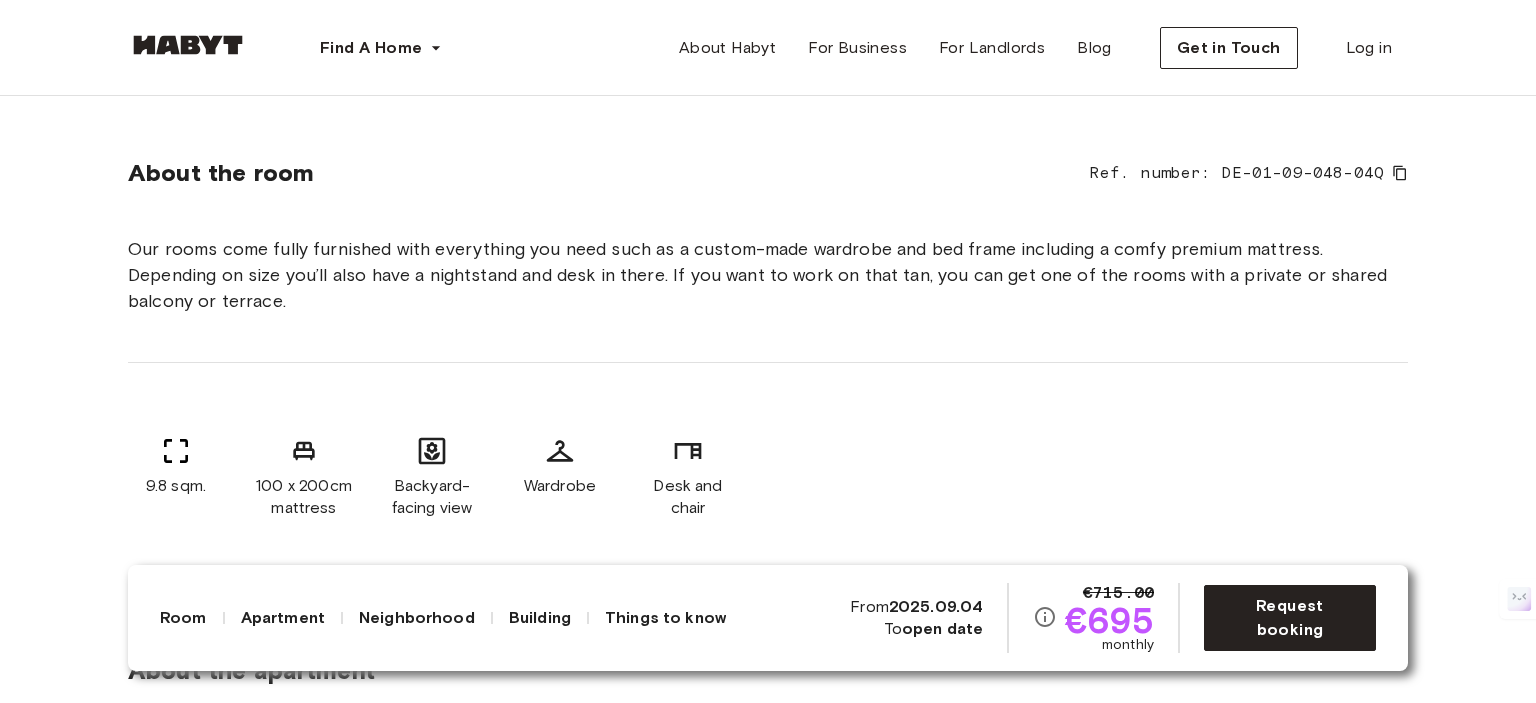 click 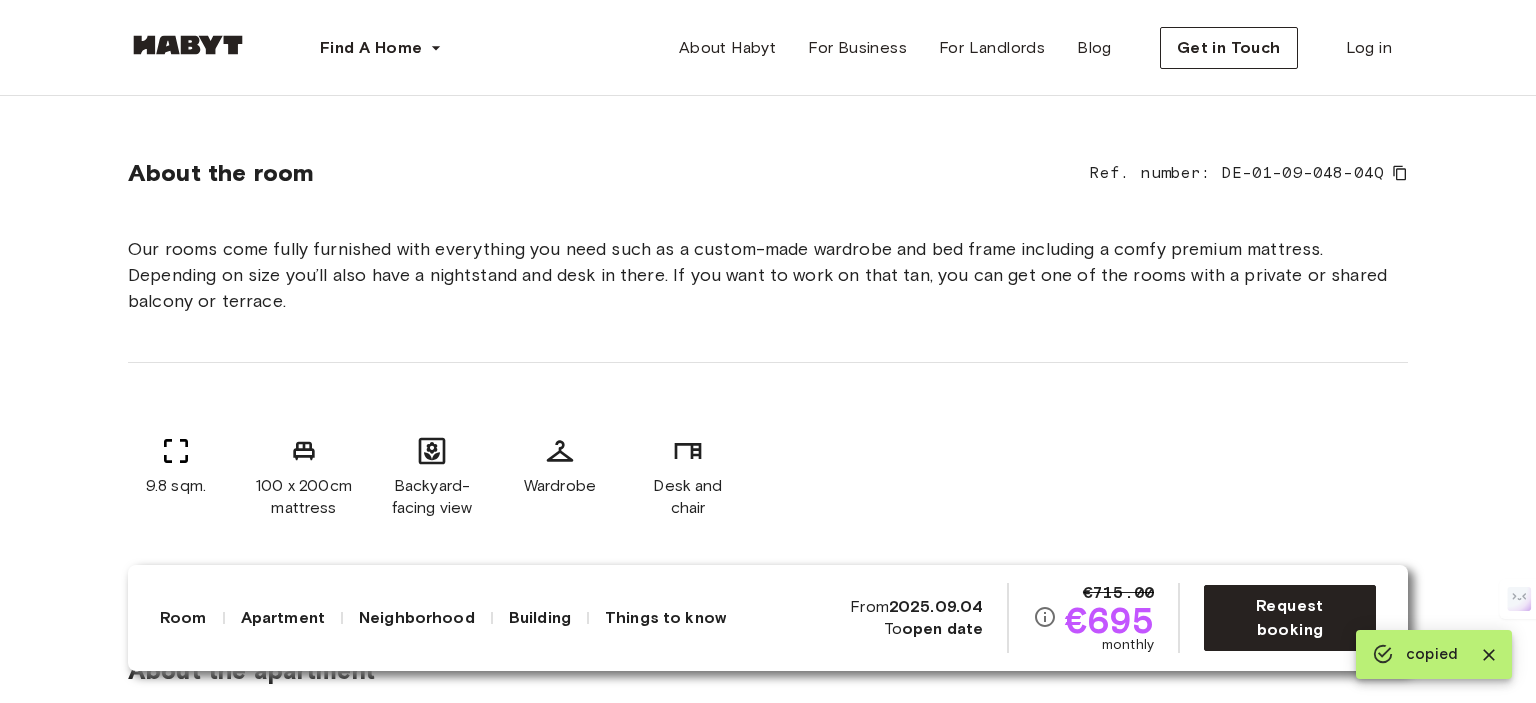 click 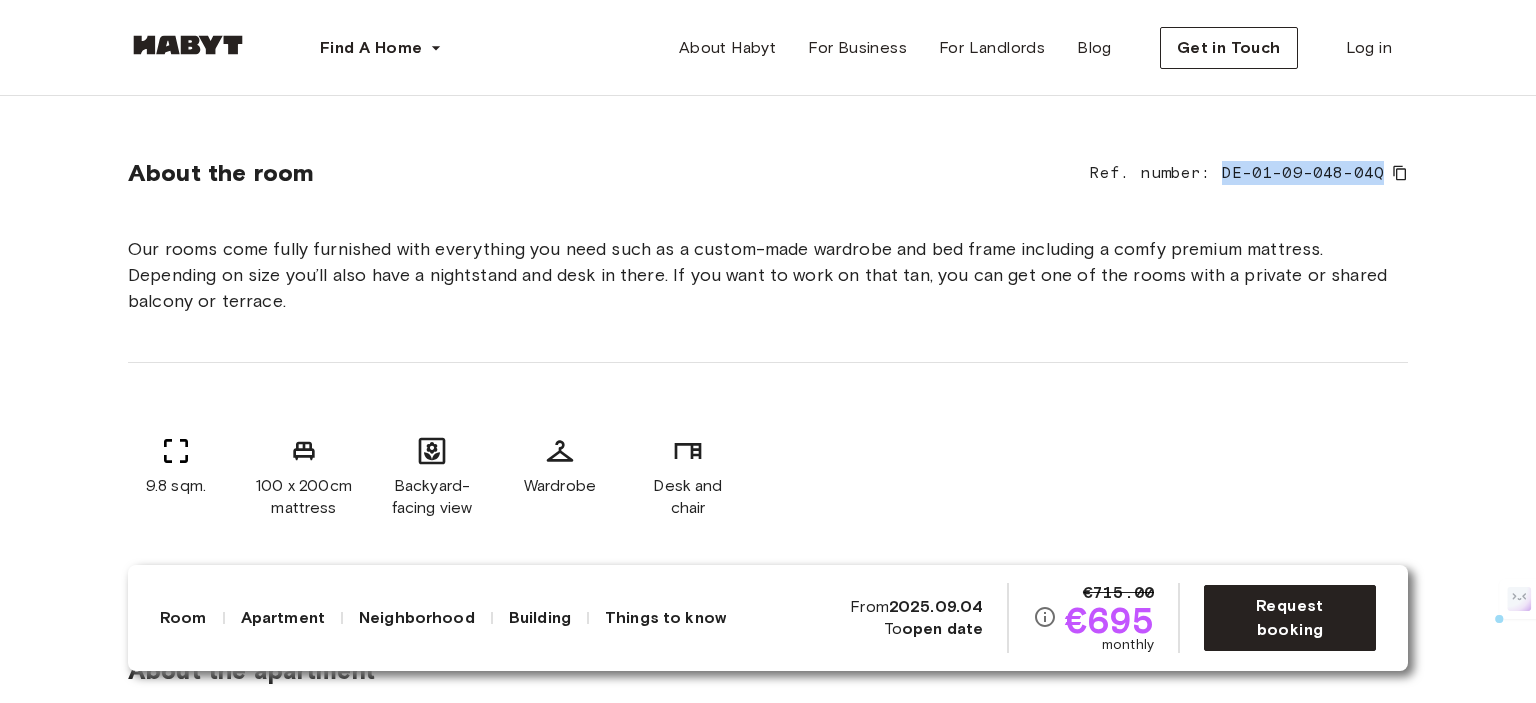 drag, startPoint x: 1382, startPoint y: 170, endPoint x: 1227, endPoint y: 179, distance: 155.26108 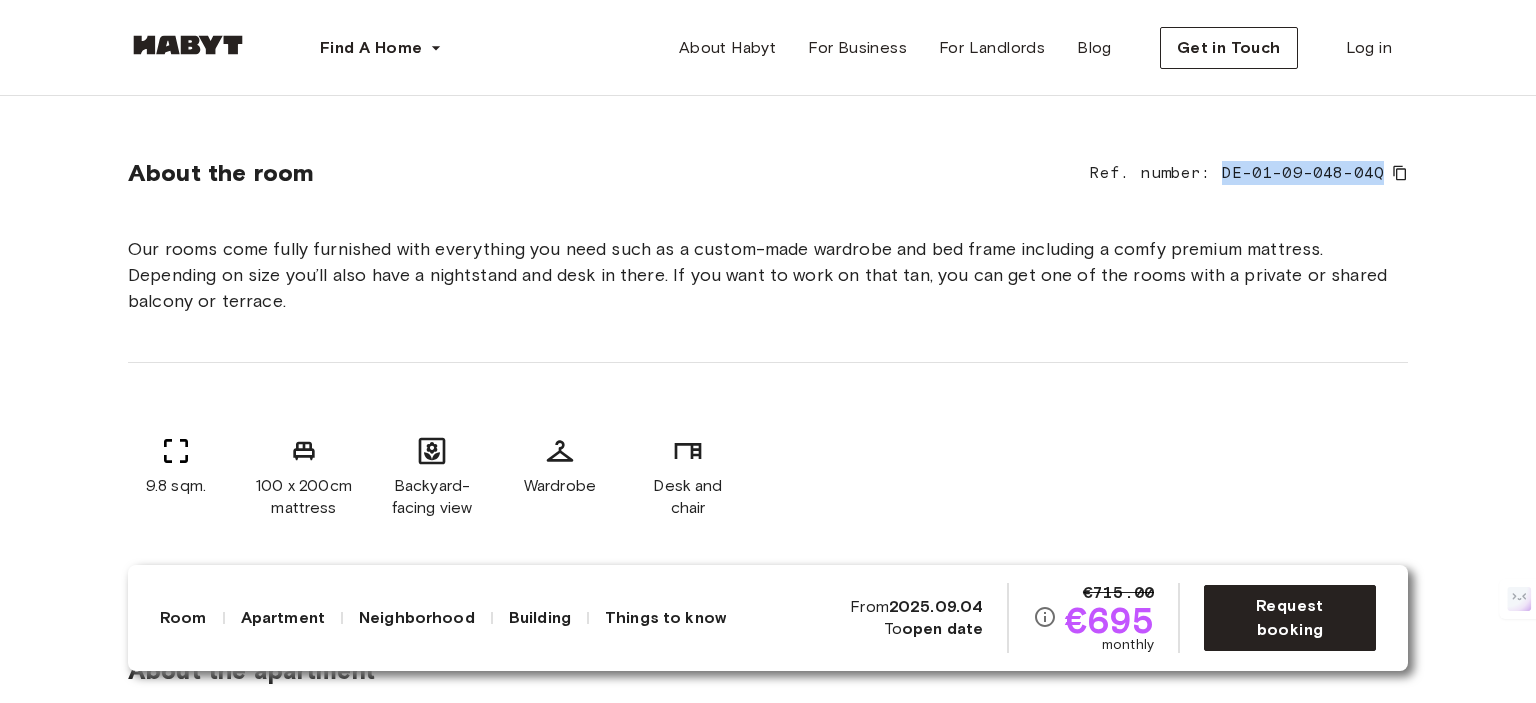 copy on "DE-01-09-048-04Q" 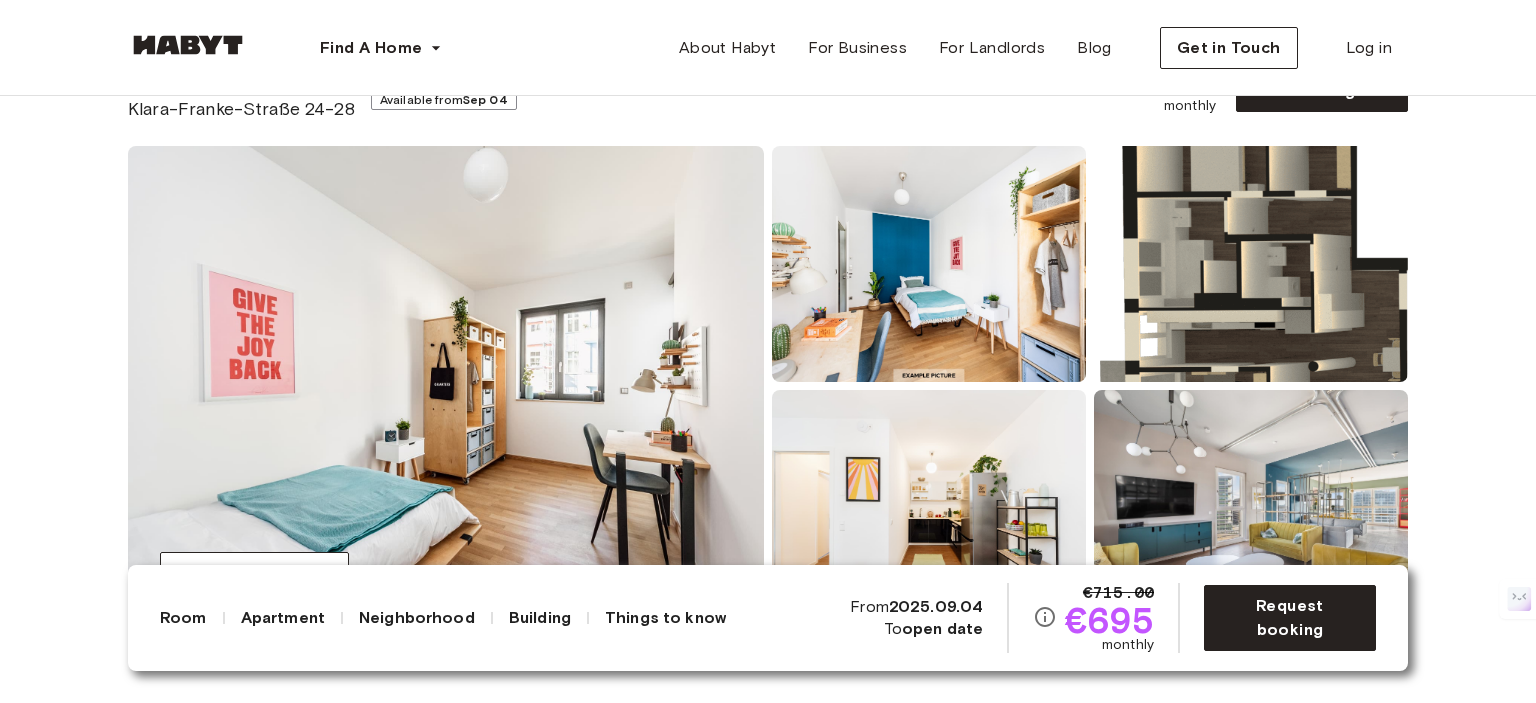 scroll, scrollTop: 0, scrollLeft: 0, axis: both 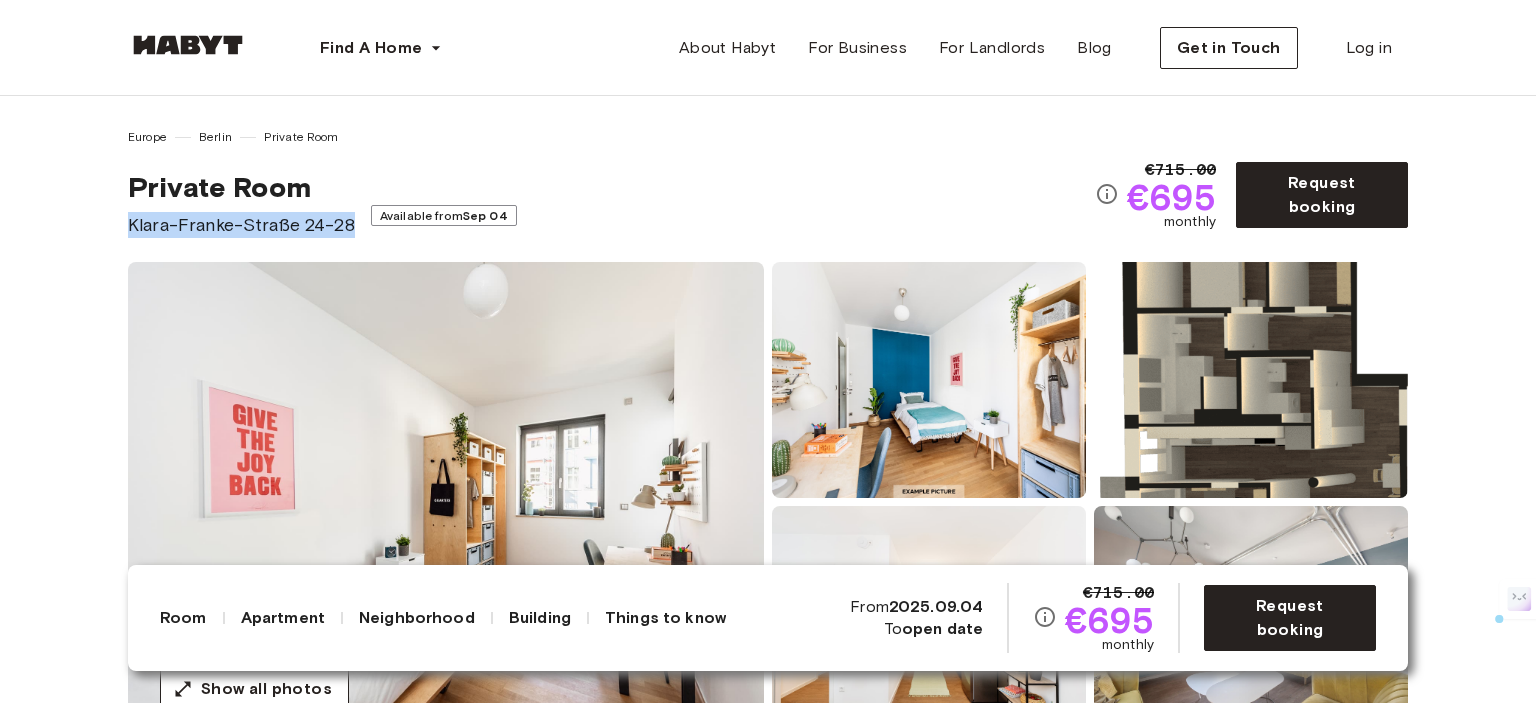 drag, startPoint x: 130, startPoint y: 223, endPoint x: 360, endPoint y: 233, distance: 230.21729 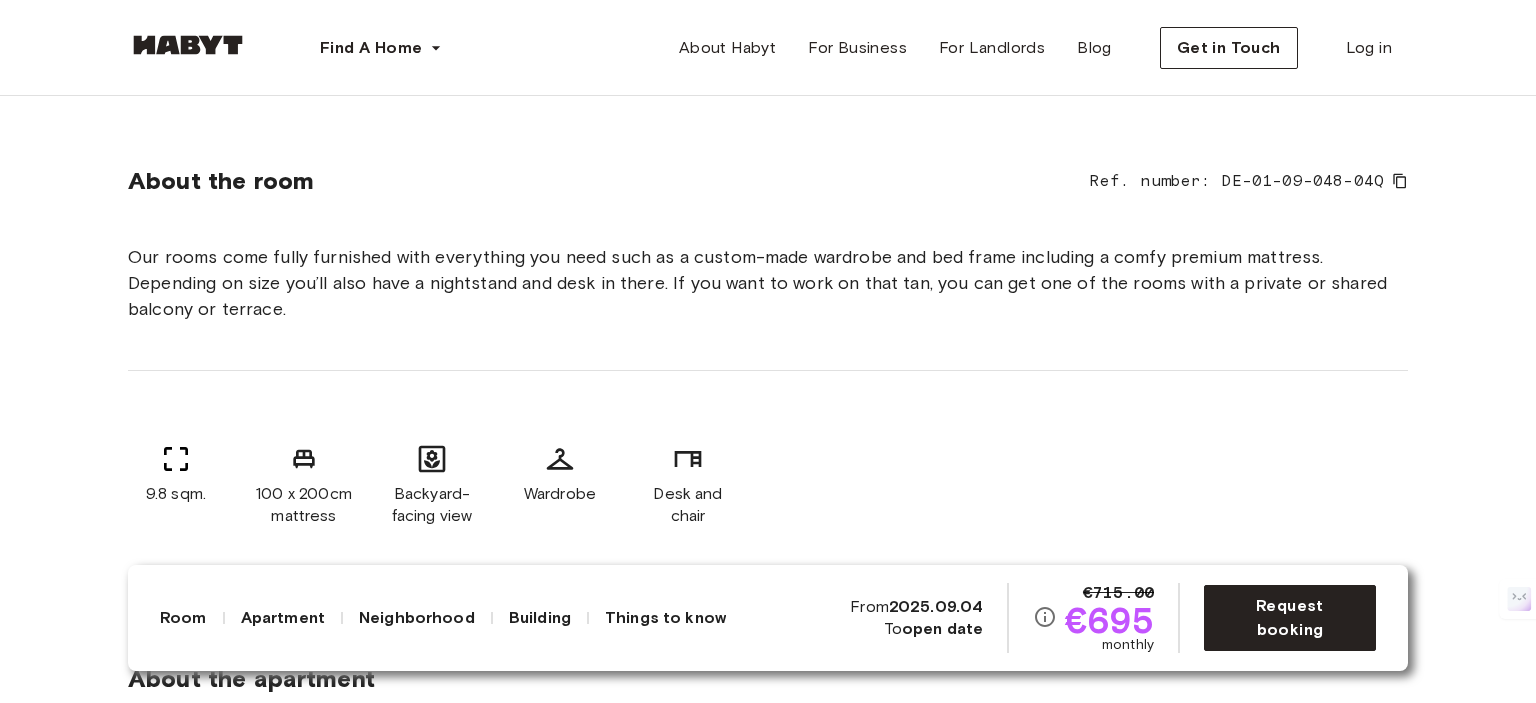 scroll, scrollTop: 656, scrollLeft: 0, axis: vertical 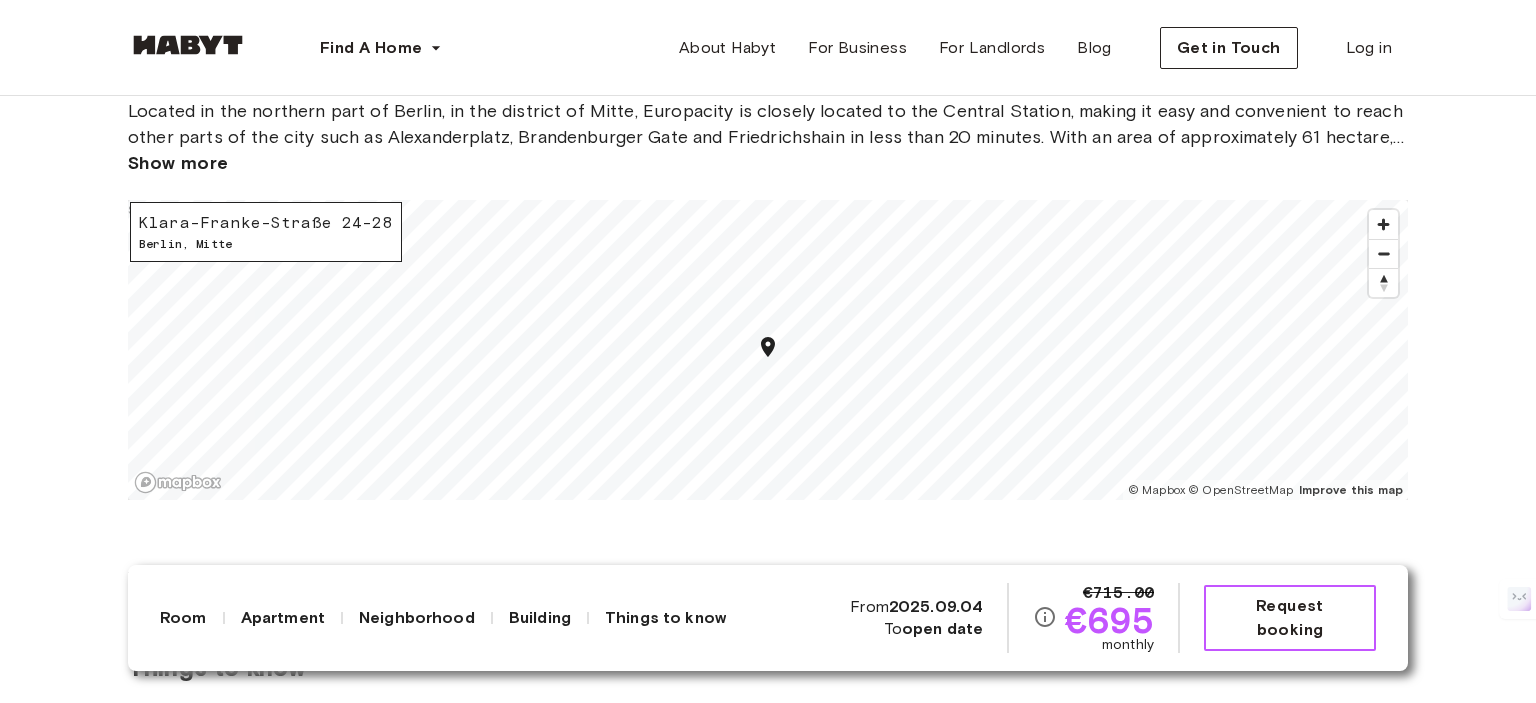 click on "Request booking" at bounding box center (1290, 618) 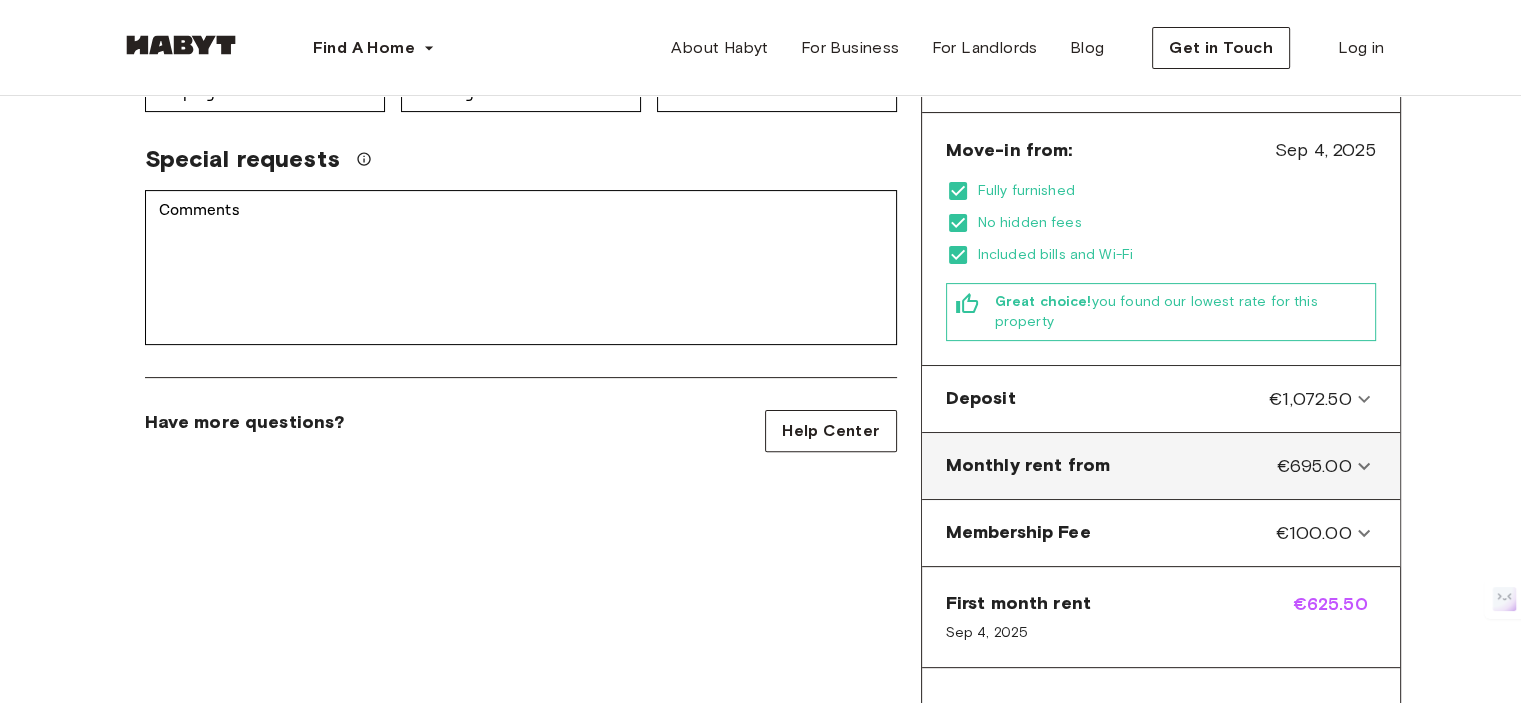 scroll, scrollTop: 516, scrollLeft: 0, axis: vertical 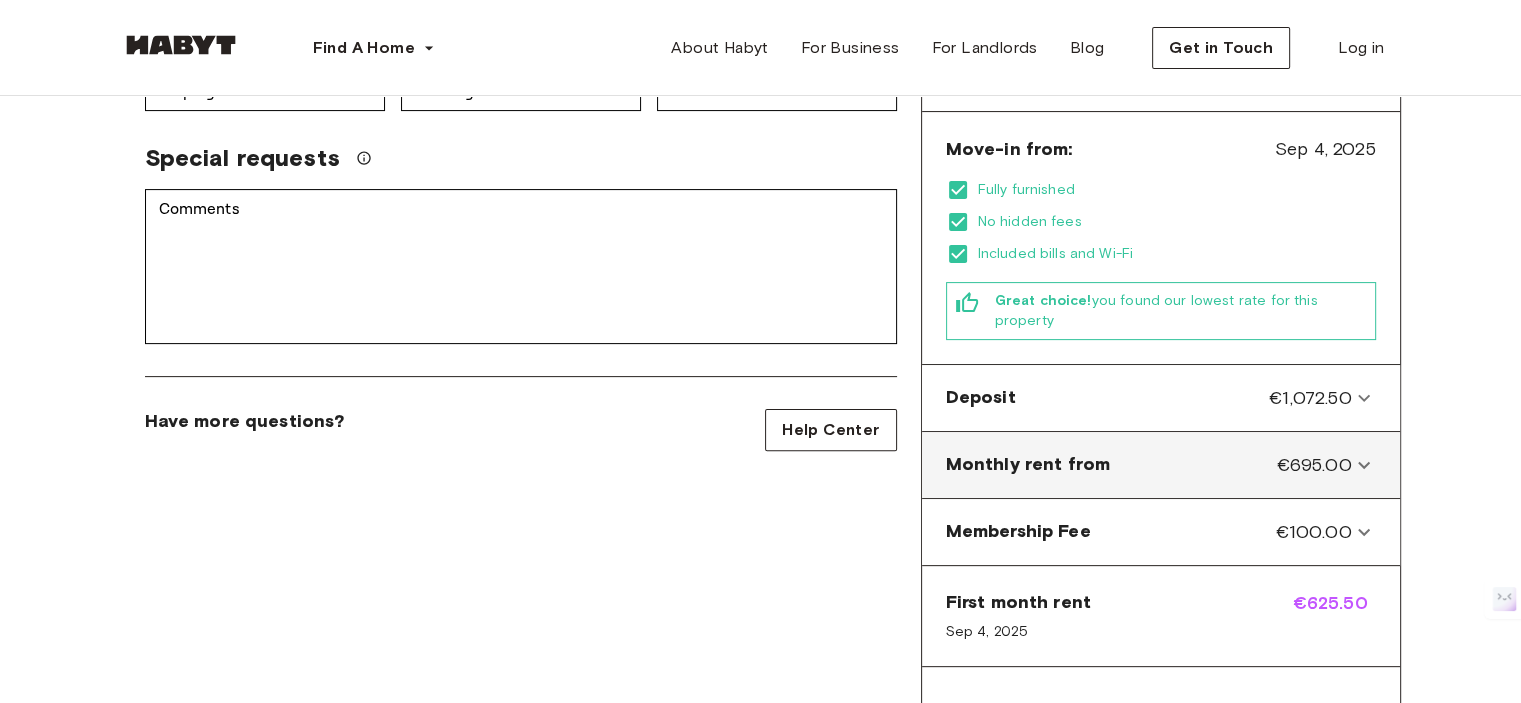 click 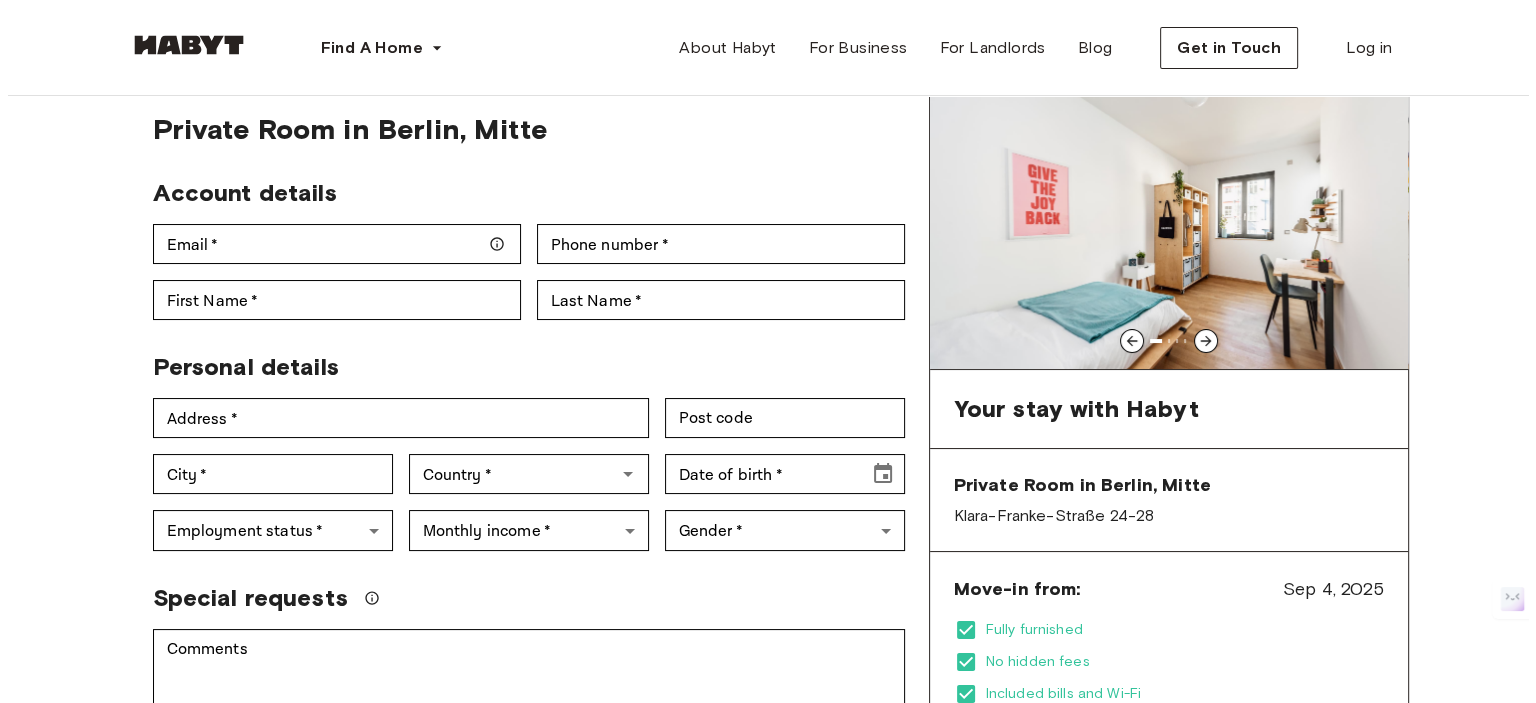 scroll, scrollTop: 0, scrollLeft: 0, axis: both 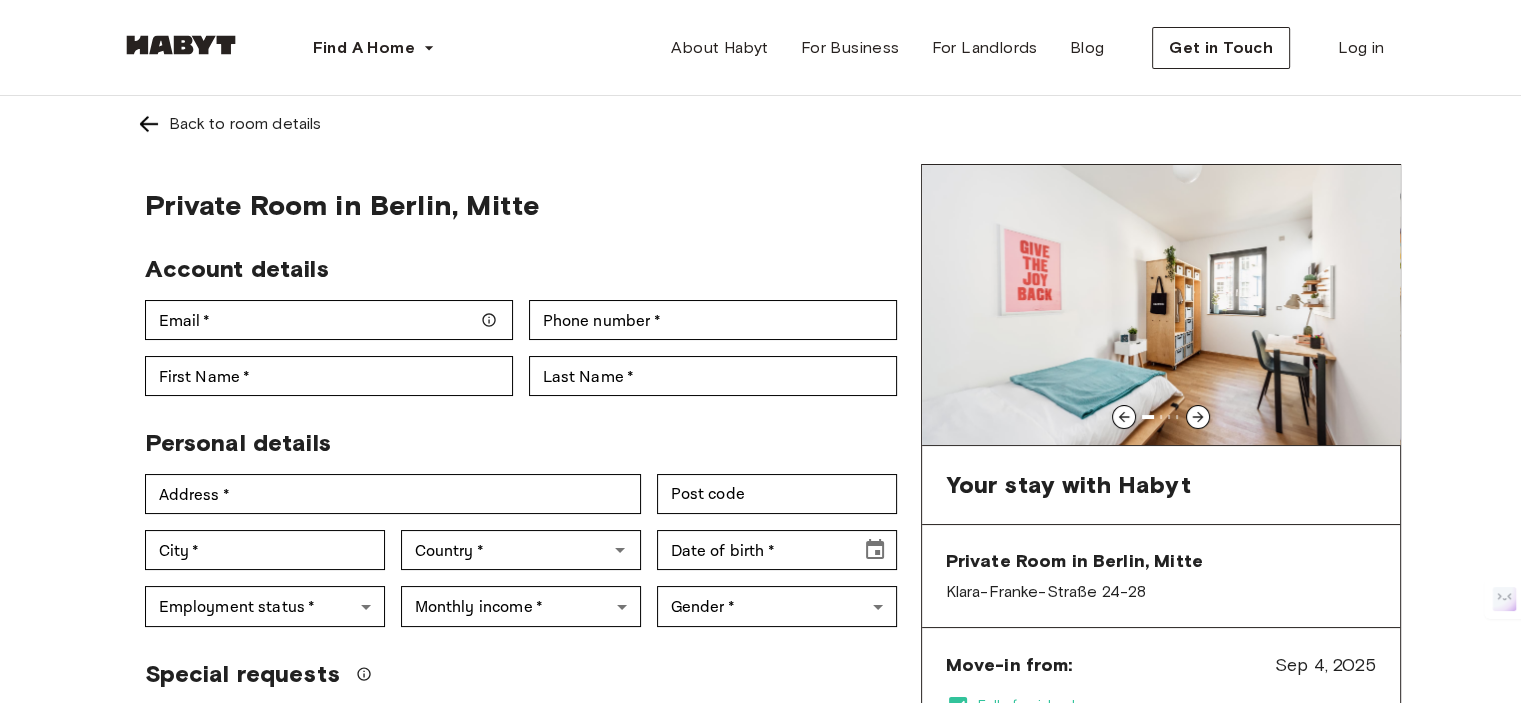 click at bounding box center (149, 124) 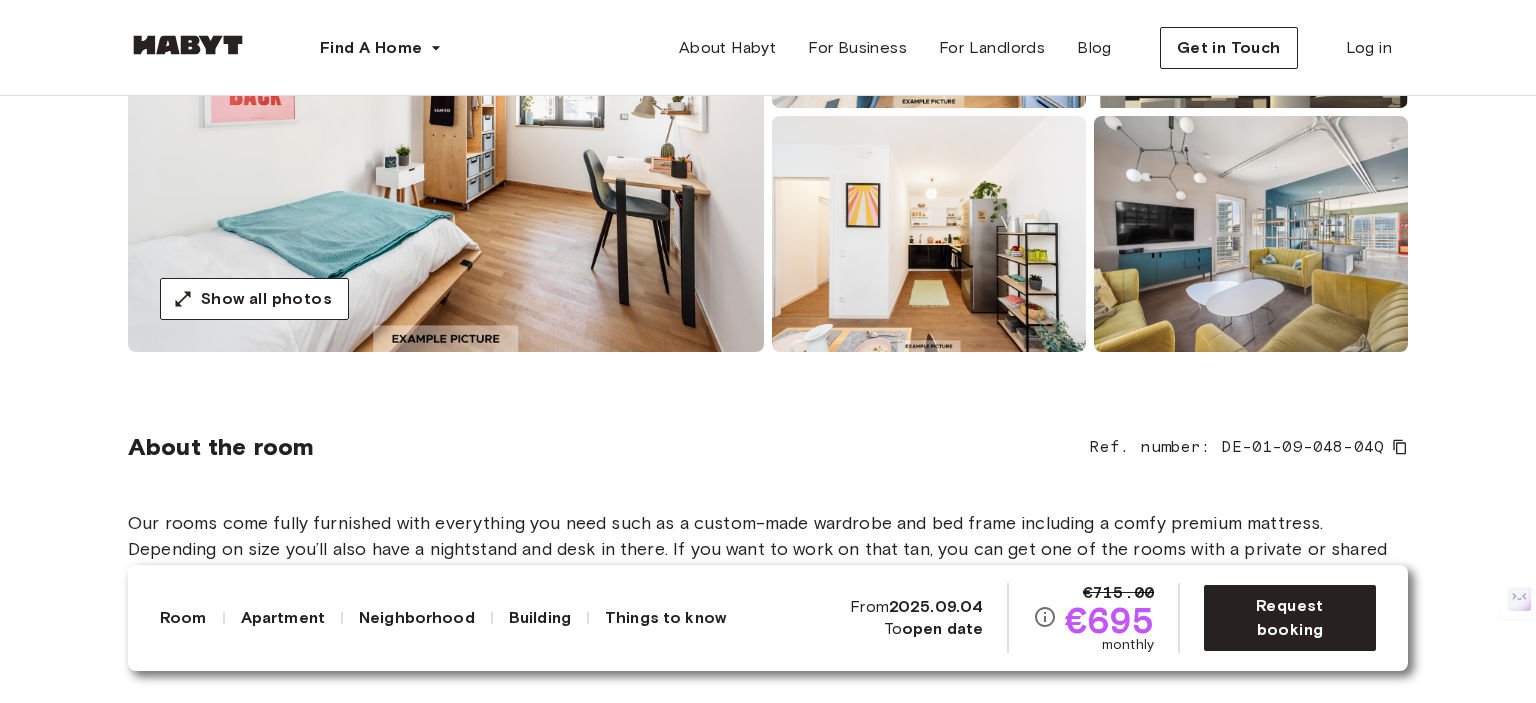 scroll, scrollTop: 408, scrollLeft: 0, axis: vertical 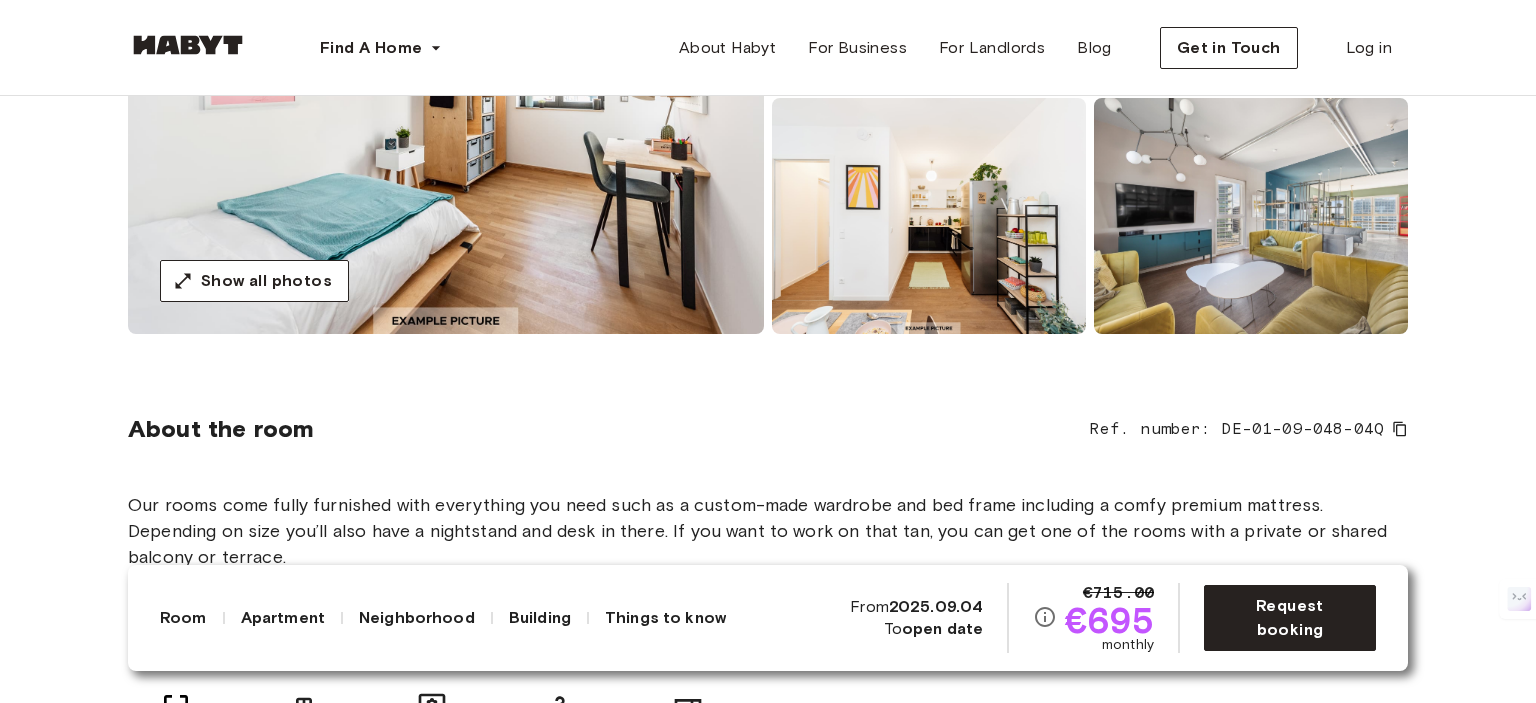click on "Neighborhood" at bounding box center [417, 618] 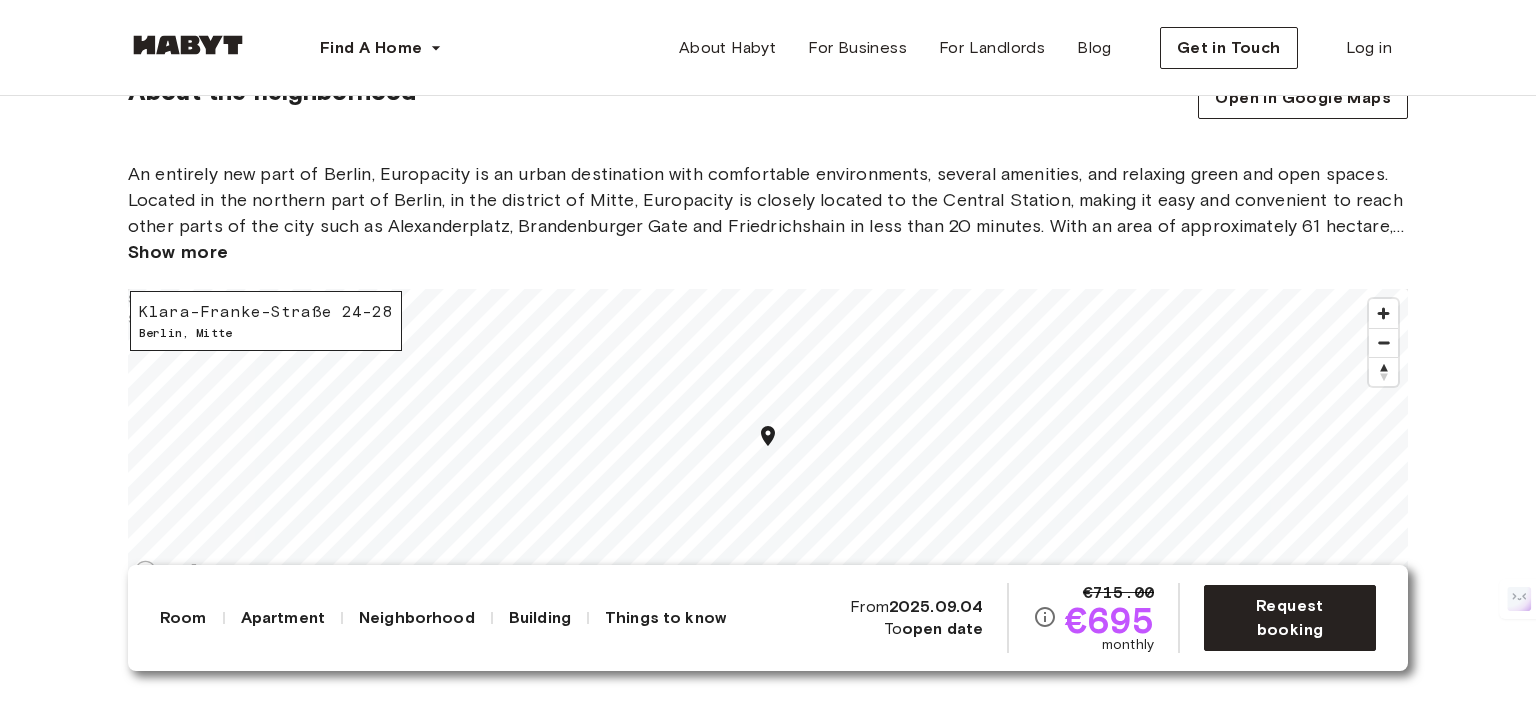 scroll, scrollTop: 2692, scrollLeft: 0, axis: vertical 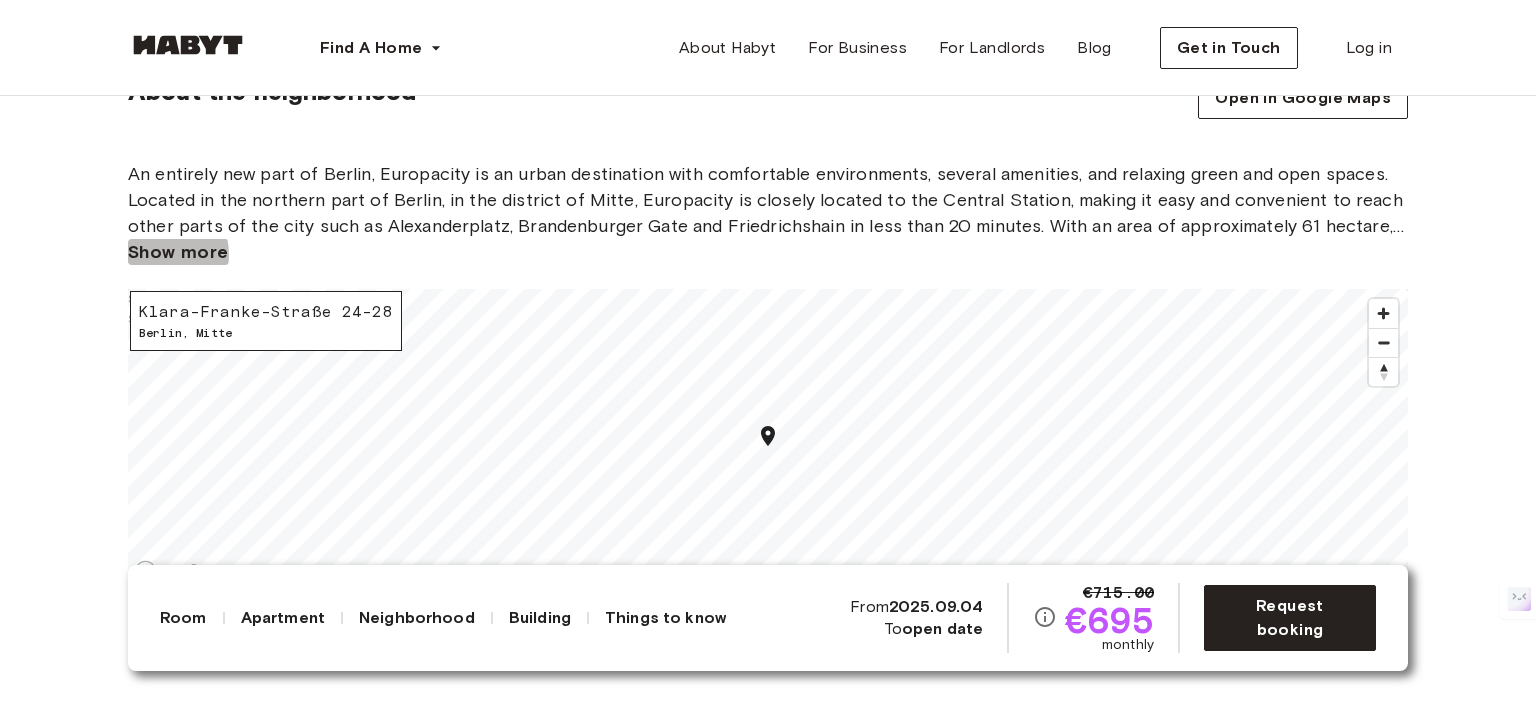 click on "Show more" at bounding box center (178, 252) 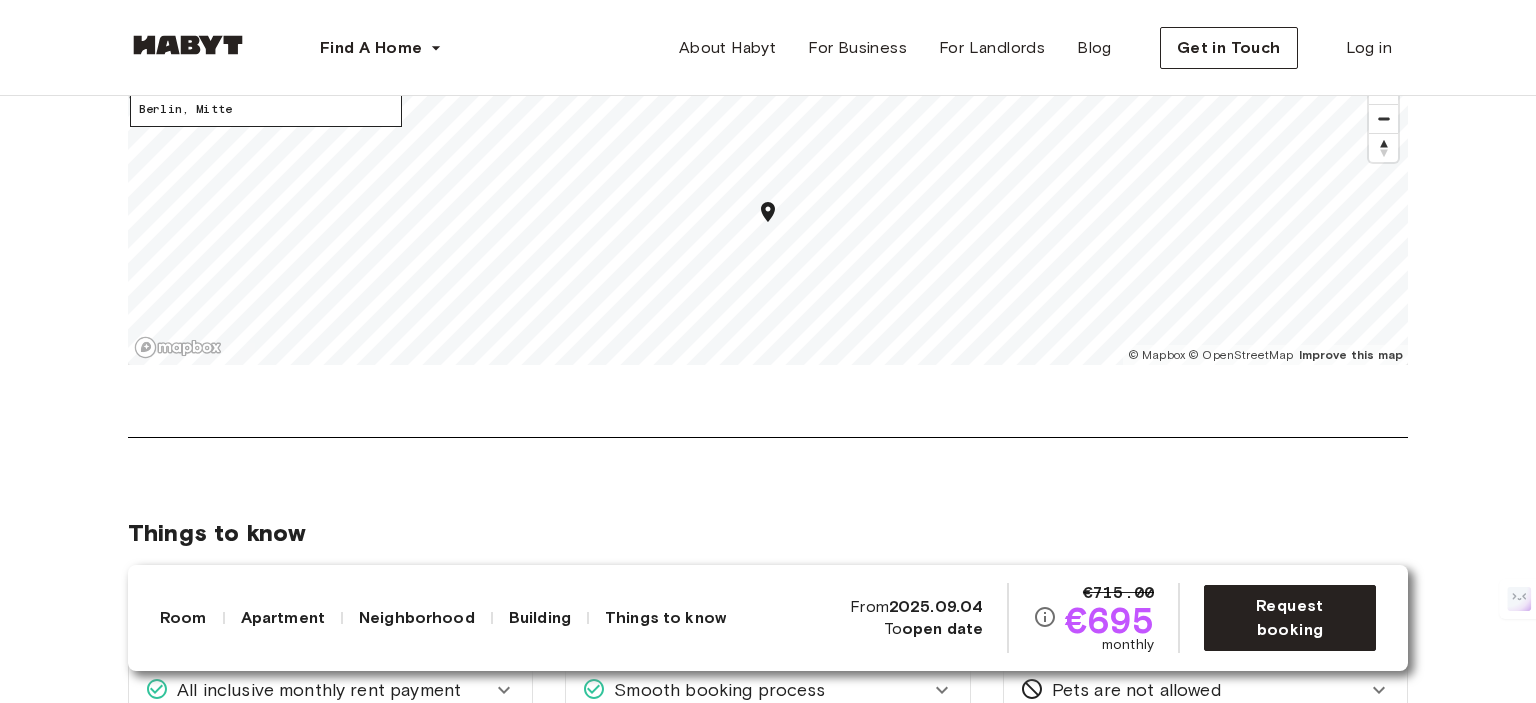 scroll, scrollTop: 2961, scrollLeft: 0, axis: vertical 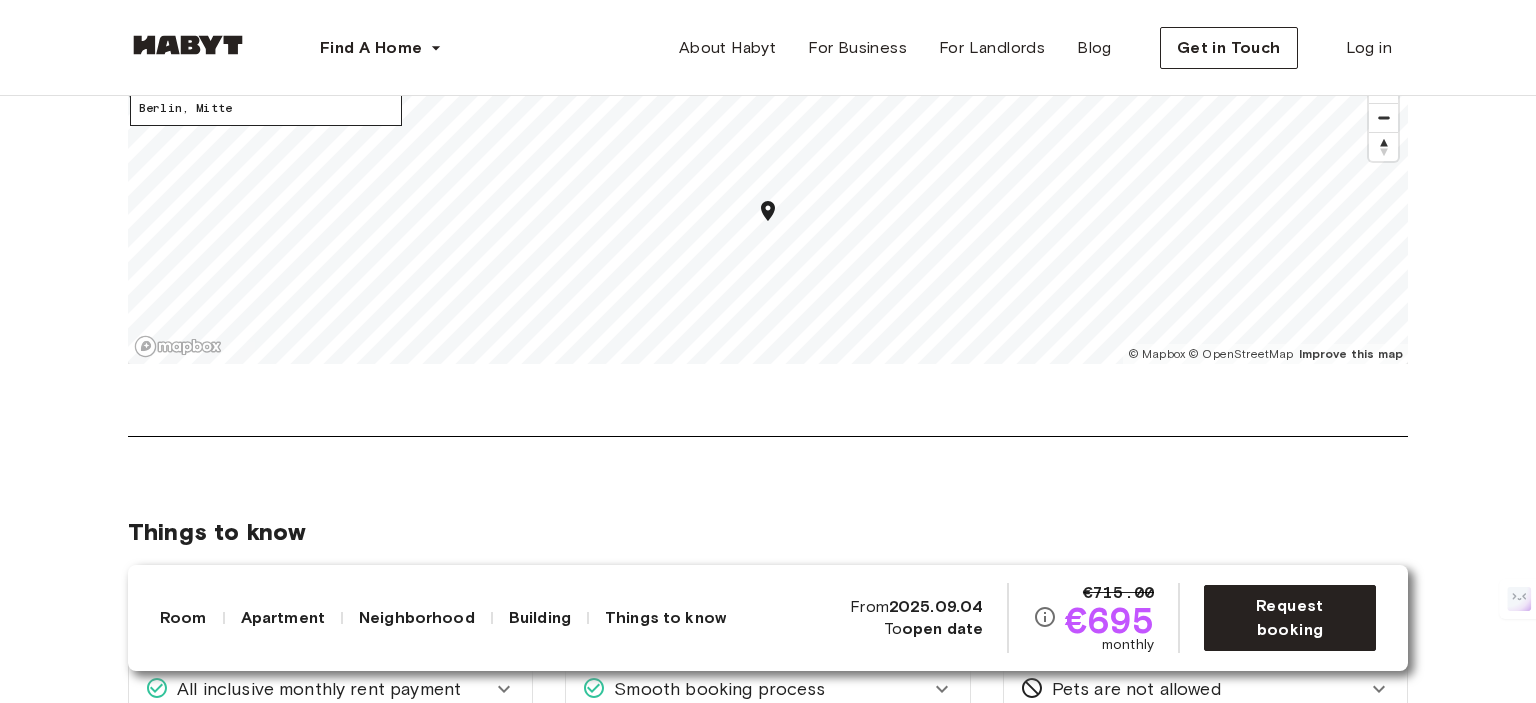 click 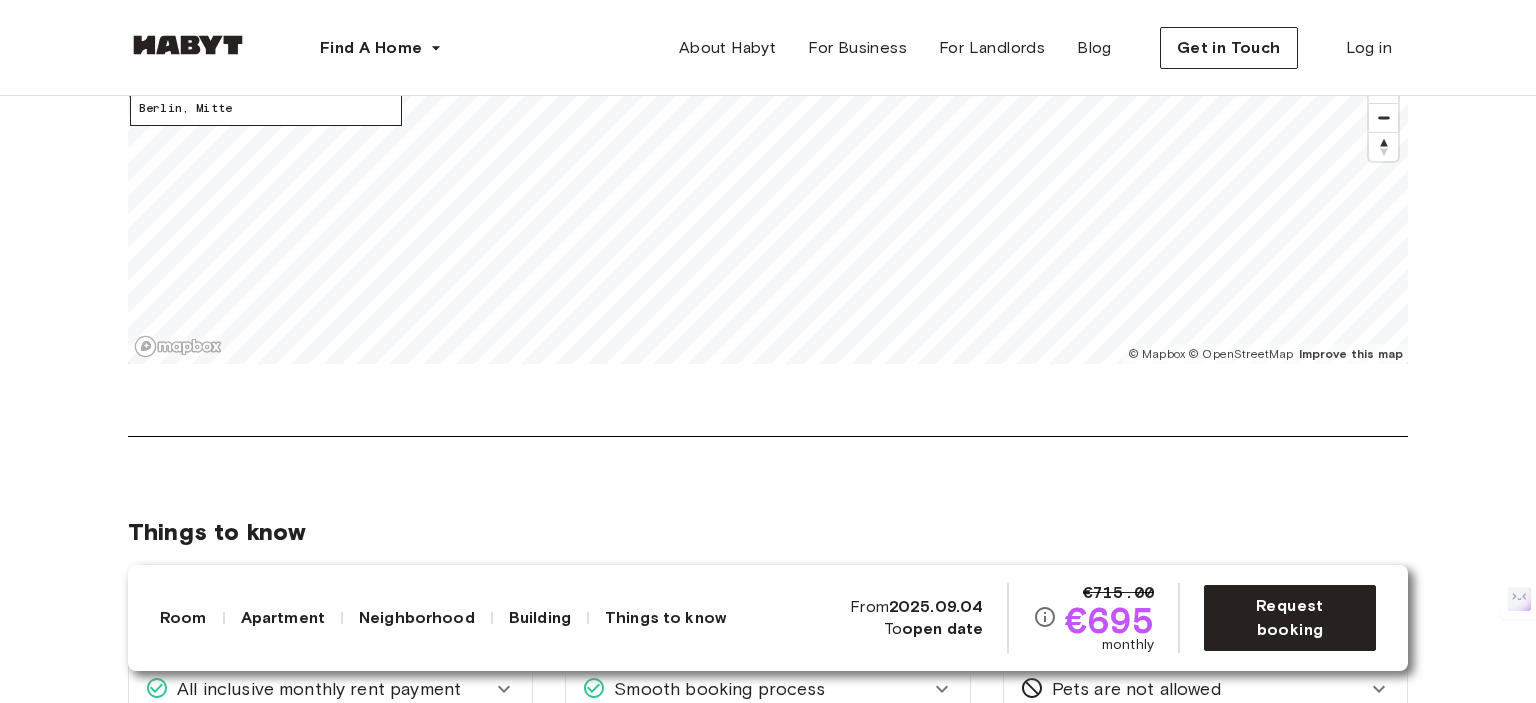 click on "Find A Home Europe Amsterdam Berlin Frankfurt Hamburg Lisbon Madrid Milan Modena Paris Turin Munich Rotterdam Stuttgart Dusseldorf Cologne Zurich The Hague Graz Brussels Leipzig Asia Hong Kong Singapore Seoul Phuket Tokyo About Habyt For Business For Landlords Blog Get in Touch Log in Europe Berlin Private Room Private Room Klara-Franke-Straße 24-28 Available from  Sep 04 €715.00 €695 monthly Request booking Show all photos About the room Ref. number:   DE-01-09-048-04Q Our rooms come fully furnished with everything you need such as a custom-made wardrobe and bed frame including a comfy premium mattress. Depending on size you’ll also have a nightstand and desk in there. If you want to work on that tan, you can get one of the rooms with a private or shared balcony or terrace. 9.8 sqm. 100 x 200cm mattress Backyard-facing view Wardrobe Desk and chair About the apartment 86 sqm. 2nd Floor 4 bedrooms WiFi Fully-equipped kitchen Kitchen utensils All rooms in this apartment Klara-Franke-Straße 24-28 From  ," at bounding box center [768, 747] 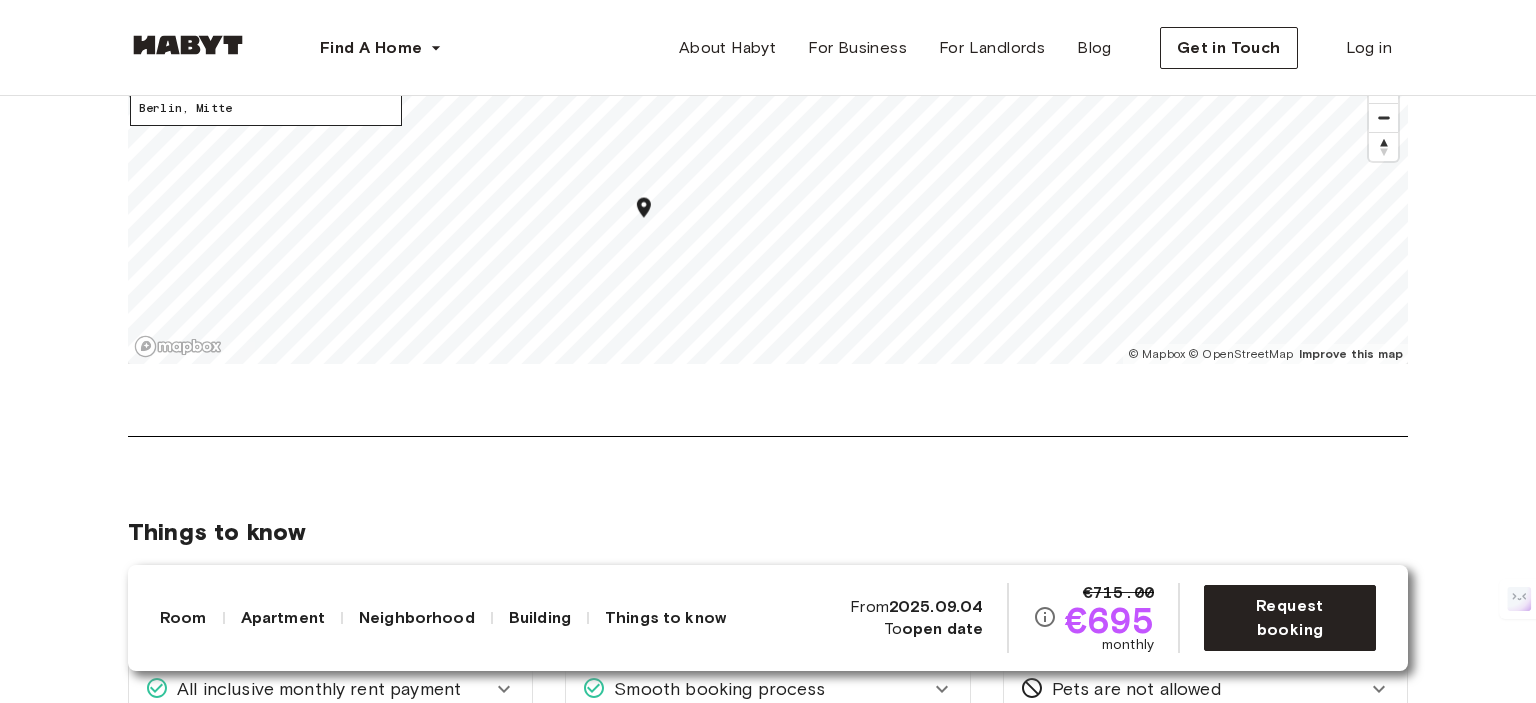 click on "Europe Berlin Private Room Private Room Klara-Franke-Straße 24-28 Available from  Sep 04 €715.00 €695 monthly Request booking Show all photos About the room Ref. number:   DE-01-09-048-04Q Our rooms come fully furnished with everything you need such as a custom-made wardrobe and bed frame including a comfy premium mattress. Depending on size you’ll also have a nightstand and desk in there. If you want to work on that tan, you can get one of the rooms with a private or shared balcony or terrace. 9.8 sqm. 100 x 200cm mattress Backyard-facing view Wardrobe Desk and chair About the apartment 86 sqm. 2nd Floor 4 bedrooms WiFi Fully-equipped kitchen Kitchen utensils All rooms in this apartment Klara-Franke-Straße 24-28 12.04 sqm. 4 bedrooms 2nd Floor From  Jan 01 €740 monthly Klara-Franke-Straße 24-28 10.59 sqm. 4 bedrooms 2nd Floor From  Jan 01 €720 monthly Klara-Franke-Straße 24-28 15.54 sqm. 4 bedrooms 2nd Floor From  Jan 01 €760 monthly Klara-Franke-Straße 24-28 9.8 sqm. 4 bedrooms 2nd Floor ," at bounding box center (768, 328) 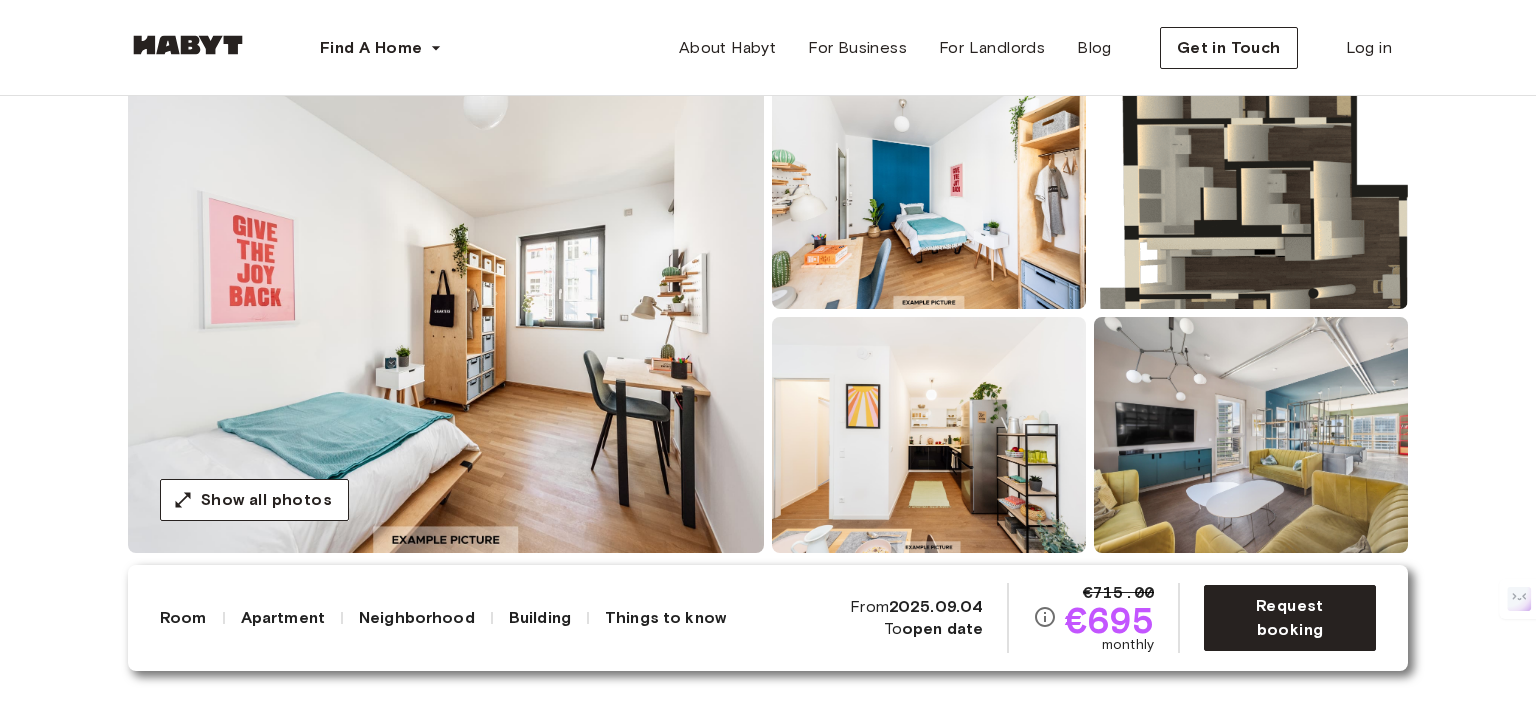 scroll, scrollTop: 0, scrollLeft: 0, axis: both 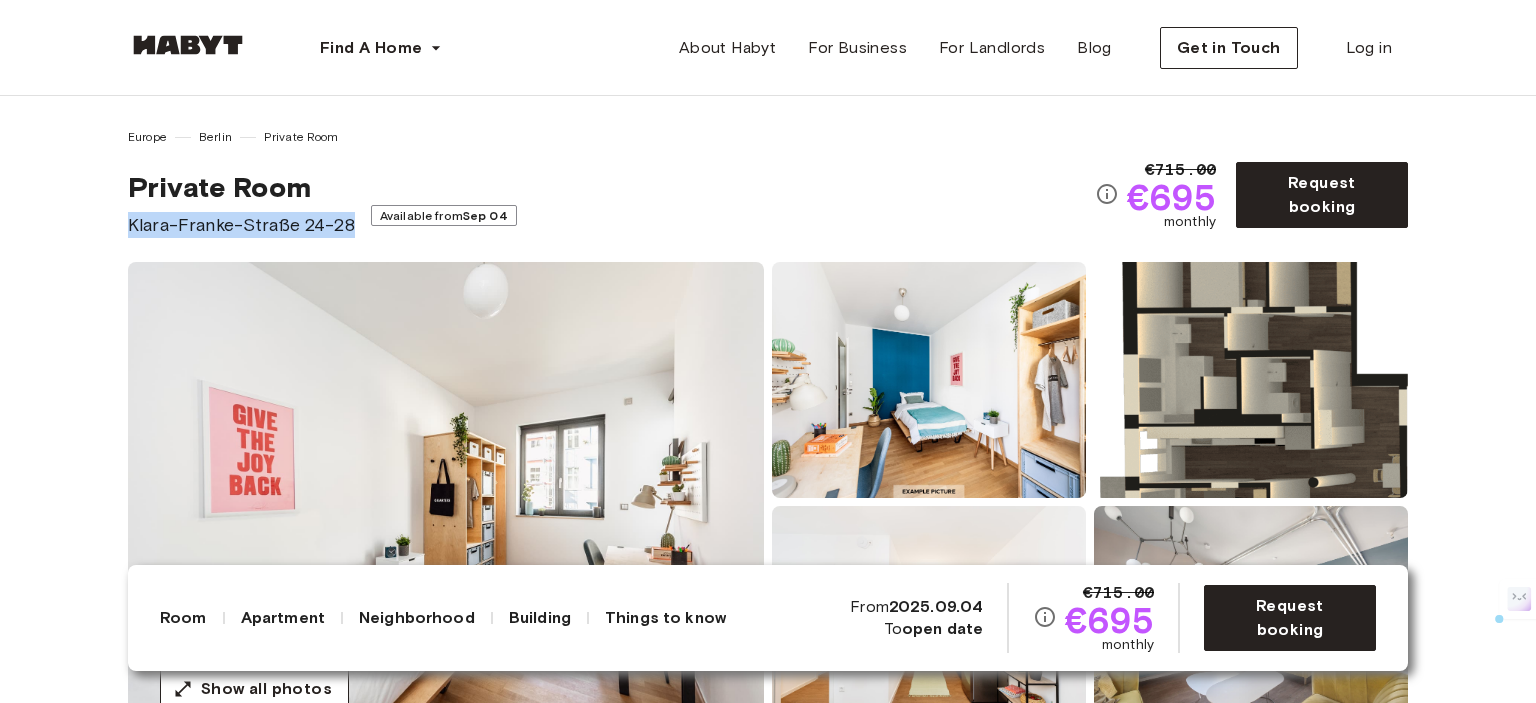drag, startPoint x: 346, startPoint y: 220, endPoint x: 68, endPoint y: 228, distance: 278.11508 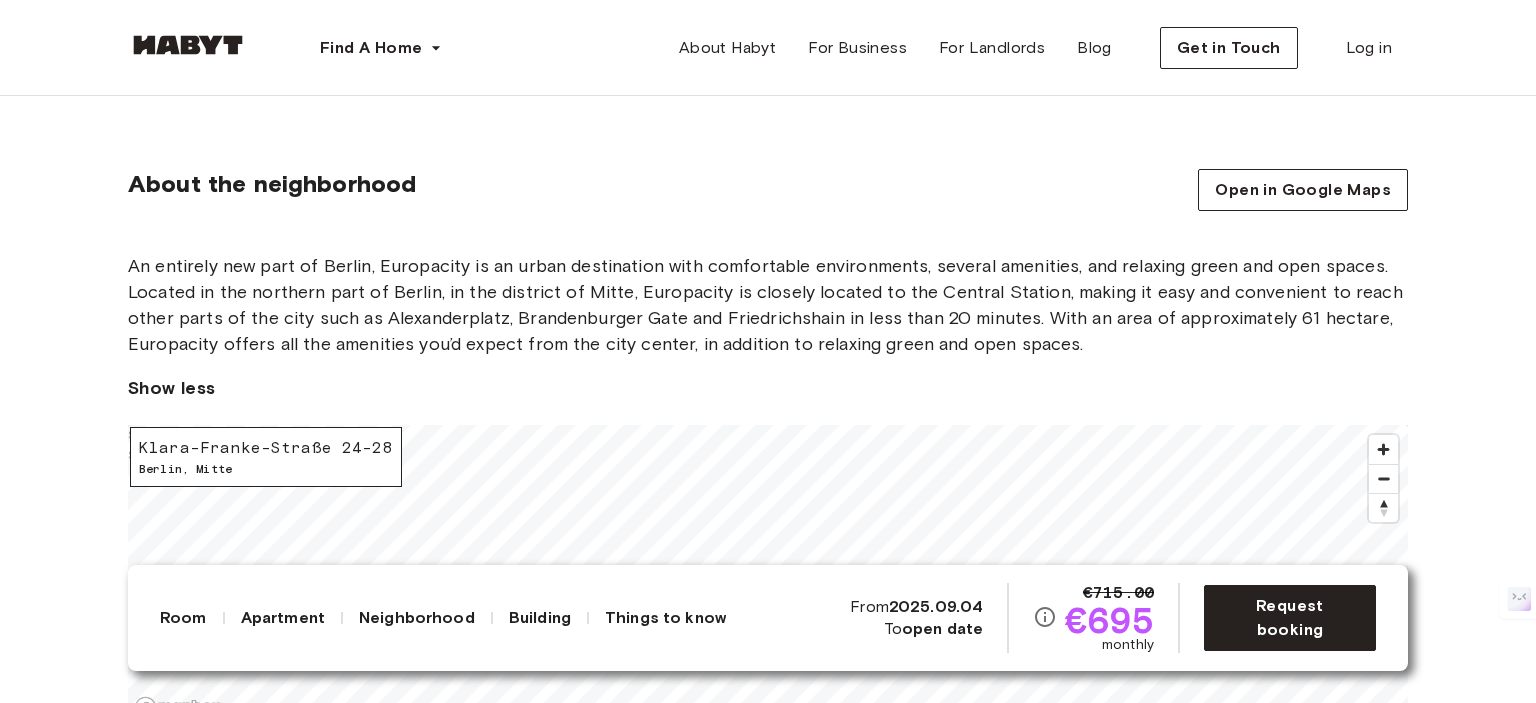scroll, scrollTop: 2583, scrollLeft: 0, axis: vertical 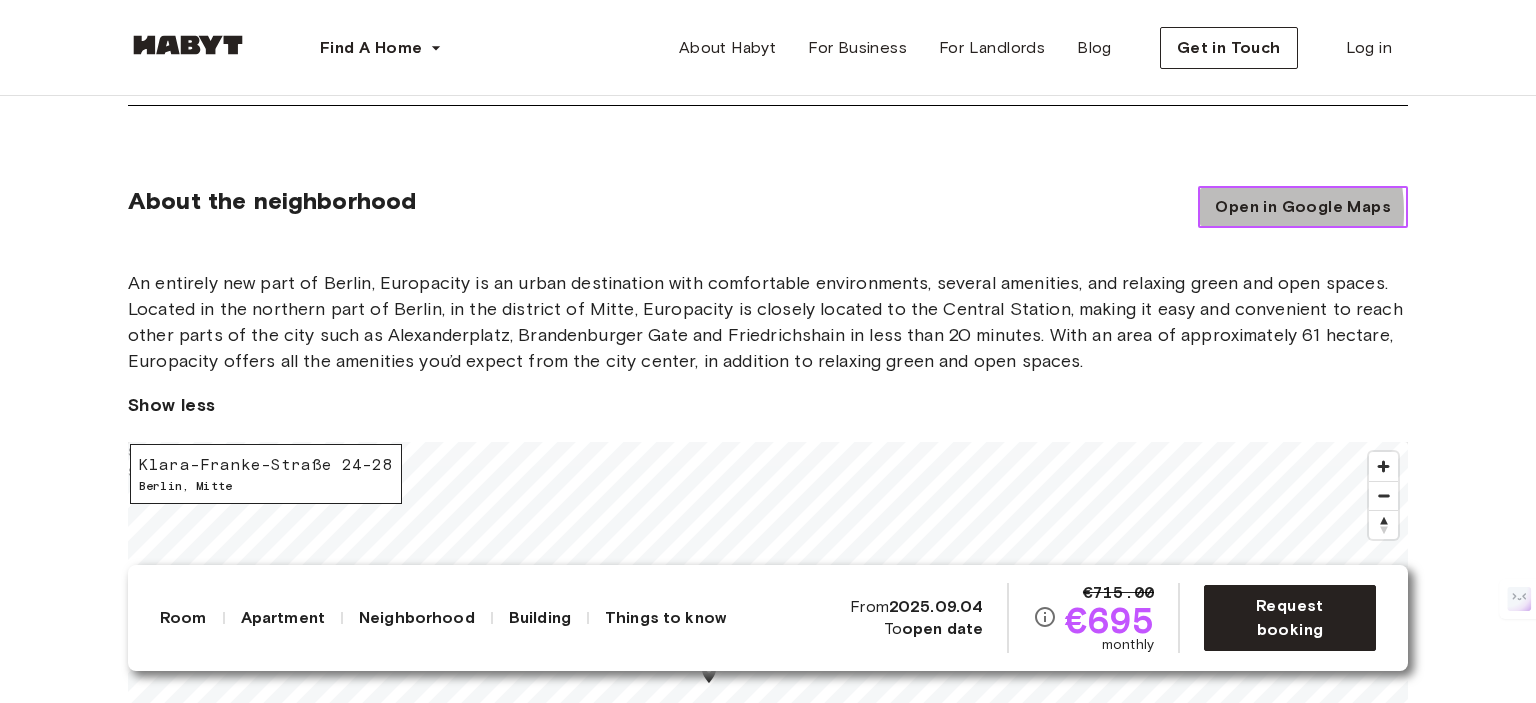 click on "Open in Google Maps" at bounding box center [1303, 207] 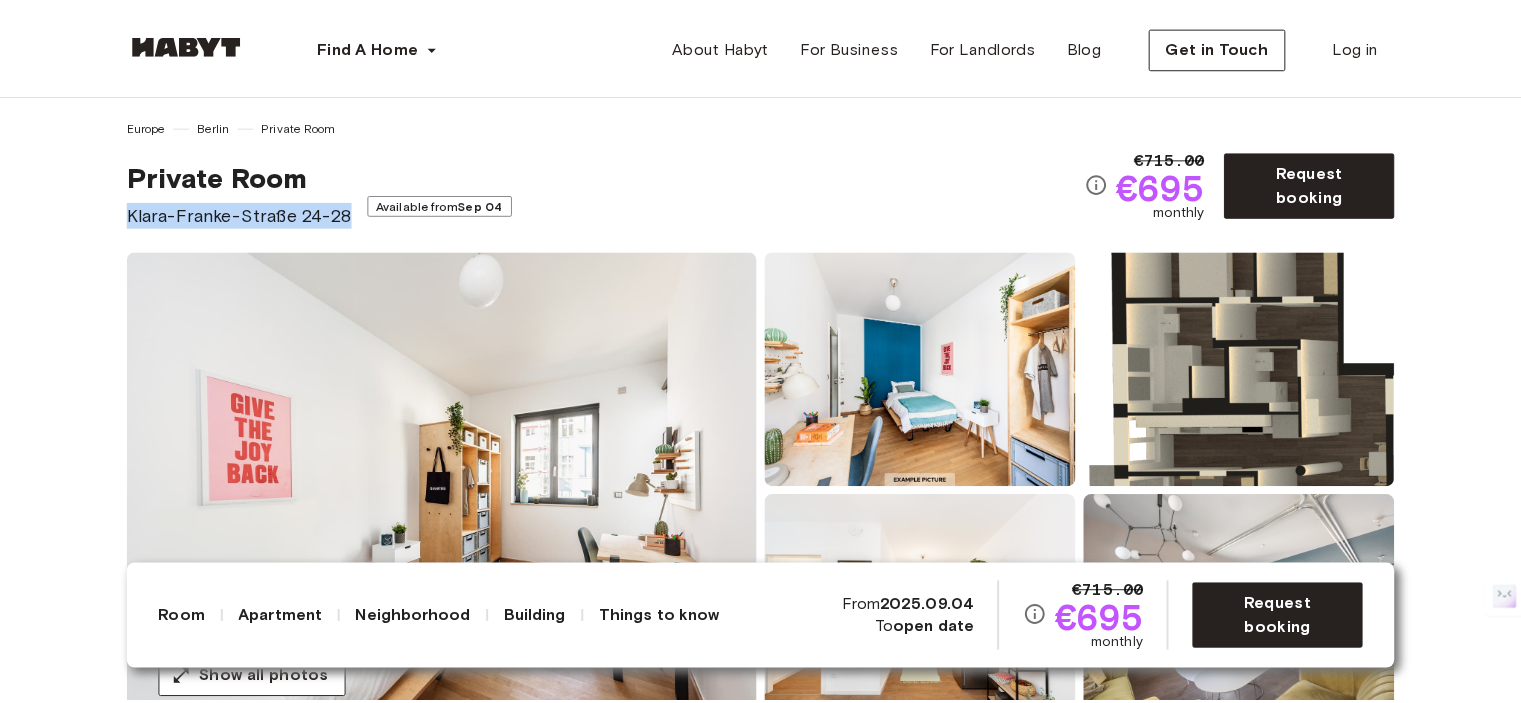 scroll, scrollTop: 0, scrollLeft: 0, axis: both 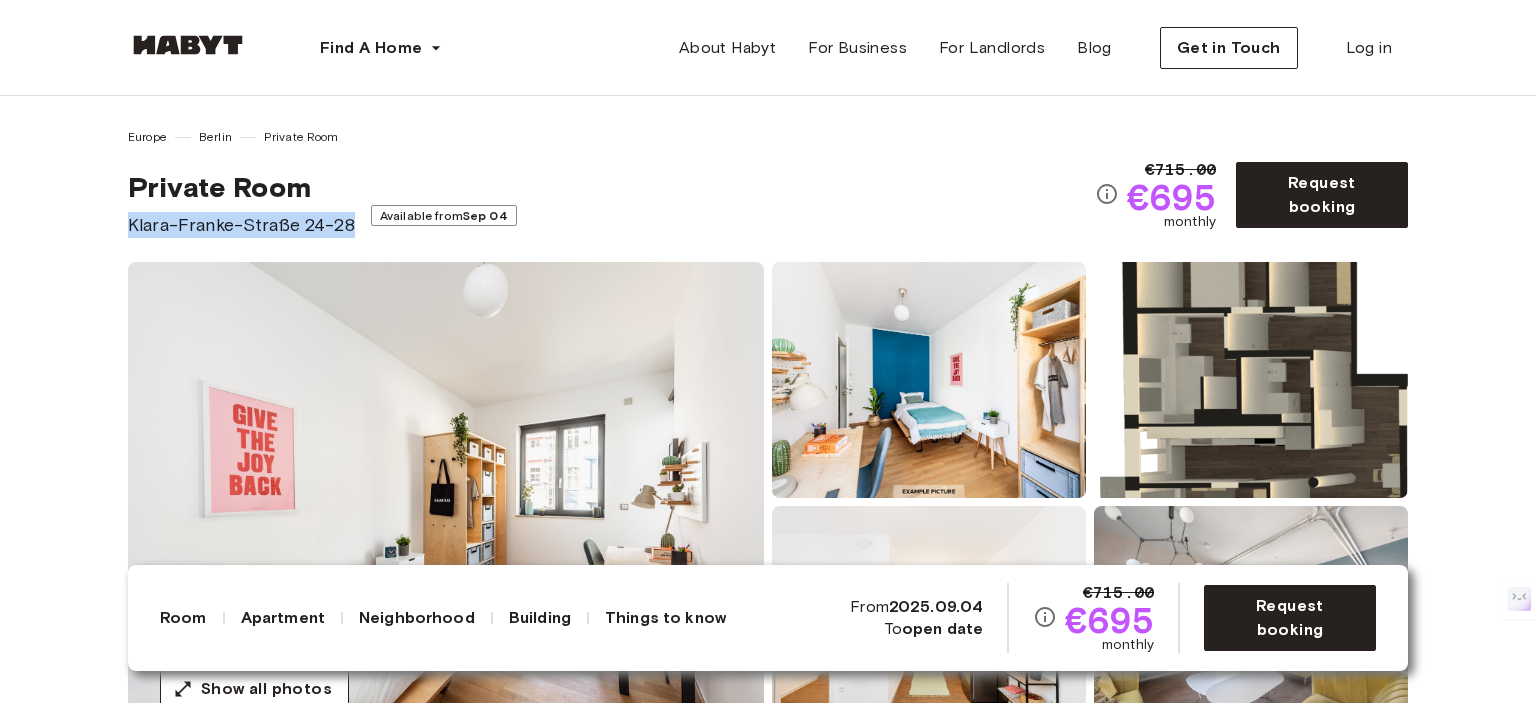 copy on "Klara-Franke-Straße 24-28" 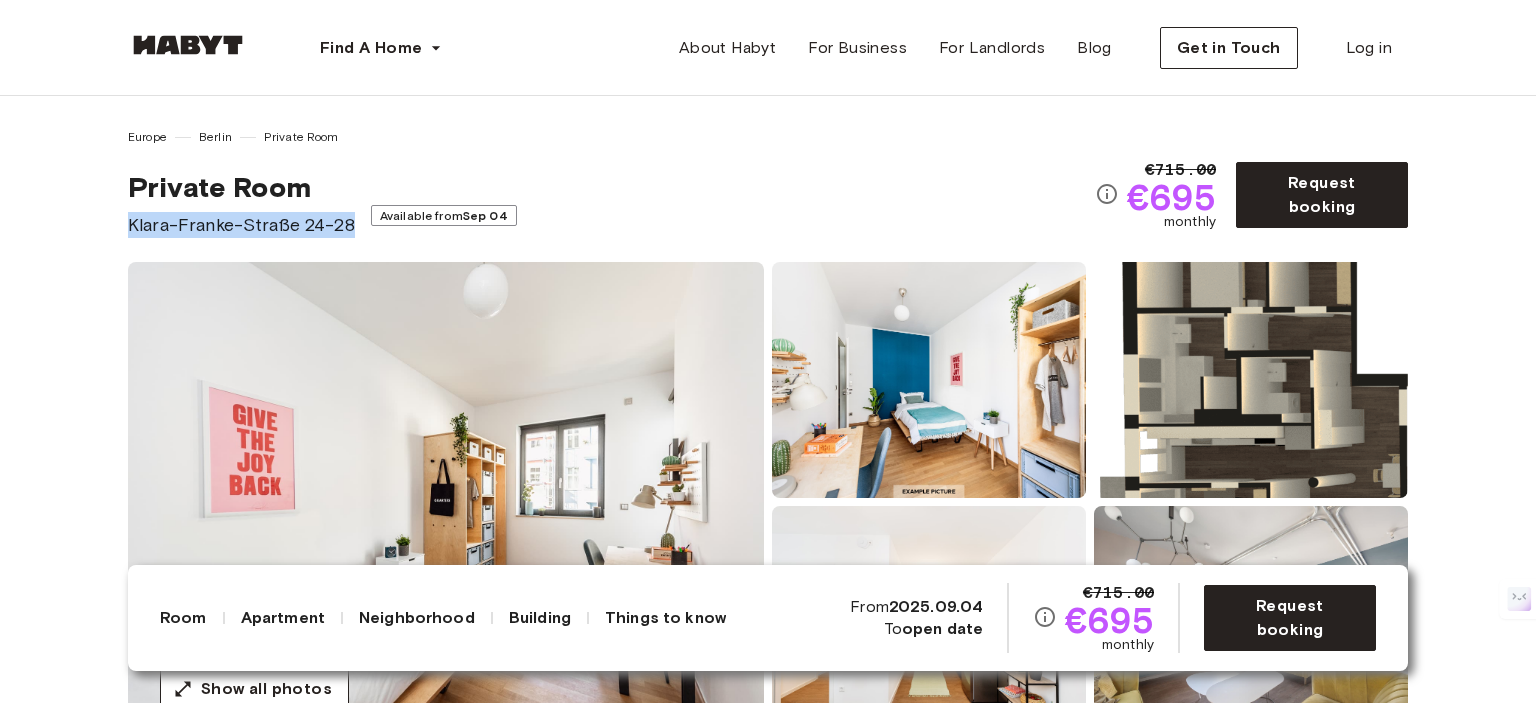 click at bounding box center [188, 45] 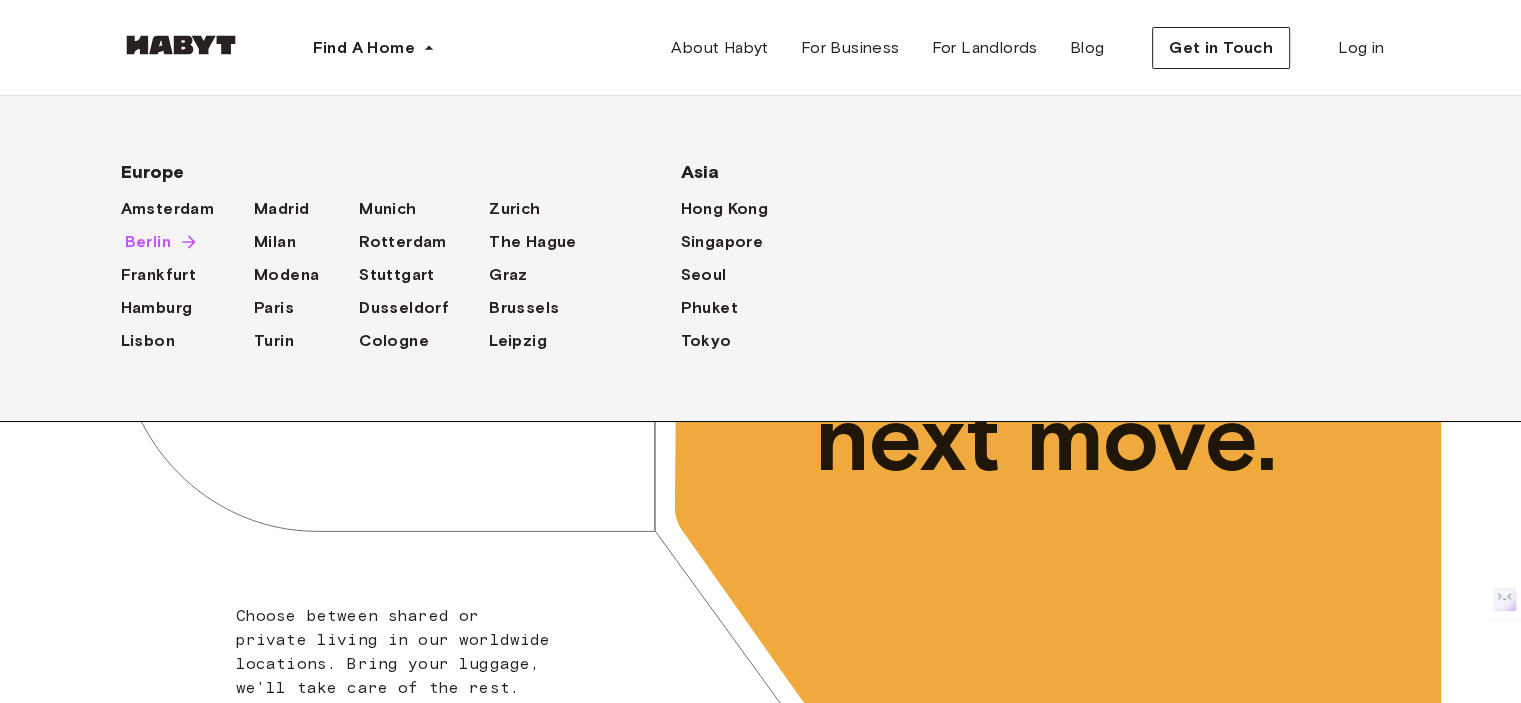 click at bounding box center [185, 242] 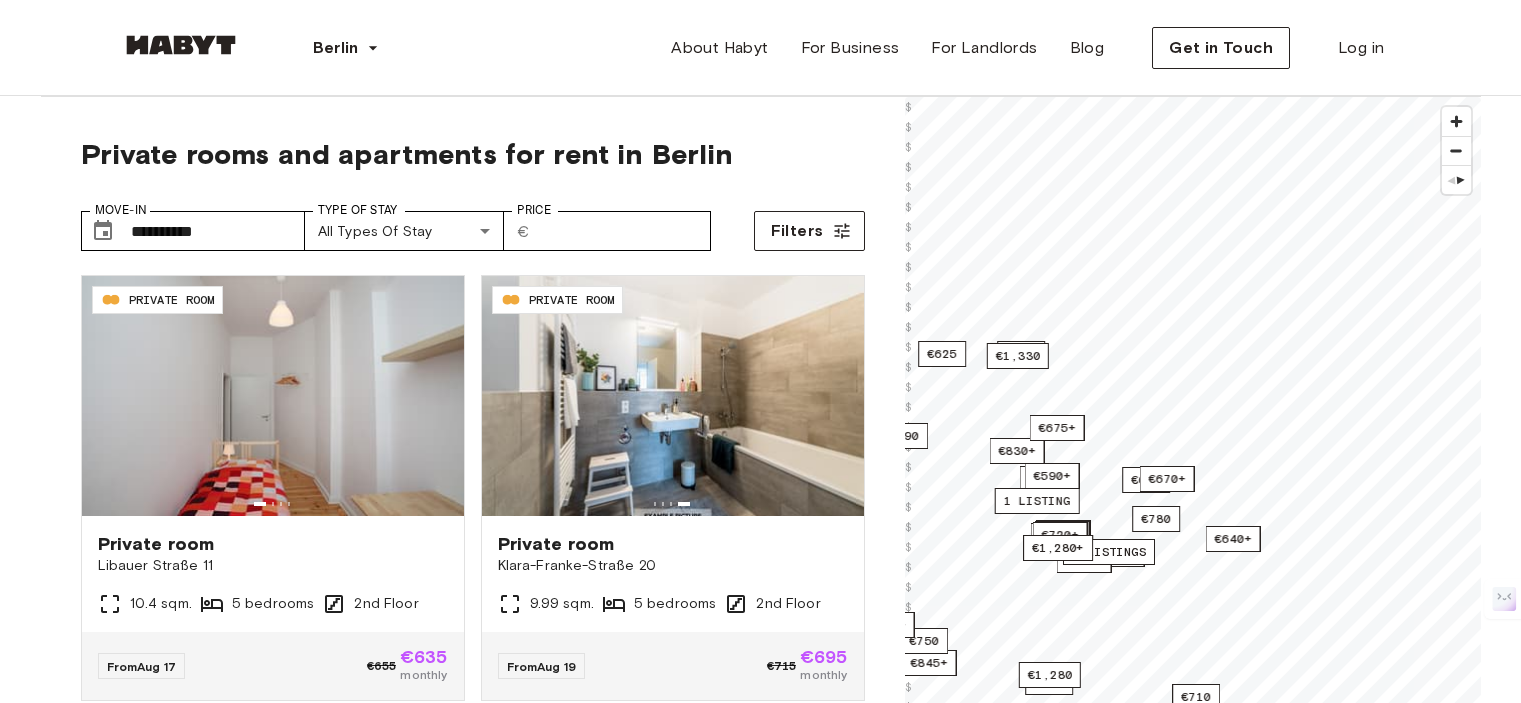 scroll, scrollTop: 176, scrollLeft: 0, axis: vertical 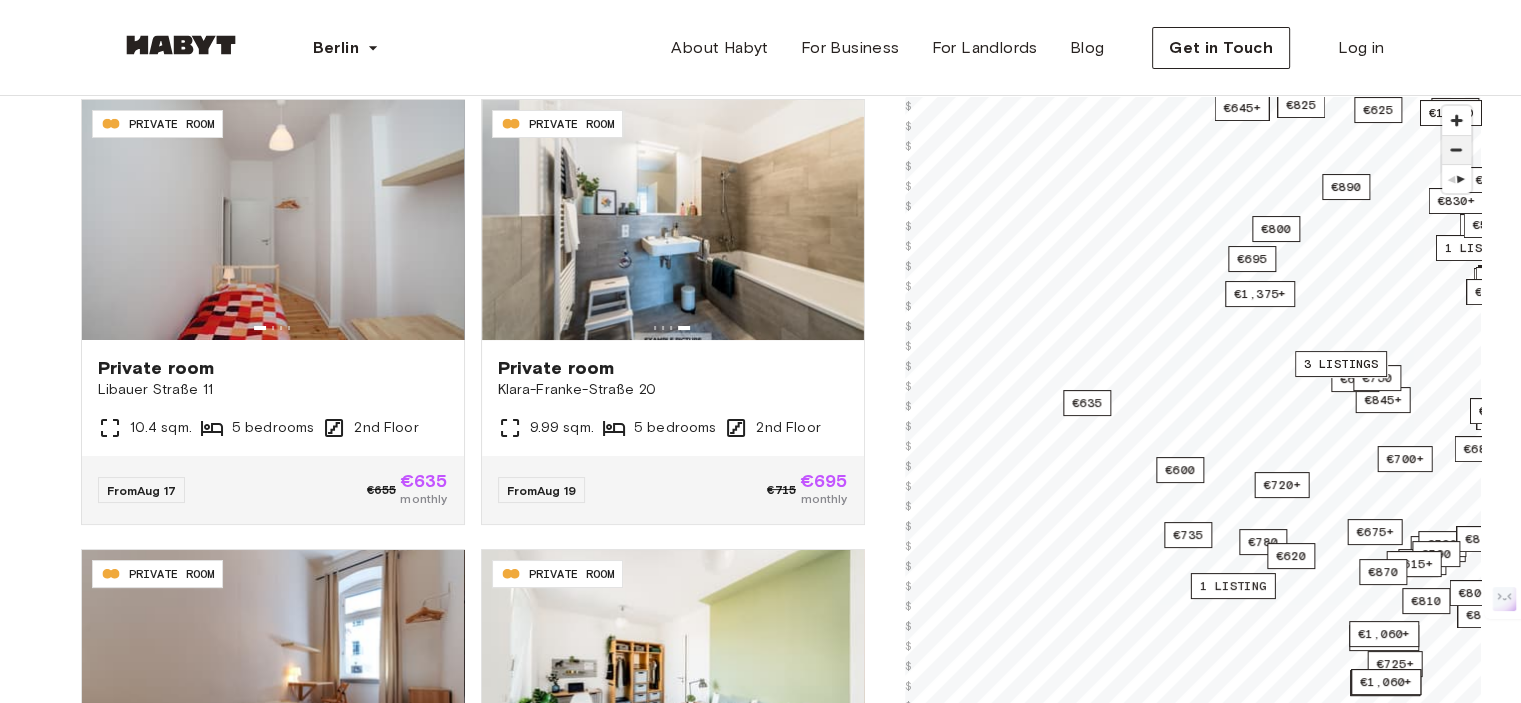 click at bounding box center [1456, 150] 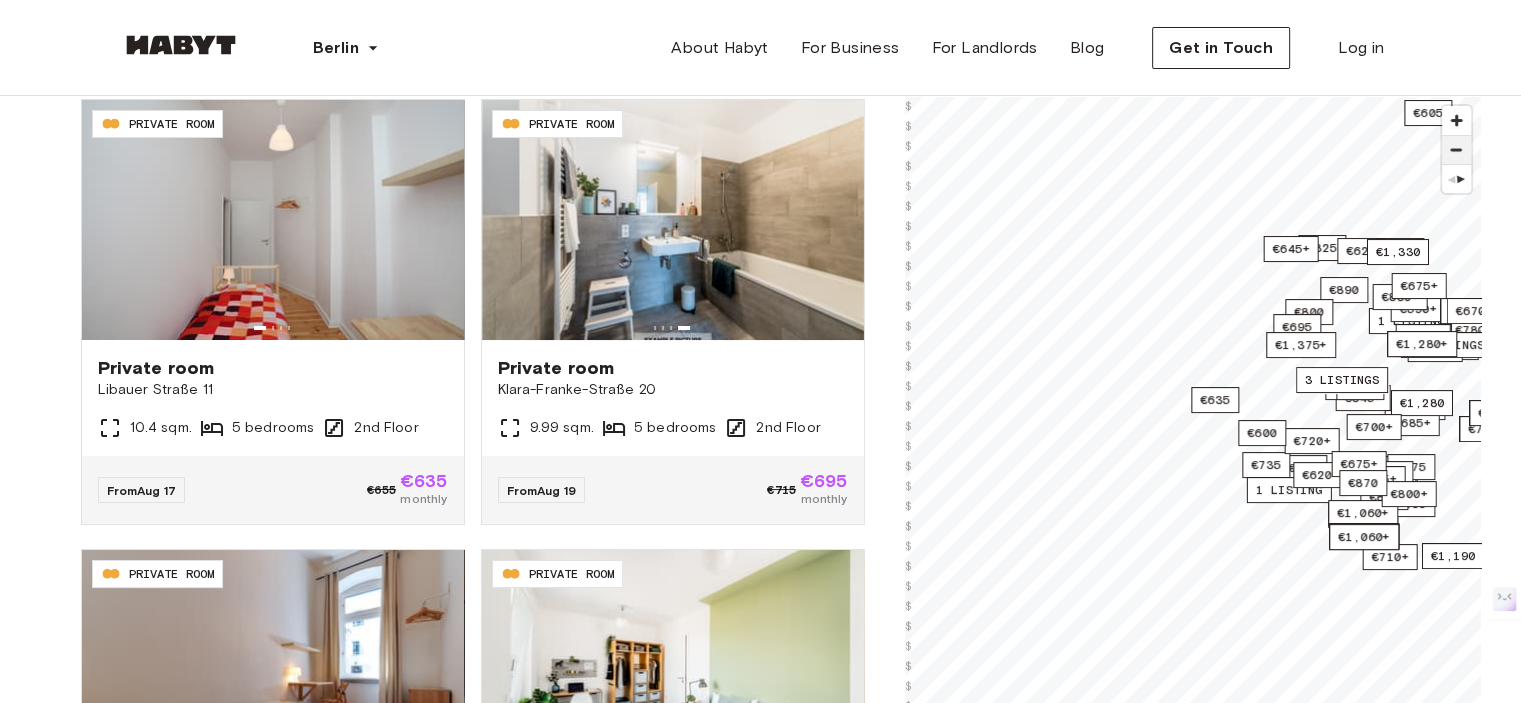 click at bounding box center (1456, 150) 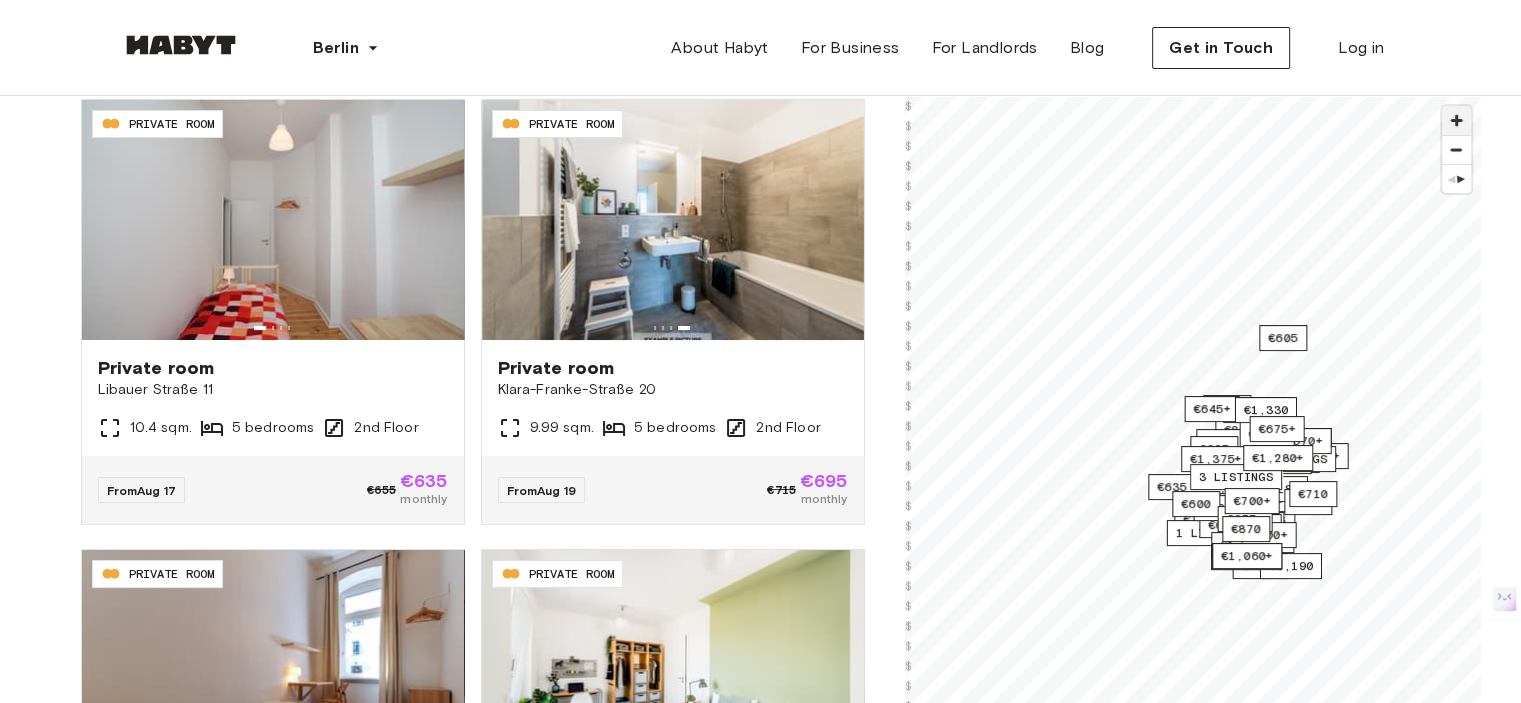click at bounding box center (1456, 120) 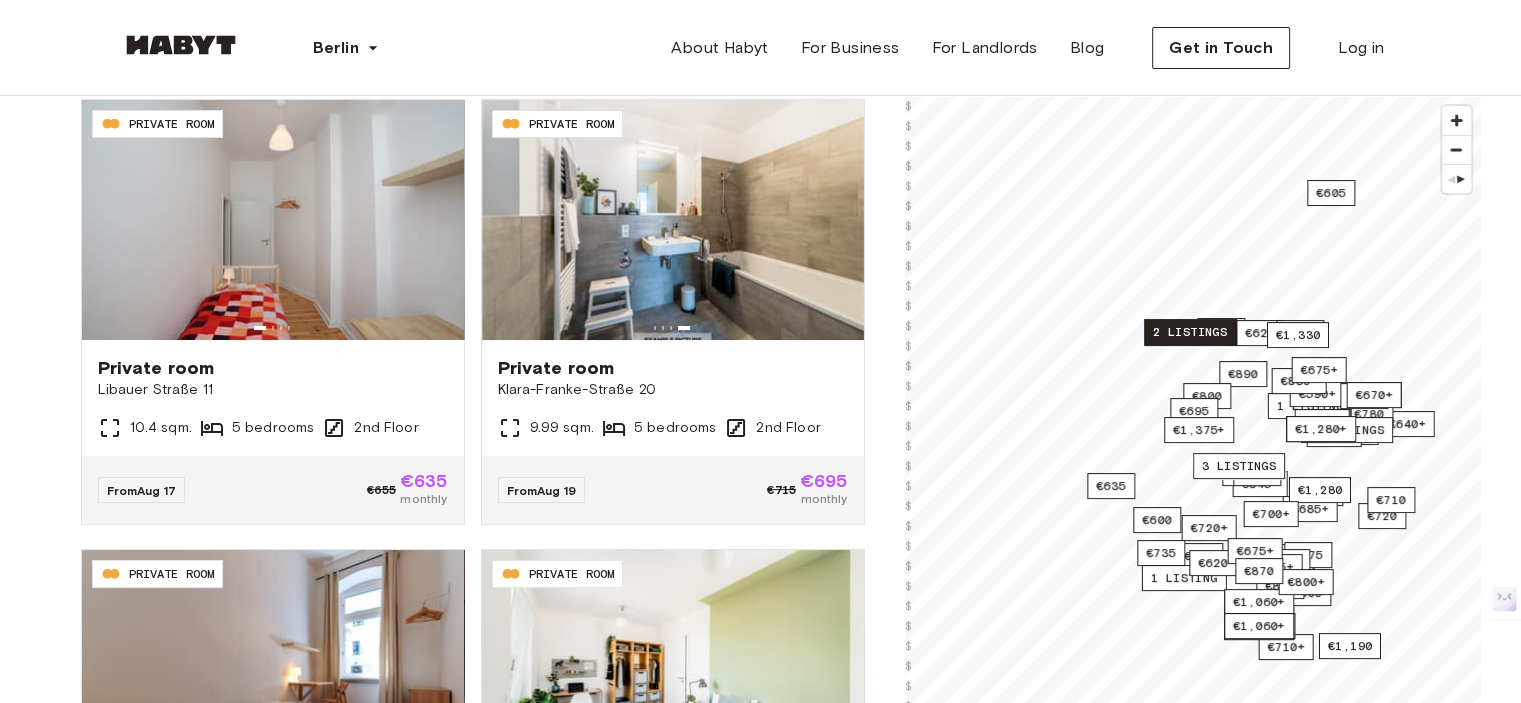 click on "2 listings" at bounding box center [1190, 332] 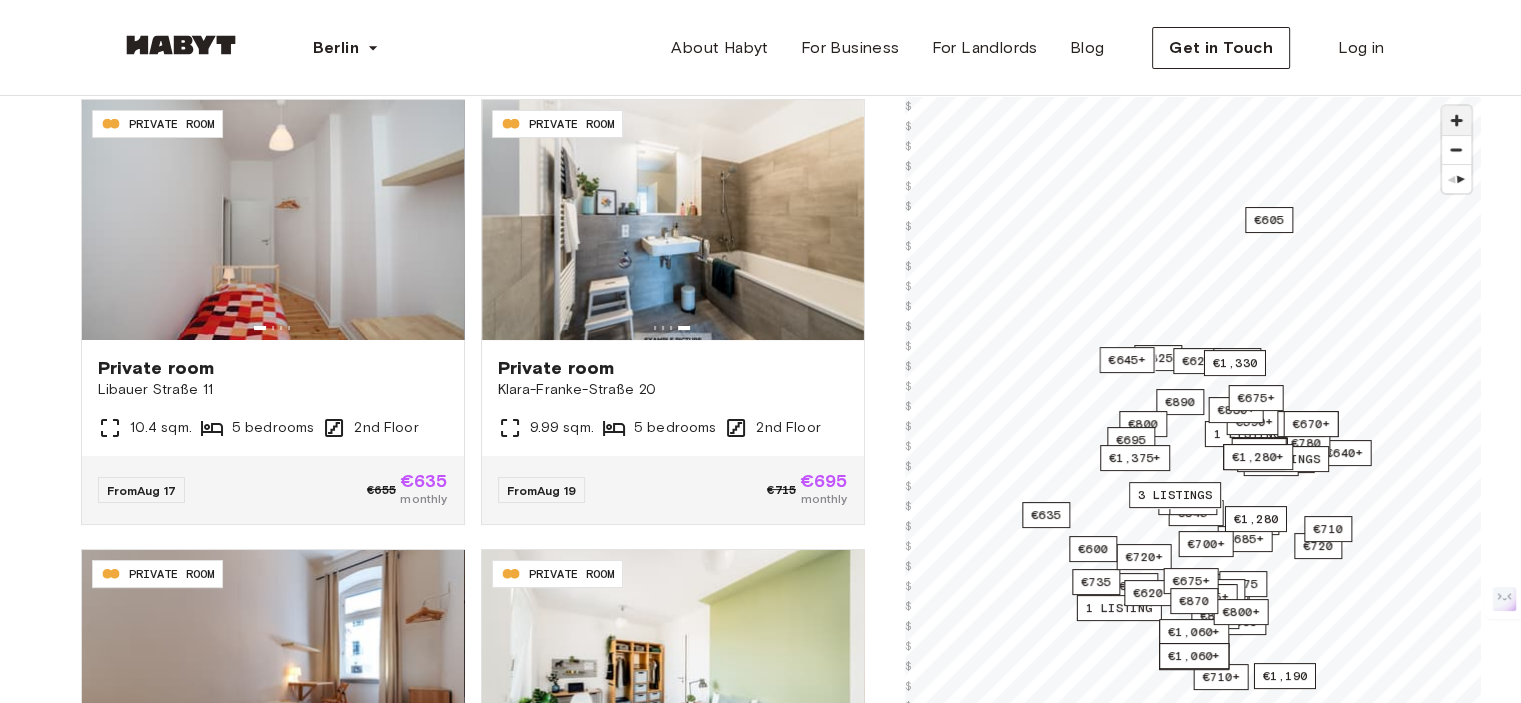 click at bounding box center [1456, 120] 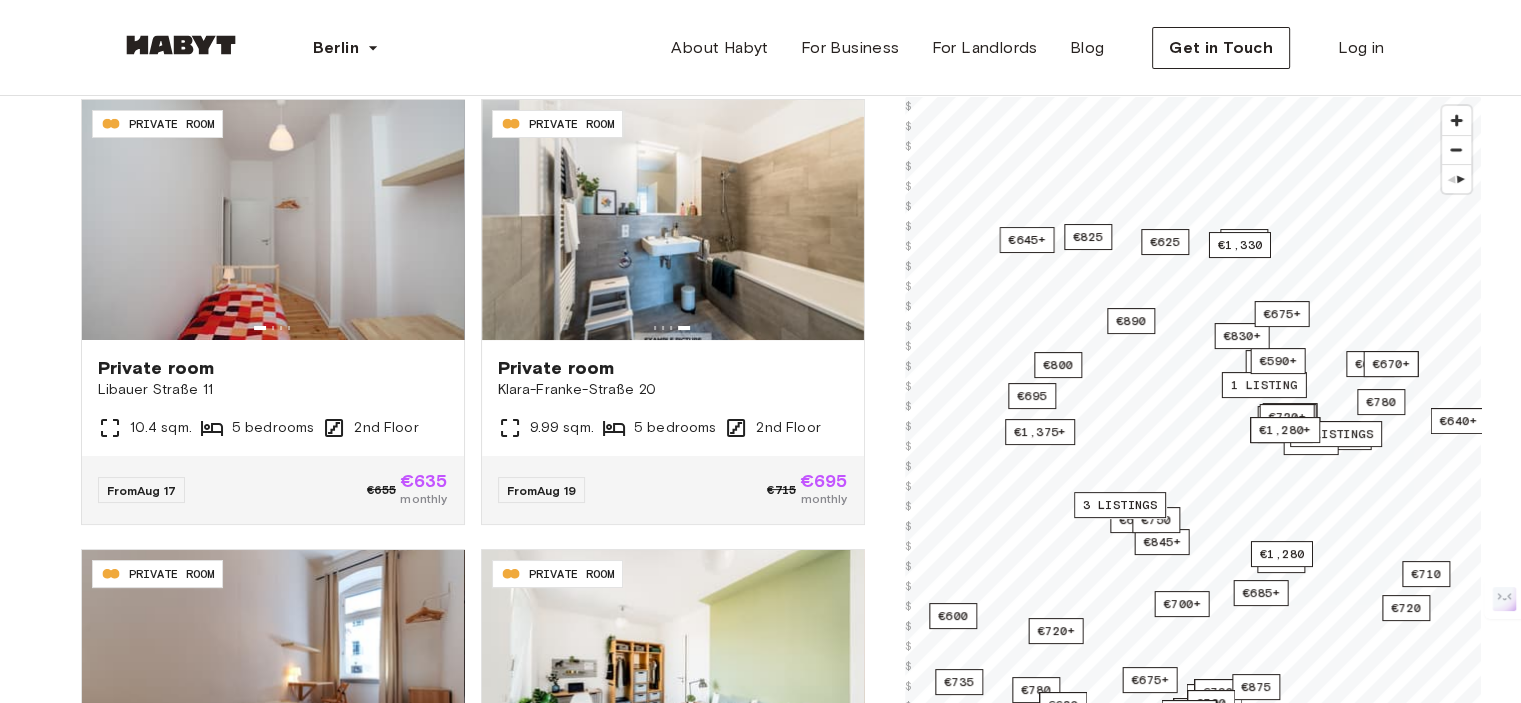 click on "**********" at bounding box center [760, 1763] 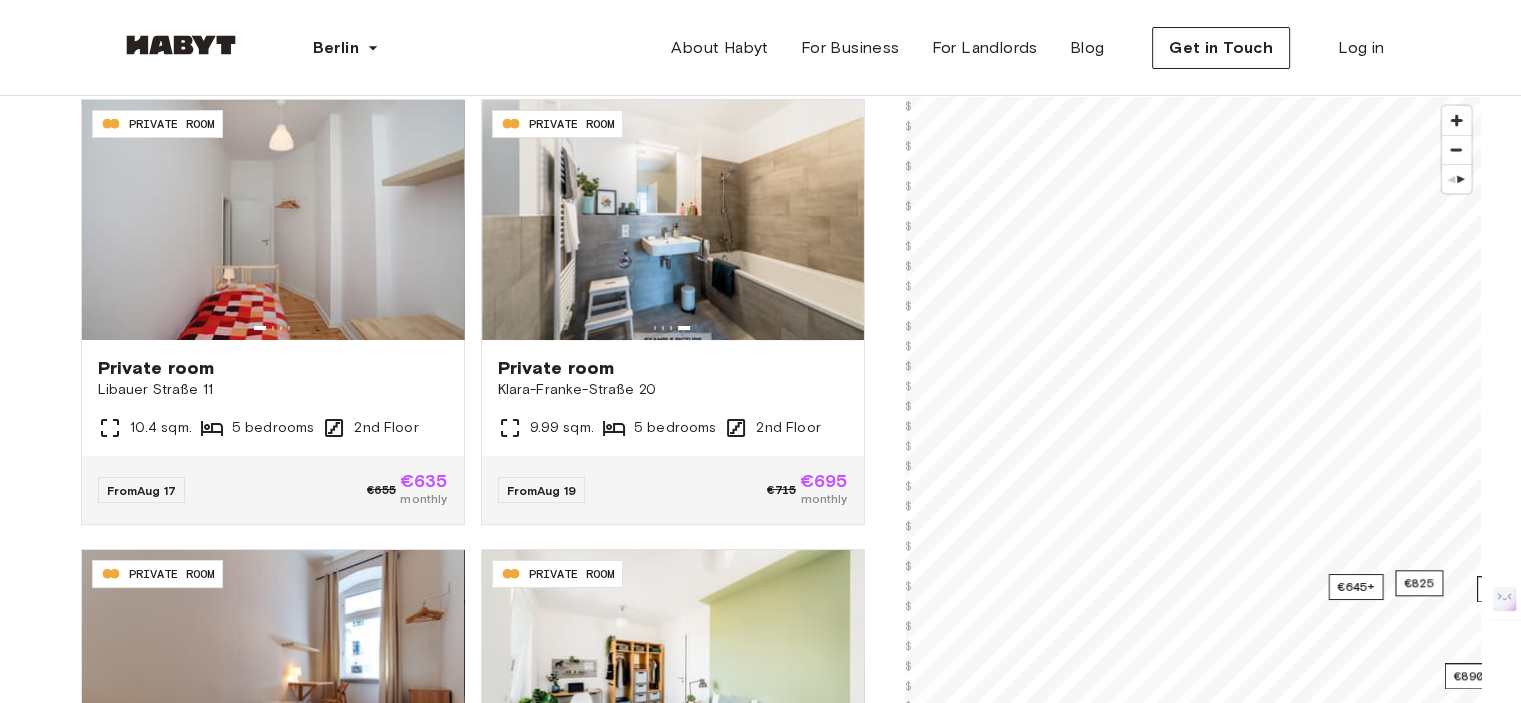 click on "**********" at bounding box center (760, 2183) 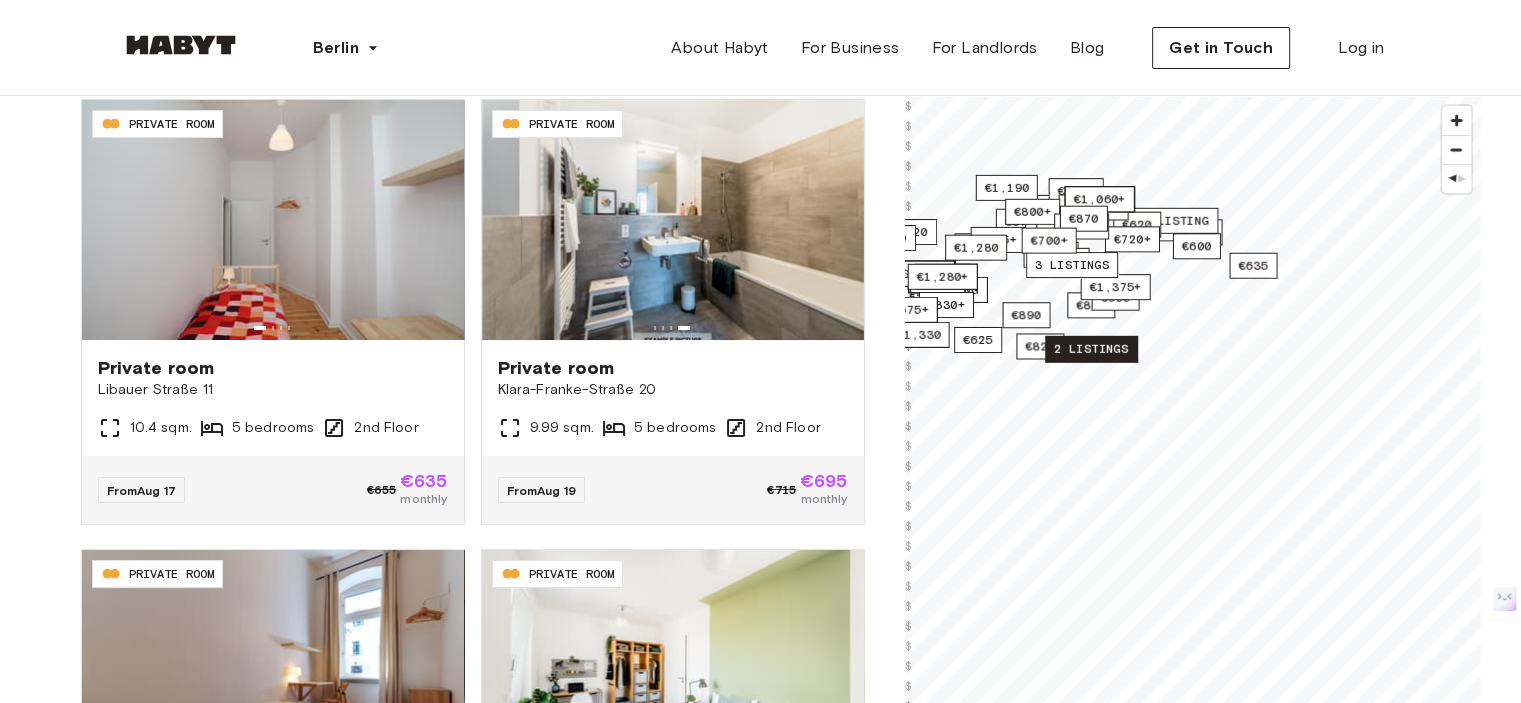 click on "€700+ €725+ €665+ €845+ 1 listing €780 €890 €825 €590+ €1,060+ €640+ €1,145+ €780+ €800 €735 €655+ €635 €625 €675 €585+ €780 €1,280+ 1 listing €845 €810 €825 €780 €800 €875 €635 €750 €790 €675 €620 €605 €615+ €660+ €685 €710+ €655 €685+ €710+ €695 €720+ €1,060+ €1,190 €1,060+ €555+ €1,155+ €1,060+ €720+ €730+ €800+ 2 listings €1,280 €670+ €1,375+ 3 listings €600 €675+ €1,155+ €1,060+ €870 €700+ €720 €830+ 2 listings €710 €1,330 €675+ €720+ €1,280+" at bounding box center (1193, 96) 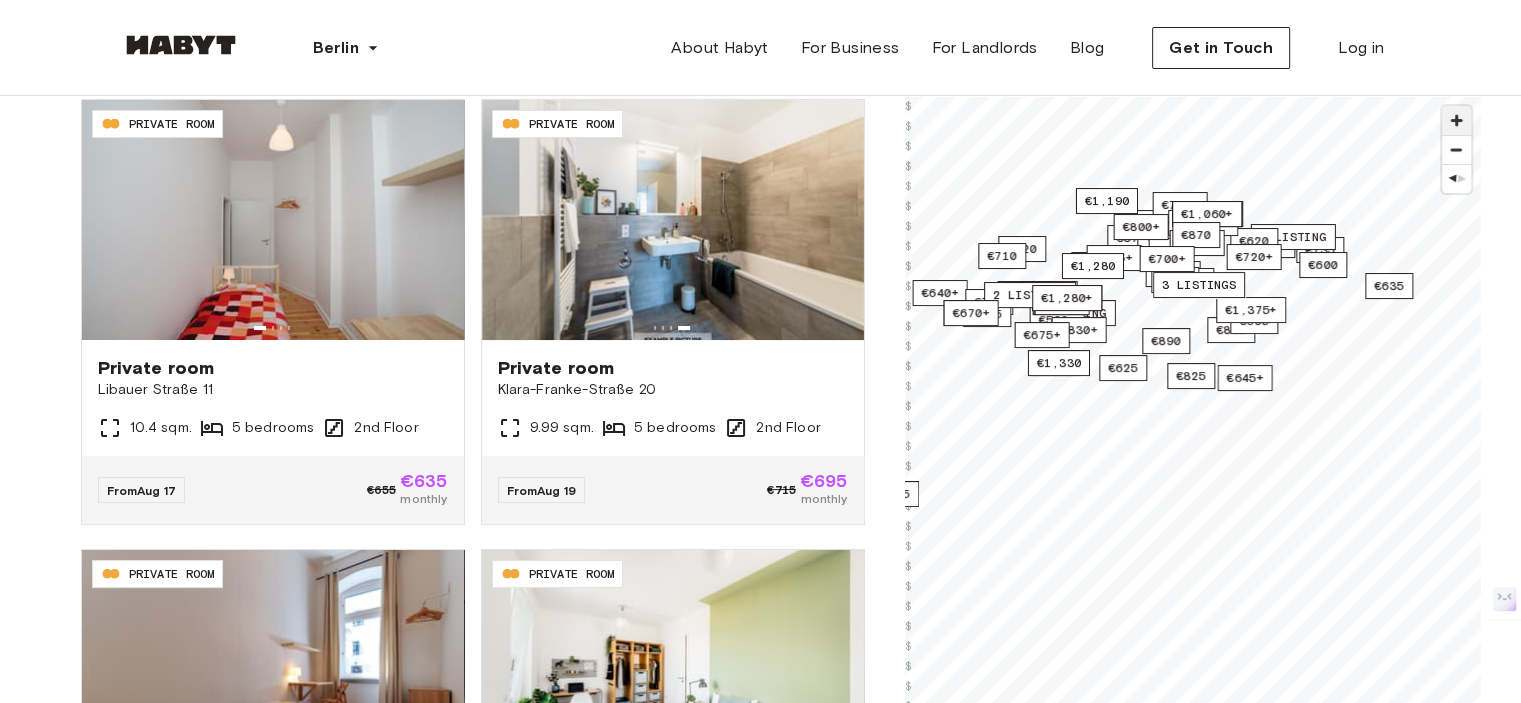 click at bounding box center (1456, 120) 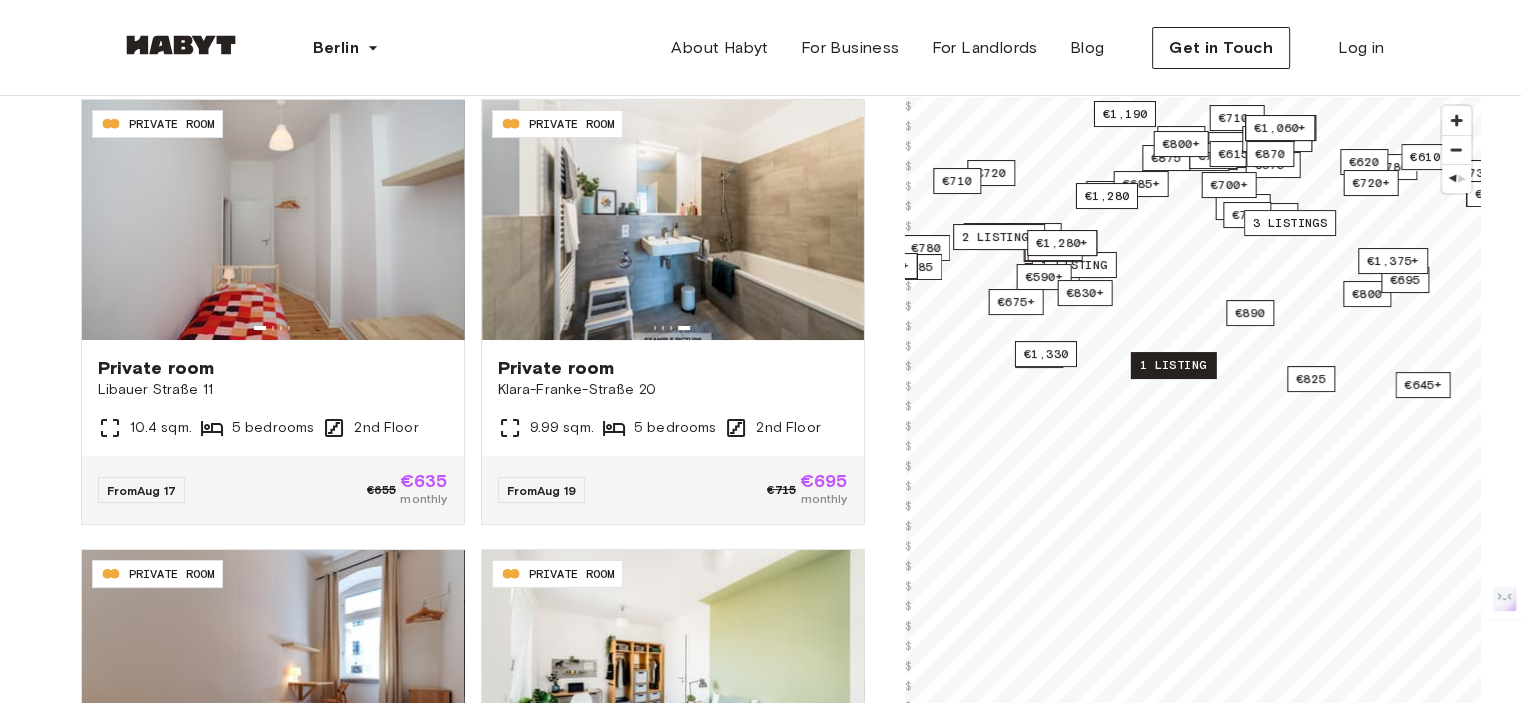 click on "1 listing" at bounding box center [1172, 365] 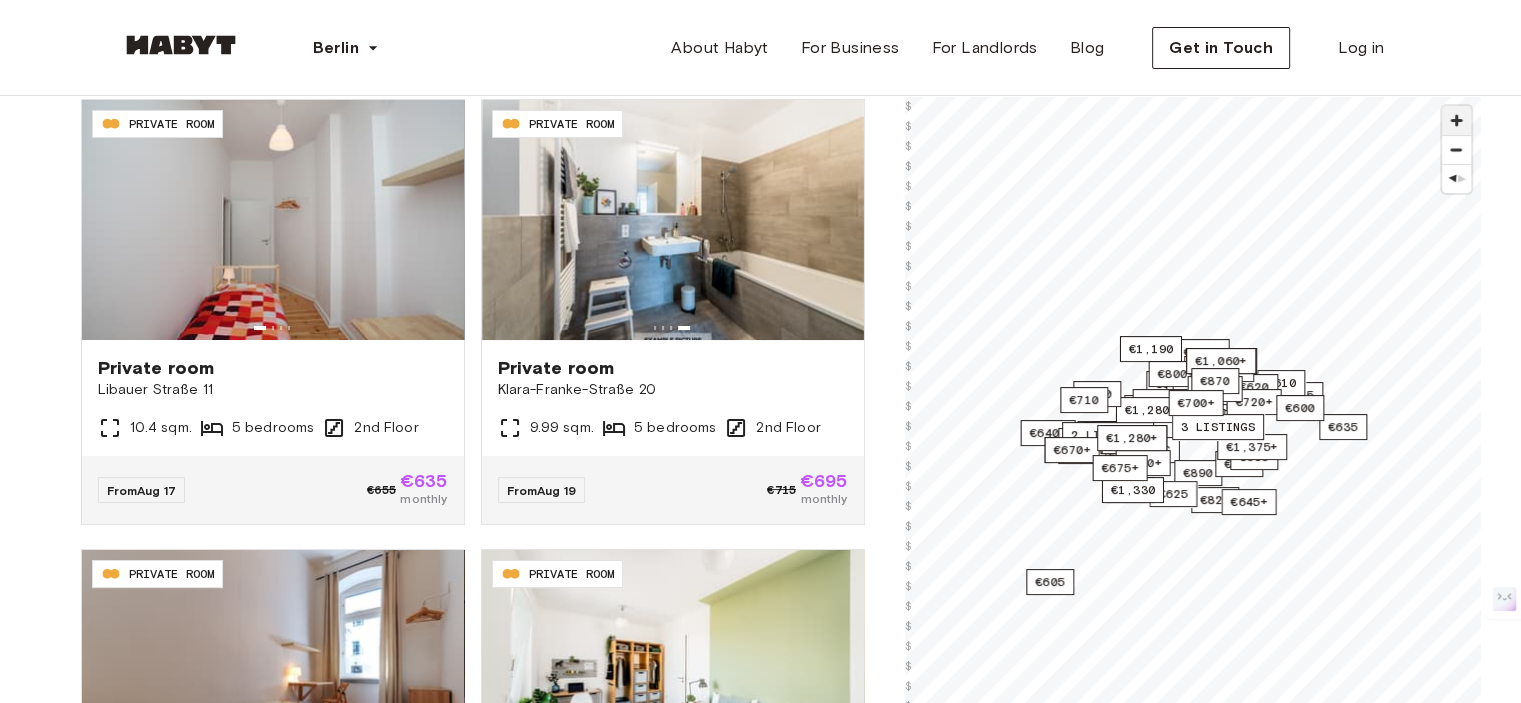 click at bounding box center [1456, 120] 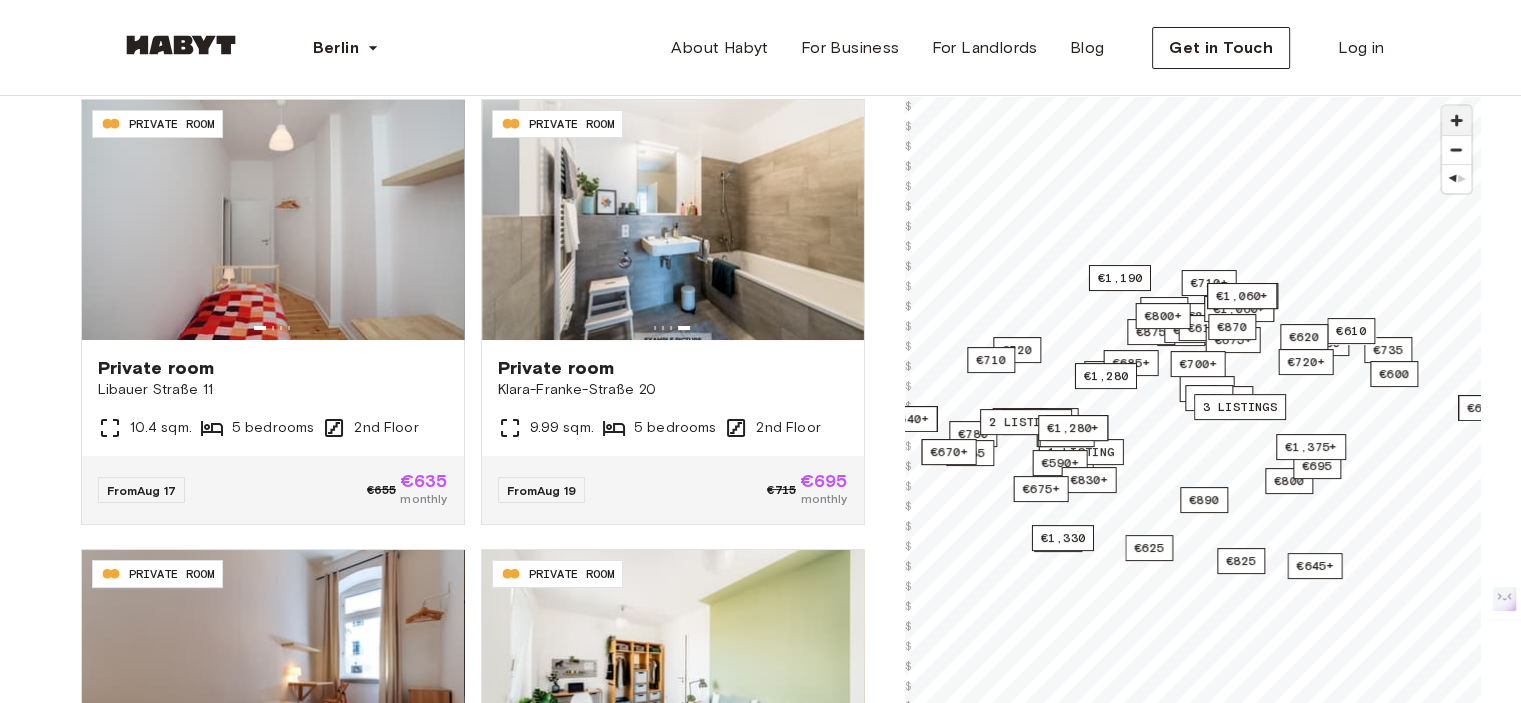 click at bounding box center (1456, 120) 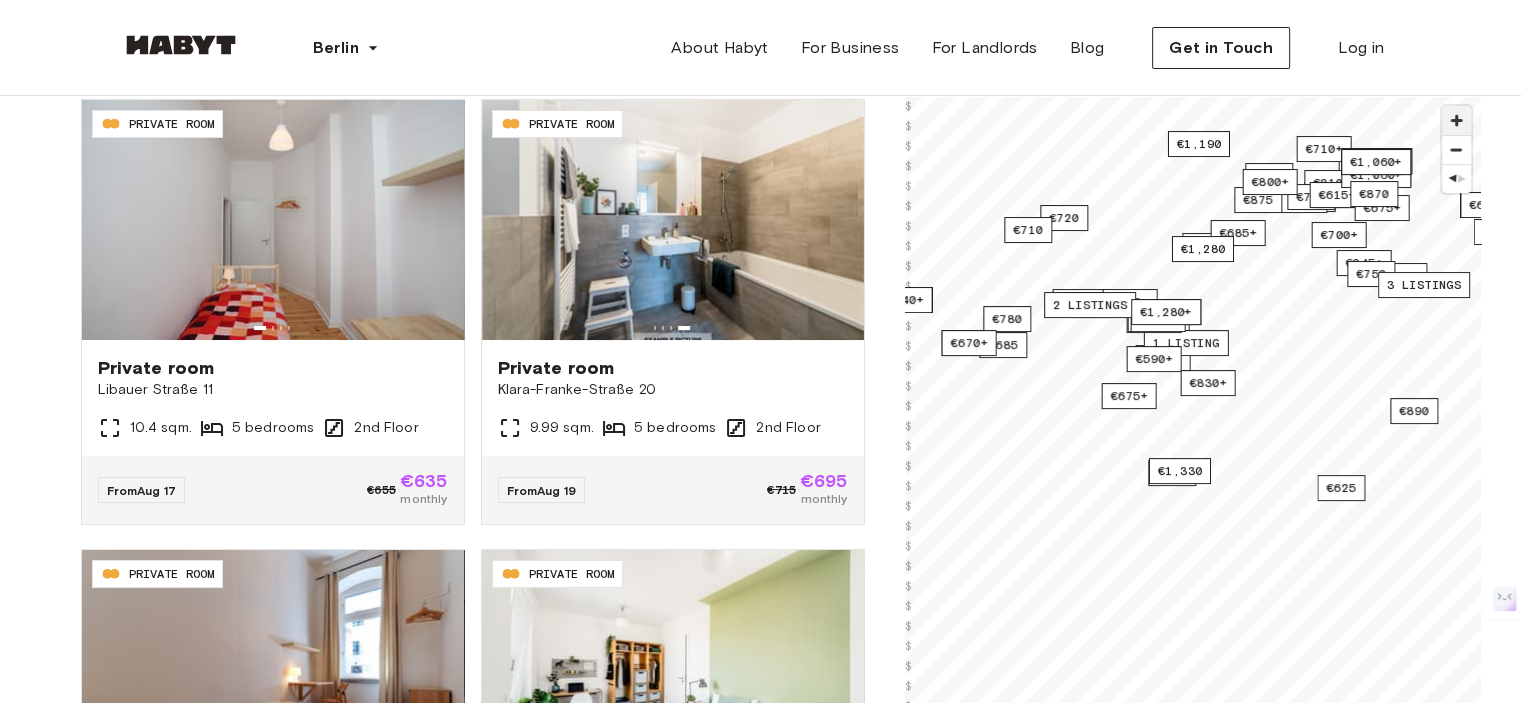 click at bounding box center [1456, 120] 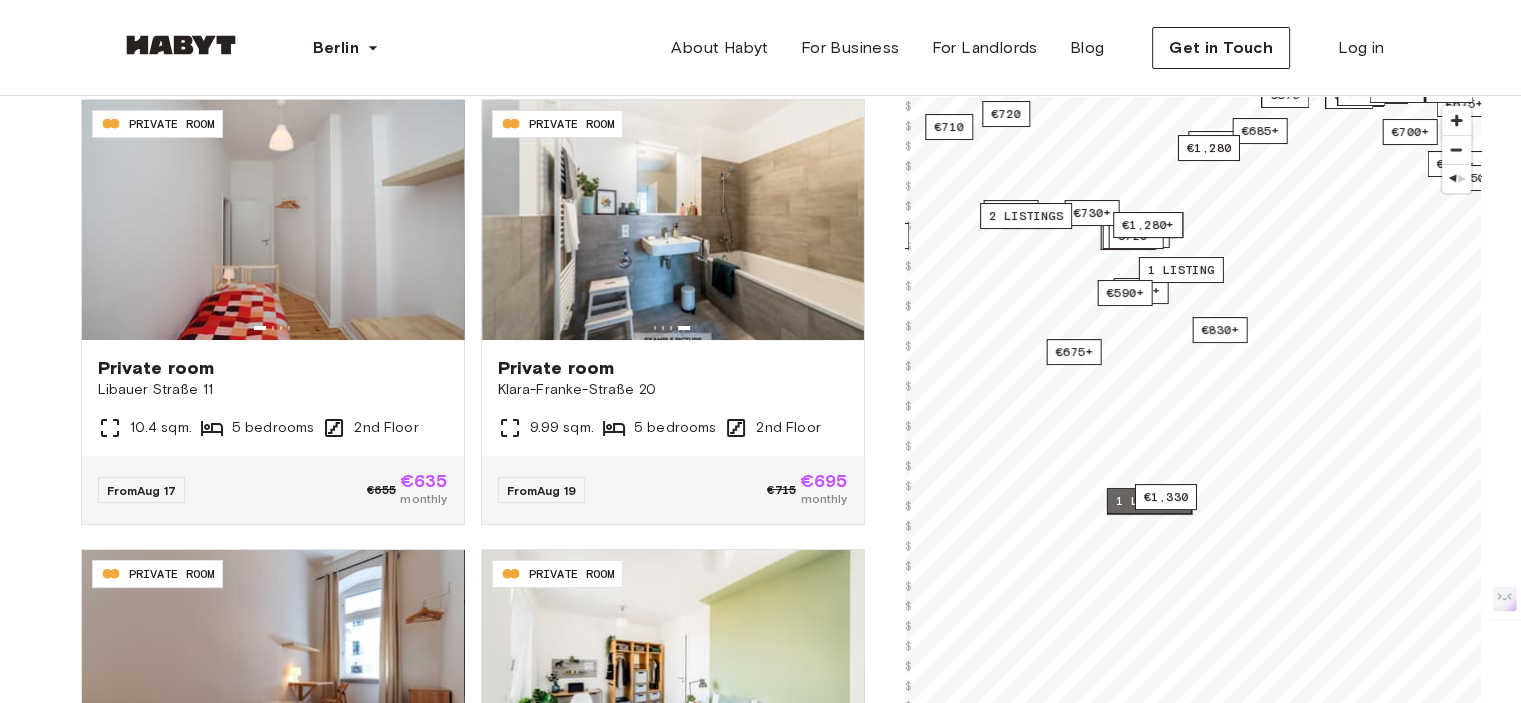 click on "1 listing" at bounding box center (1148, 501) 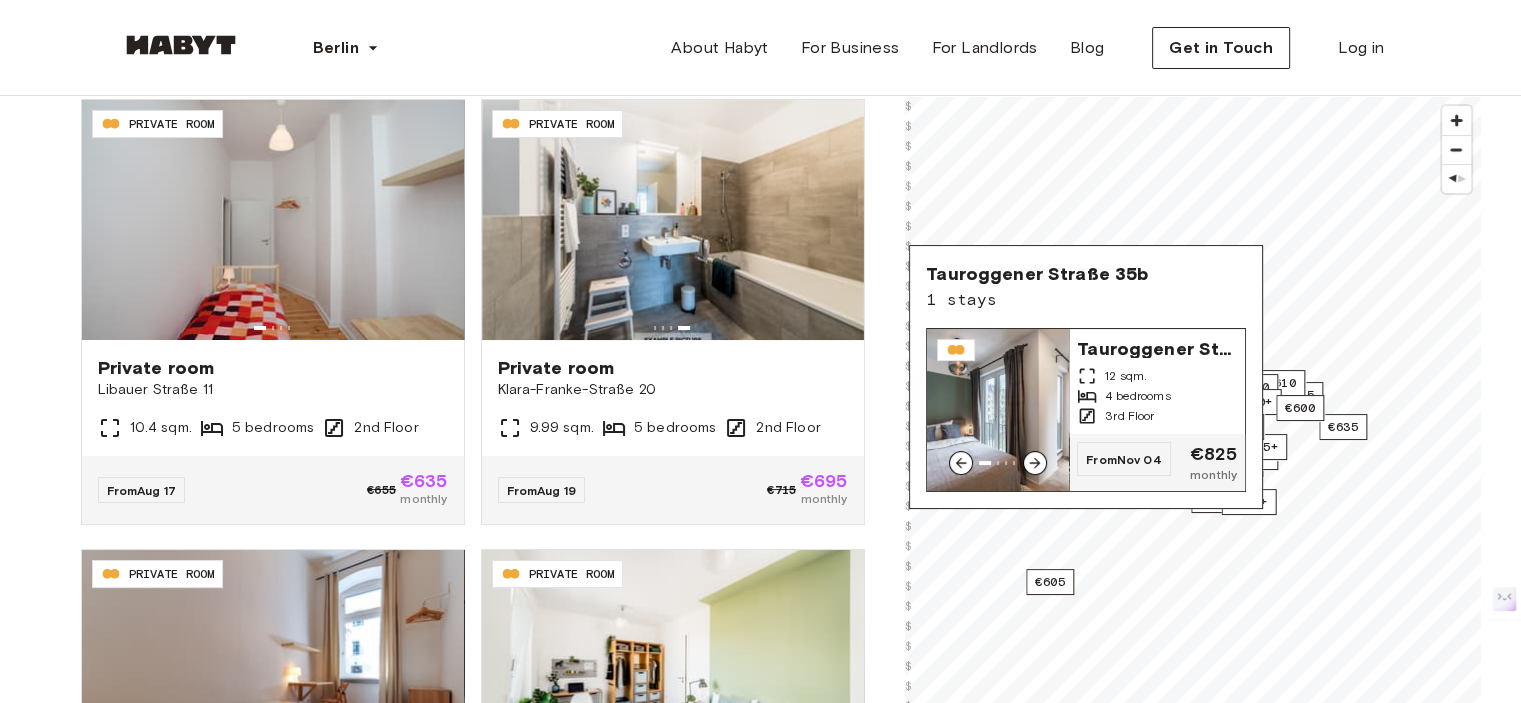 click at bounding box center (998, 410) 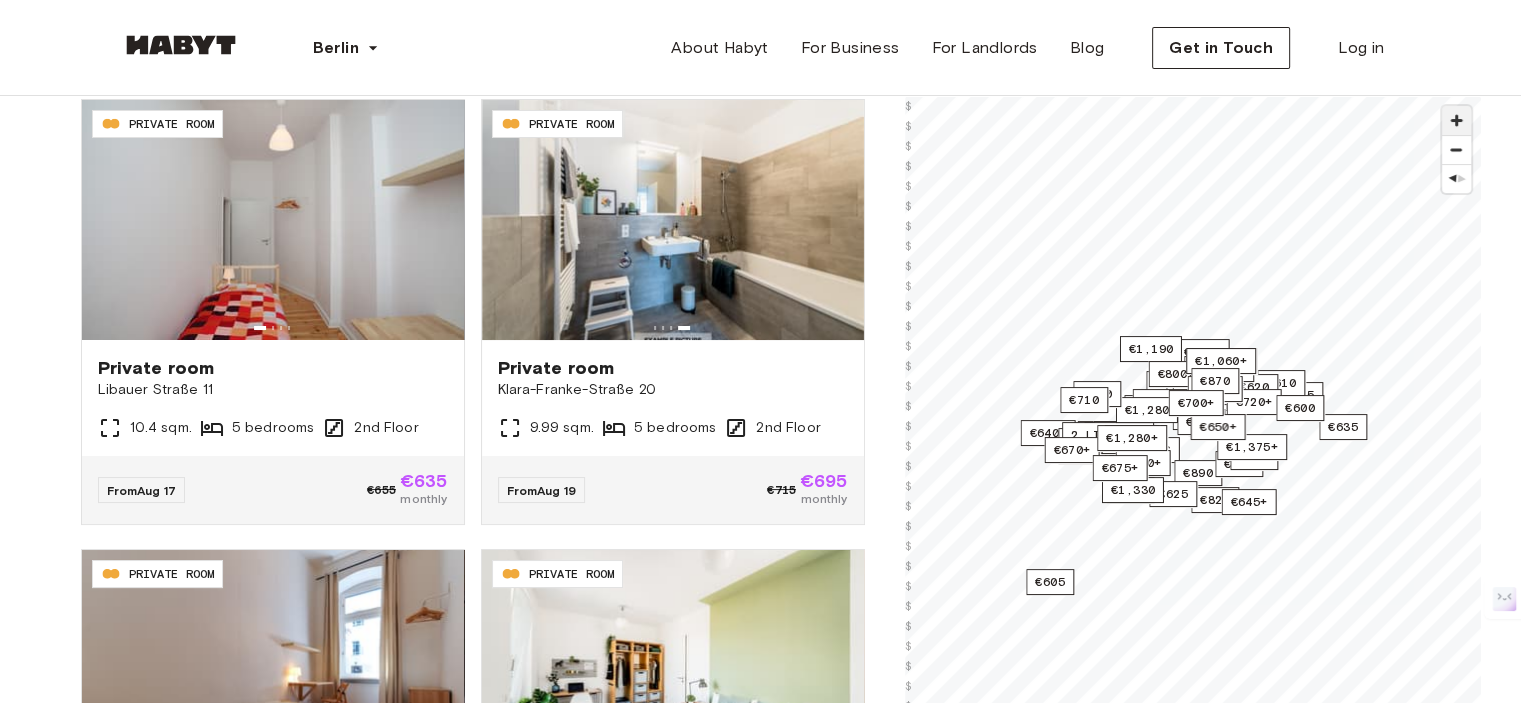 click at bounding box center [1456, 120] 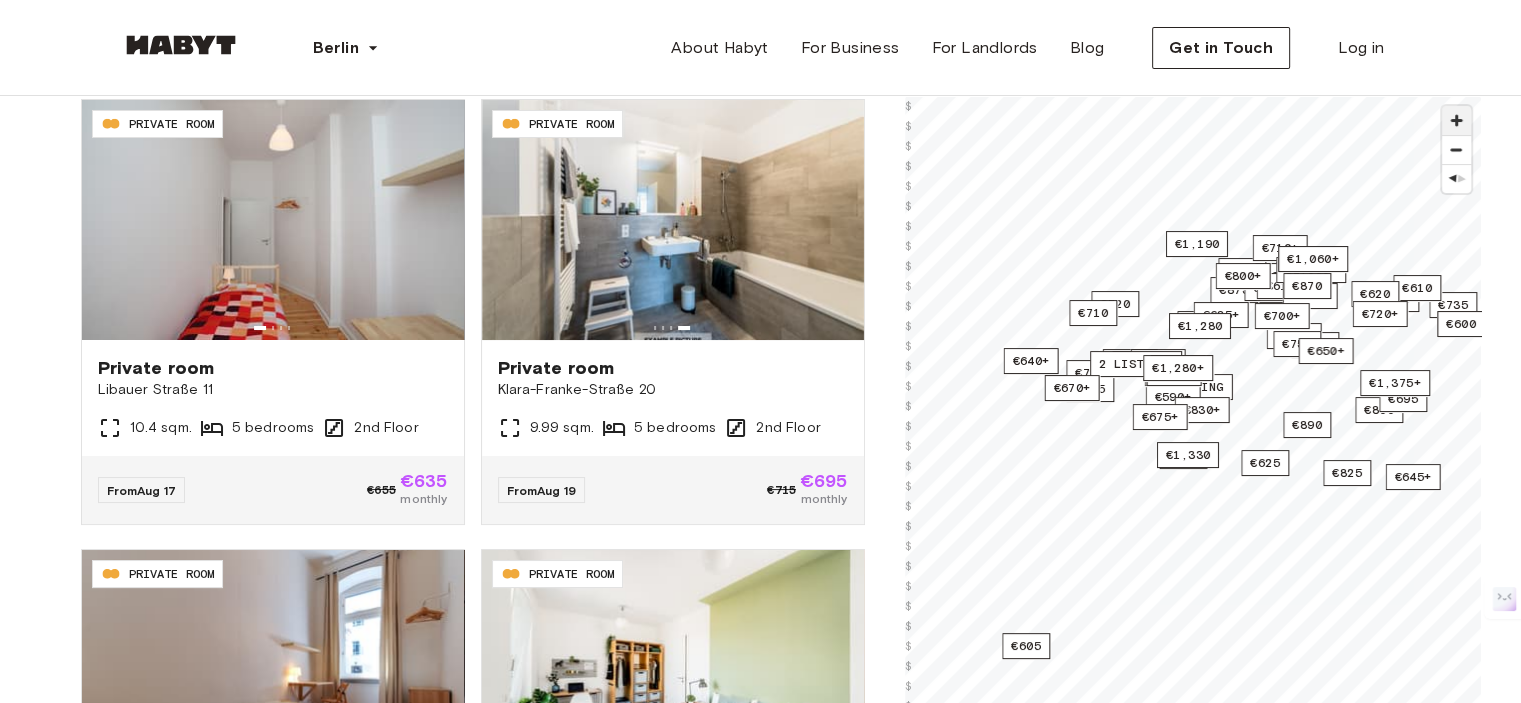 click at bounding box center (1456, 120) 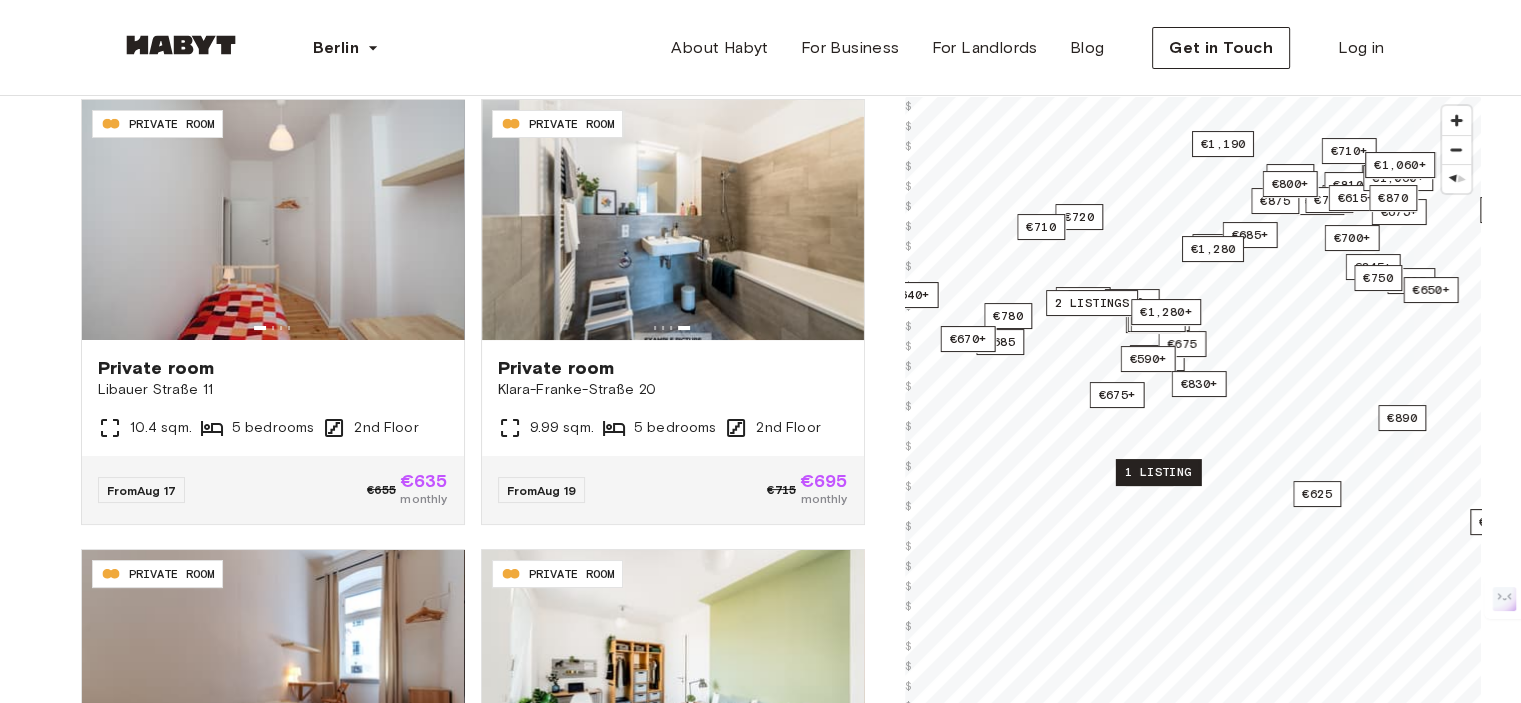 click on "1 listing" at bounding box center [1157, 472] 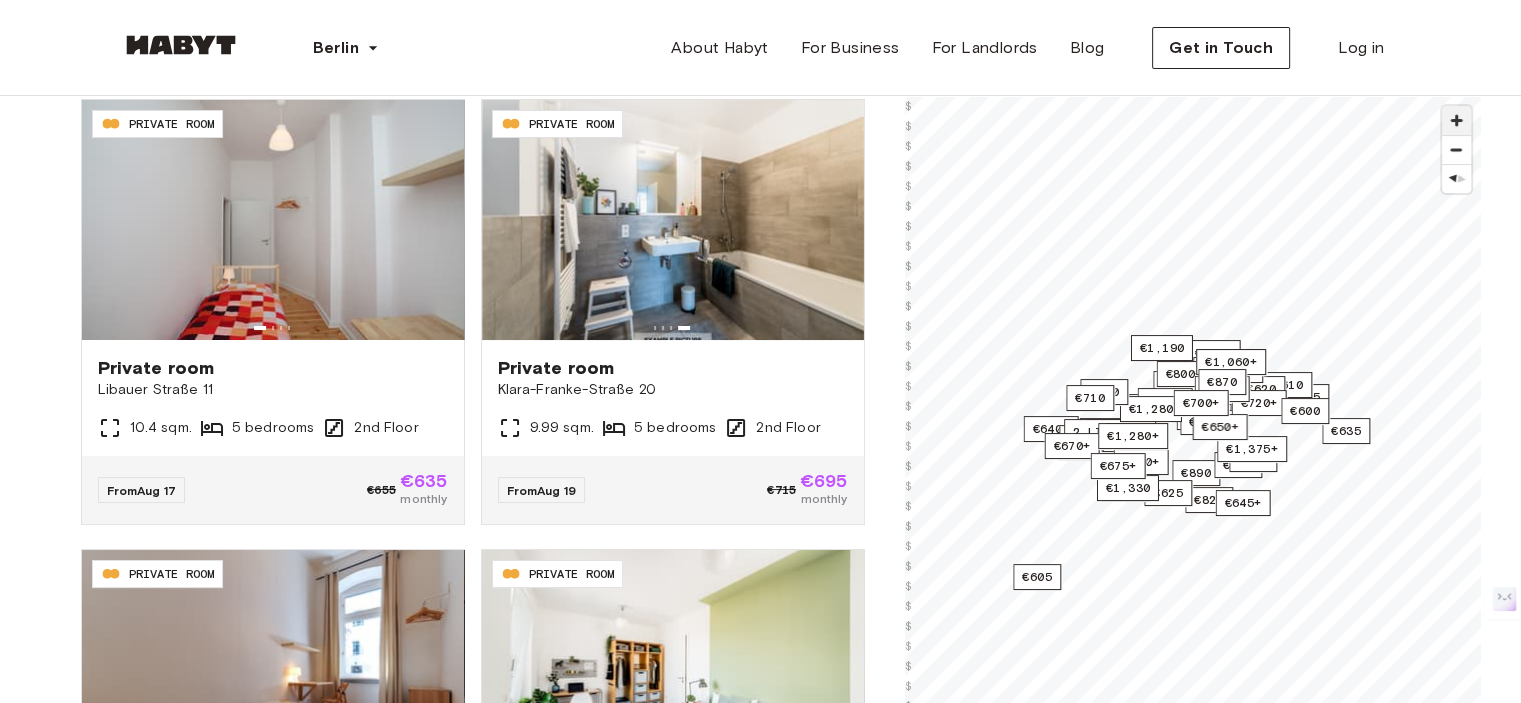 click at bounding box center (1456, 120) 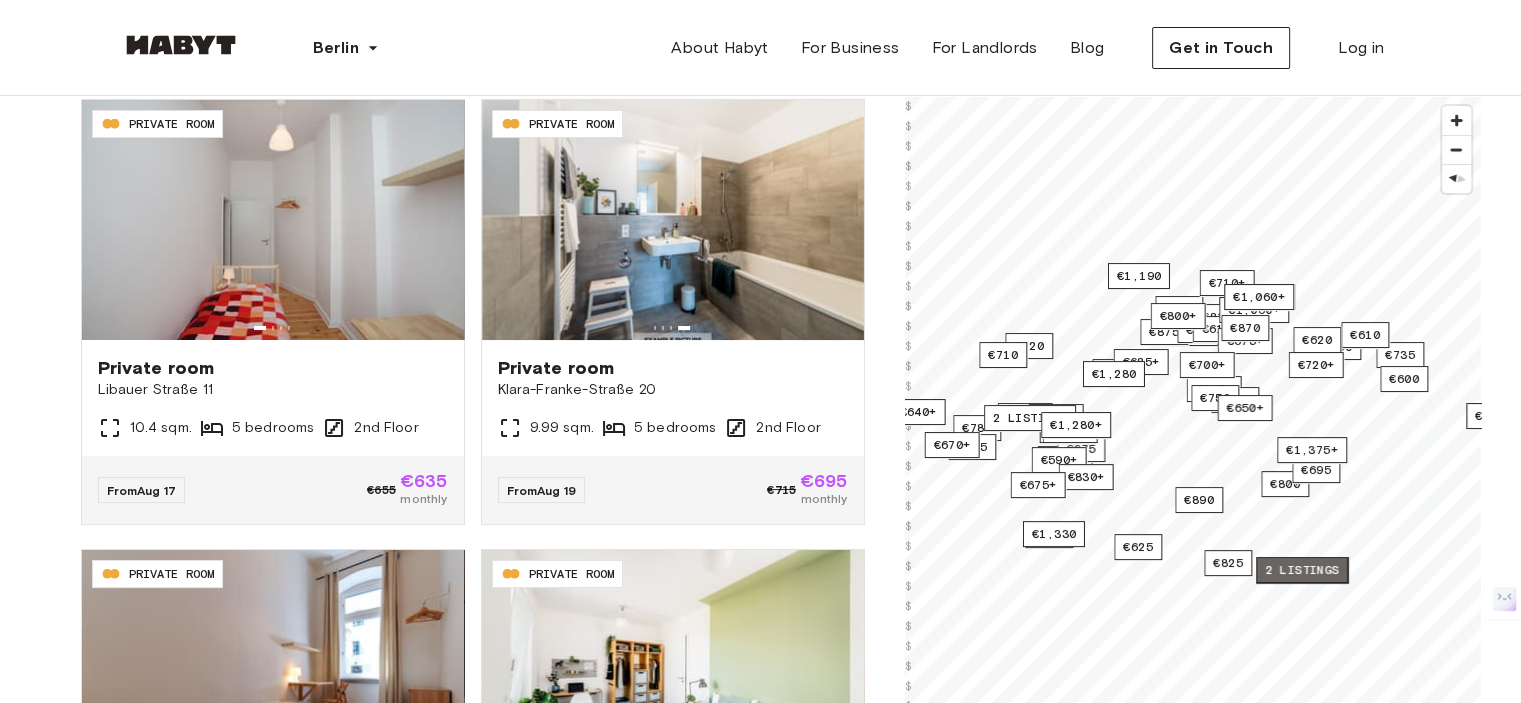 click on "2 listings" at bounding box center (1302, 570) 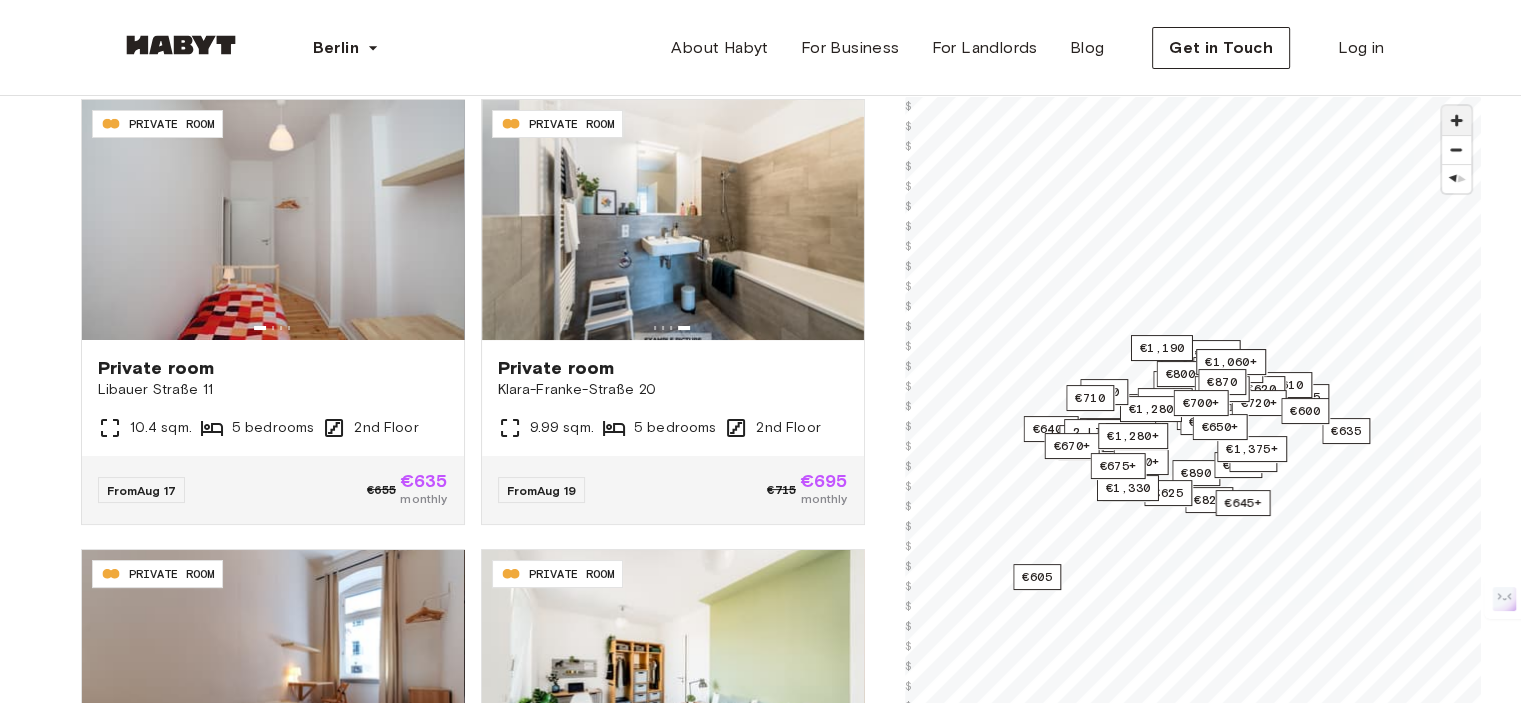 click at bounding box center (1456, 120) 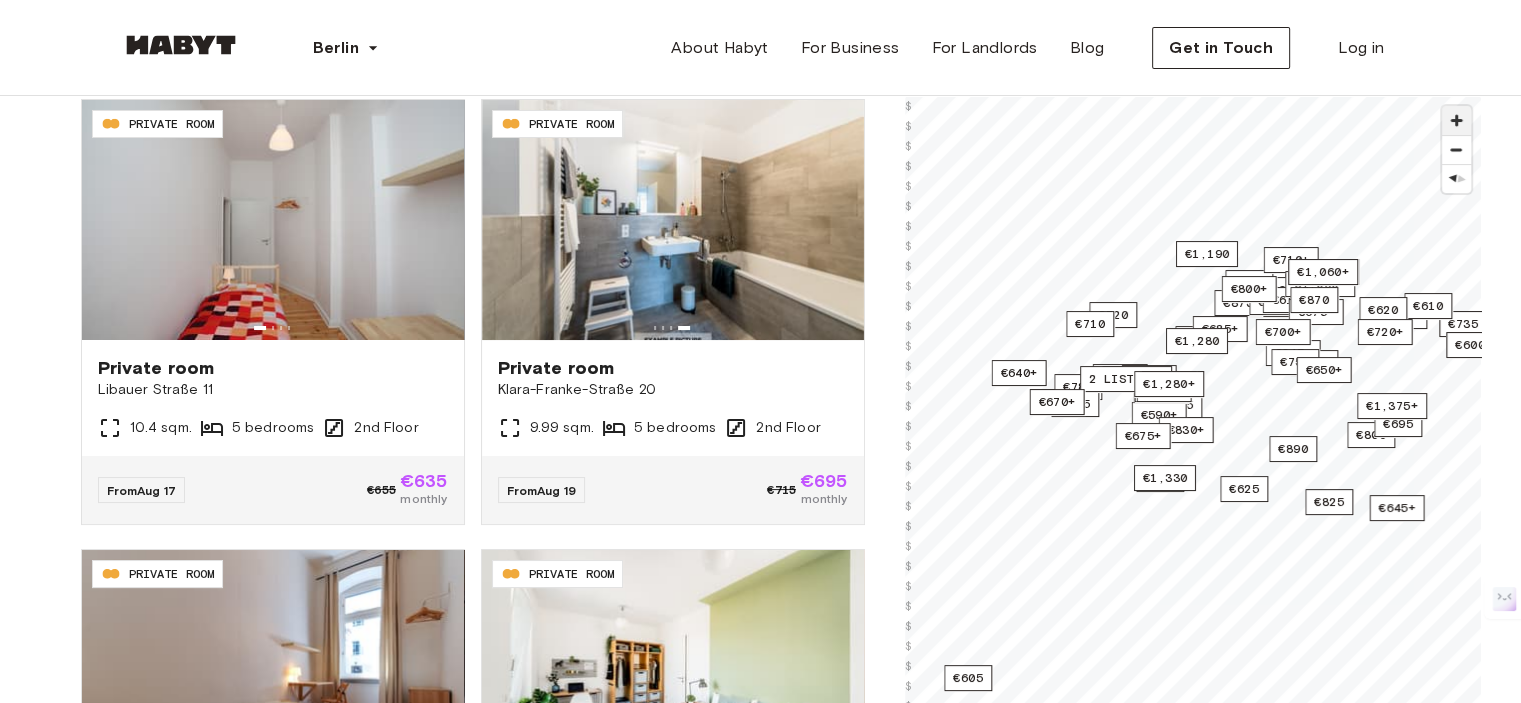 click at bounding box center [1456, 120] 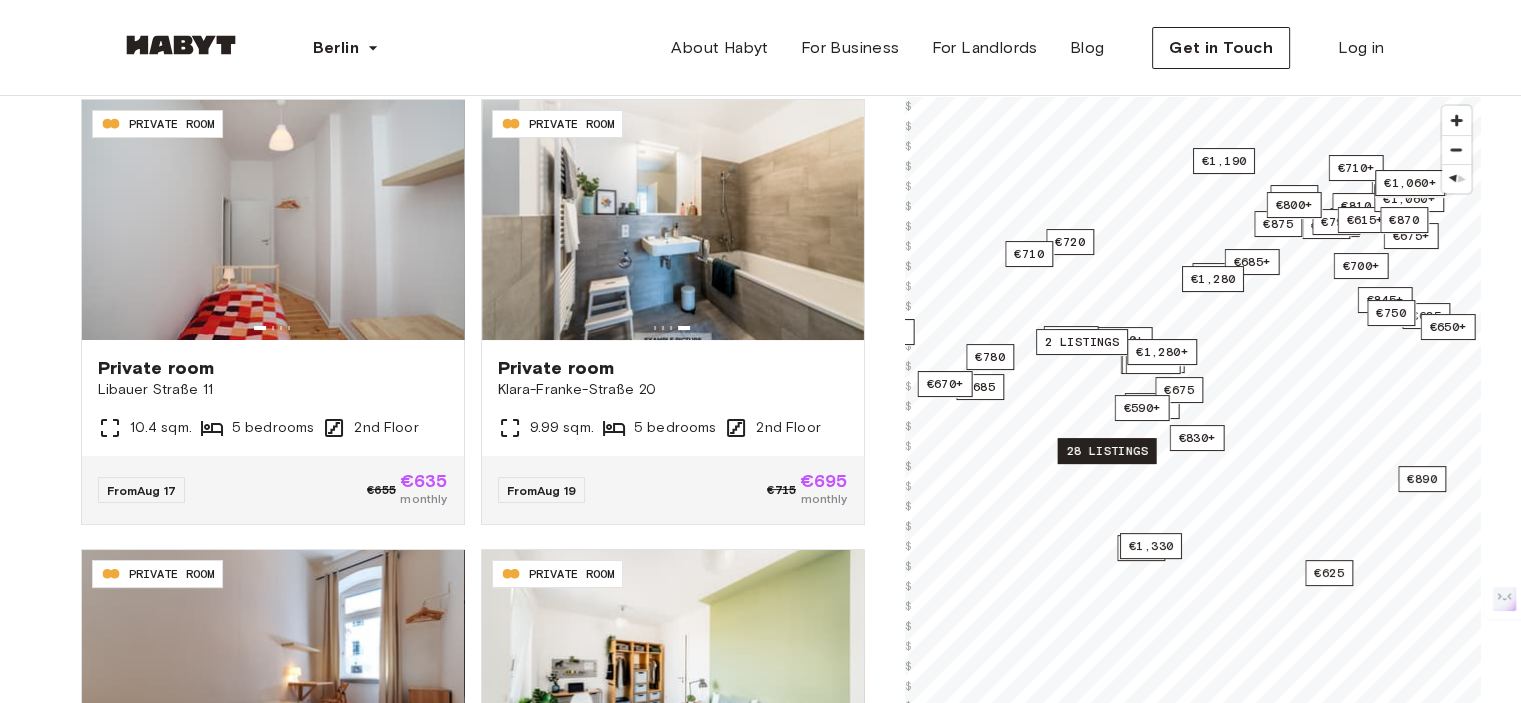click on "28 listings" at bounding box center (1106, 451) 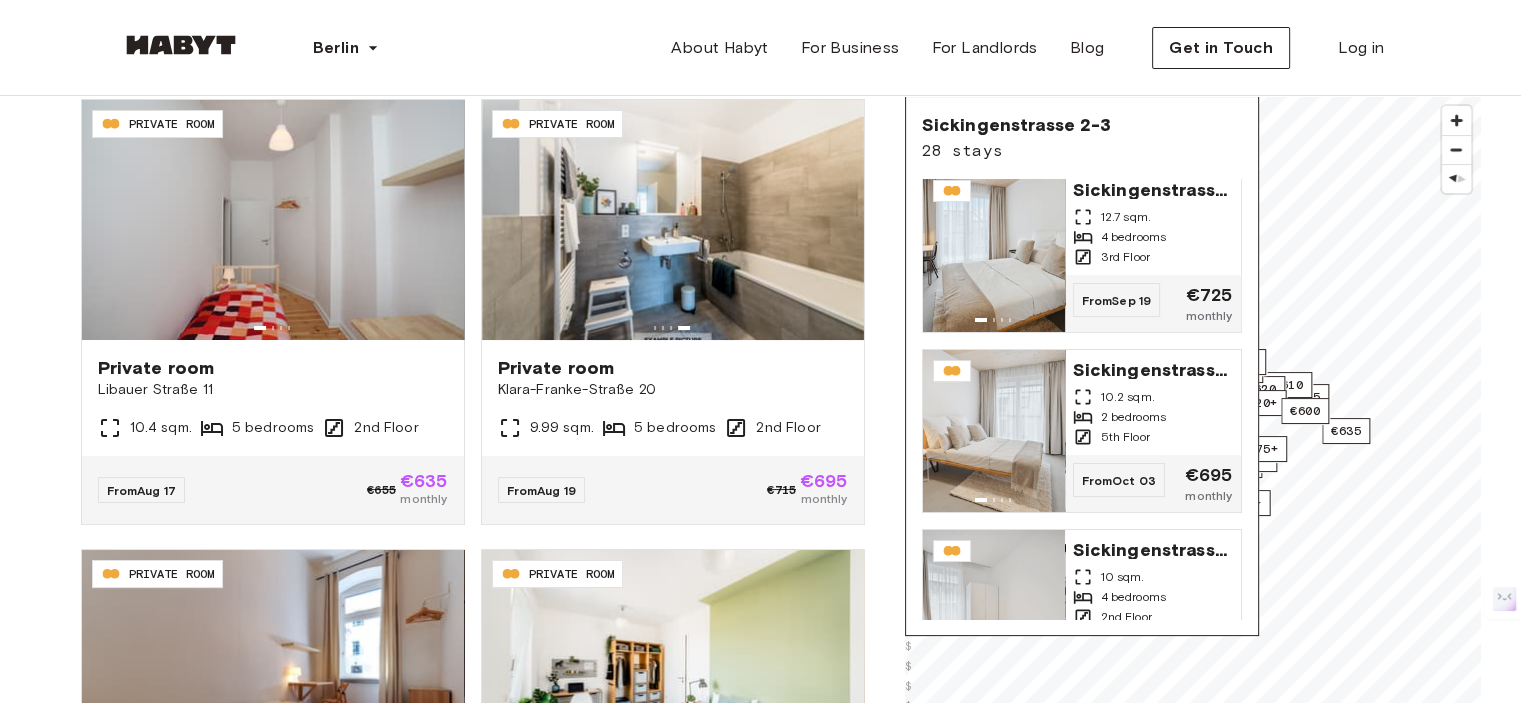 scroll, scrollTop: 0, scrollLeft: 0, axis: both 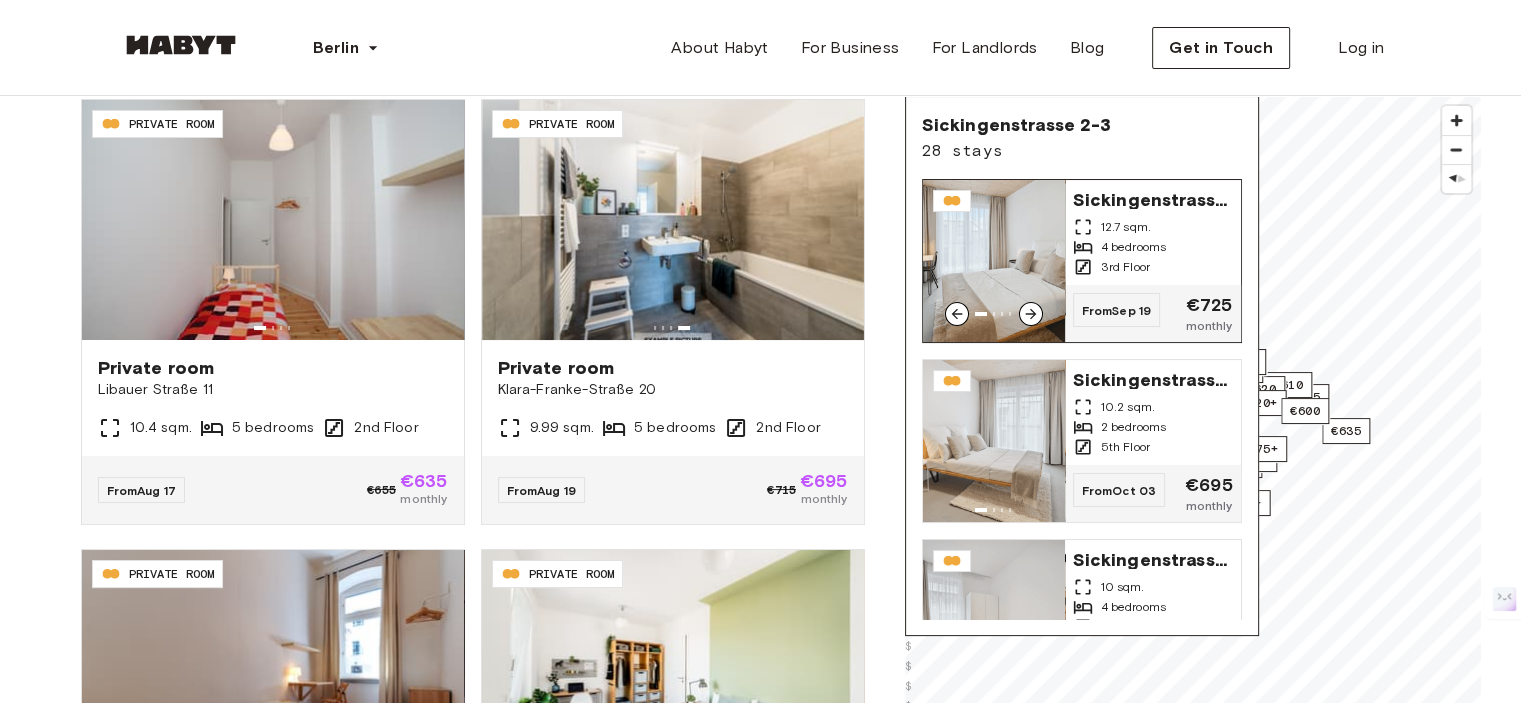 click on "12.7 sqm." at bounding box center [1126, 227] 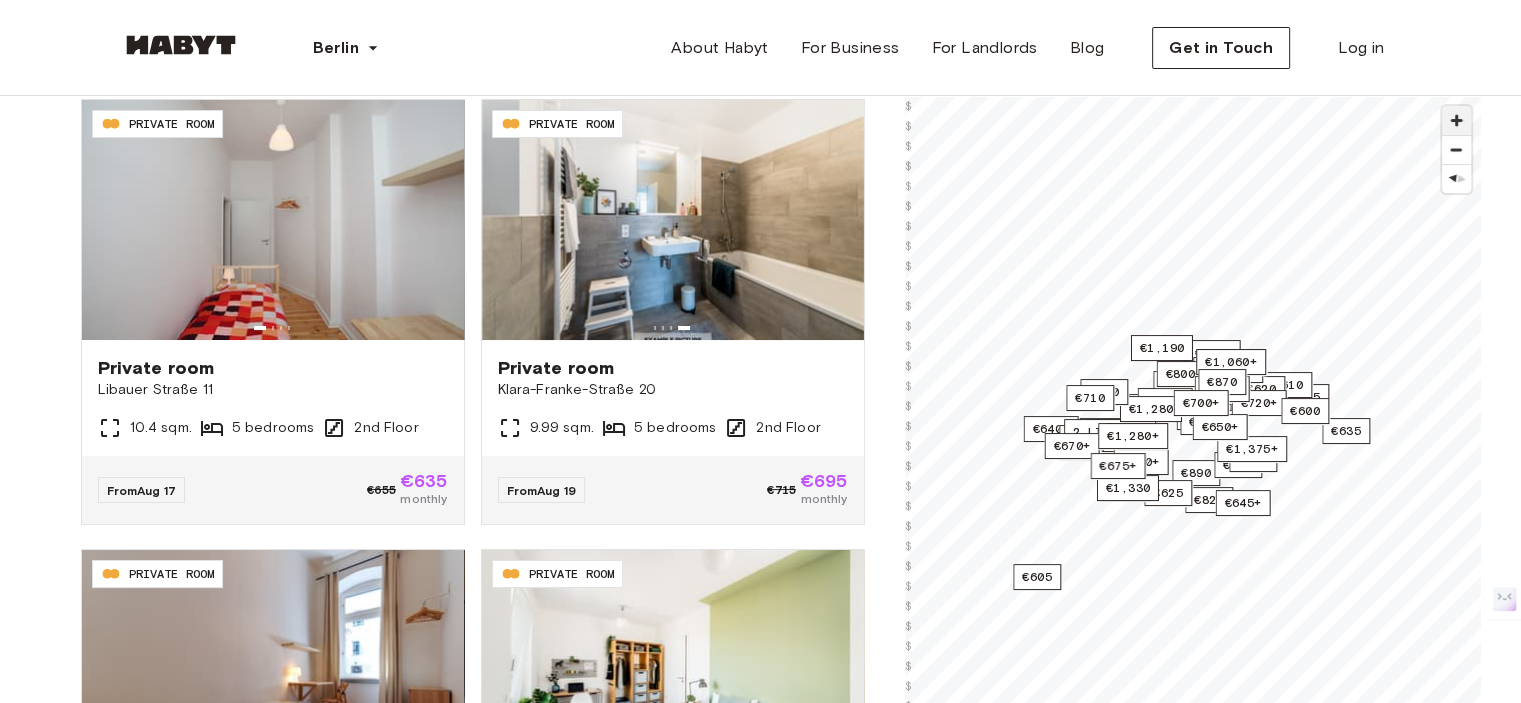 click at bounding box center [1456, 120] 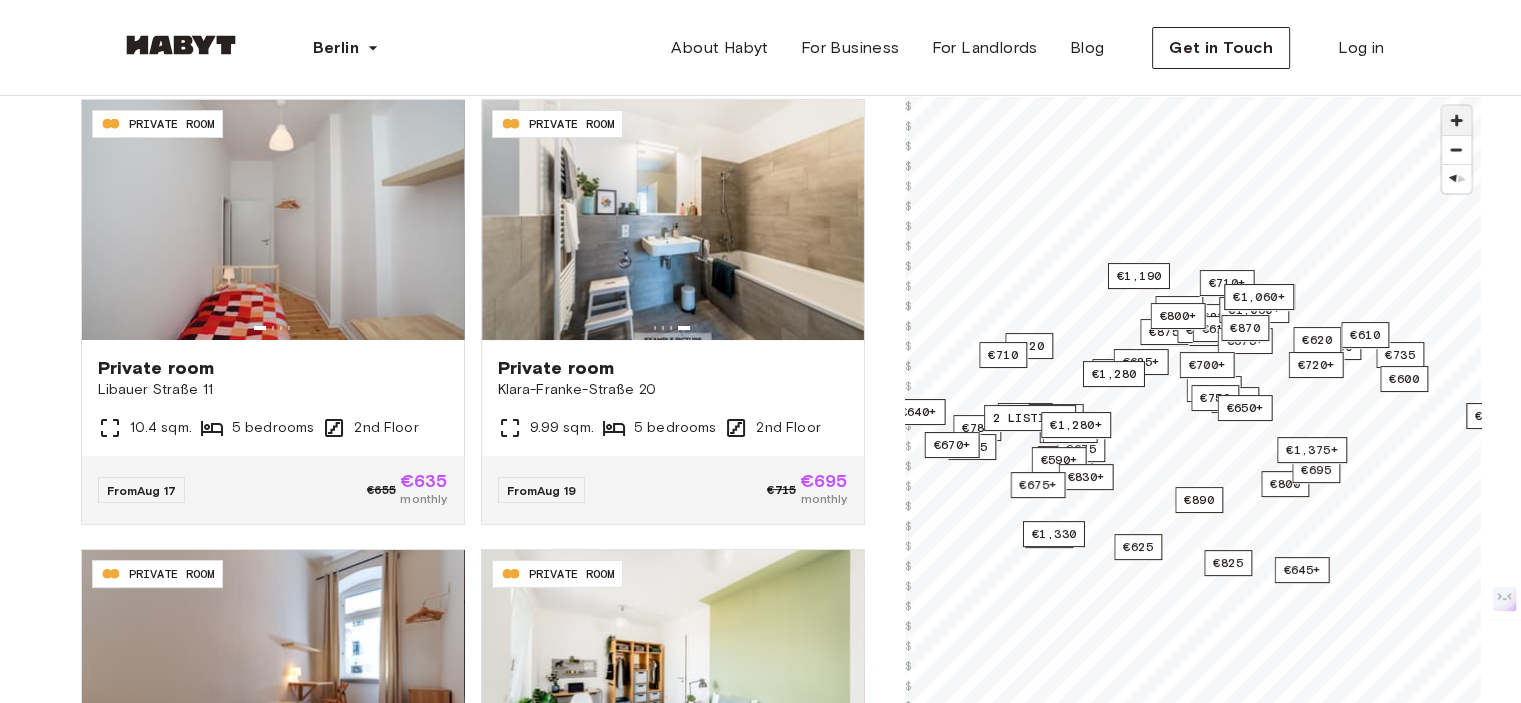 click at bounding box center (1456, 120) 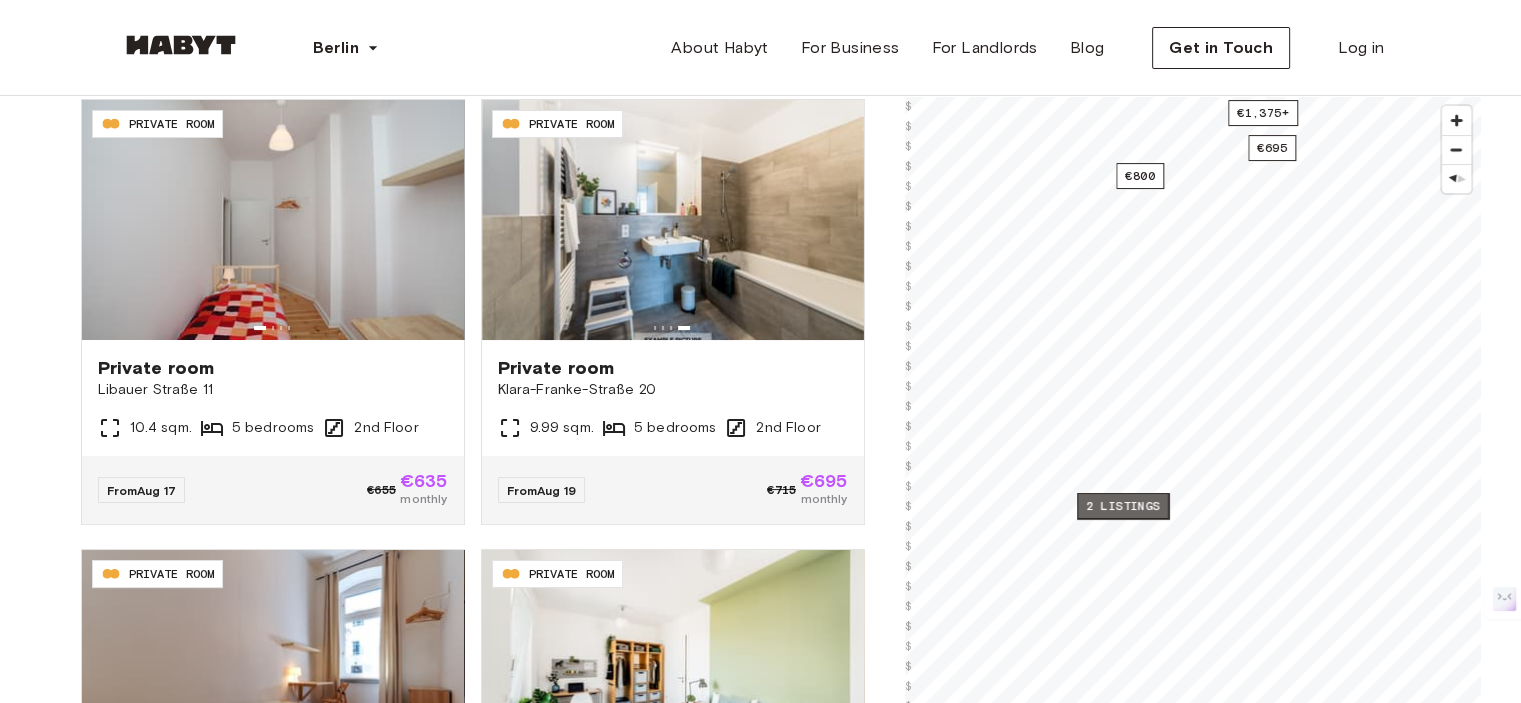click on "2 listings" at bounding box center (1123, 506) 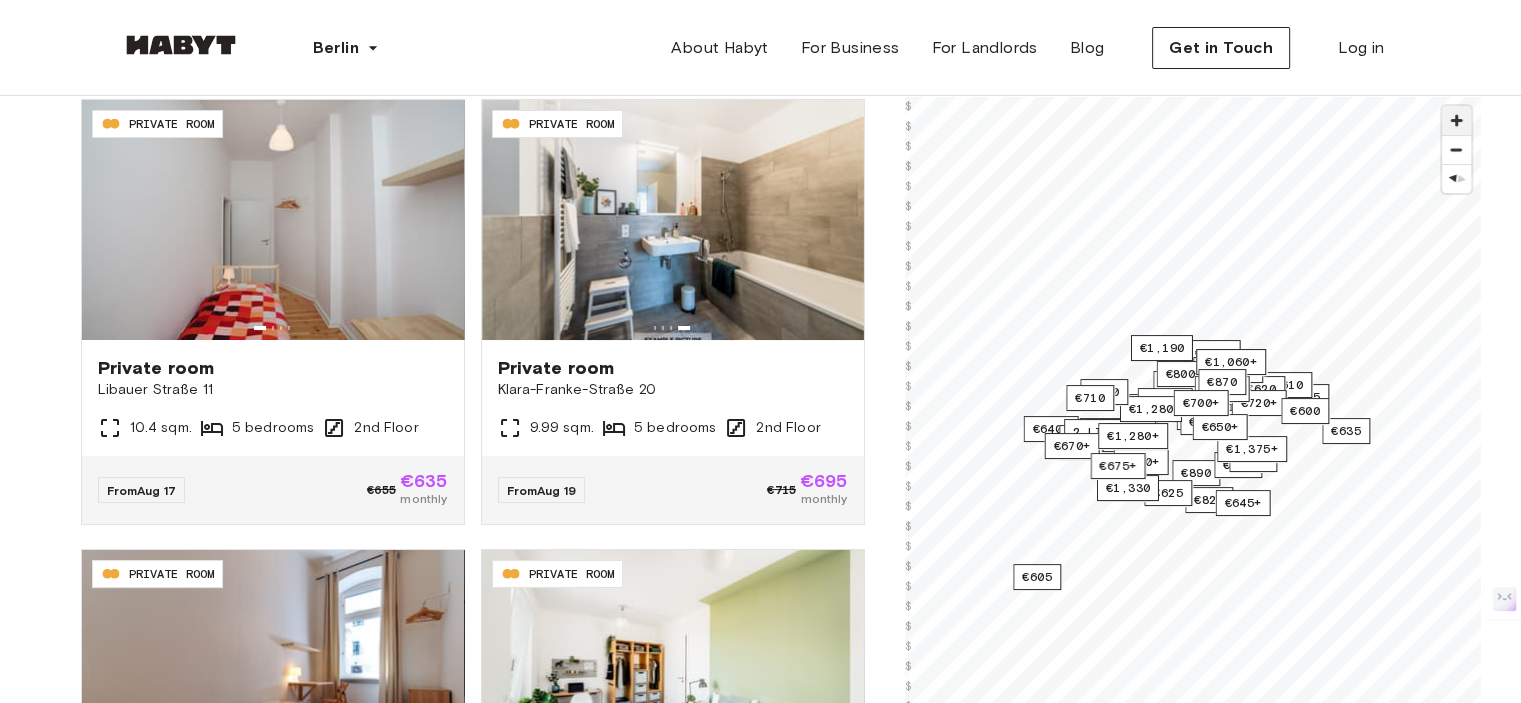 click at bounding box center (1456, 120) 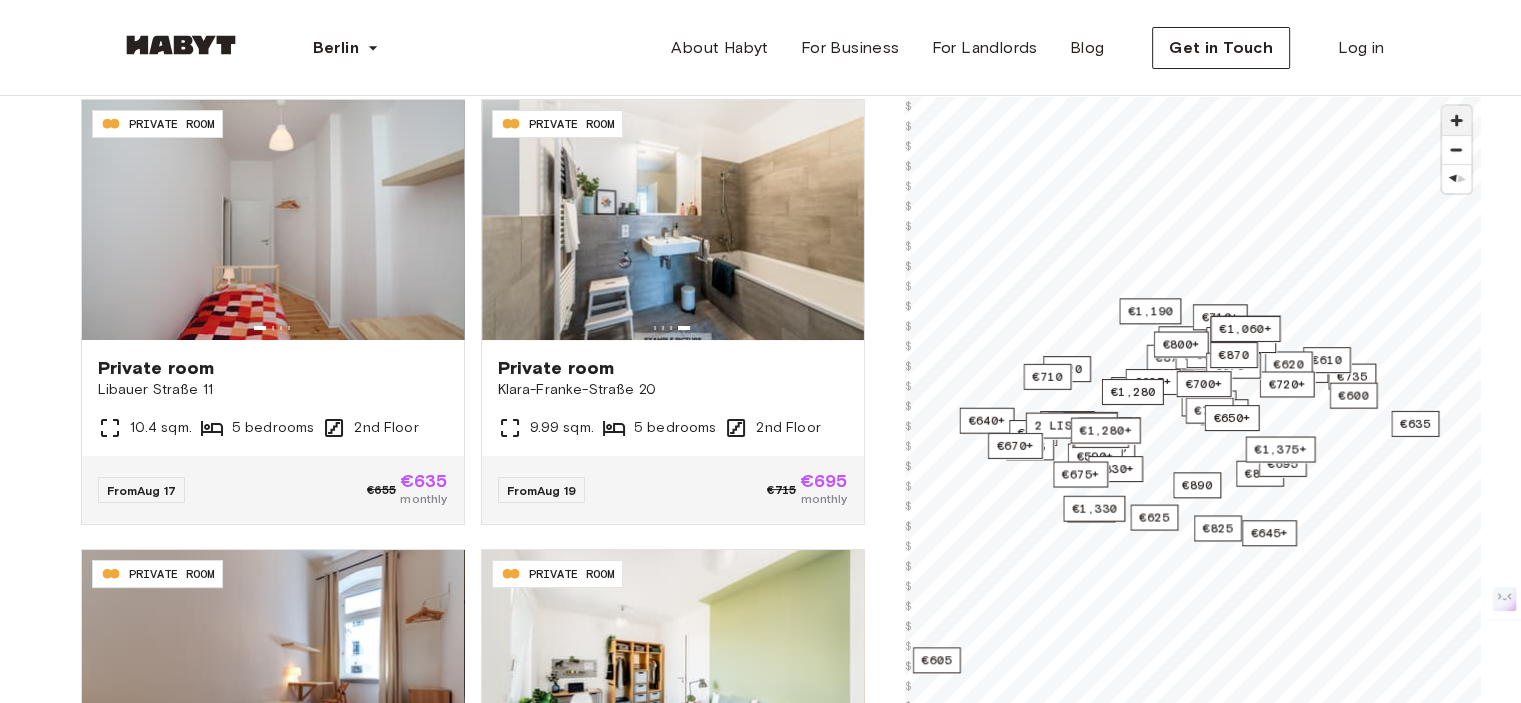 click at bounding box center (1456, 120) 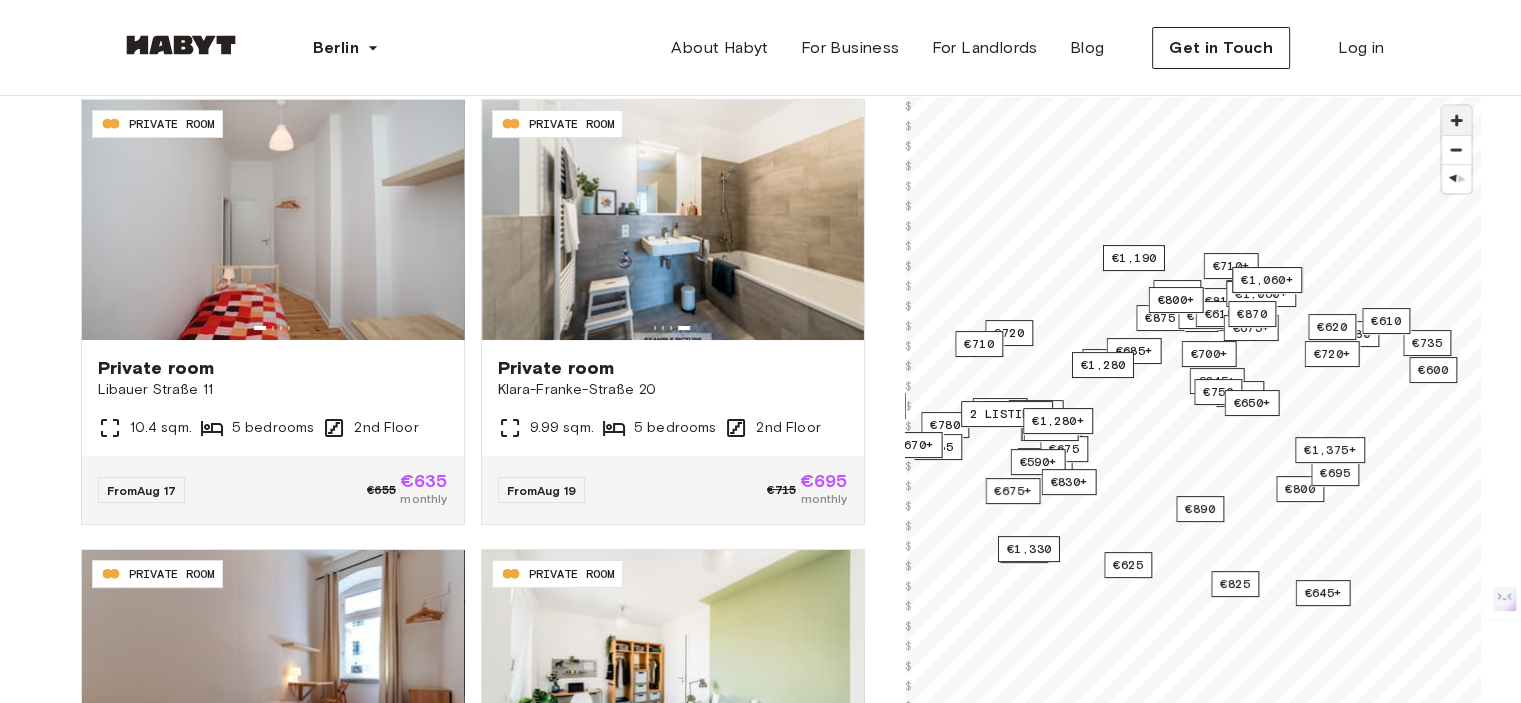 click at bounding box center (1456, 120) 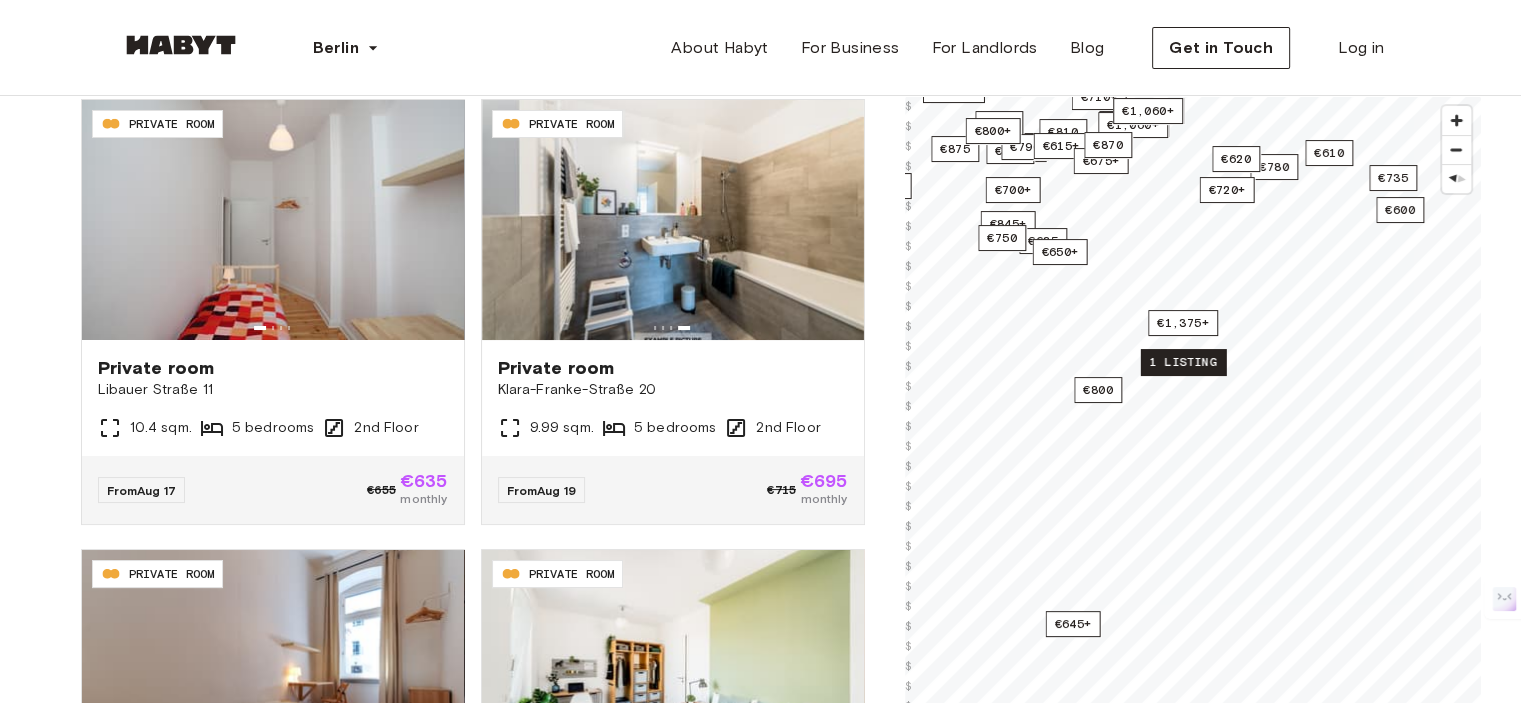 click on "1 listing" at bounding box center [1182, 362] 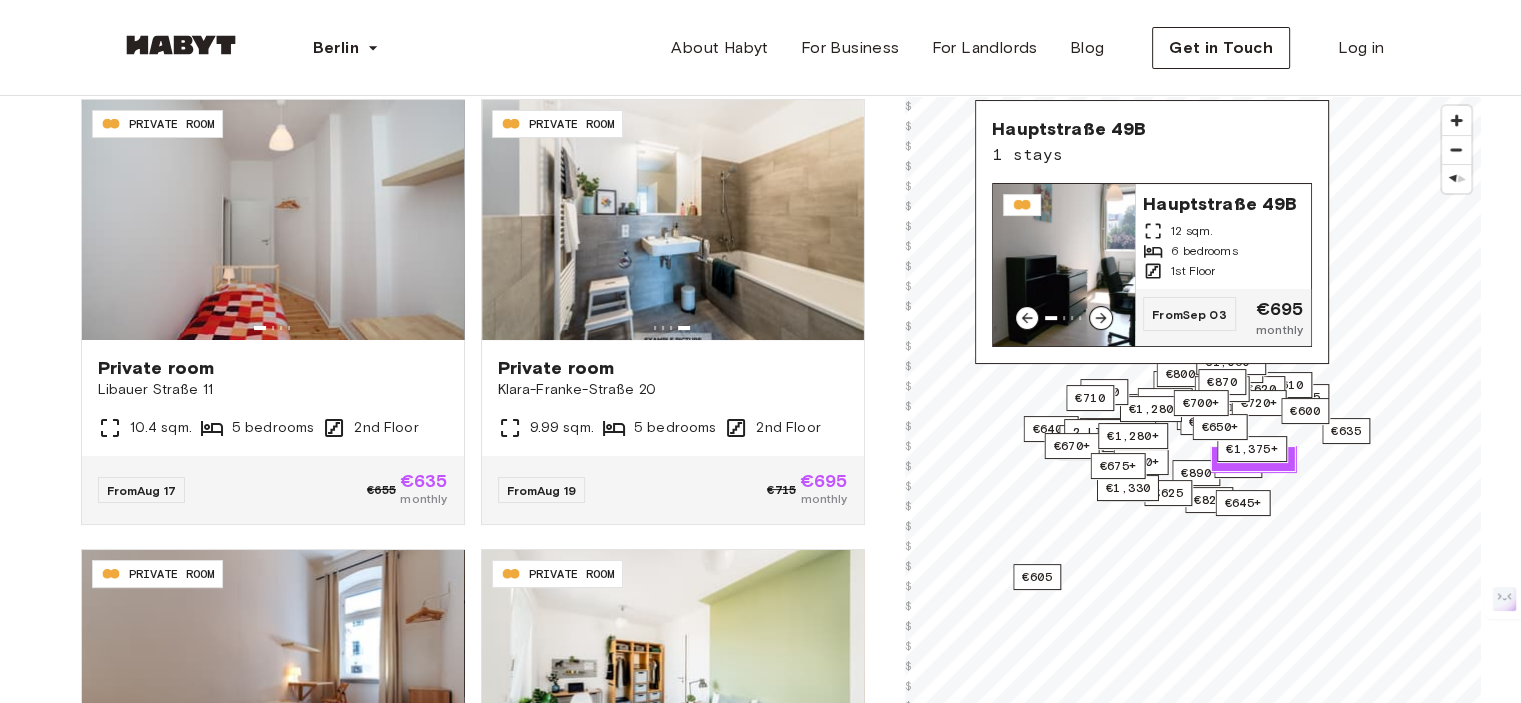 click on "1st Floor" at bounding box center [1223, 271] 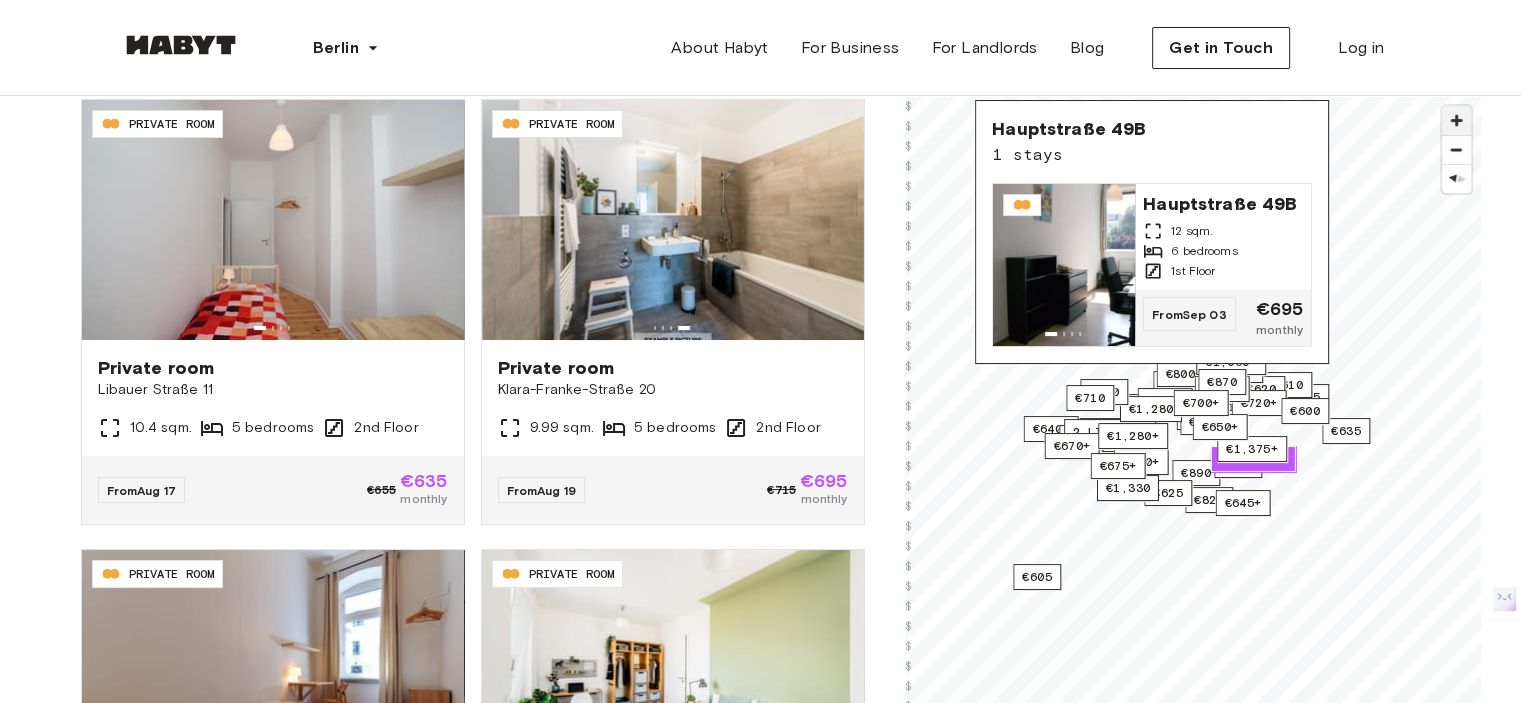 click at bounding box center [1456, 120] 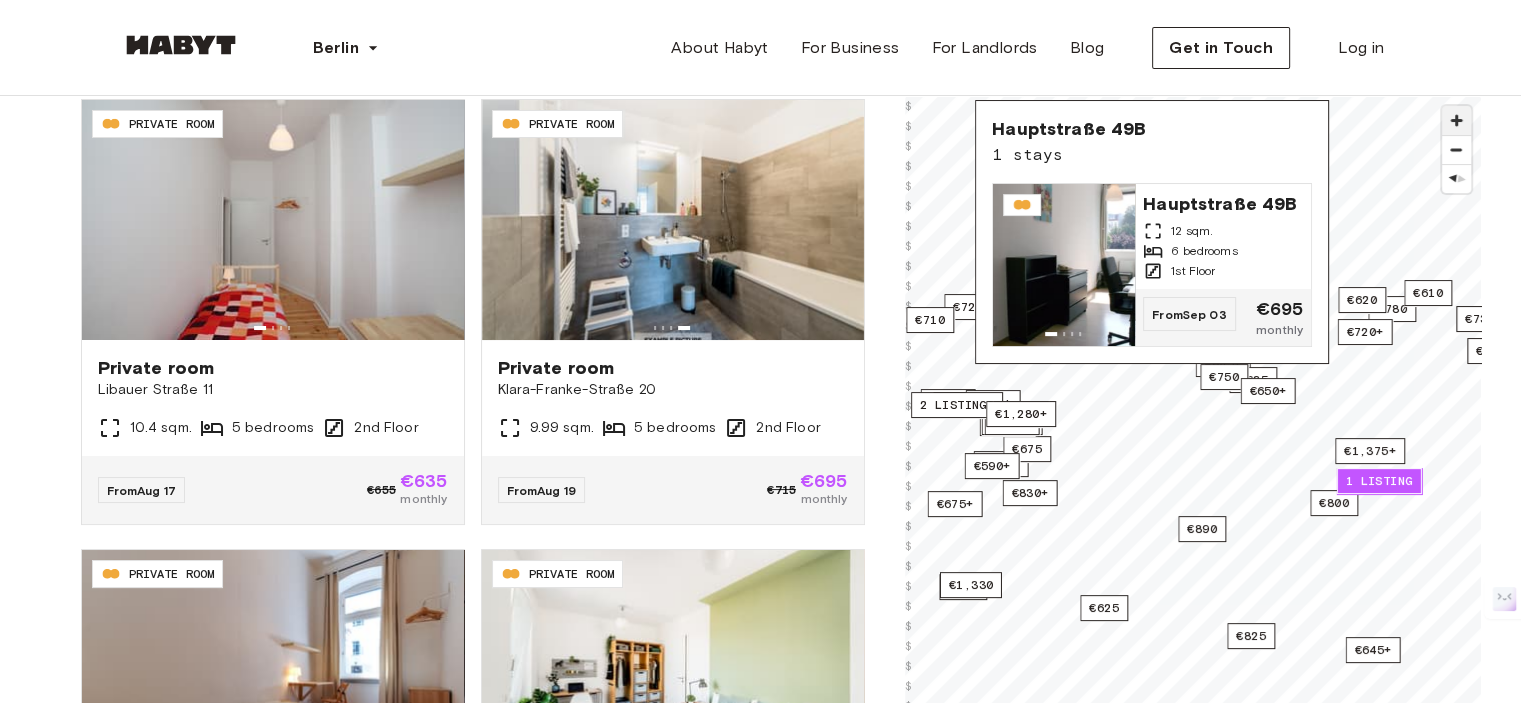 click at bounding box center (1456, 120) 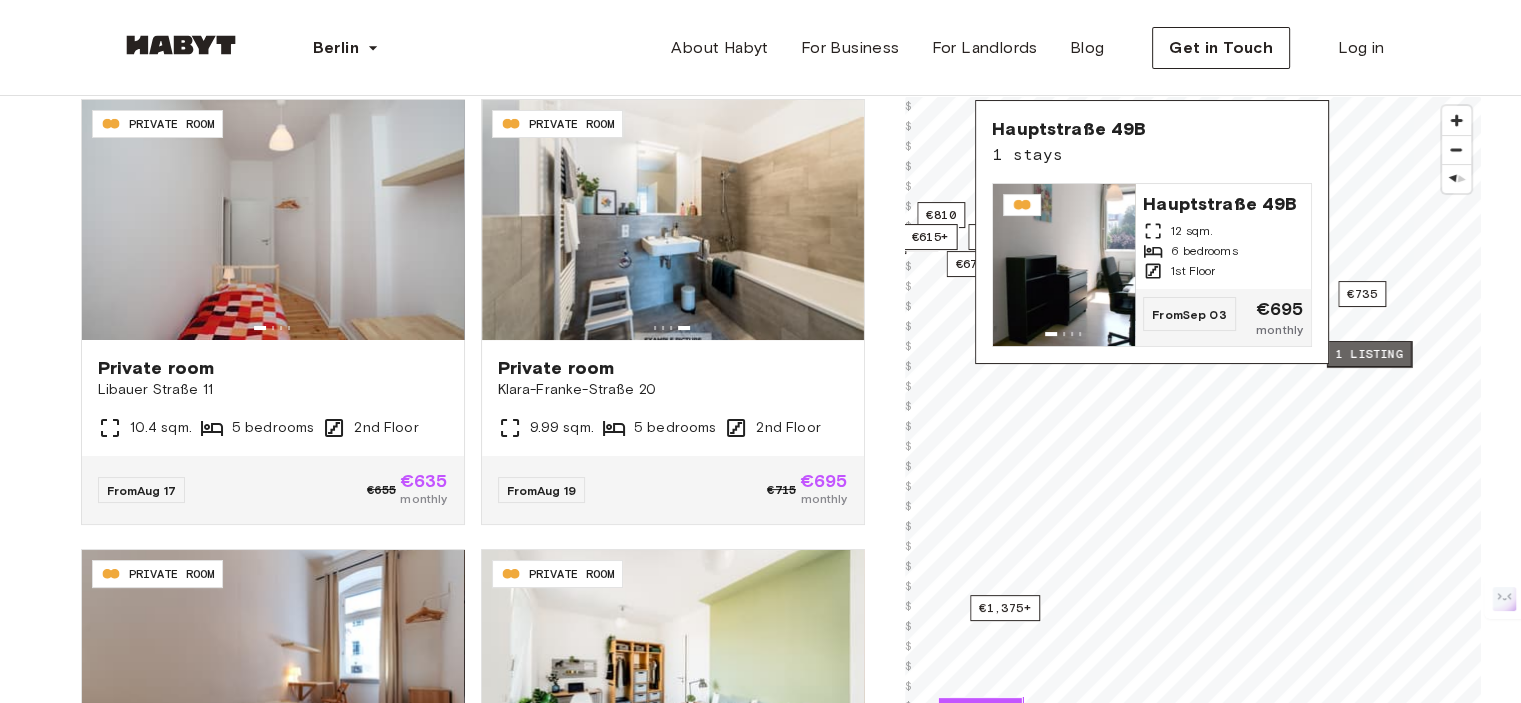 click on "1 listing" at bounding box center [1368, 354] 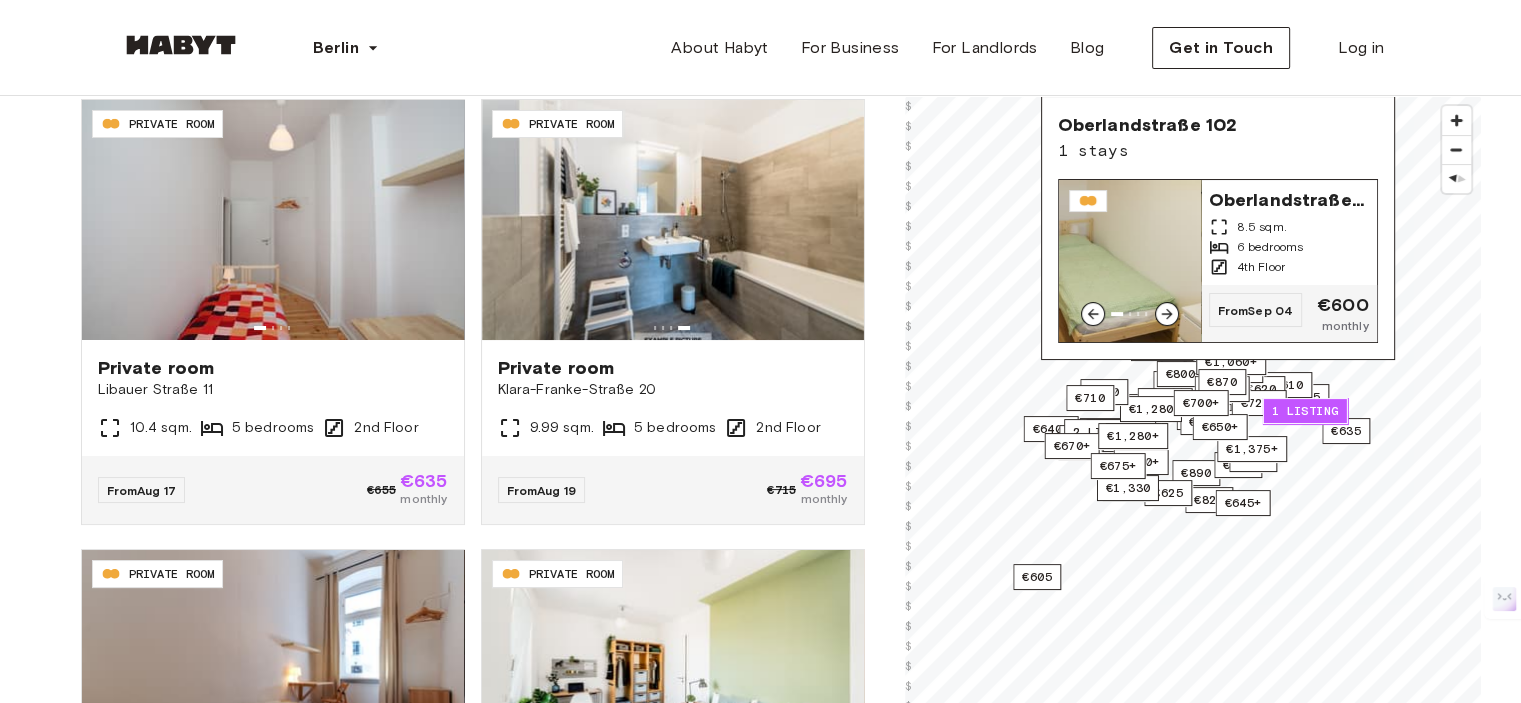 click 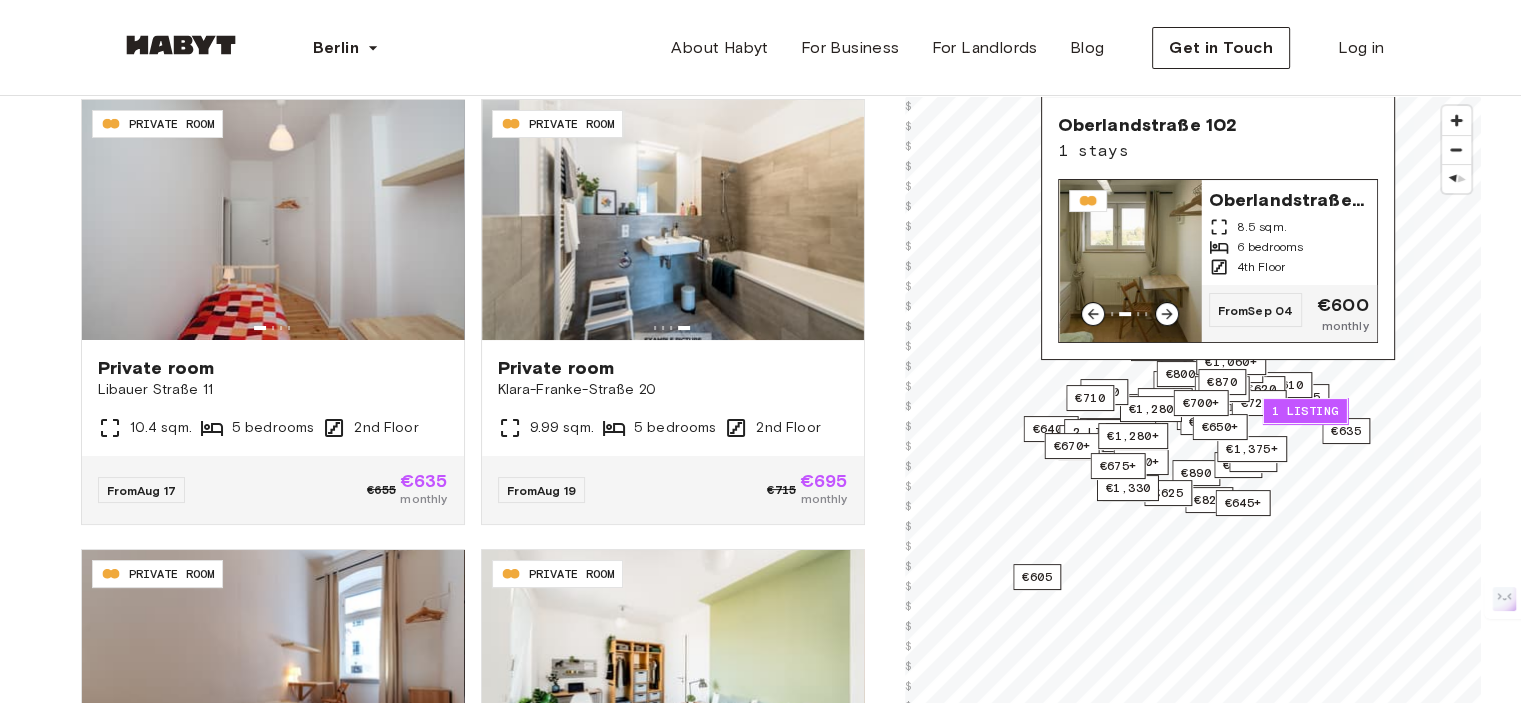 click 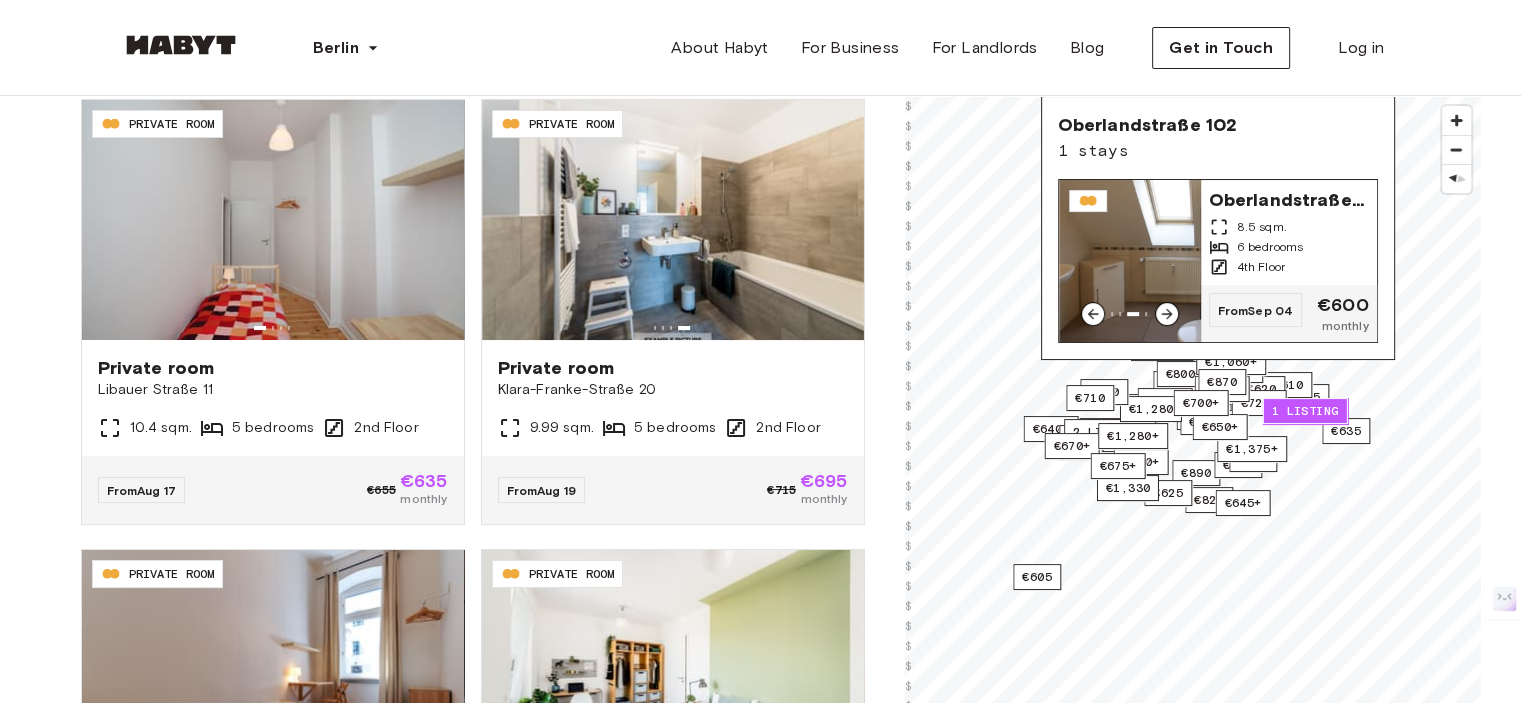 click 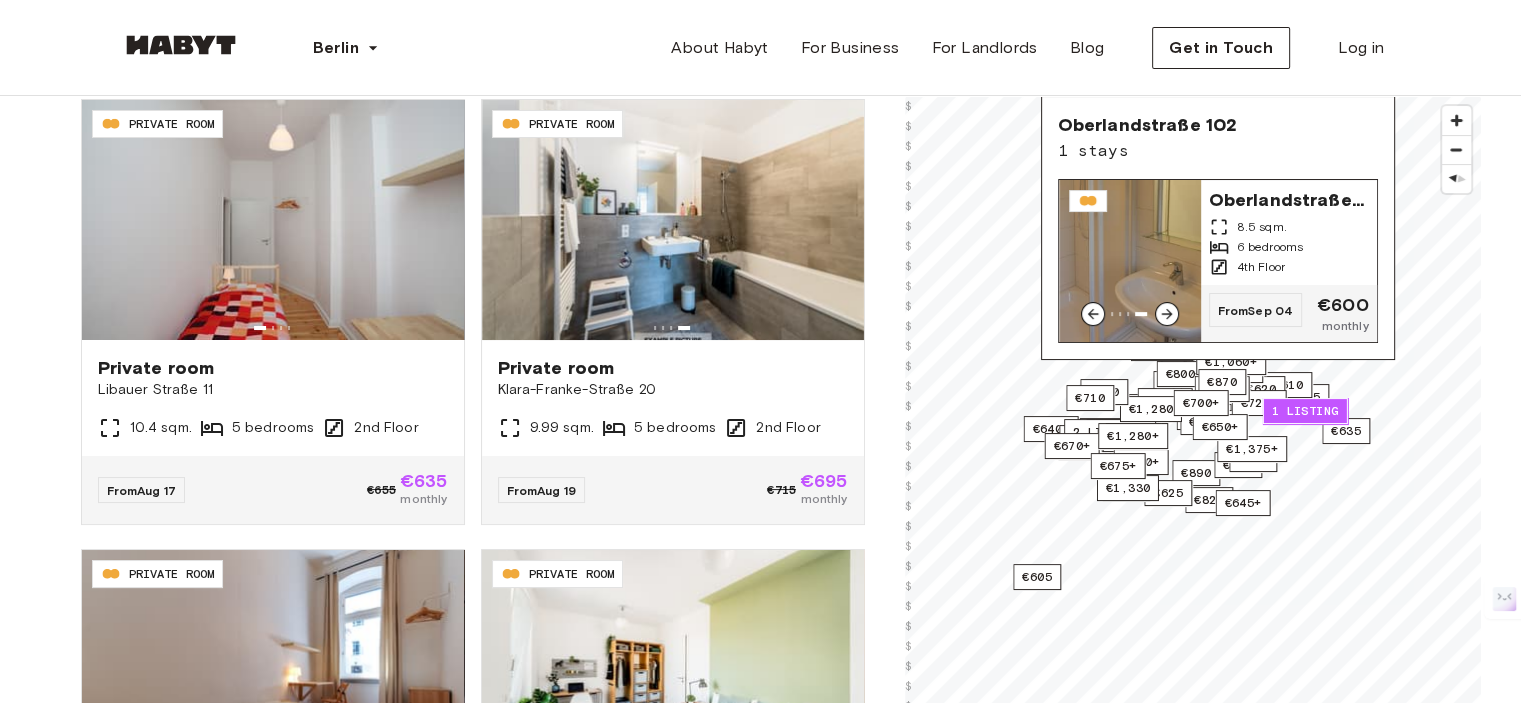 click 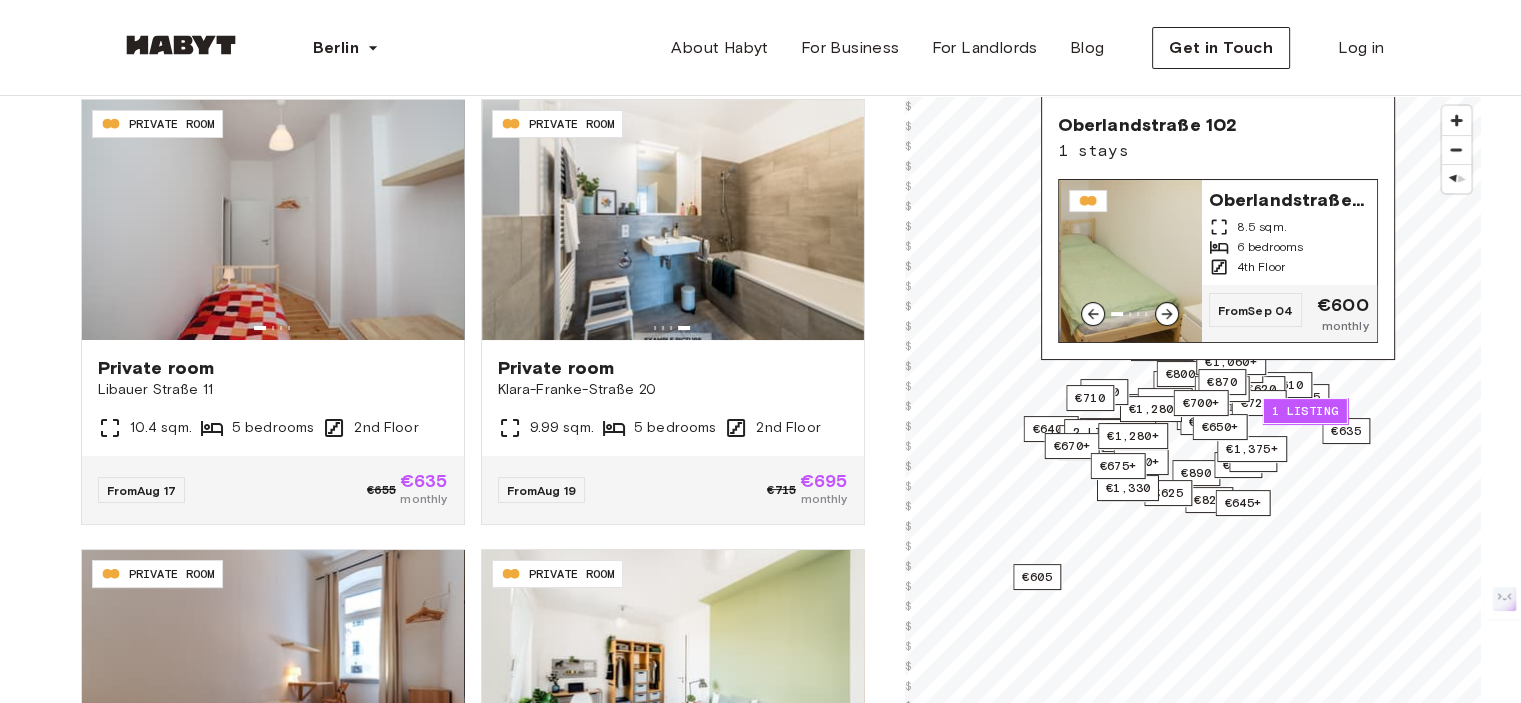 click 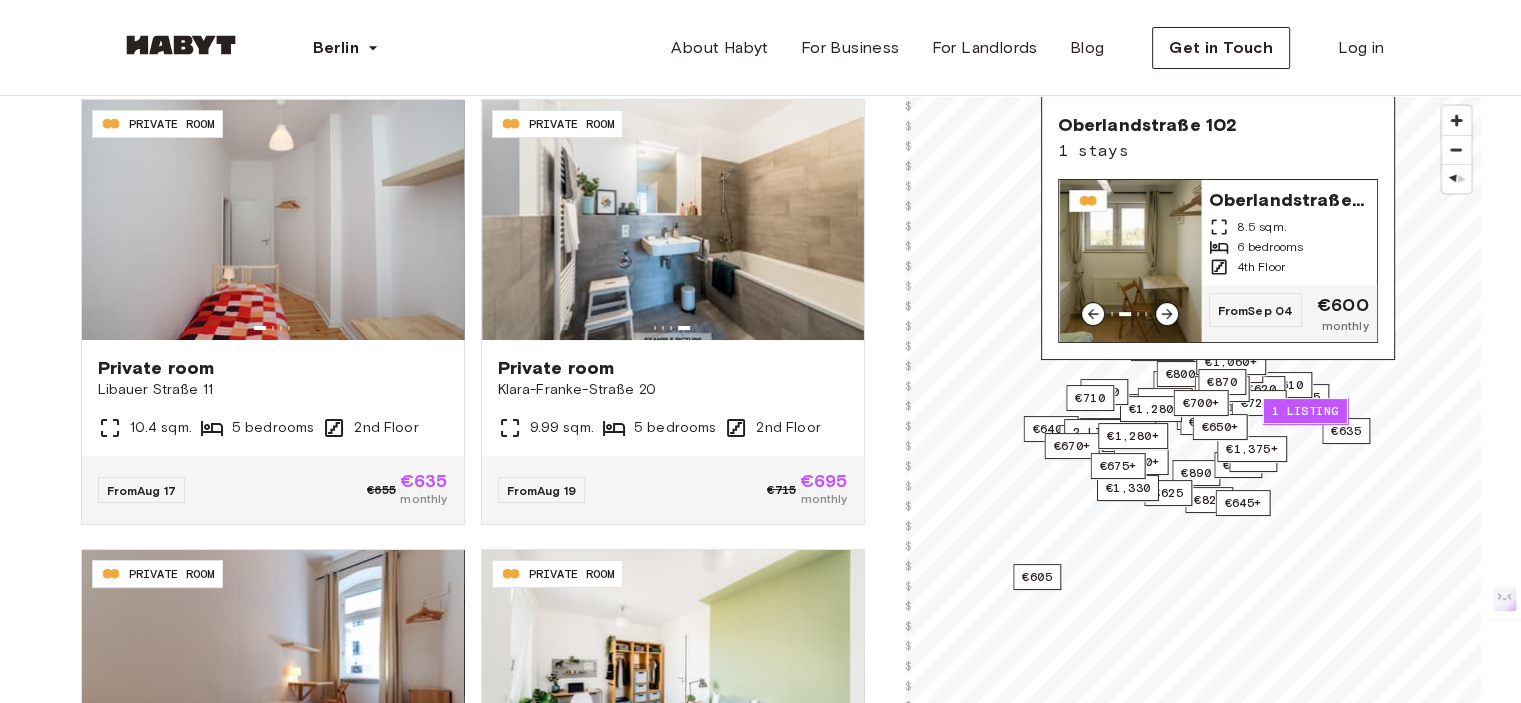 click 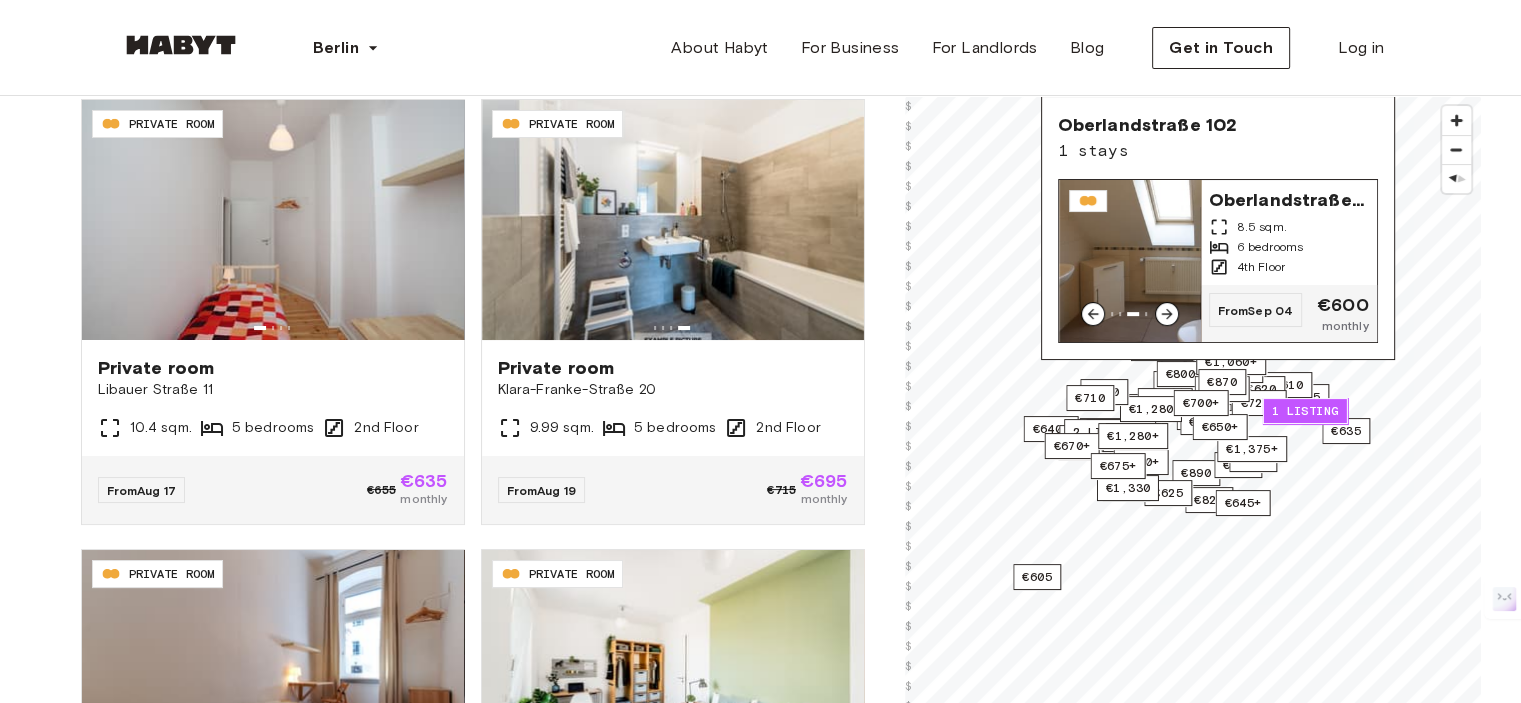 click 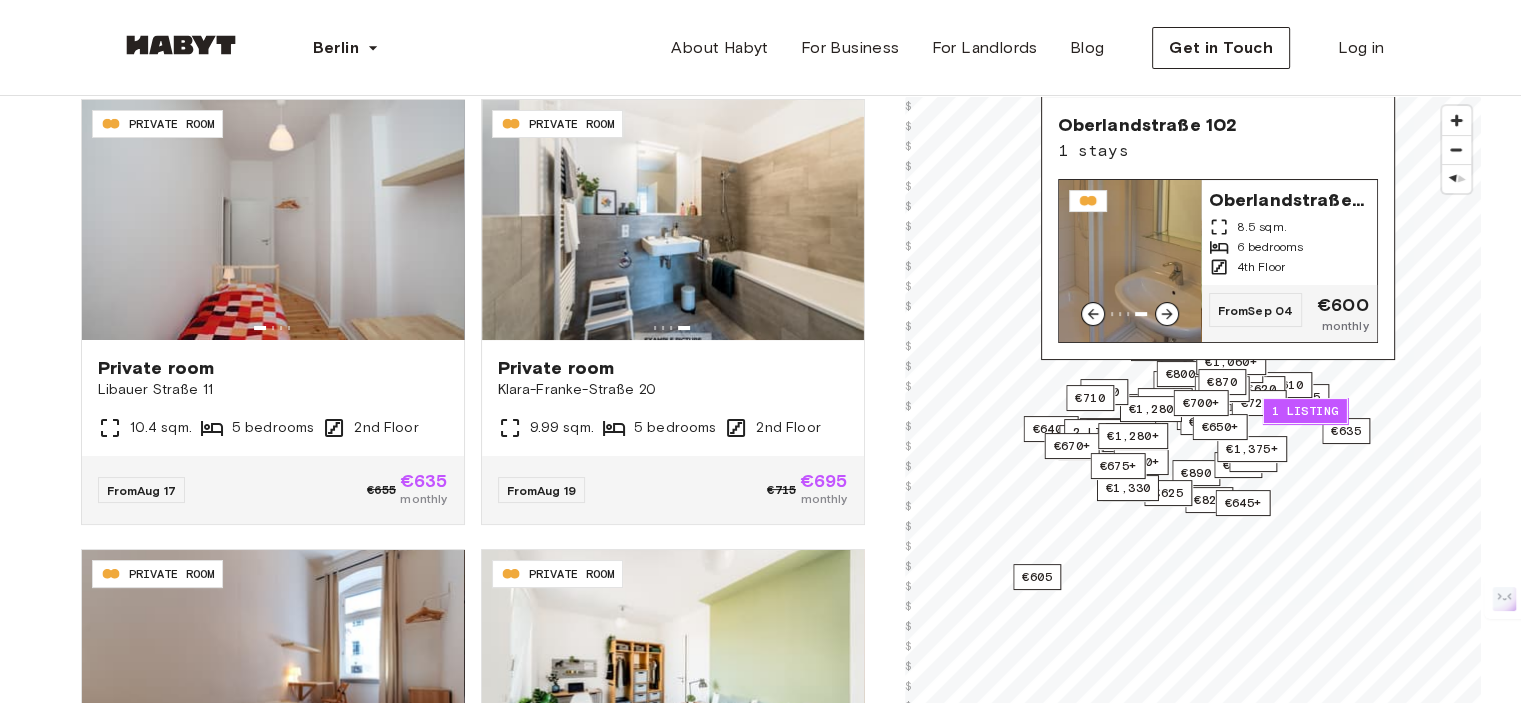 click 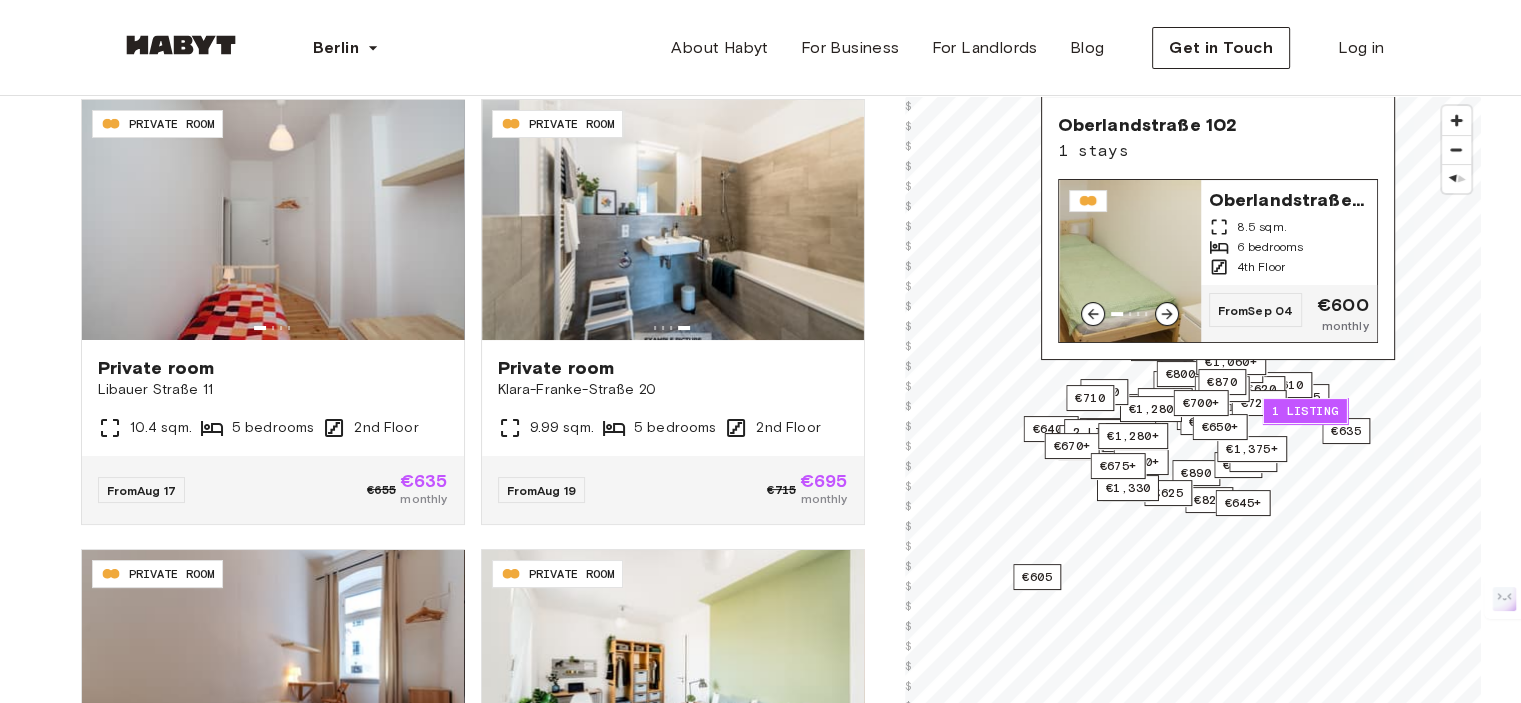 click 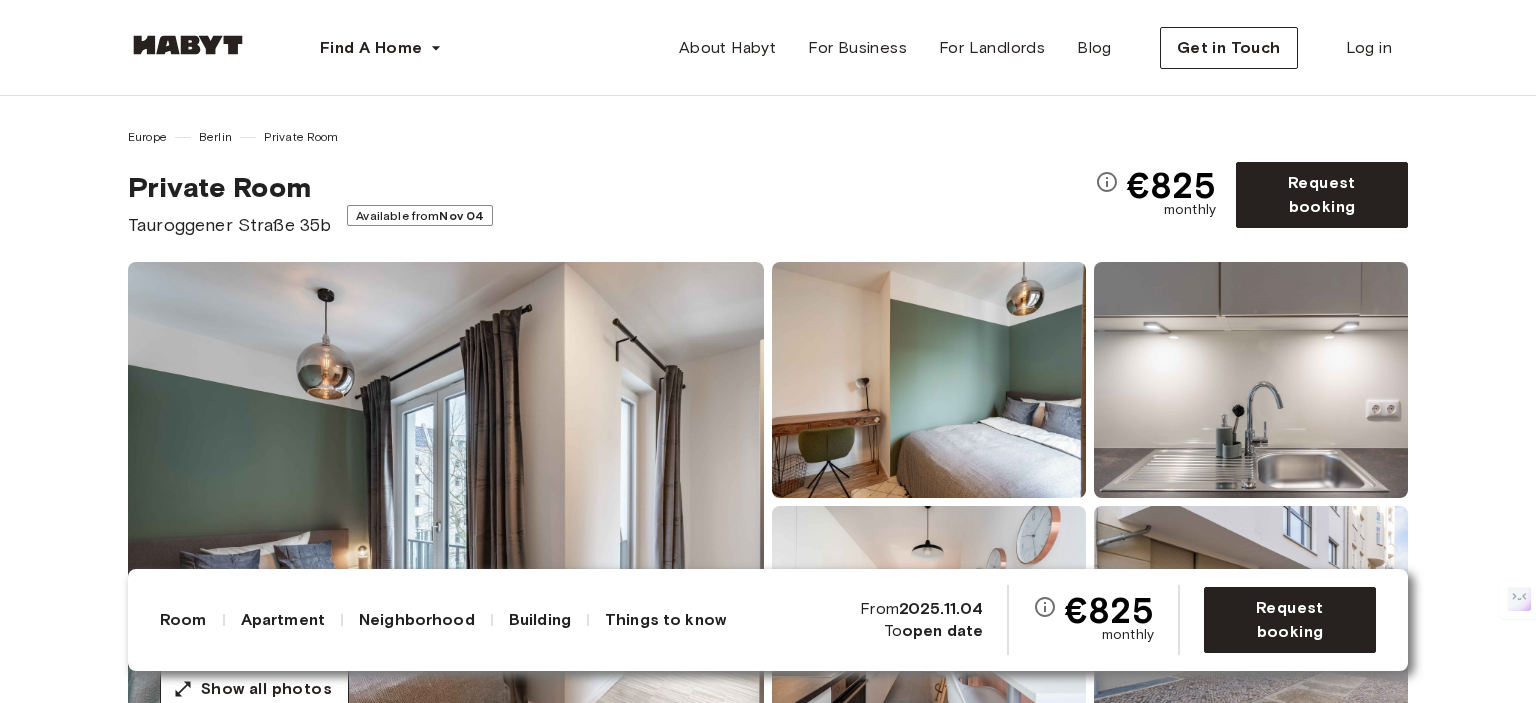 scroll, scrollTop: 0, scrollLeft: 0, axis: both 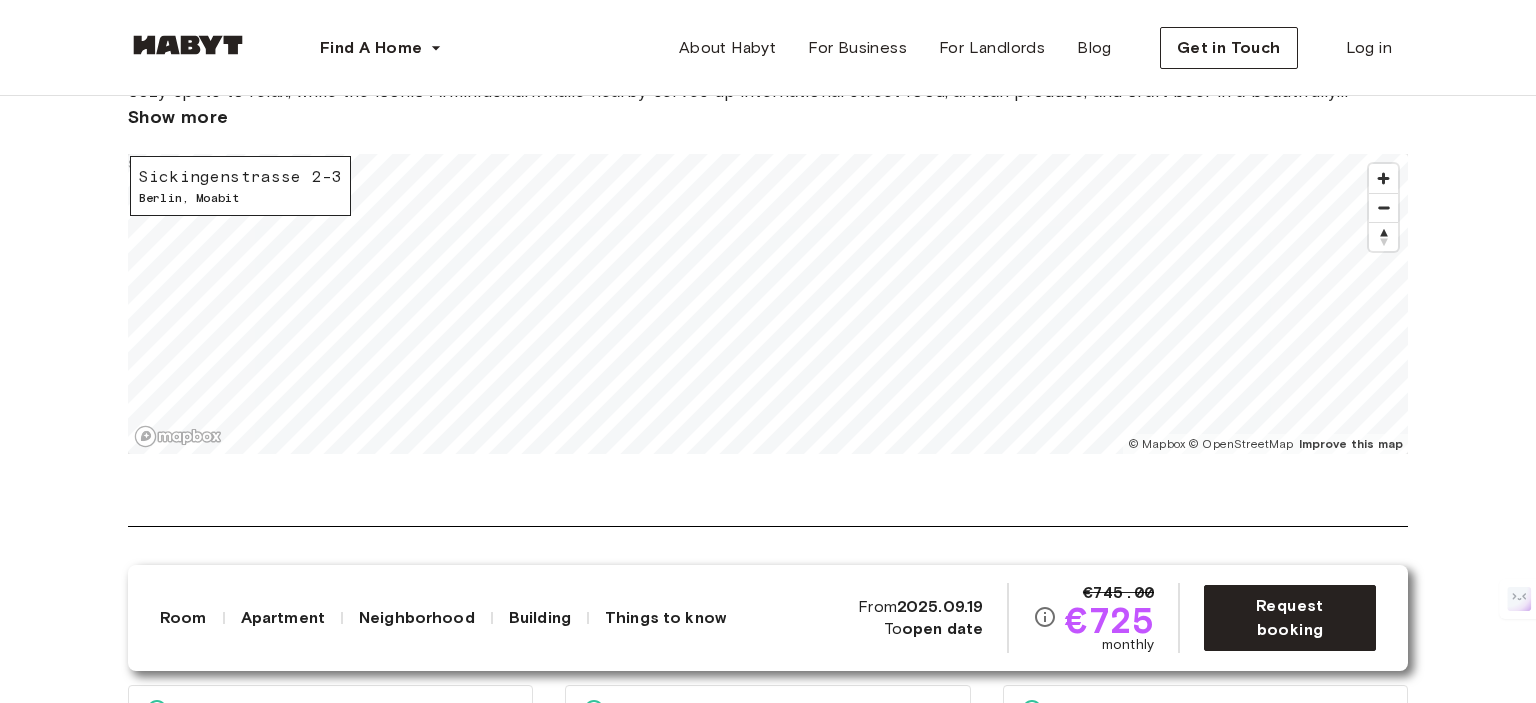 click on "About the neighborhood Open in Google Maps The lively and diverse neighborhood of Moabit is a centrally located area in Berlin that offers everything you need — from bakeries and cafés to everyday conveniences like supermarkets and pharmacies. For your morning coffee or weekend brunch, local favorites like Garcia Kaffeebar and Buchkantine offer cozy spots to relax, while the iconic Arminiusmarkthalle nearby serves up international street food, artisan produce, and craft beer in a beautifully restored market hall. Green spaces like Kleiner Tiergarten and the expansive Fritz-Schloß-Park provide ideal places to unwind, exercise, or catch some fresh air, and the Spree River embankment is perfect for peaceful walks or cycling routes through the city. Connectivity is another key advantage: with U-Bahn stations just around the corner, and multiple bus and S-Bahn lines nearby, you're just minutes away from key destinations like Hauptbahnhof, Tiergarten, and Berlin-Mitte. Show more Sickingenstrasse 2-3 Berlin ," at bounding box center [768, 234] 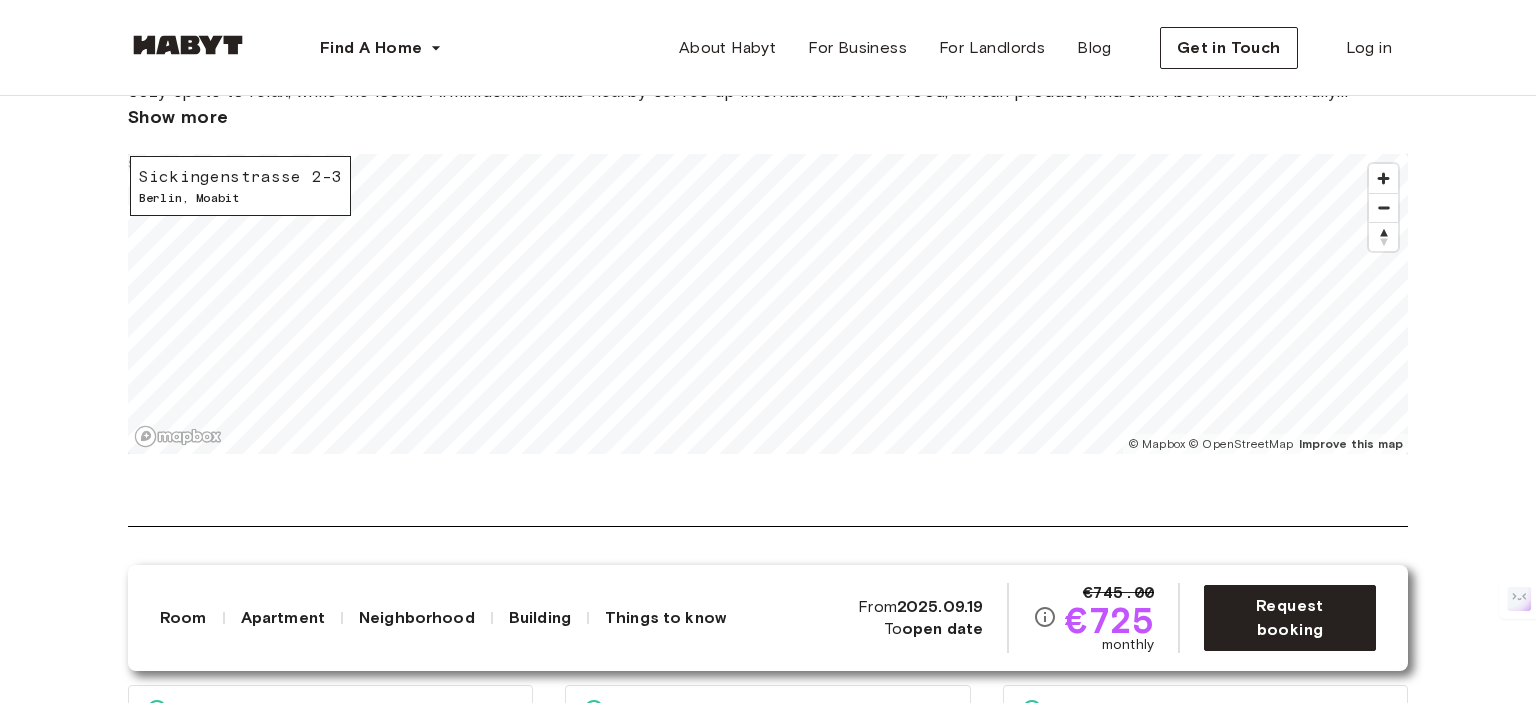 click on "About the neighborhood Open in Google Maps The lively and diverse neighborhood of Moabit is a centrally located area in Berlin that offers everything you need — from bakeries and cafés to everyday conveniences like supermarkets and pharmacies. For your morning coffee or weekend brunch, local favorites like Garcia Kaffeebar and Buchkantine offer cozy spots to relax, while the iconic Arminiusmarkthalle nearby serves up international street food, artisan produce, and craft beer in a beautifully restored market hall. Green spaces like Kleiner Tiergarten and the expansive Fritz-Schloß-Park provide ideal places to unwind, exercise, or catch some fresh air, and the Spree River embankment is perfect for peaceful walks or cycling routes through the city. Connectivity is another key advantage: with U-Bahn stations just around the corner, and multiple bus and S-Bahn lines nearby, you're just minutes away from key destinations like Hauptbahnhof, Tiergarten, and Berlin-Mitte. Show more Sickingenstrasse 2-3 Berlin ," at bounding box center (768, 234) 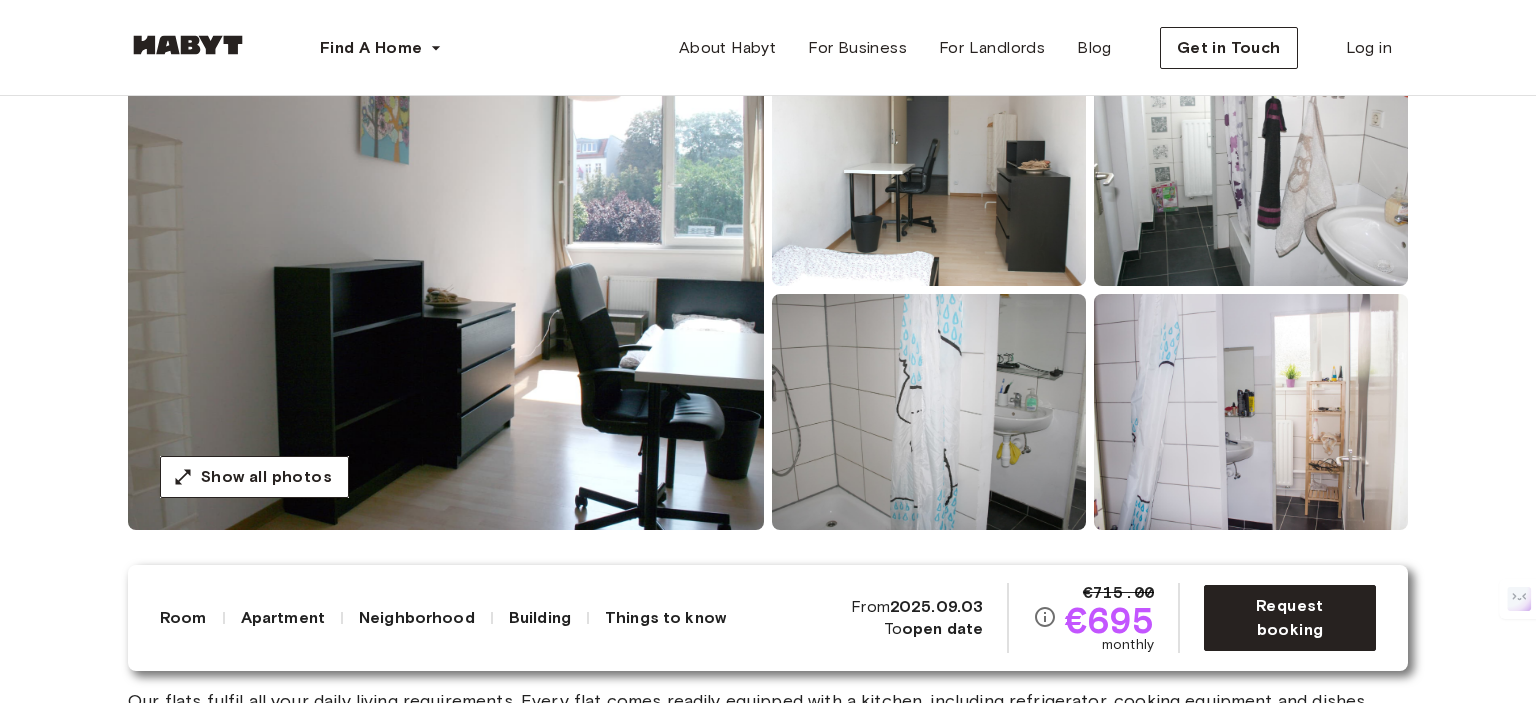 scroll, scrollTop: 428, scrollLeft: 0, axis: vertical 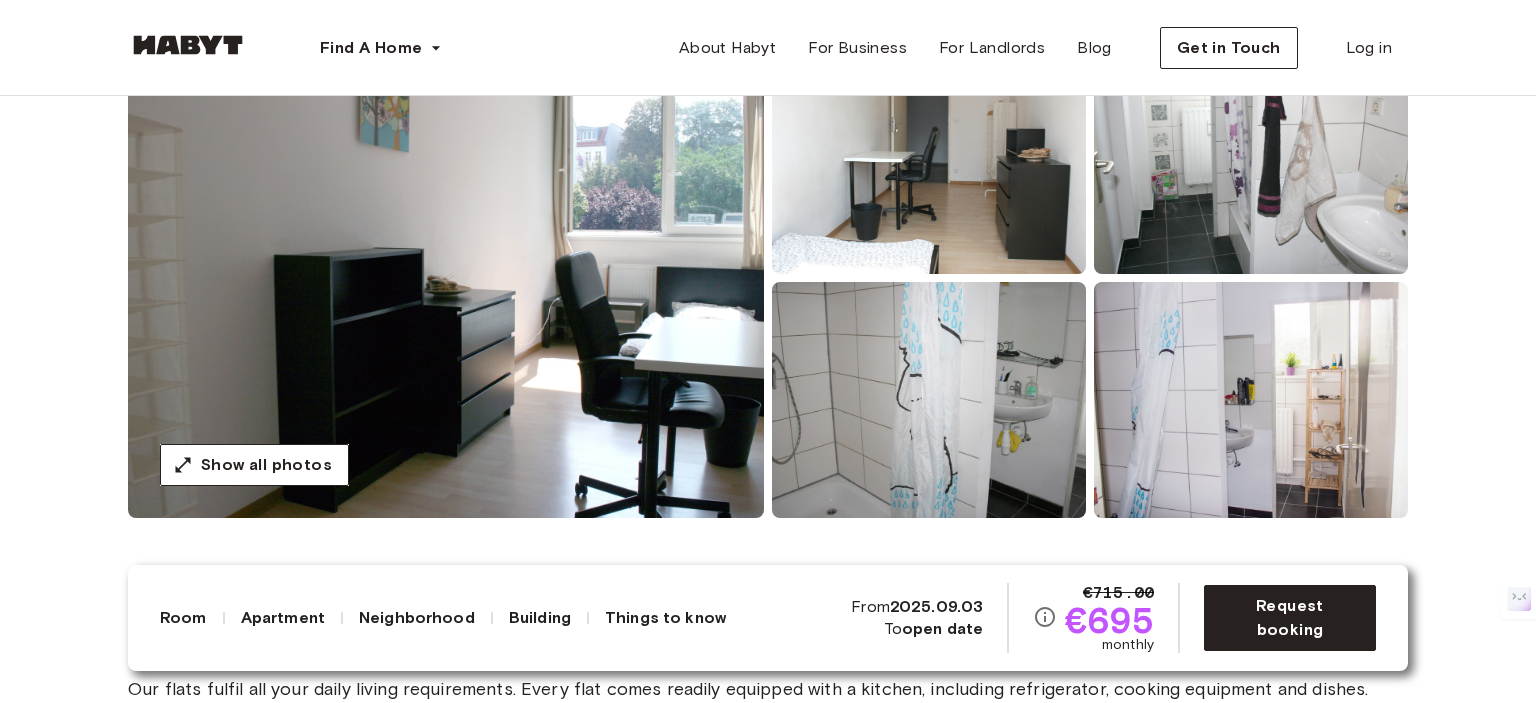 click at bounding box center [446, 278] 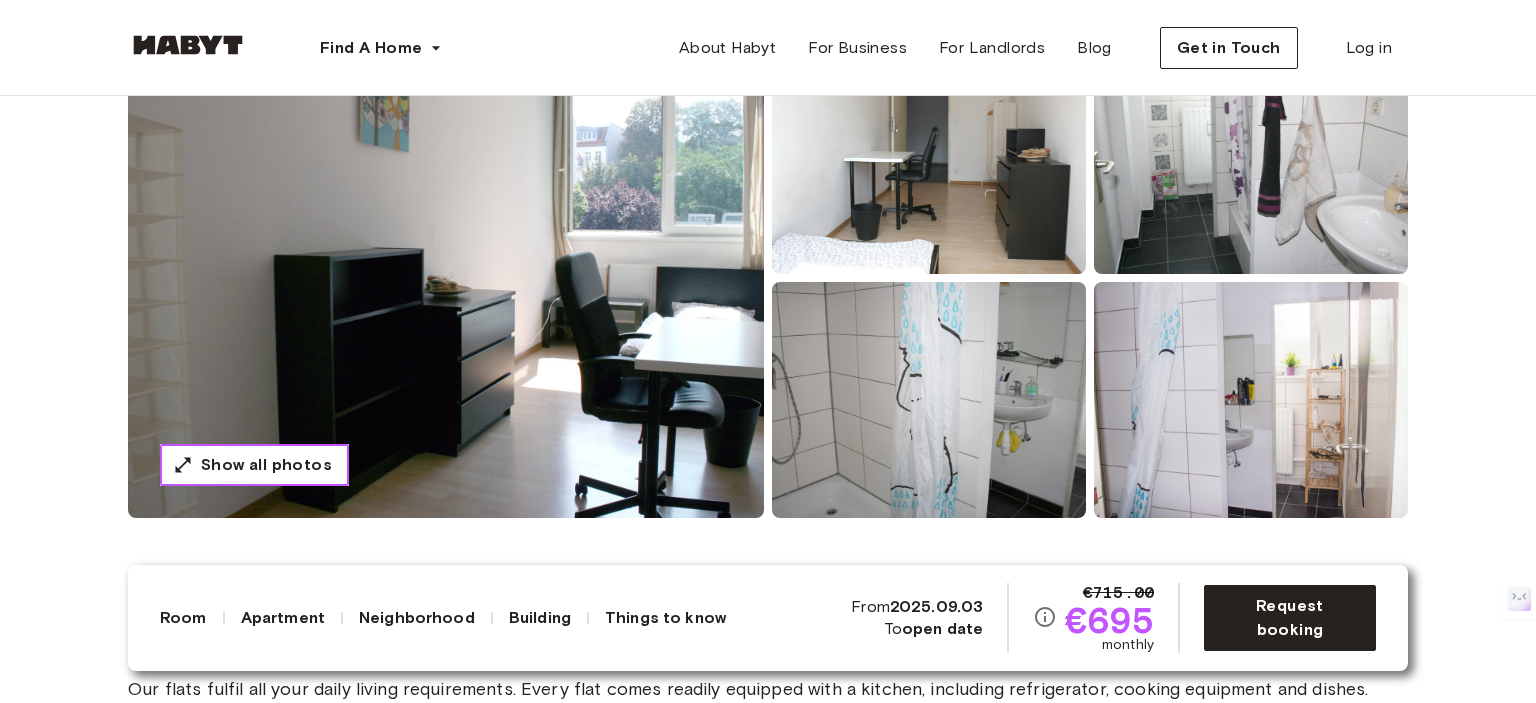 click on "Show all photos" at bounding box center (266, 465) 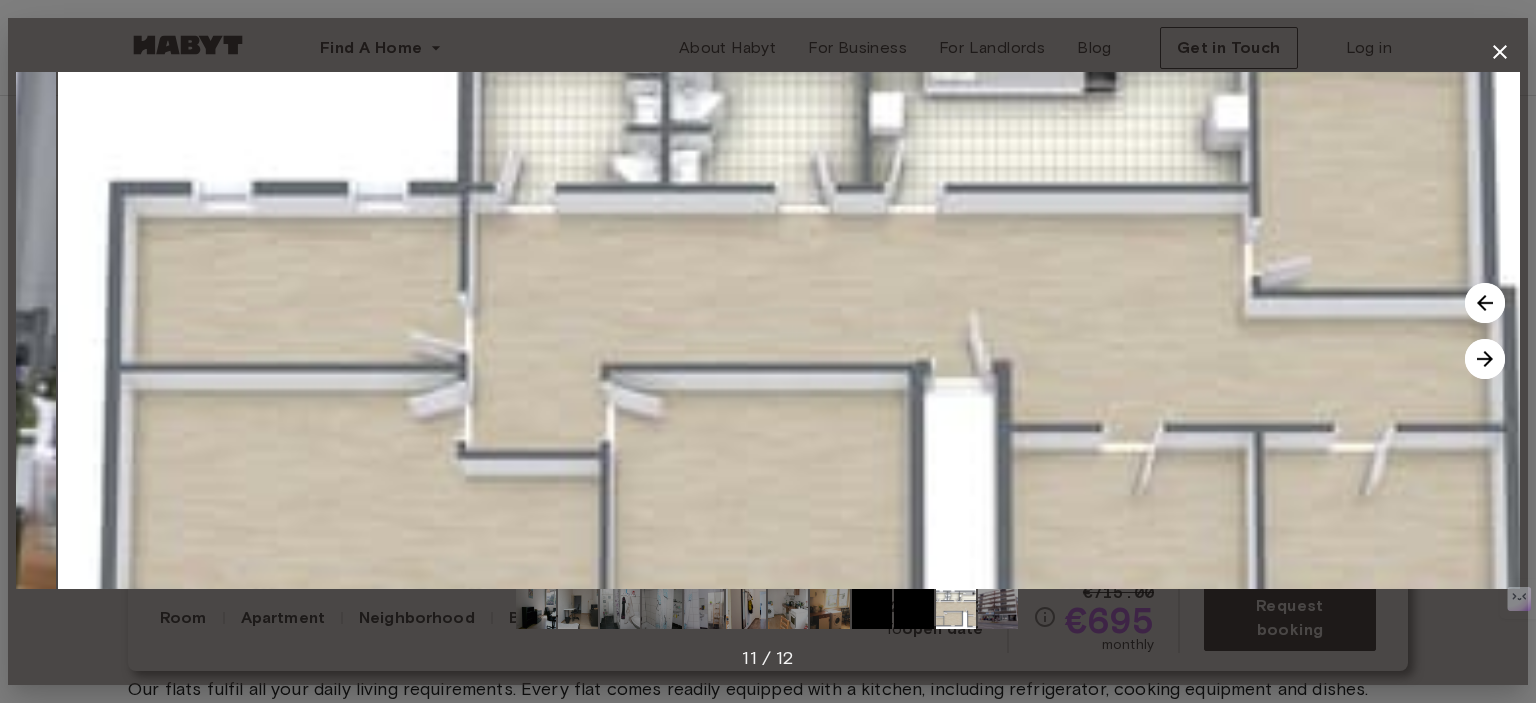 drag, startPoint x: 638, startPoint y: 299, endPoint x: 676, endPoint y: 395, distance: 103.24728 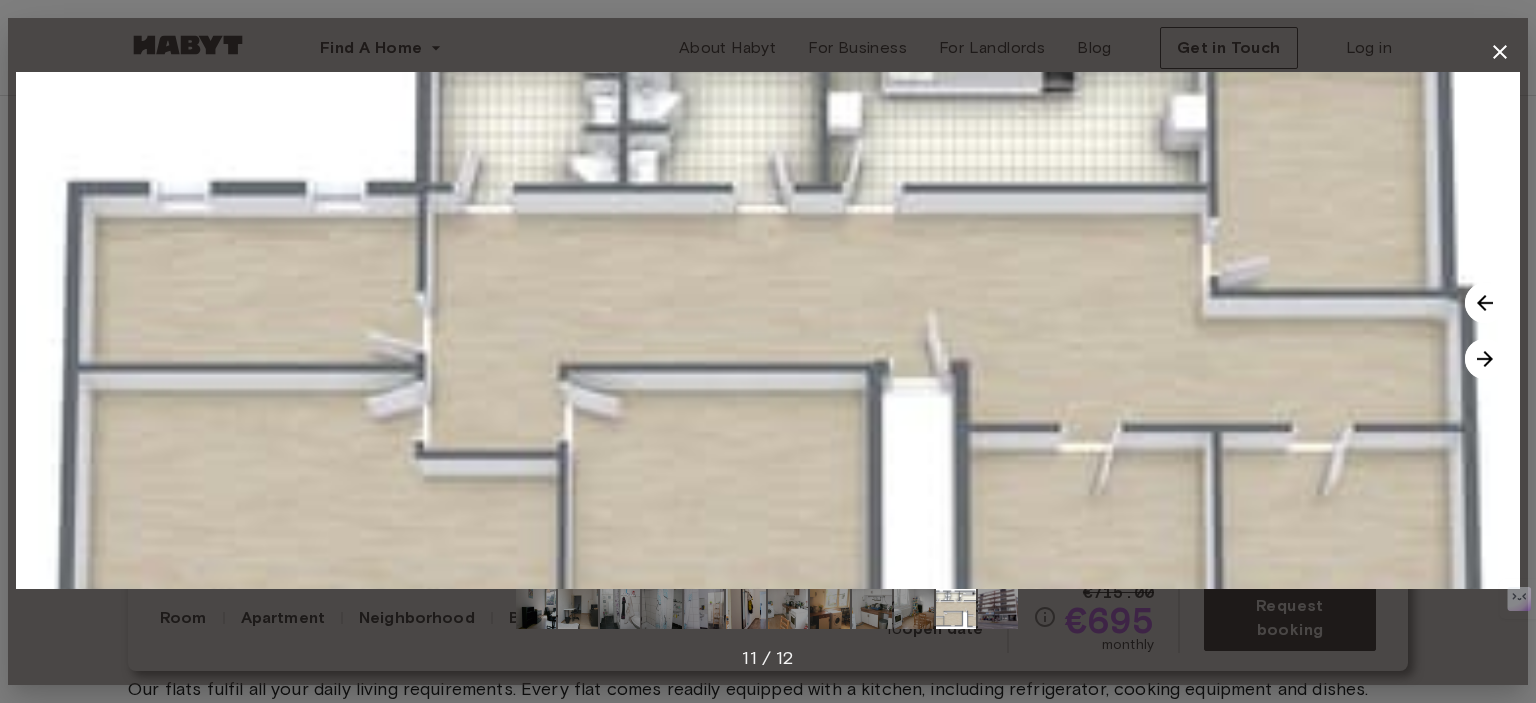 click at bounding box center [768, 330] 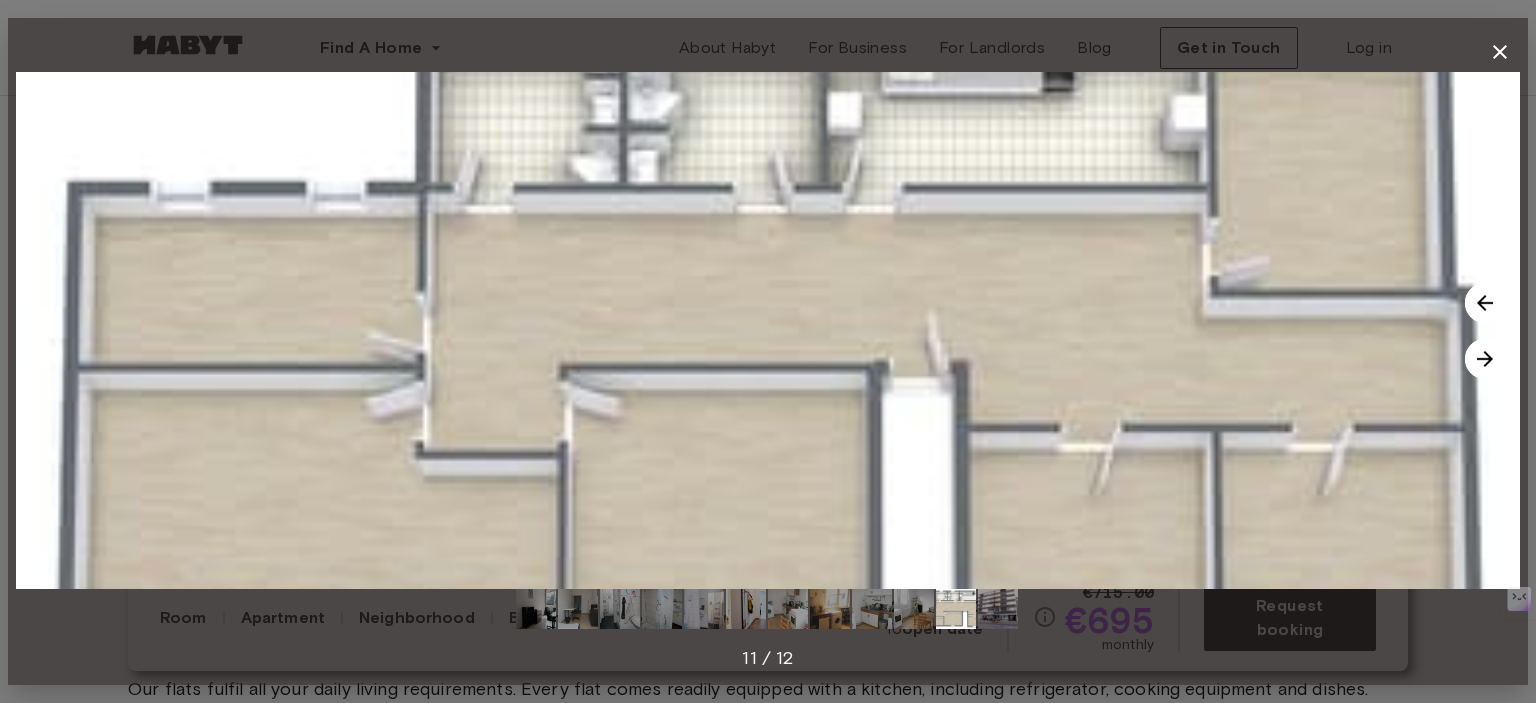 click at bounding box center [1485, 359] 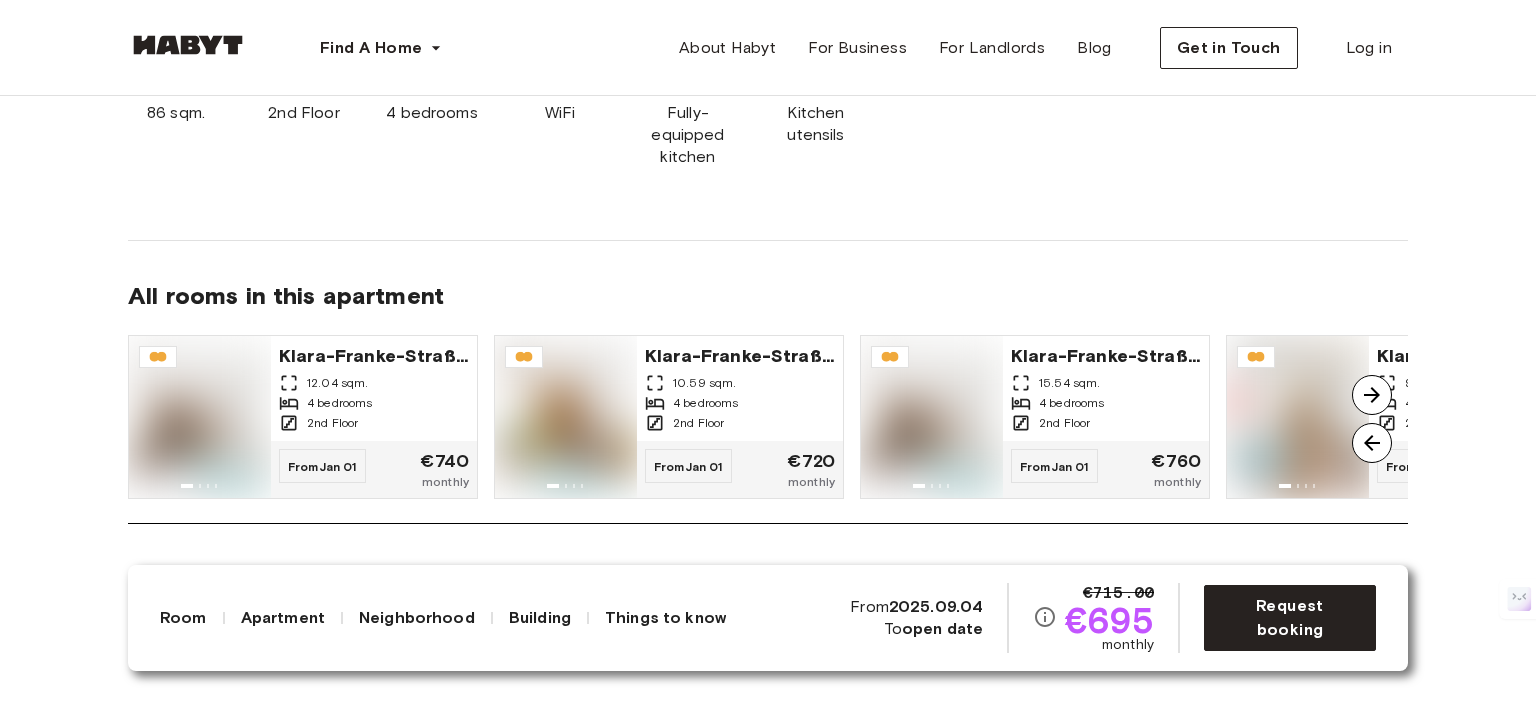 scroll, scrollTop: 0, scrollLeft: 0, axis: both 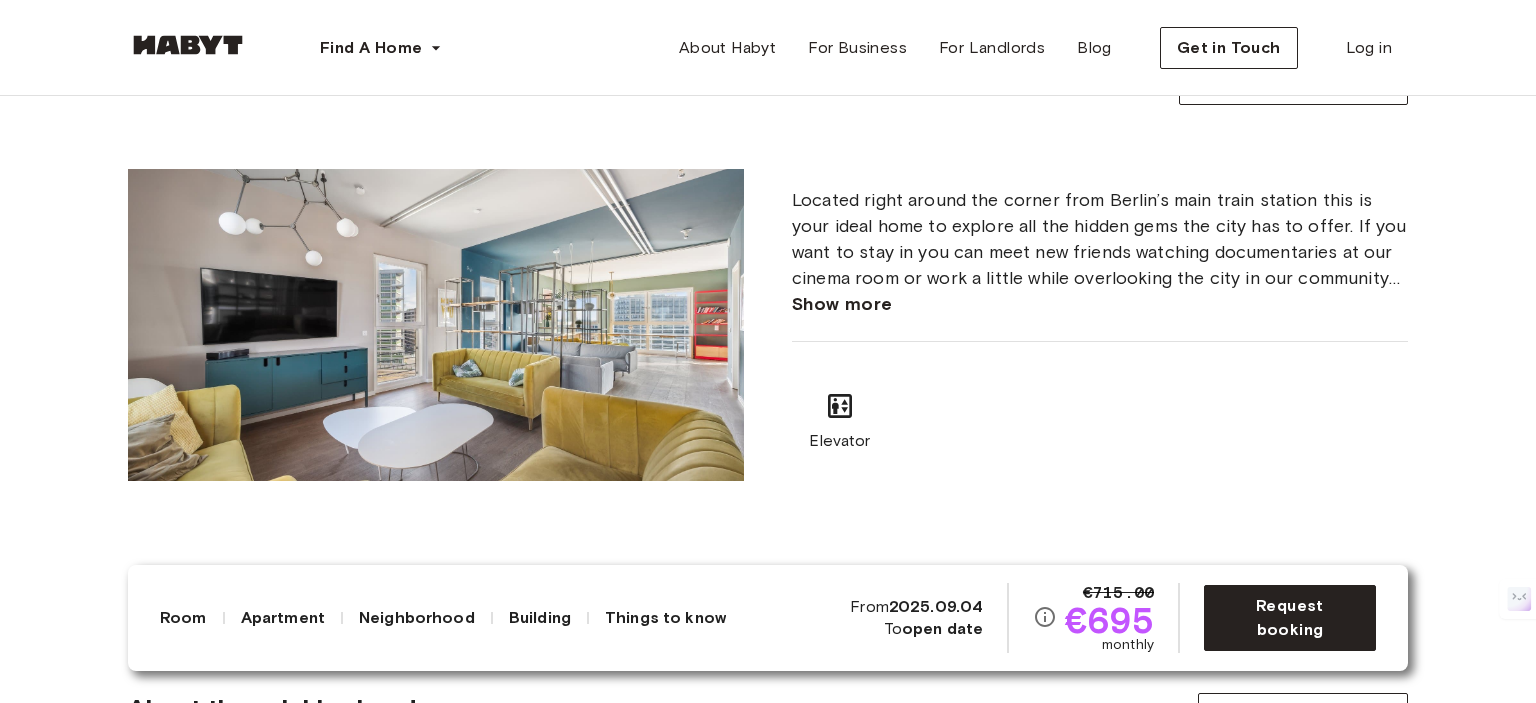 click on "Show more" at bounding box center (842, 304) 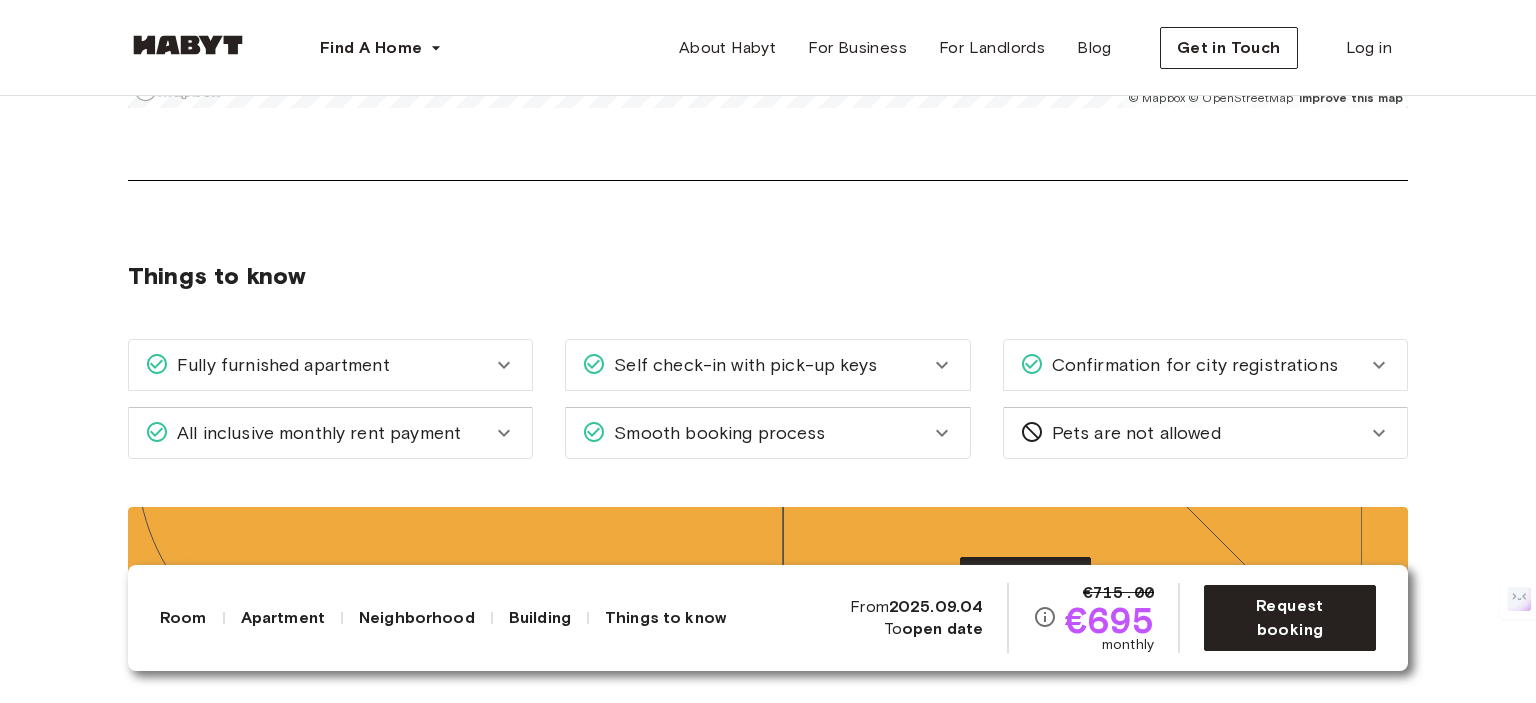 scroll, scrollTop: 3262, scrollLeft: 0, axis: vertical 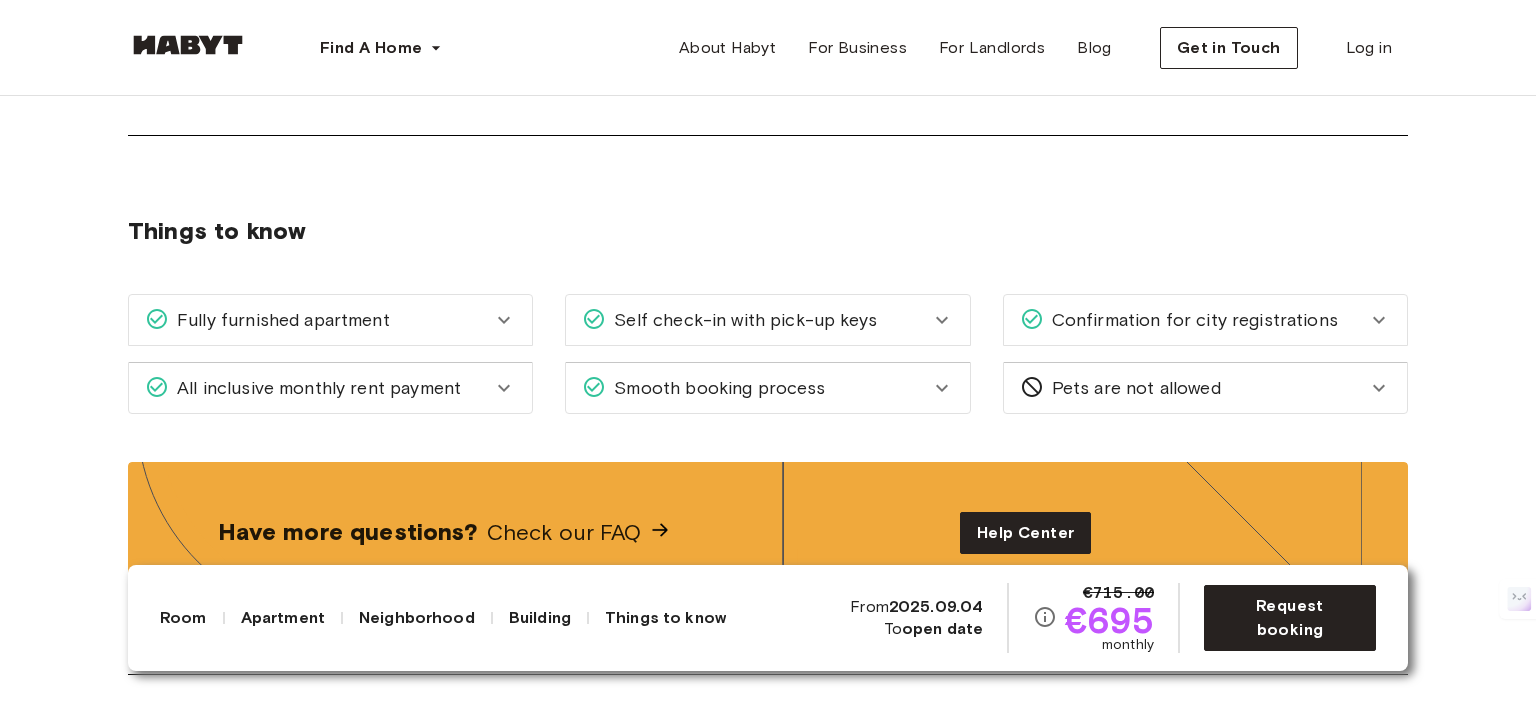 click on "Fully furnished apartment" at bounding box center (318, 320) 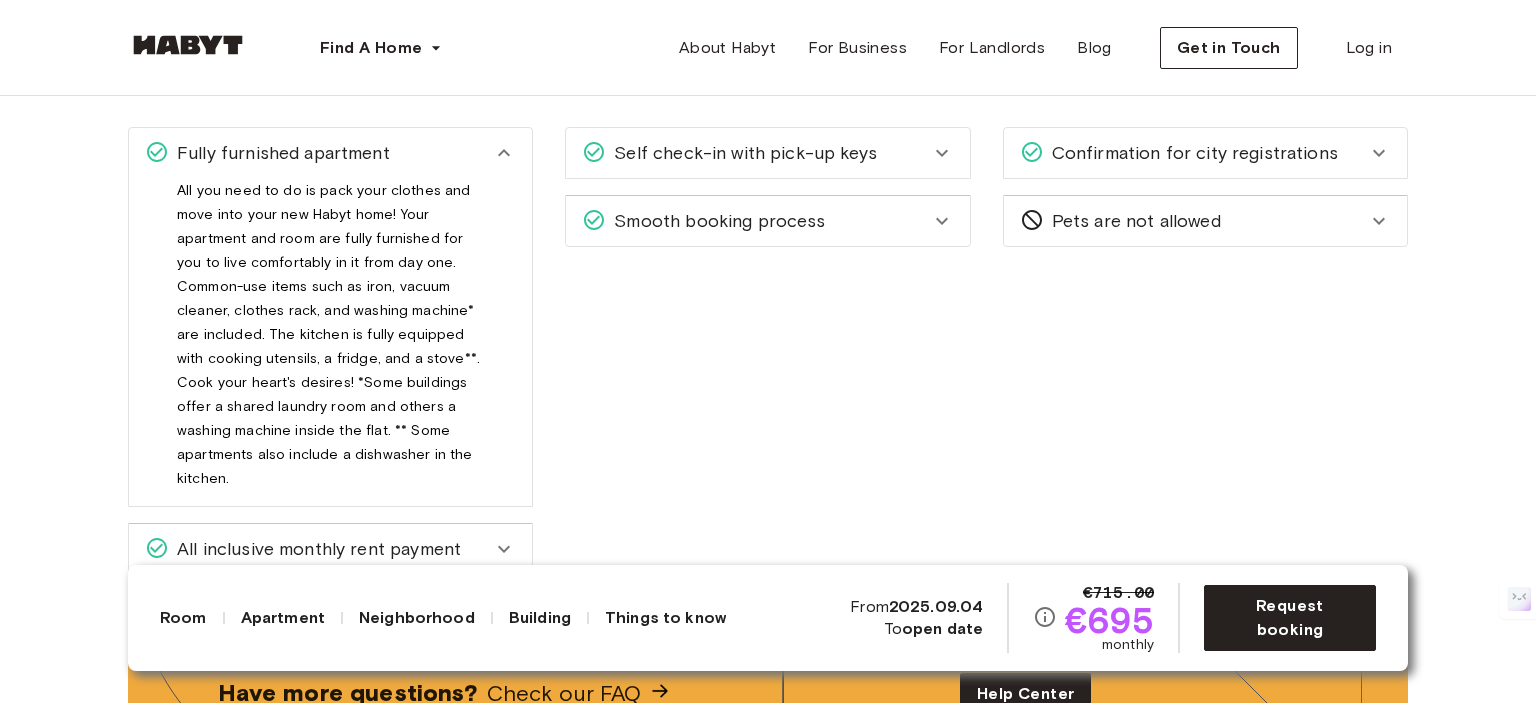 scroll, scrollTop: 3420, scrollLeft: 0, axis: vertical 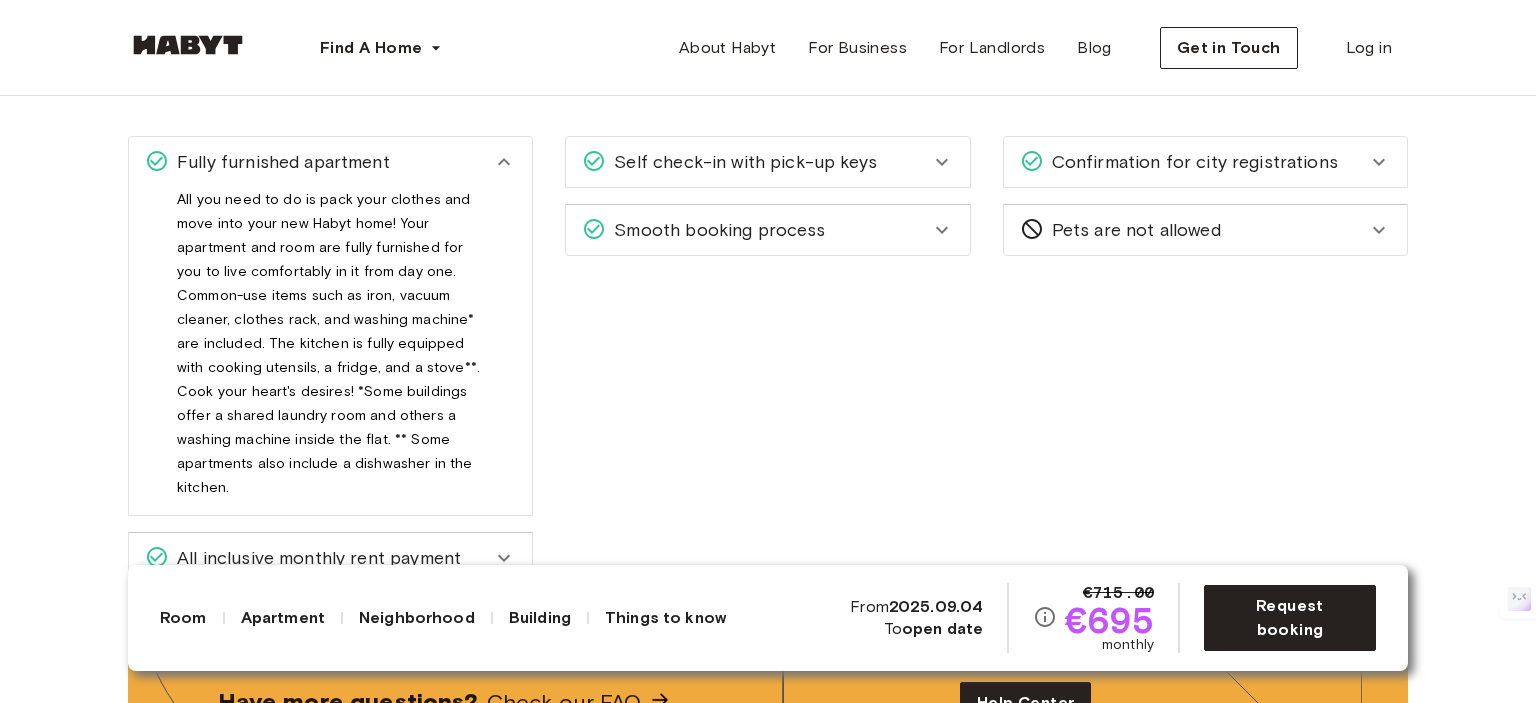 click on "Confirmation for city registrations" at bounding box center [1191, 162] 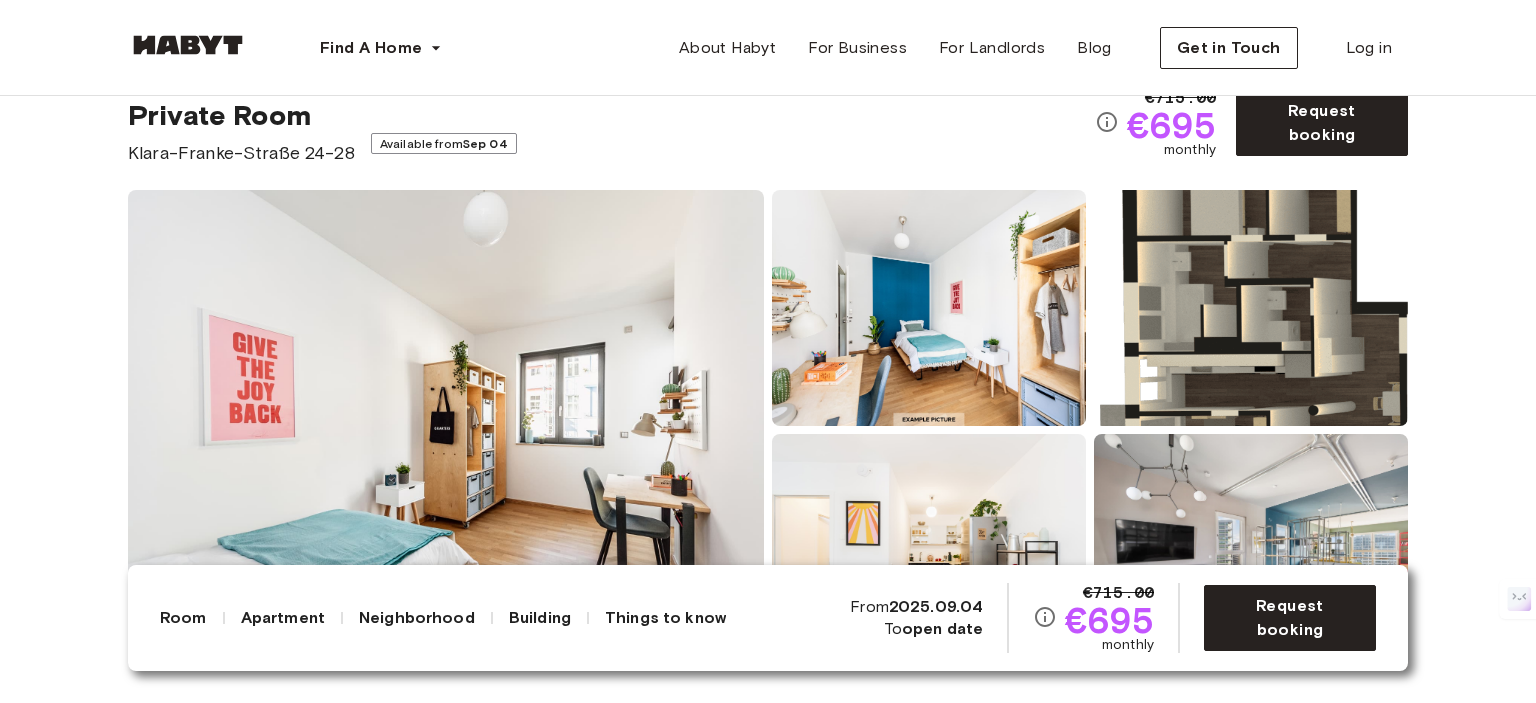 scroll, scrollTop: 32, scrollLeft: 0, axis: vertical 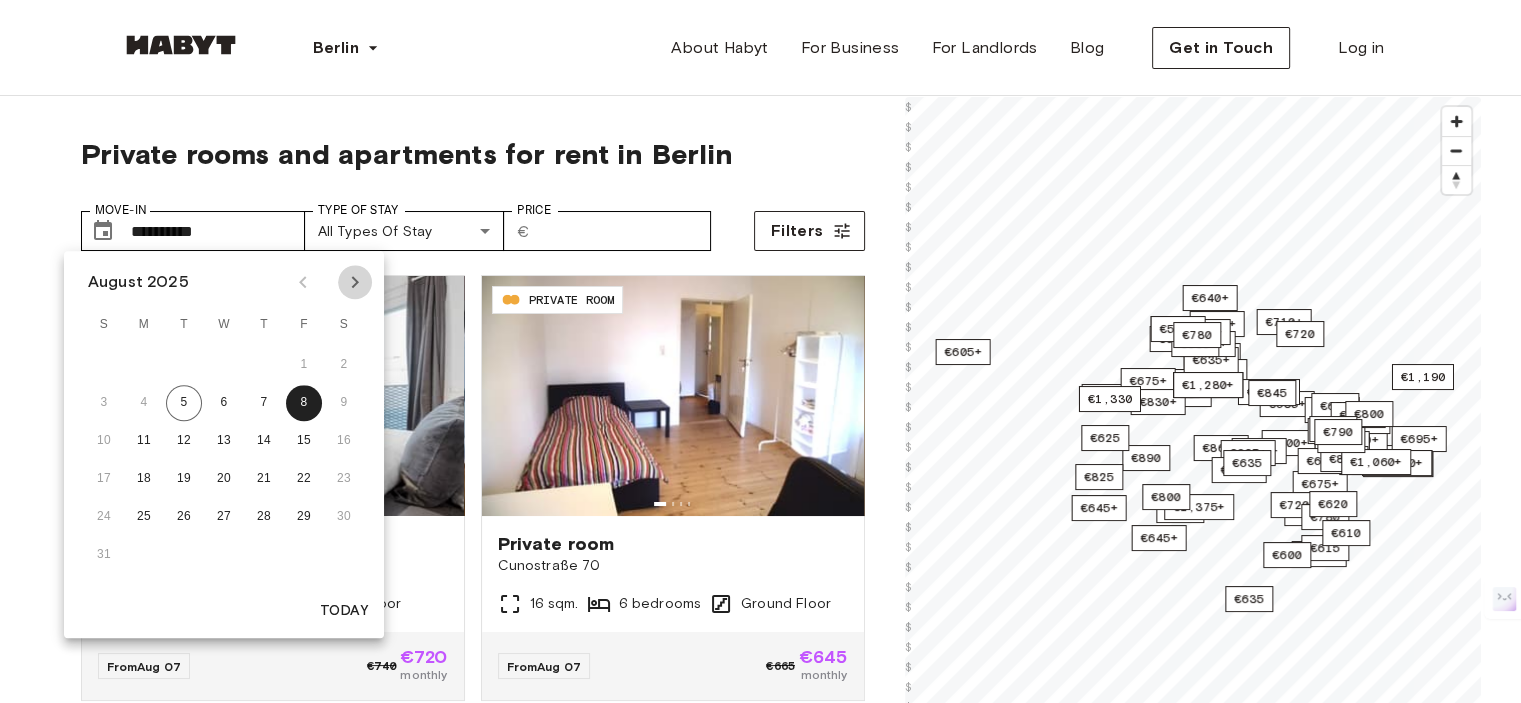 click 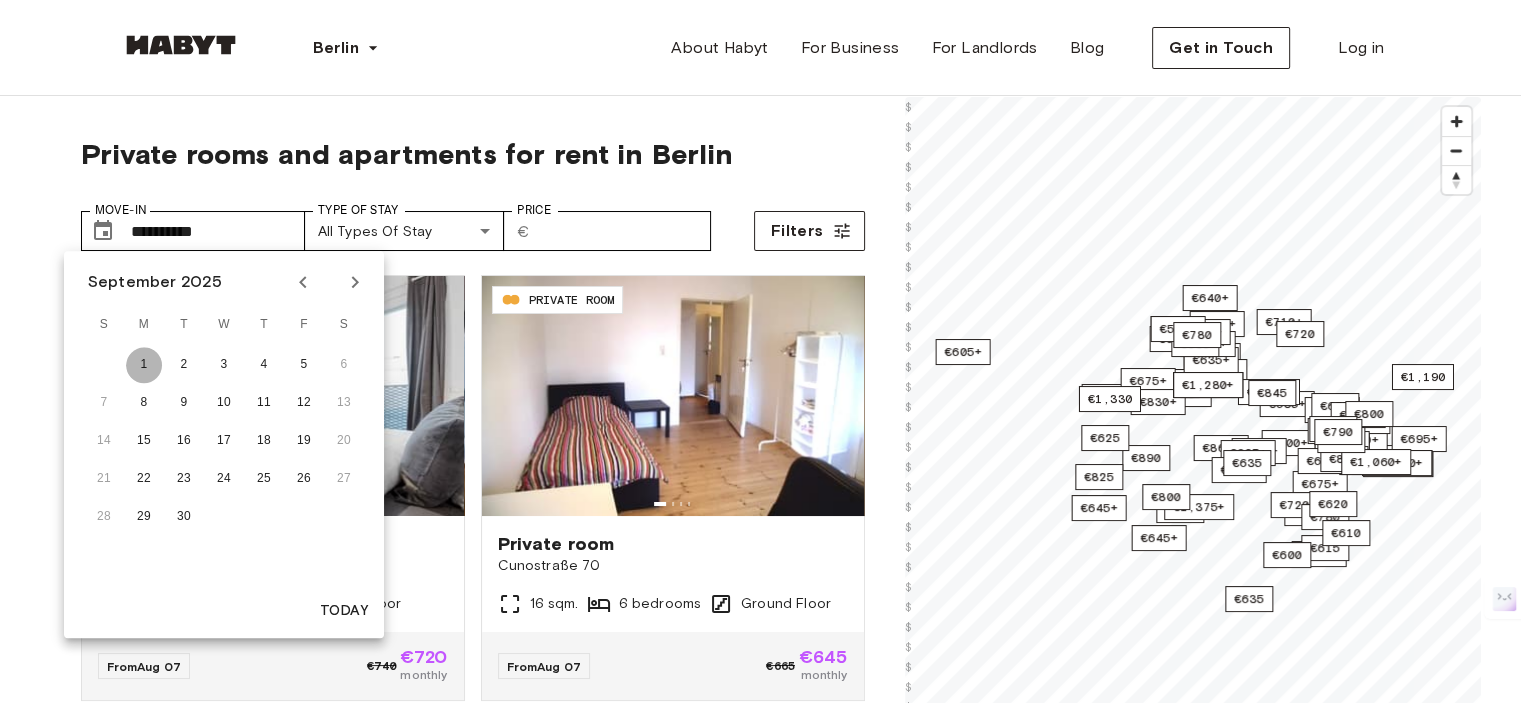 click on "1" at bounding box center (144, 365) 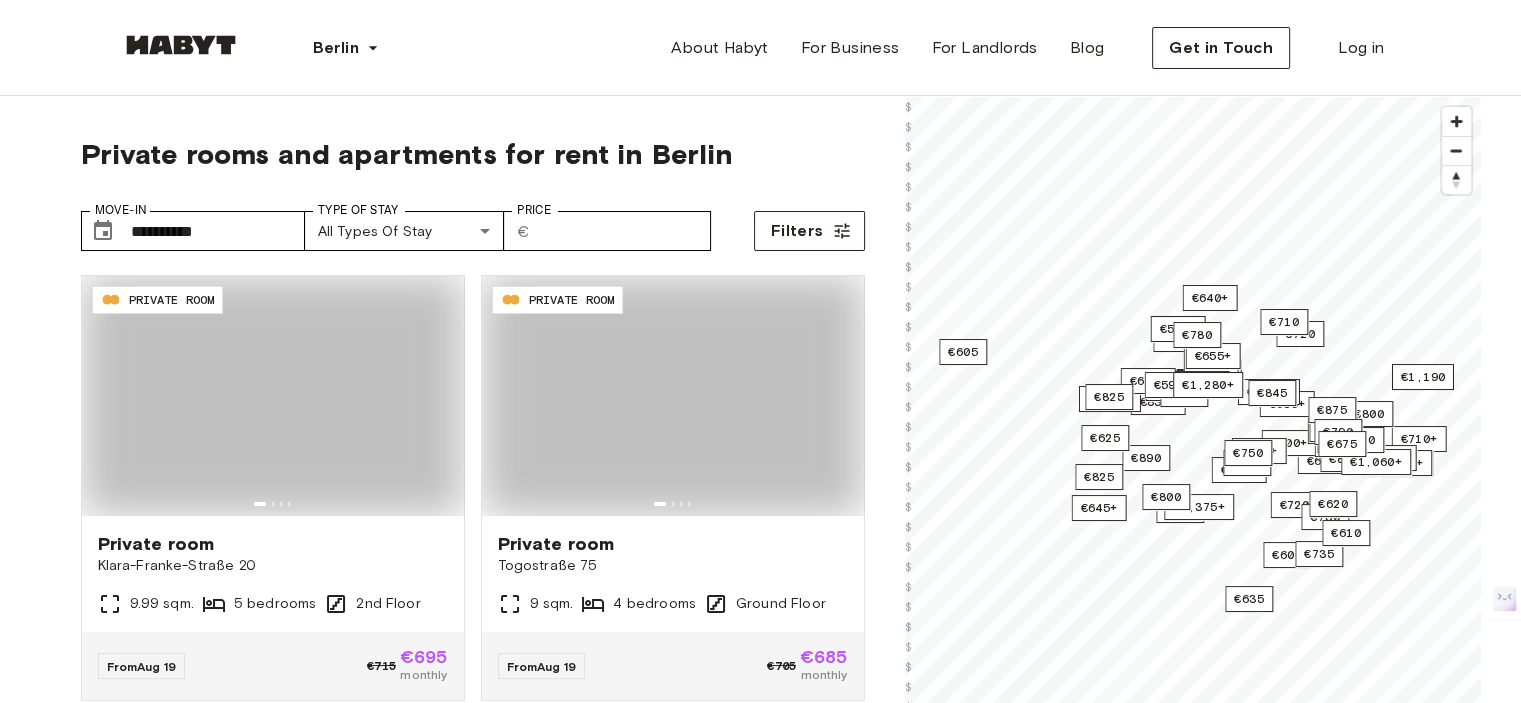 type on "**********" 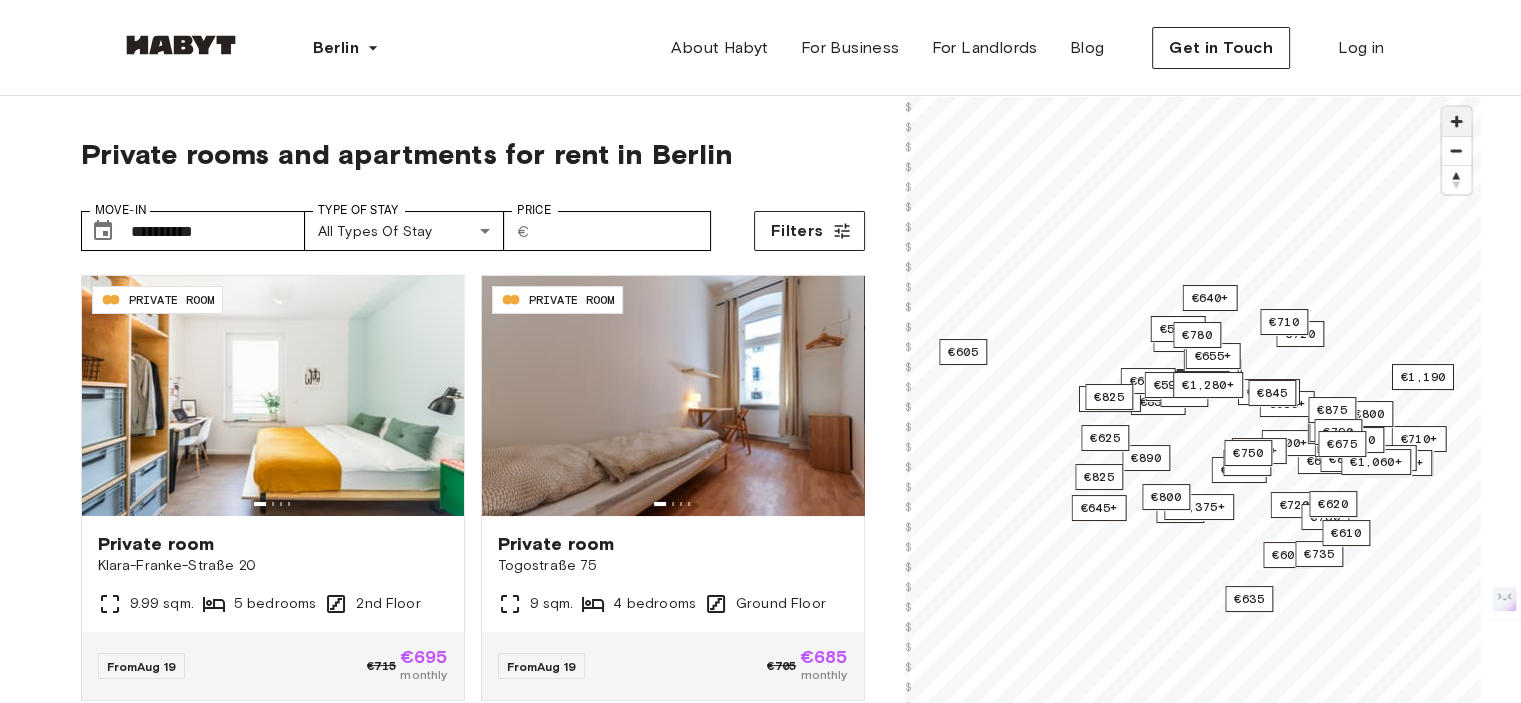 click at bounding box center [1456, 121] 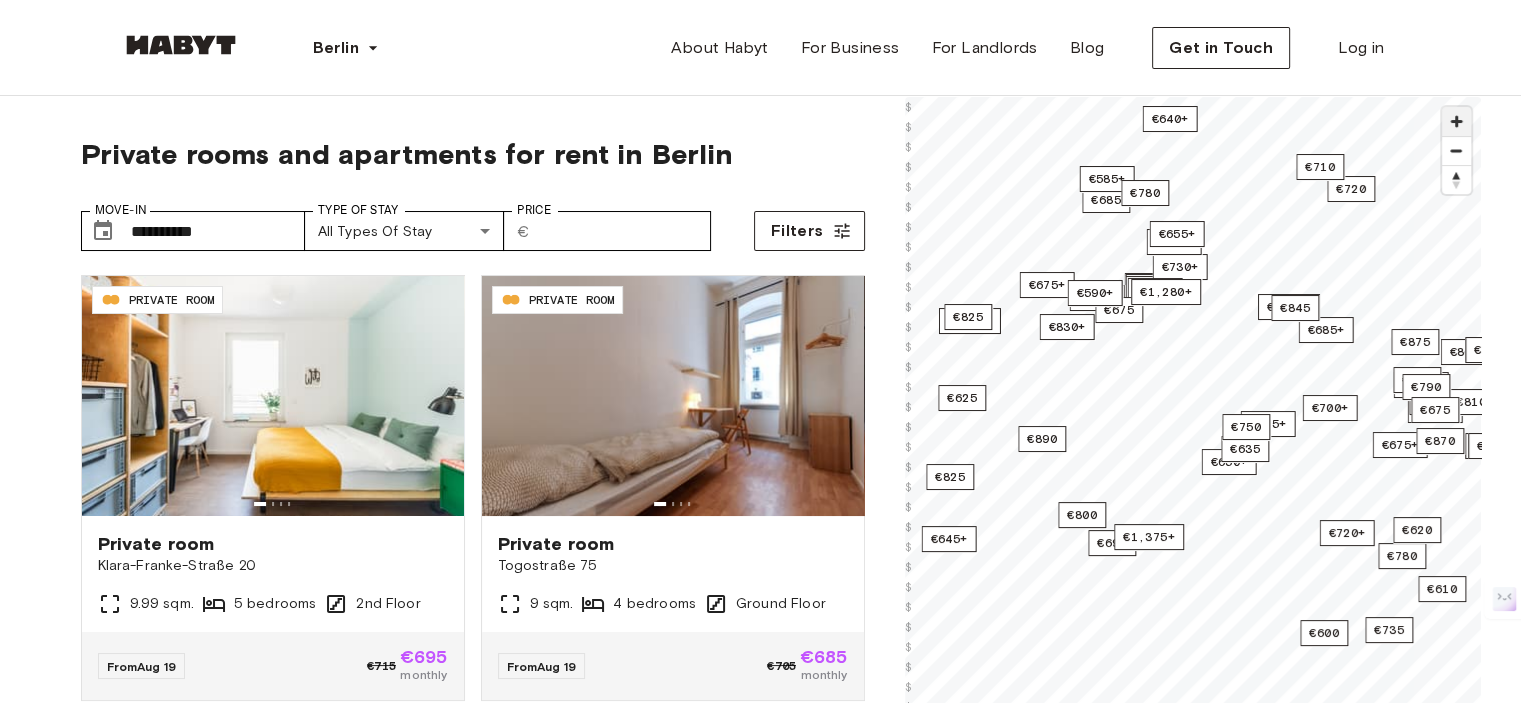 click at bounding box center (1456, 121) 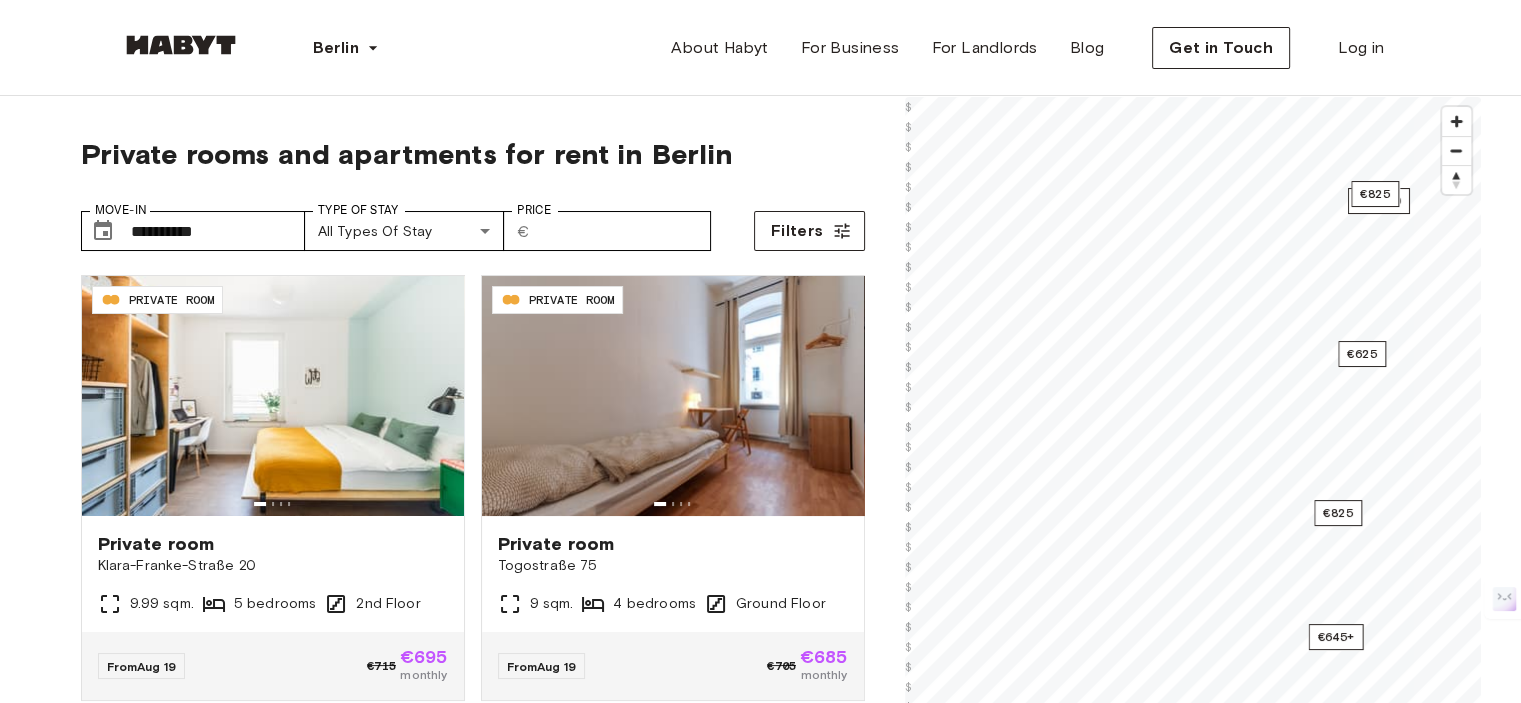click on "[STREET] [NUMBER]" at bounding box center (760, 2359) 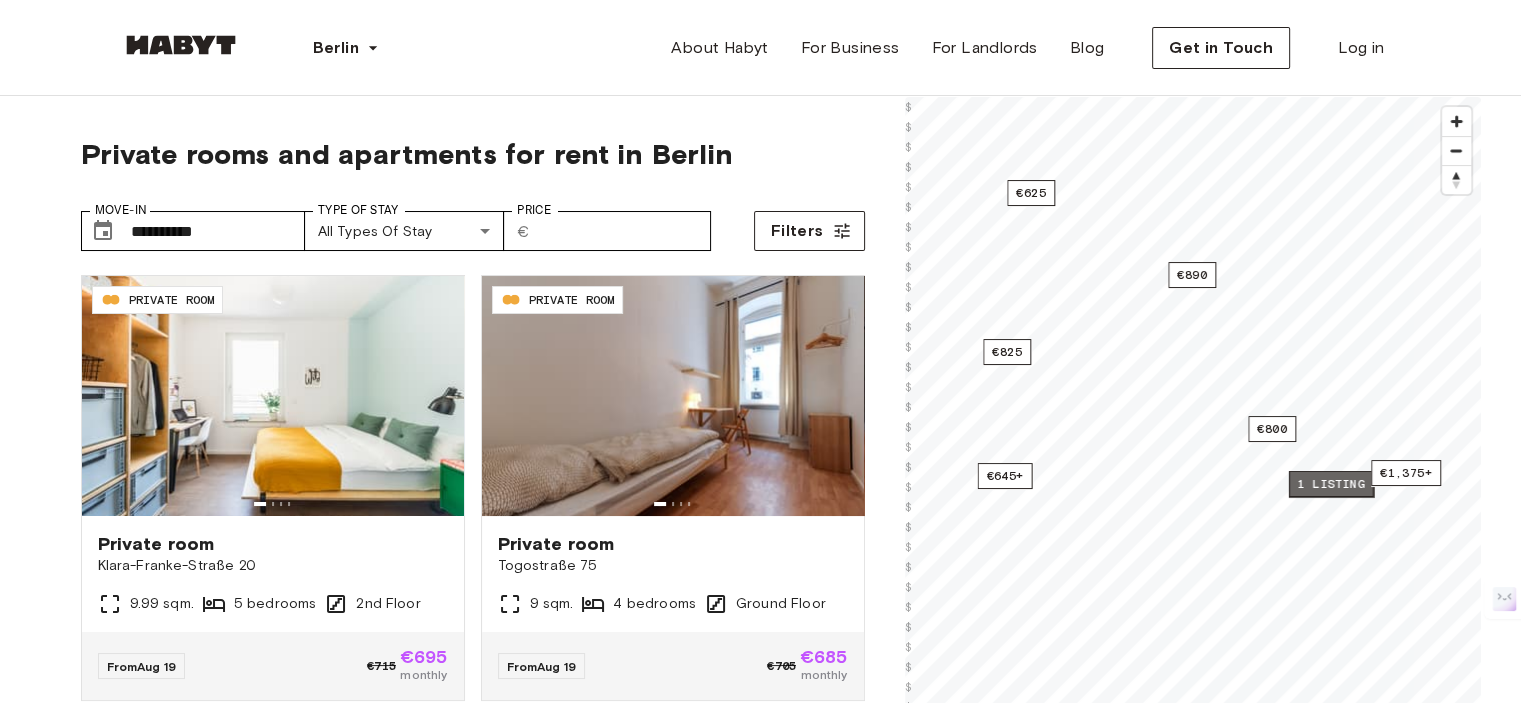 click on "1 listing" at bounding box center (1330, 484) 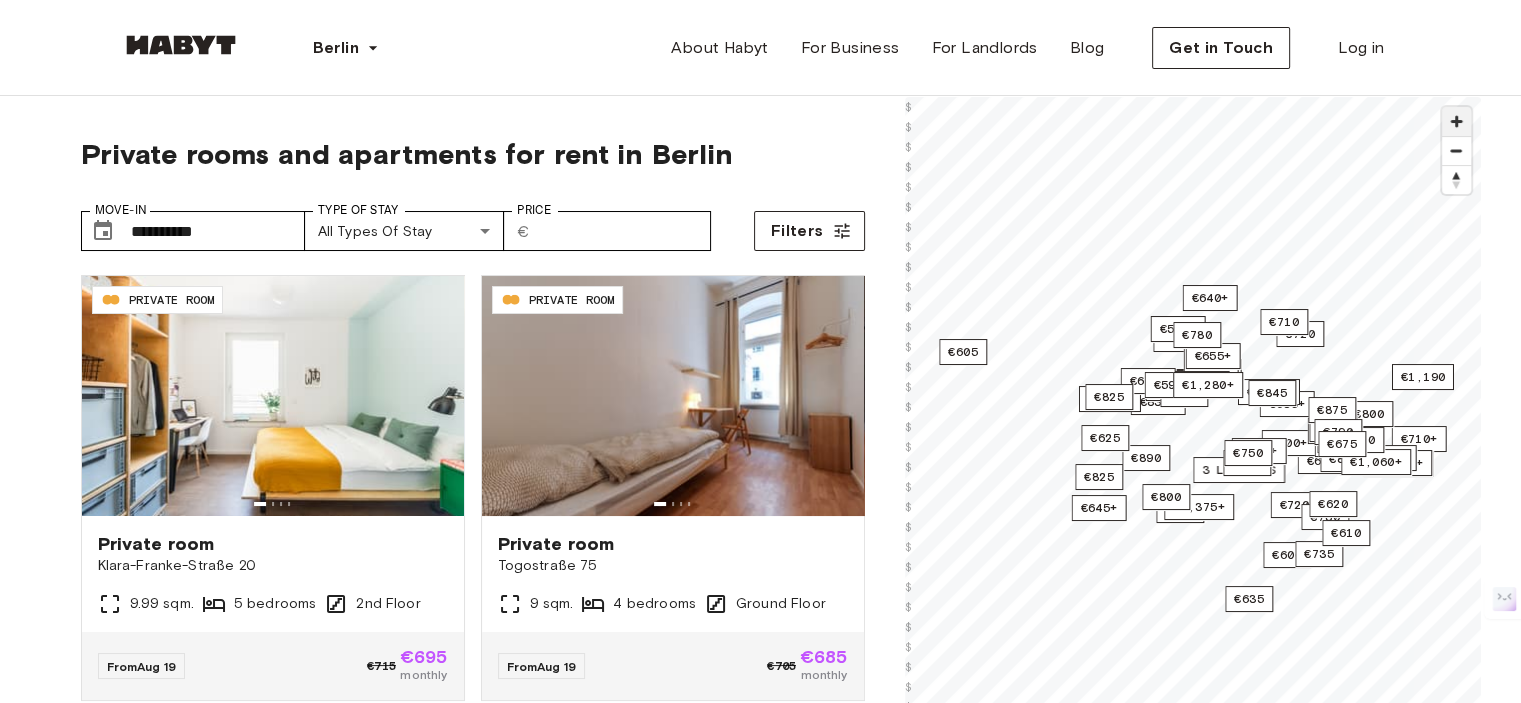 click at bounding box center [1456, 121] 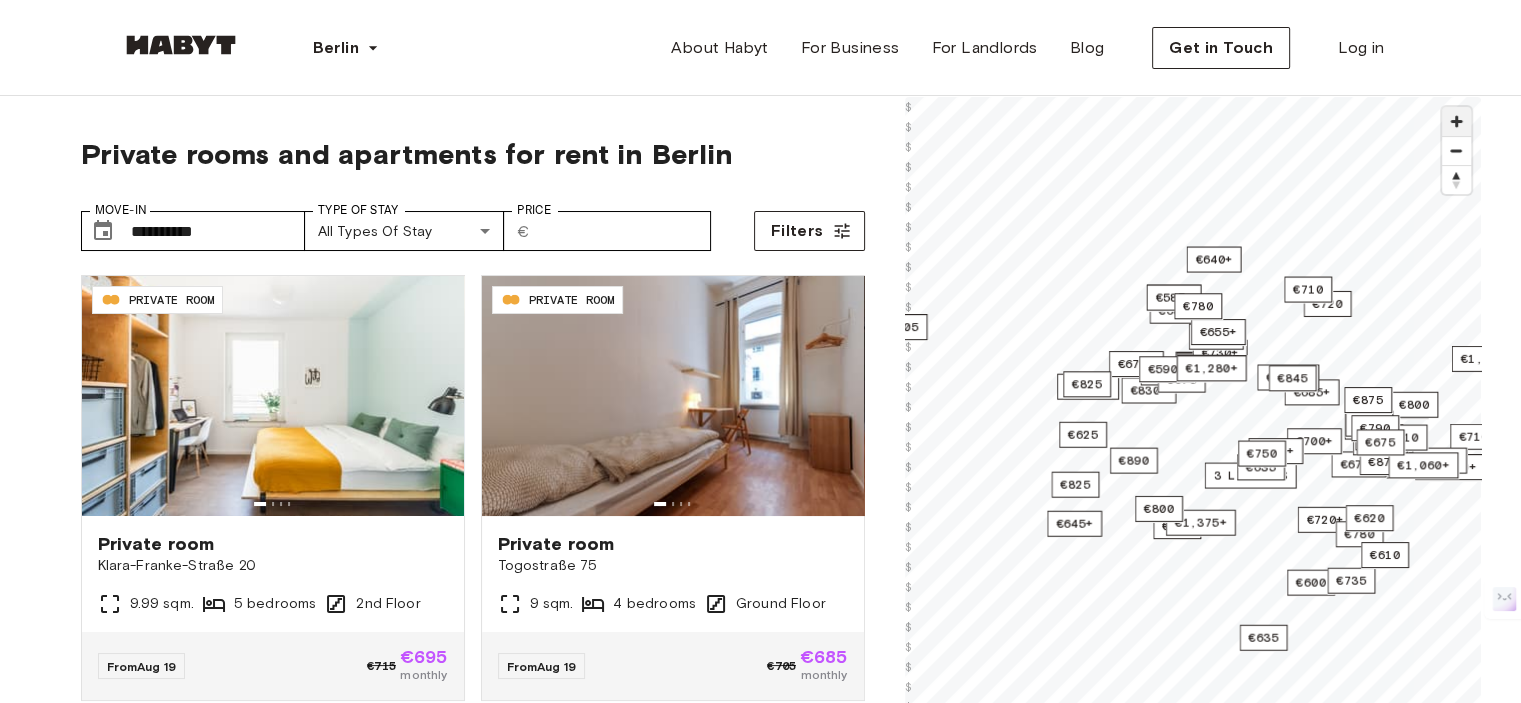 click at bounding box center (1456, 121) 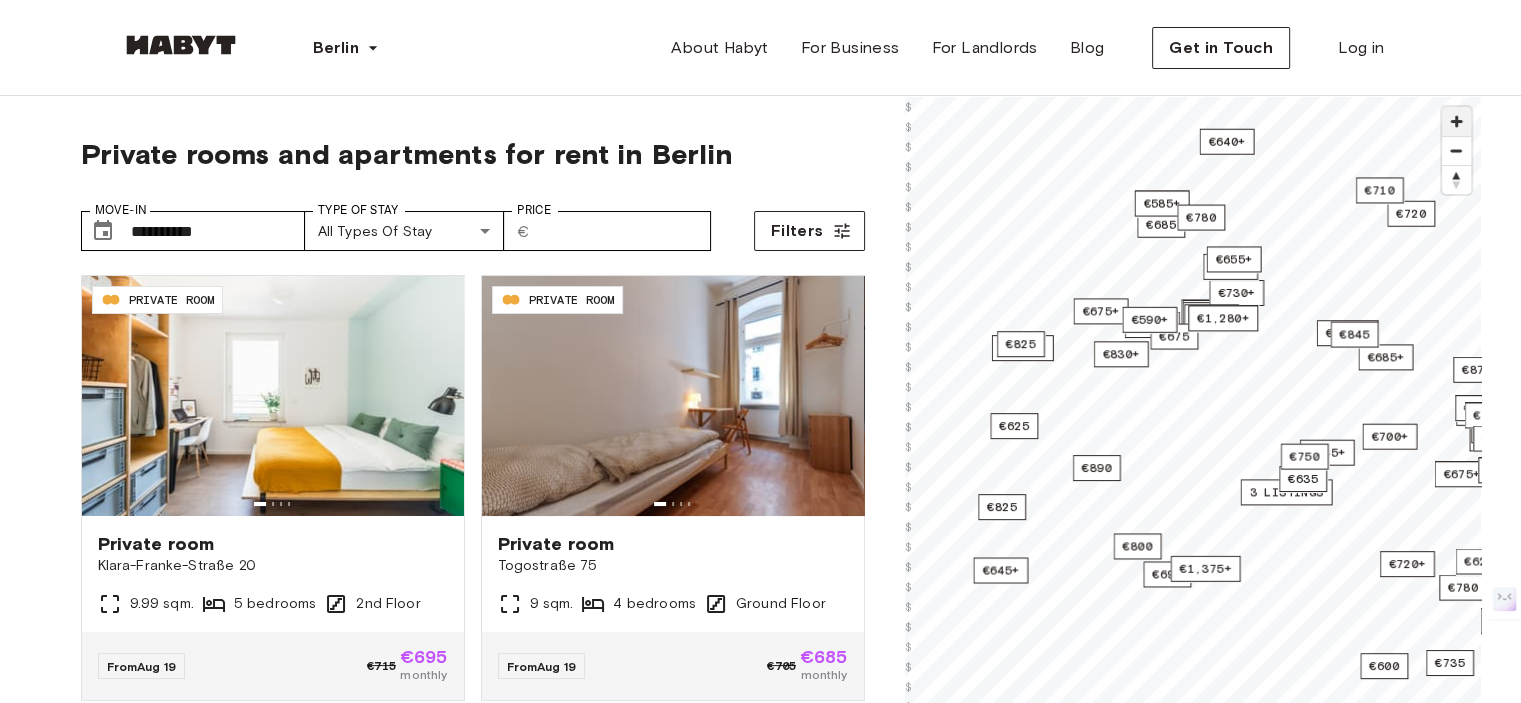 click at bounding box center (1456, 121) 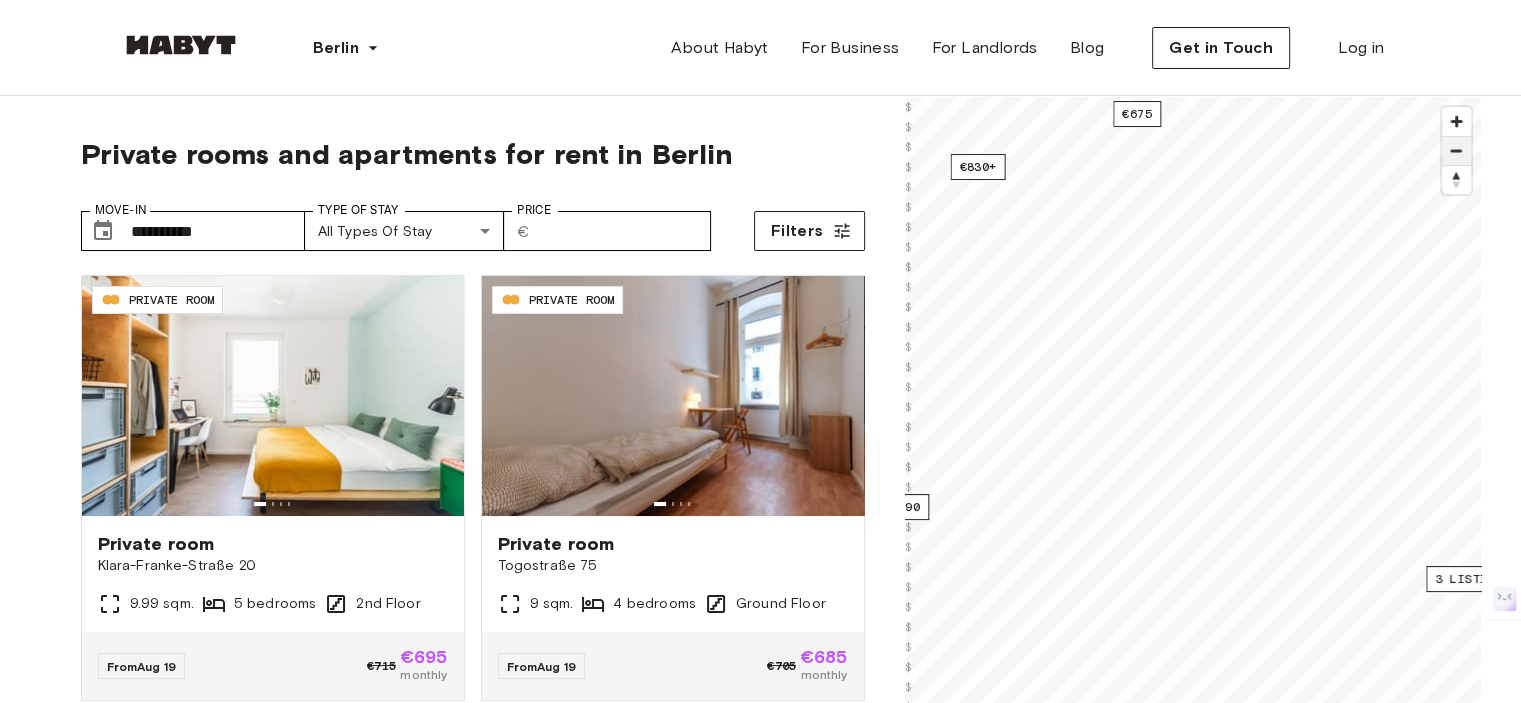 click at bounding box center (1456, 151) 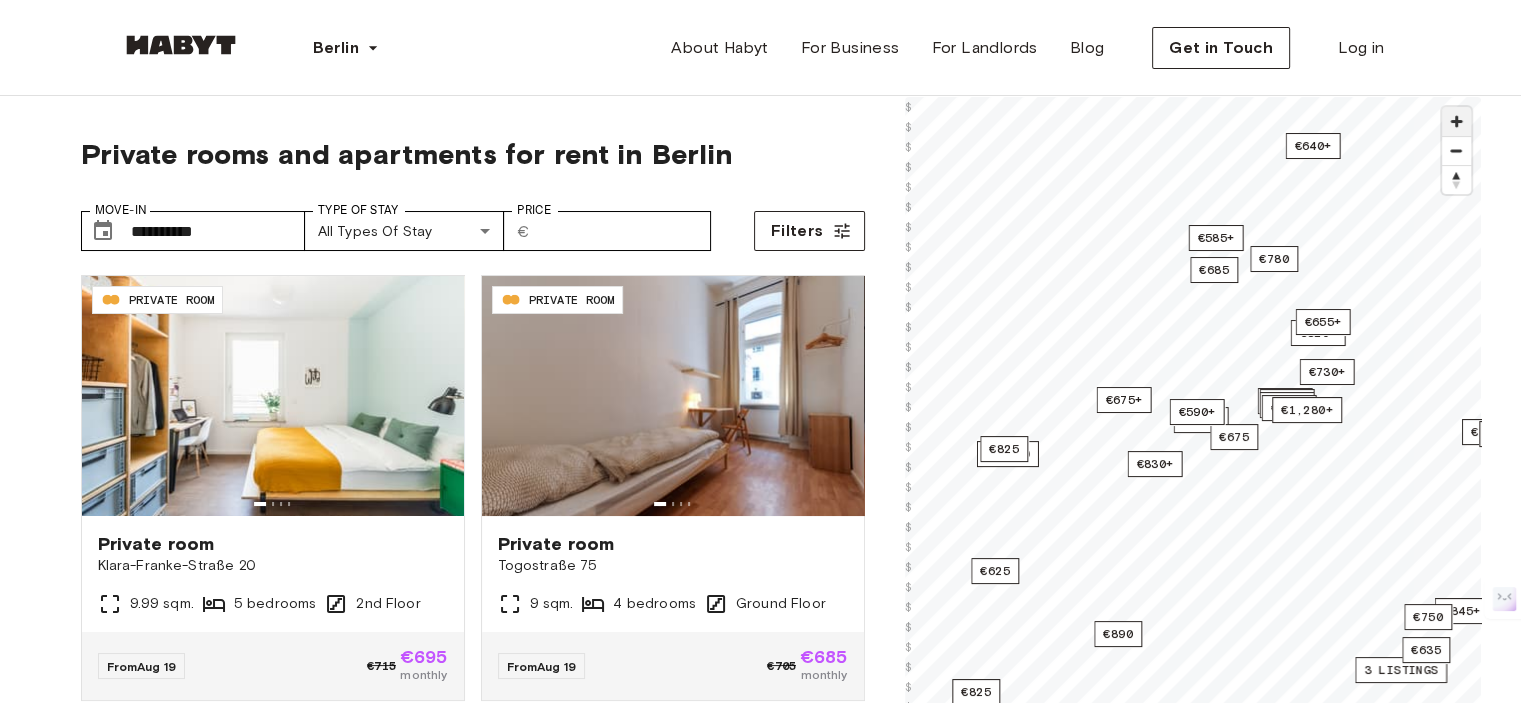 click at bounding box center [1456, 121] 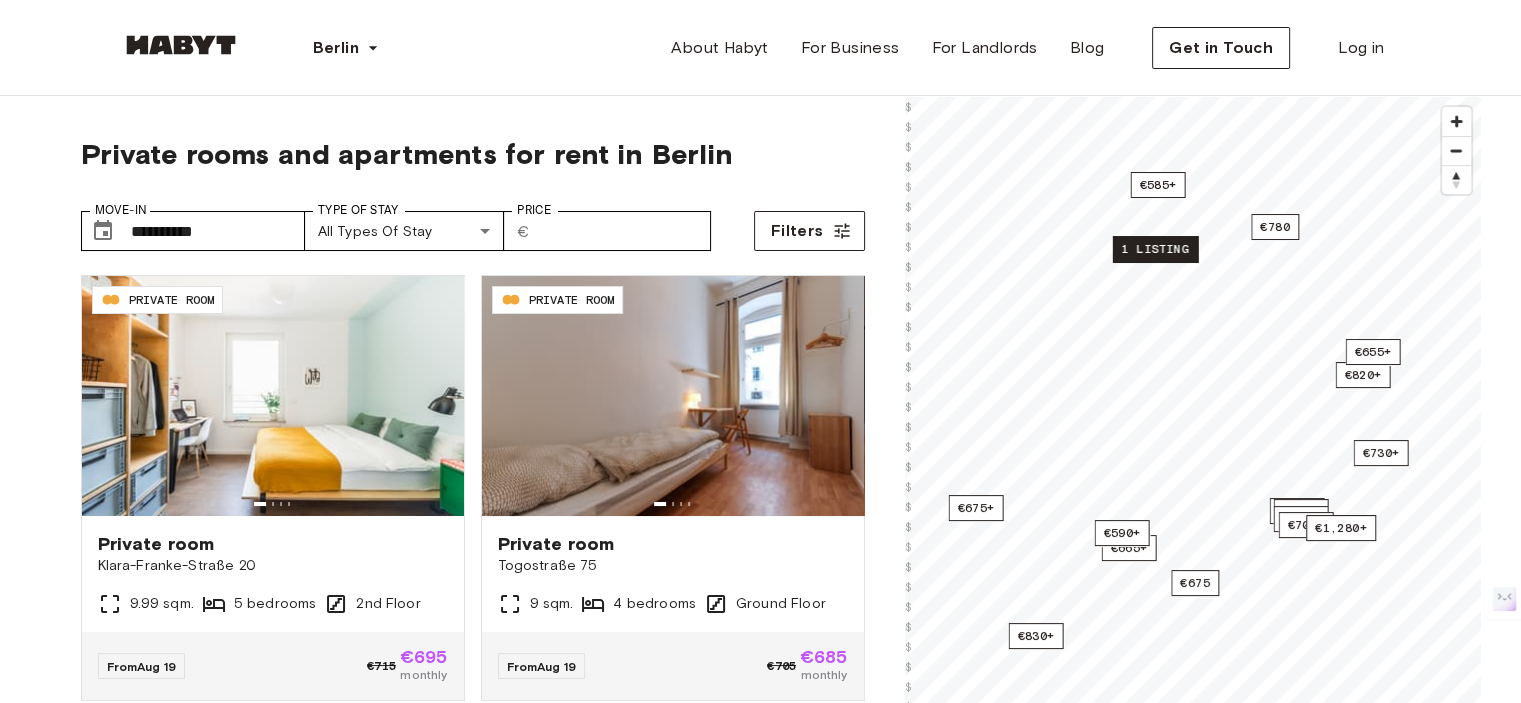 click on "1 listing" at bounding box center (1154, 249) 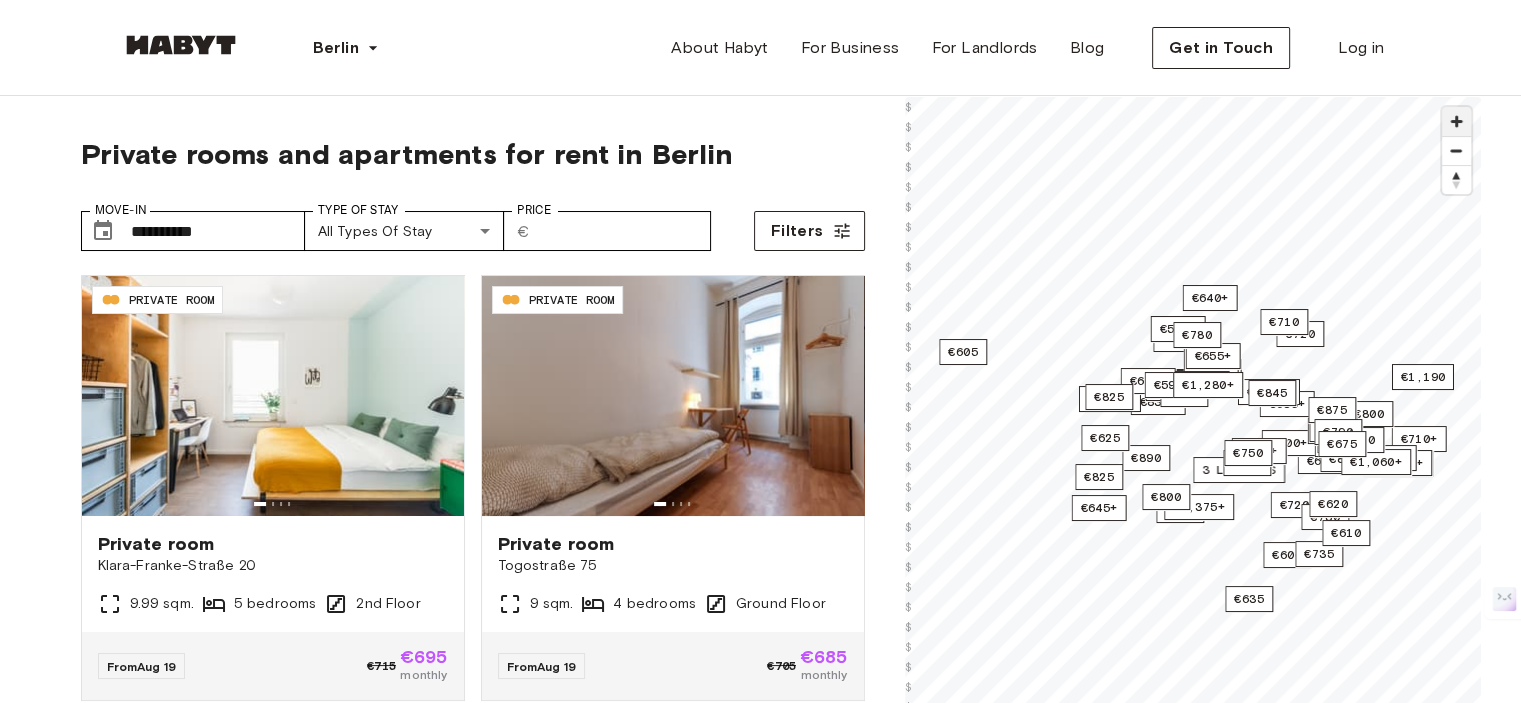 click at bounding box center (1456, 121) 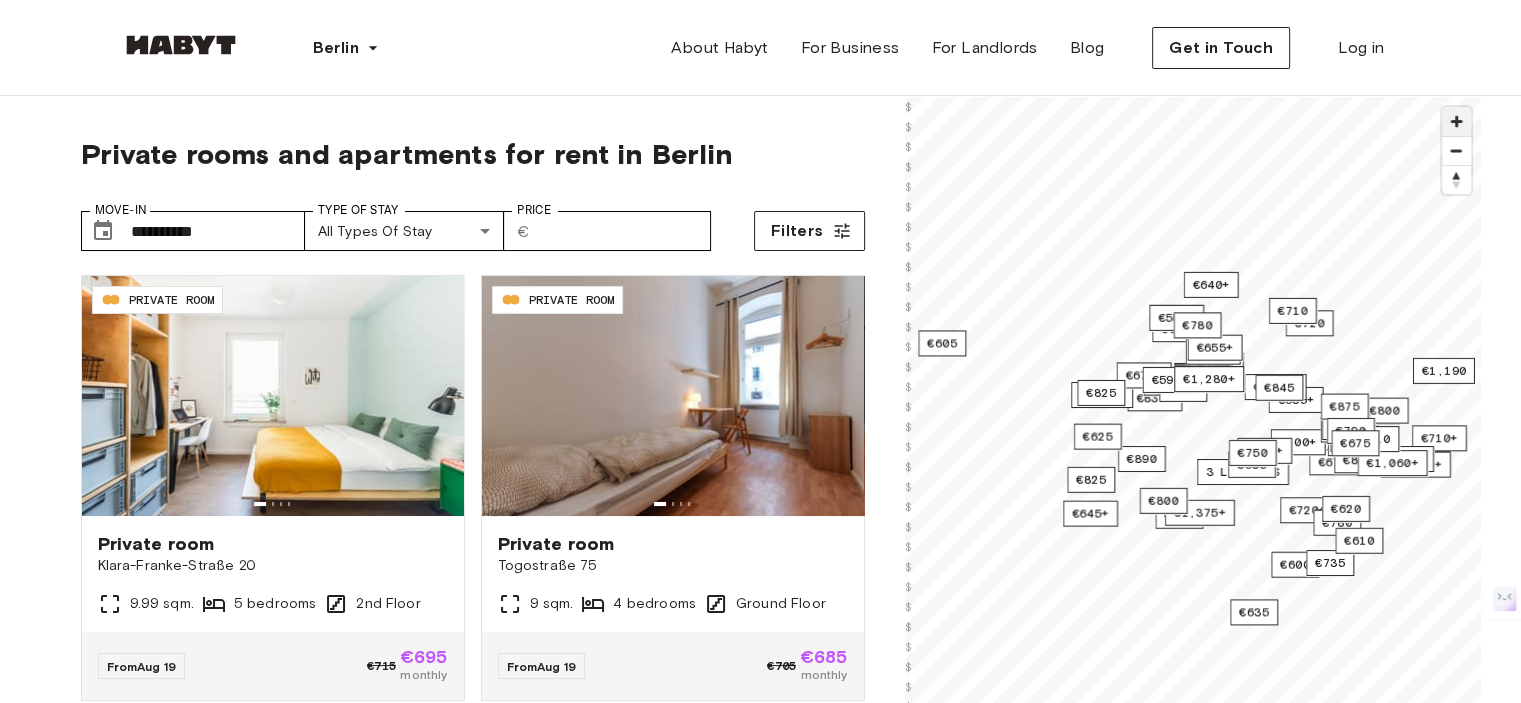 click at bounding box center (1456, 121) 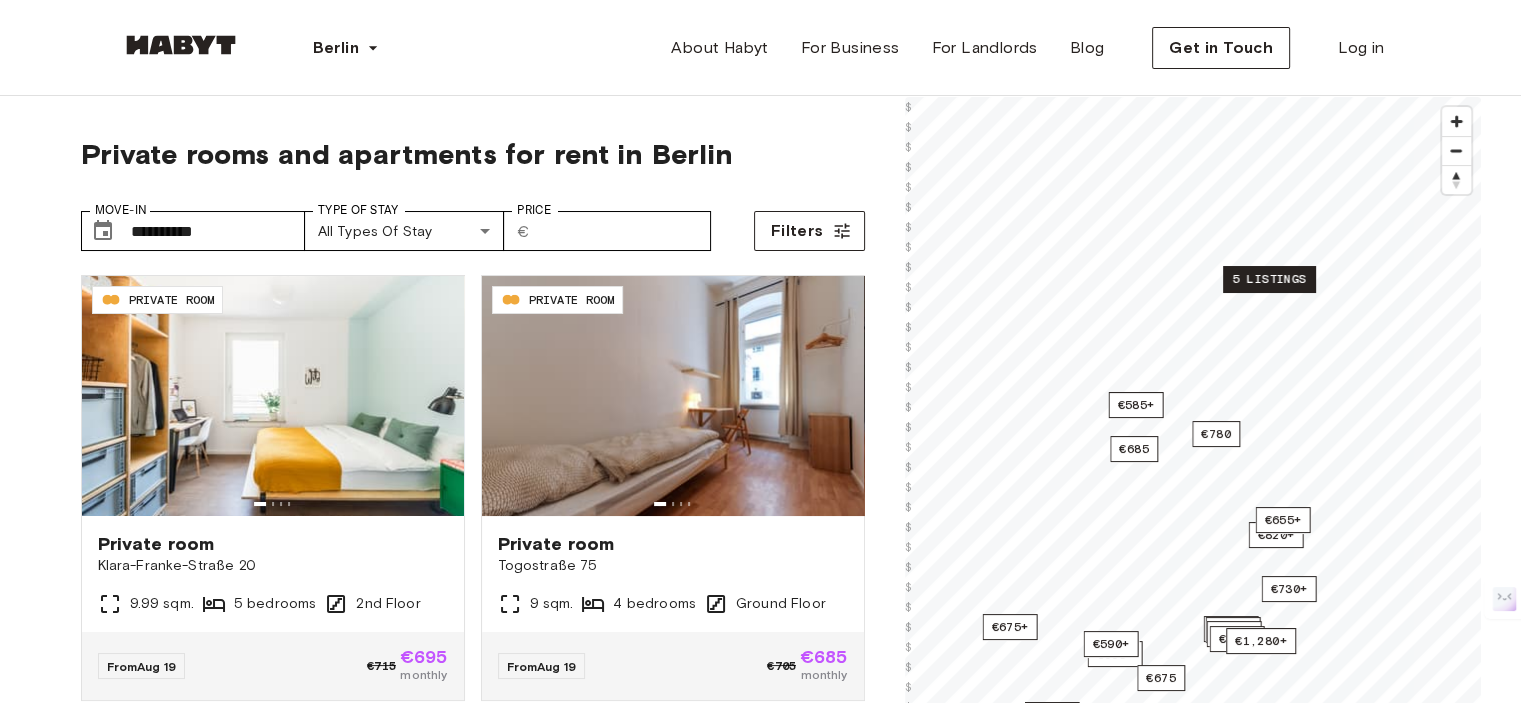 click on "5 listings" at bounding box center [1269, 279] 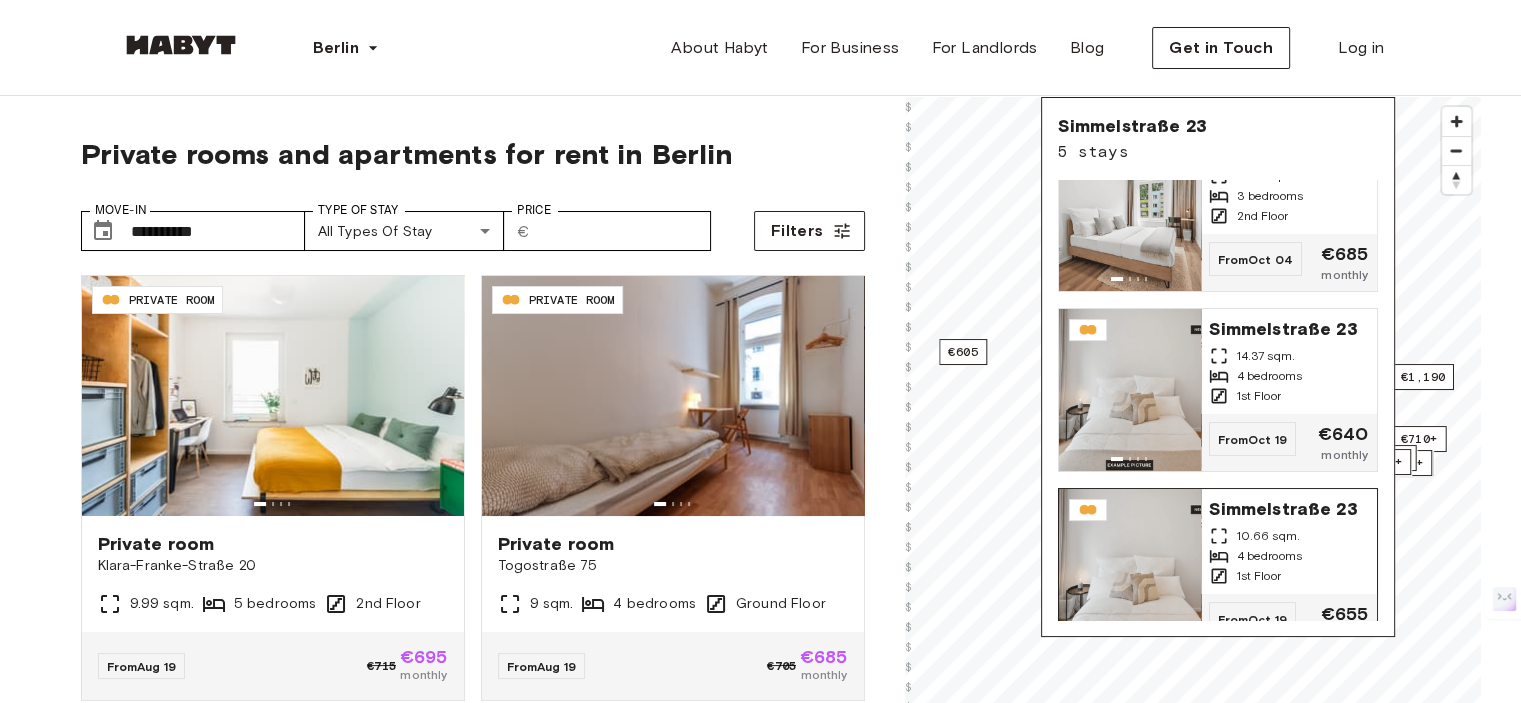 scroll, scrollTop: 0, scrollLeft: 0, axis: both 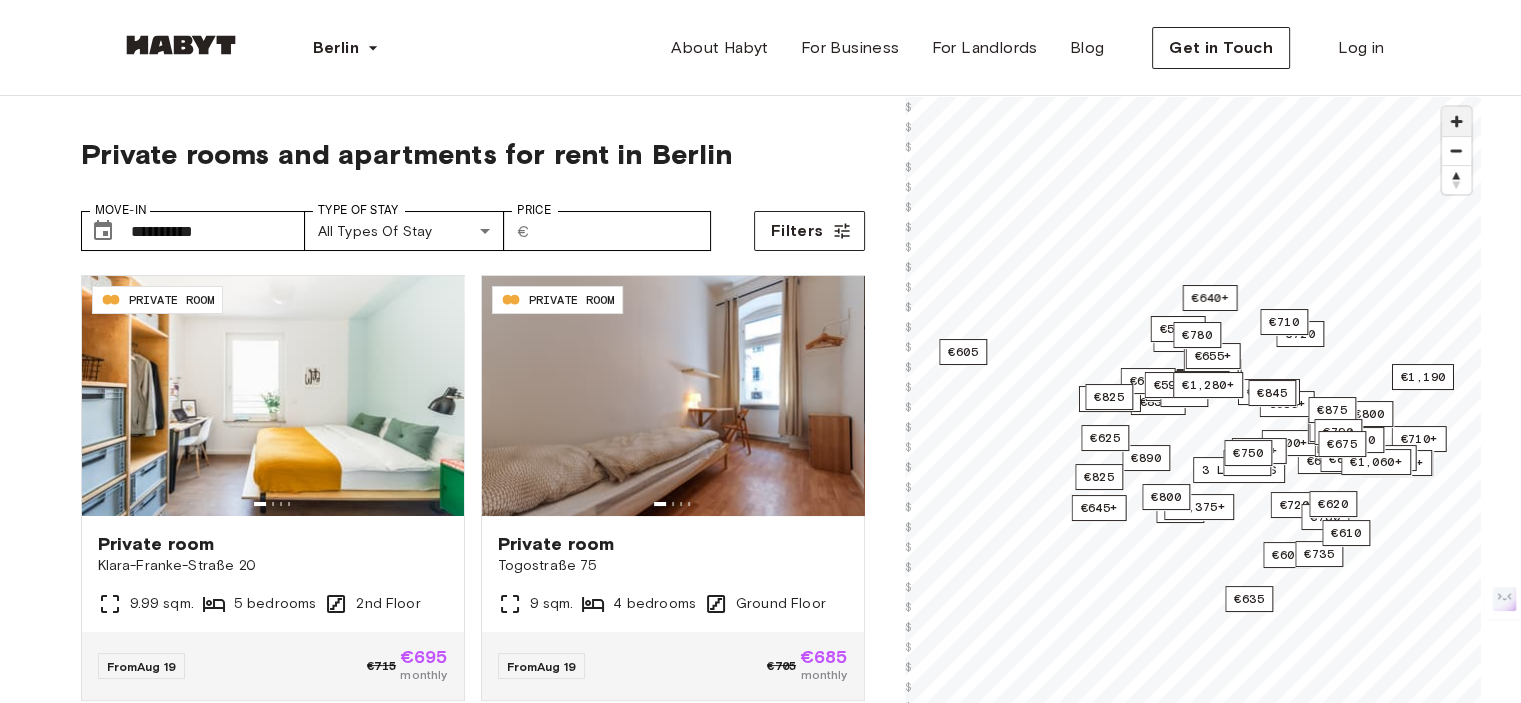 click at bounding box center [1456, 121] 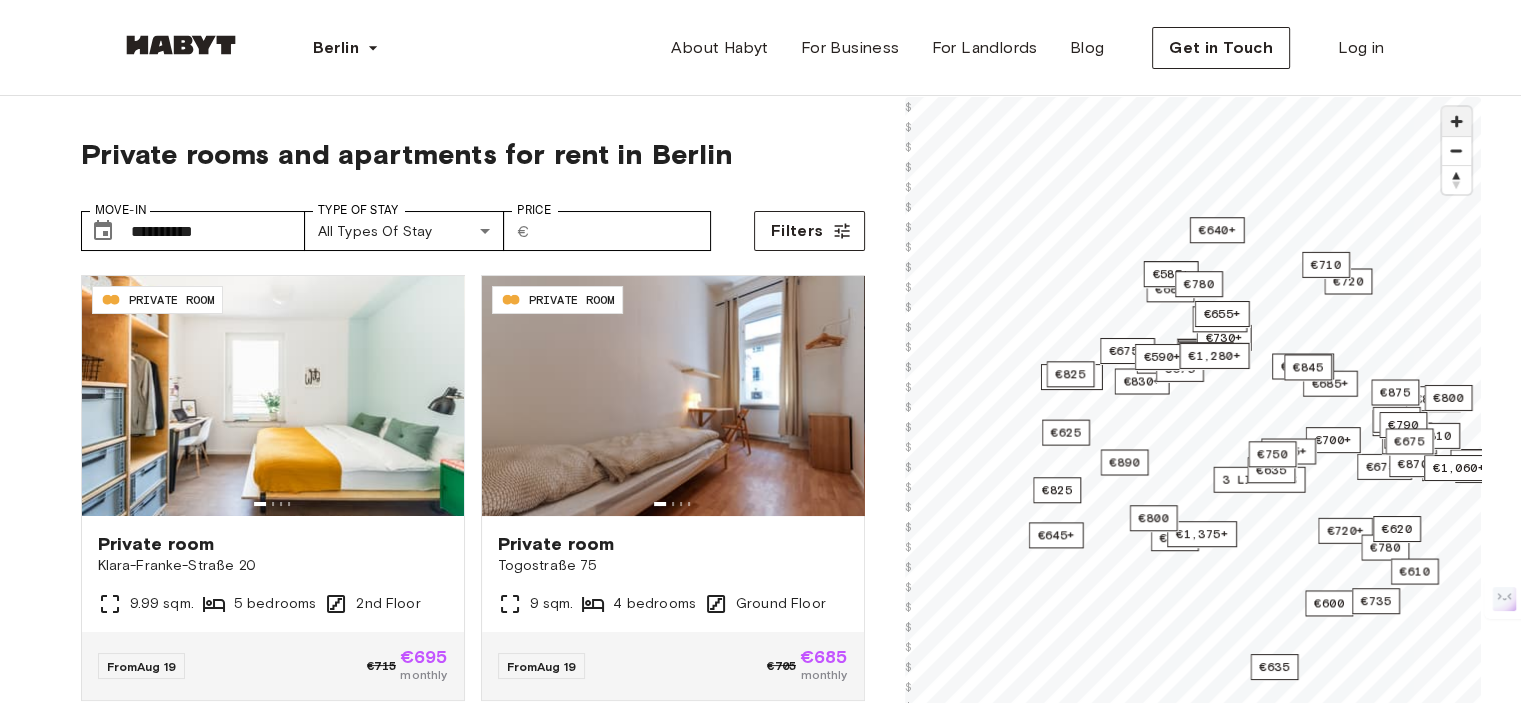 click at bounding box center [1456, 121] 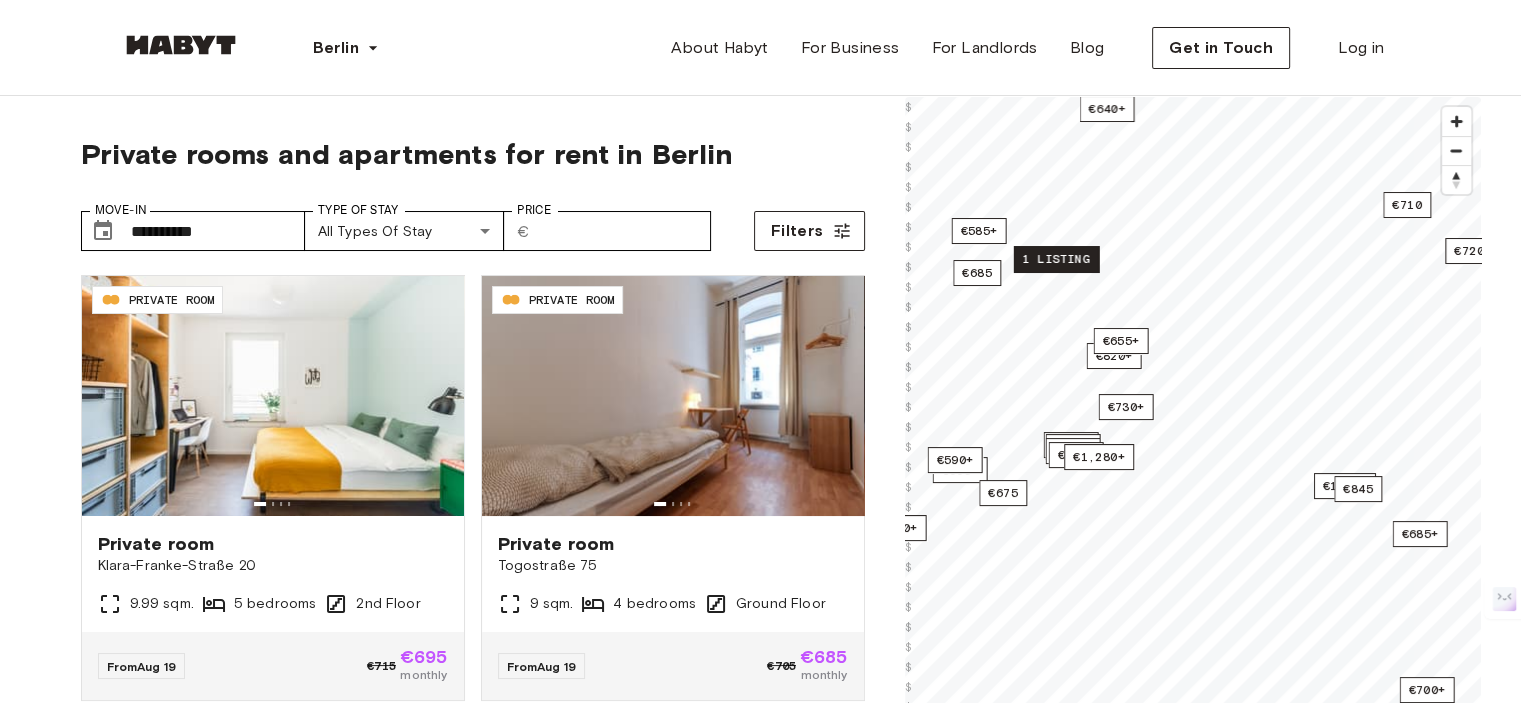 click on "1 listing" at bounding box center (1055, 259) 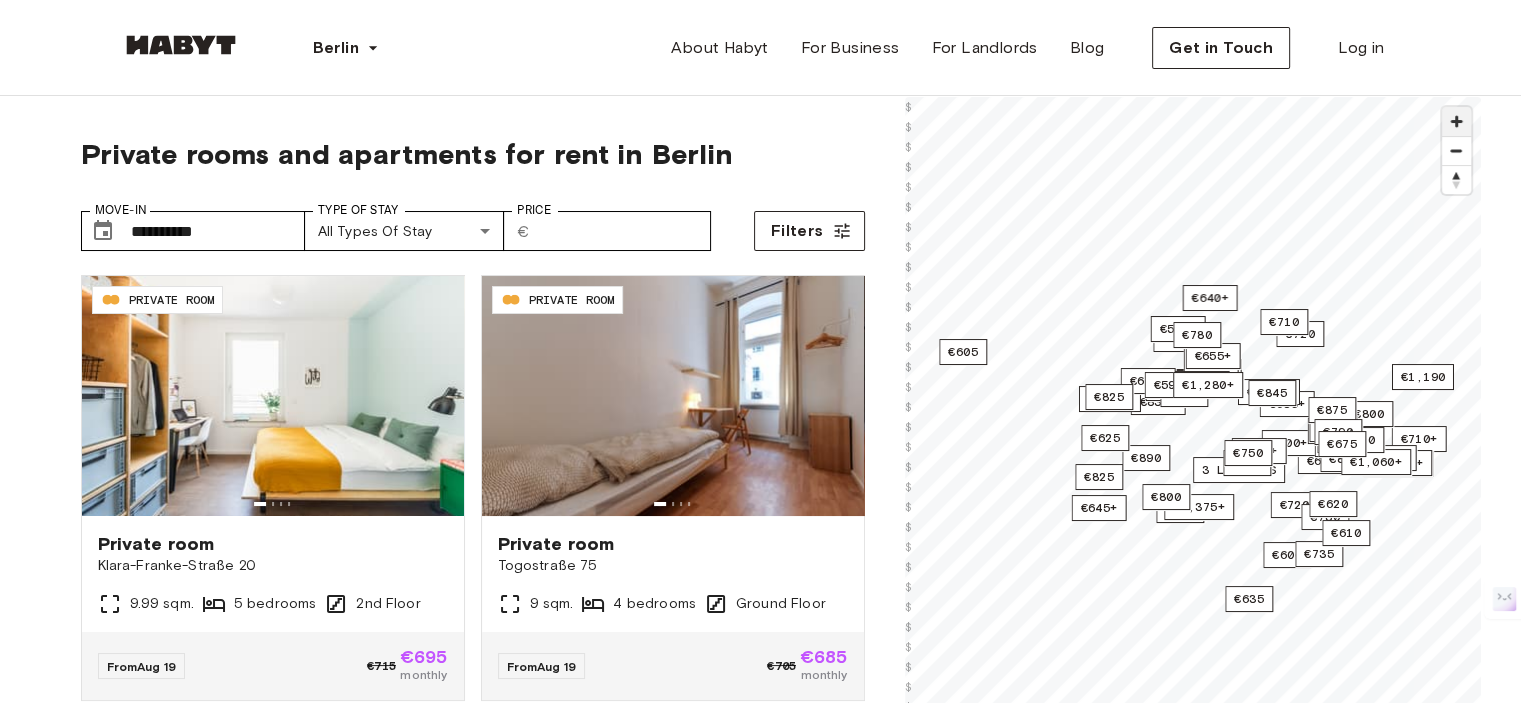 click at bounding box center [1456, 121] 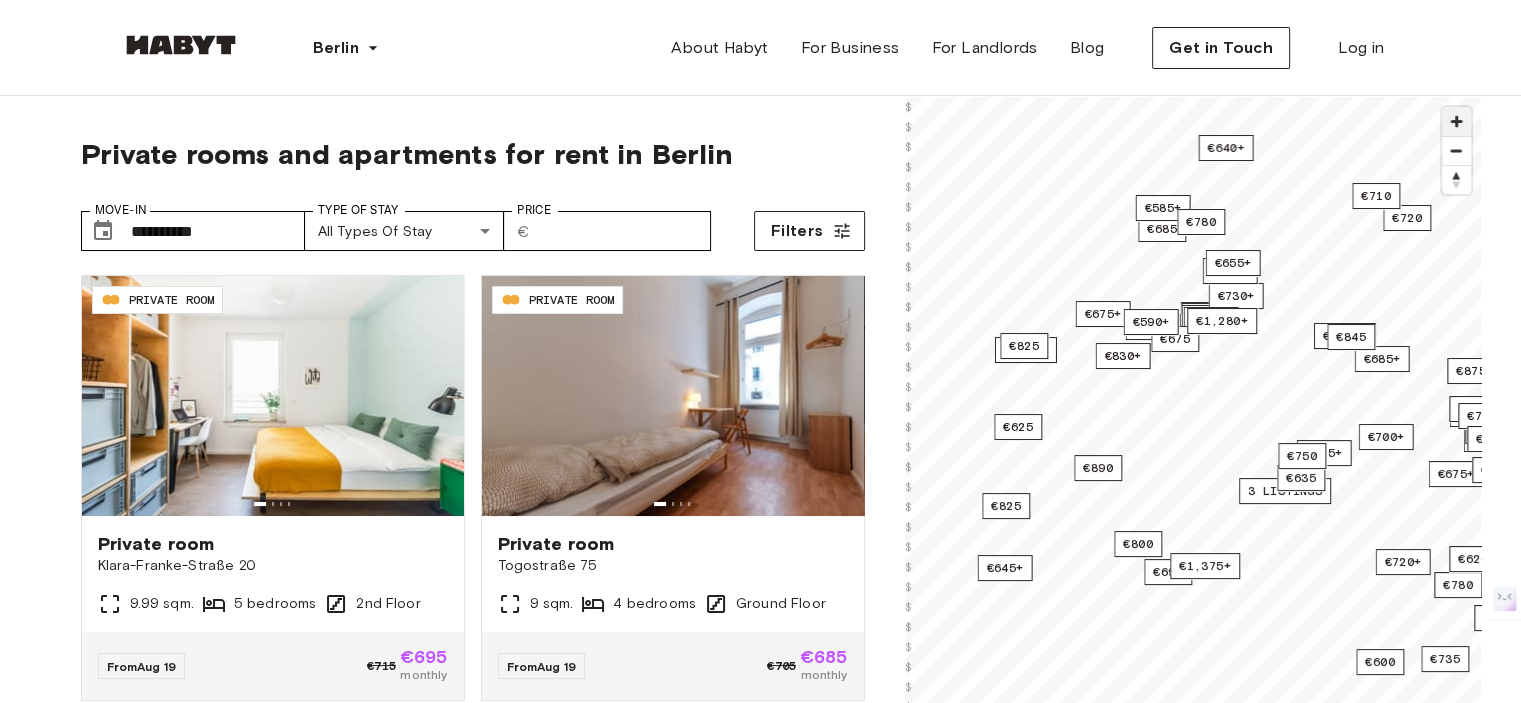 click at bounding box center [1456, 121] 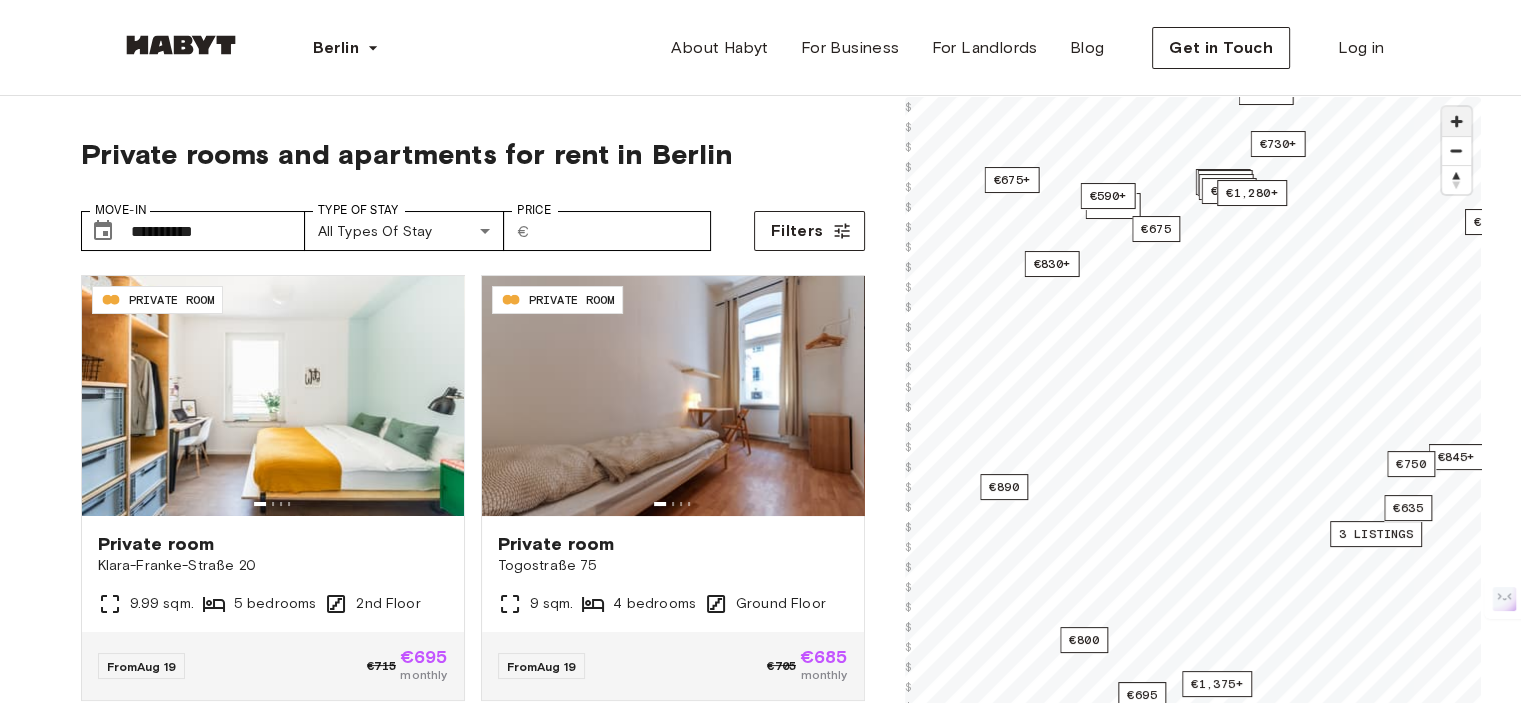 click at bounding box center [1456, 121] 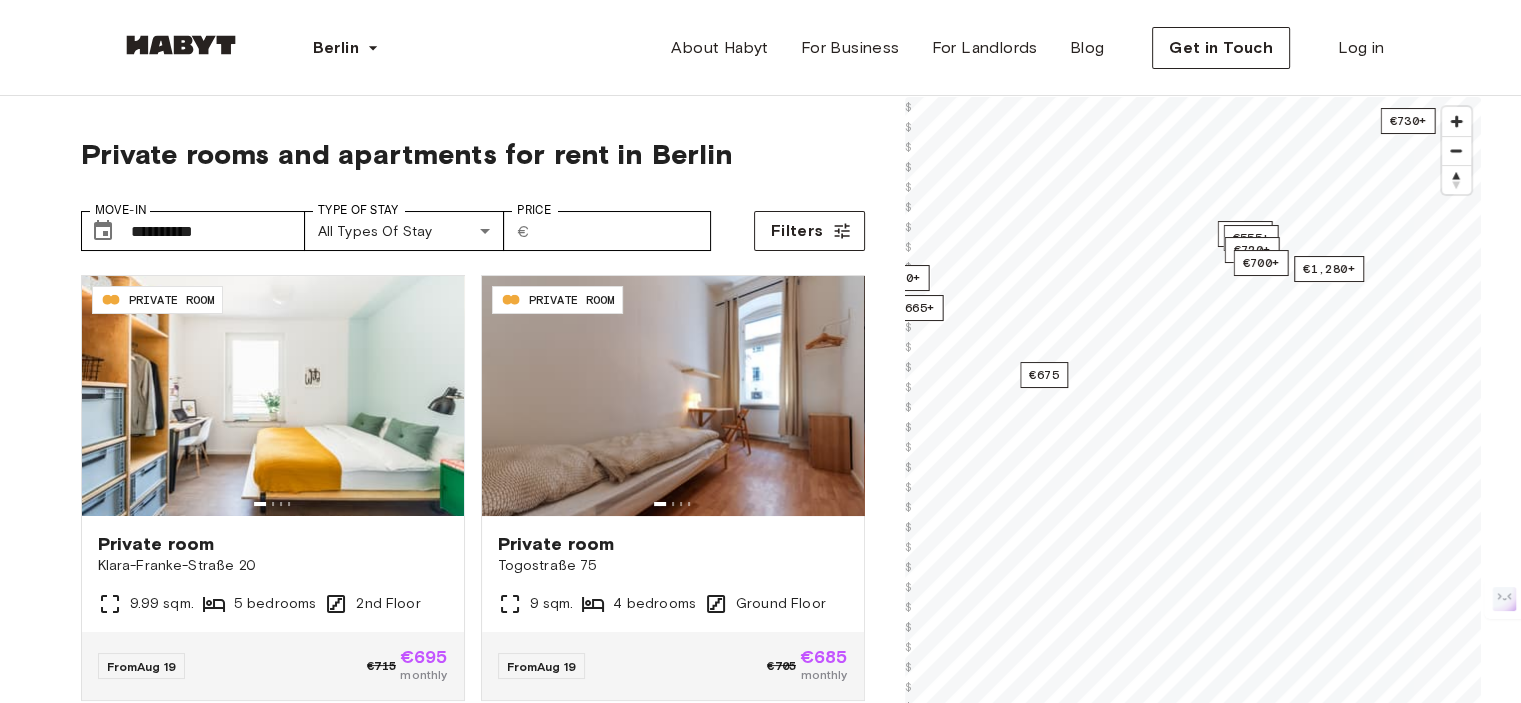 click on "[STREET] [NUMBER]" at bounding box center [760, 2359] 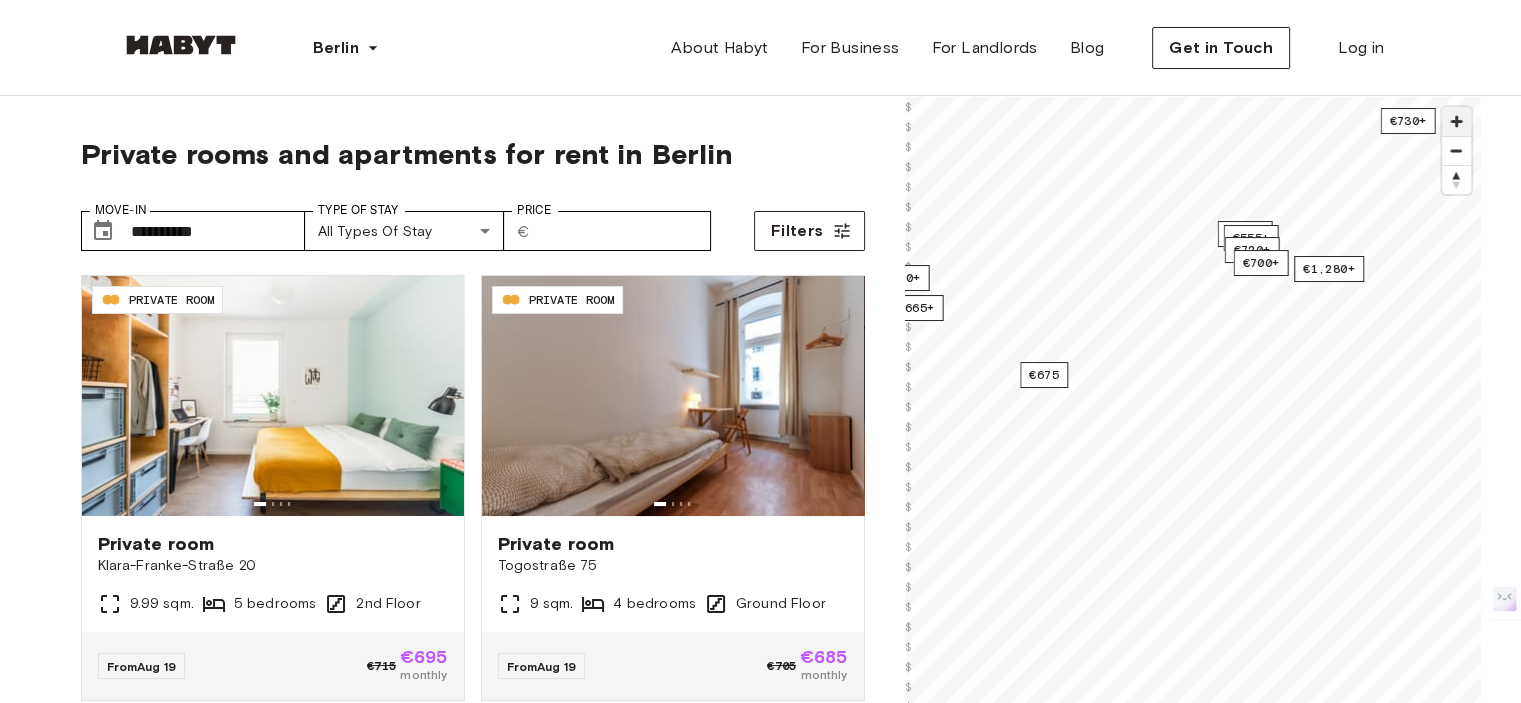 click at bounding box center [1456, 121] 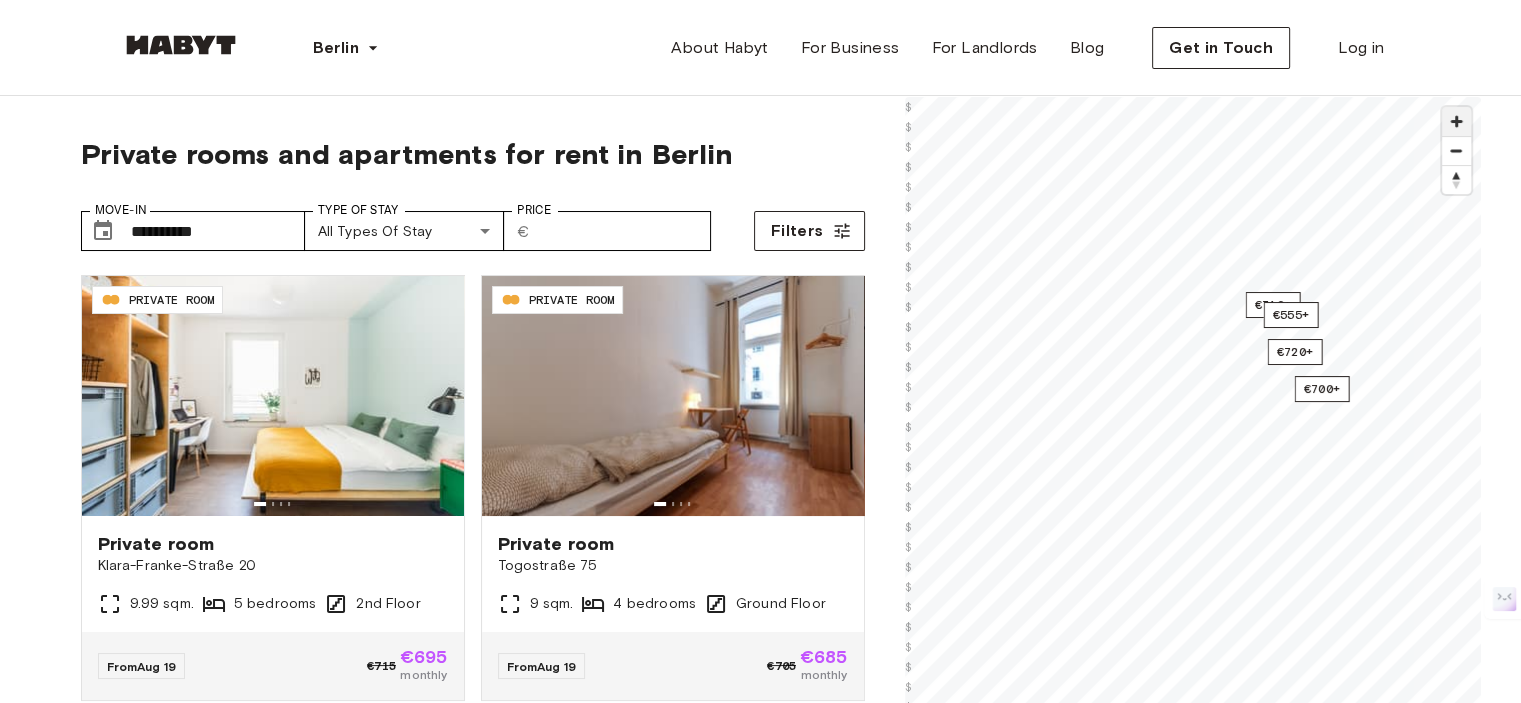 click at bounding box center [1456, 121] 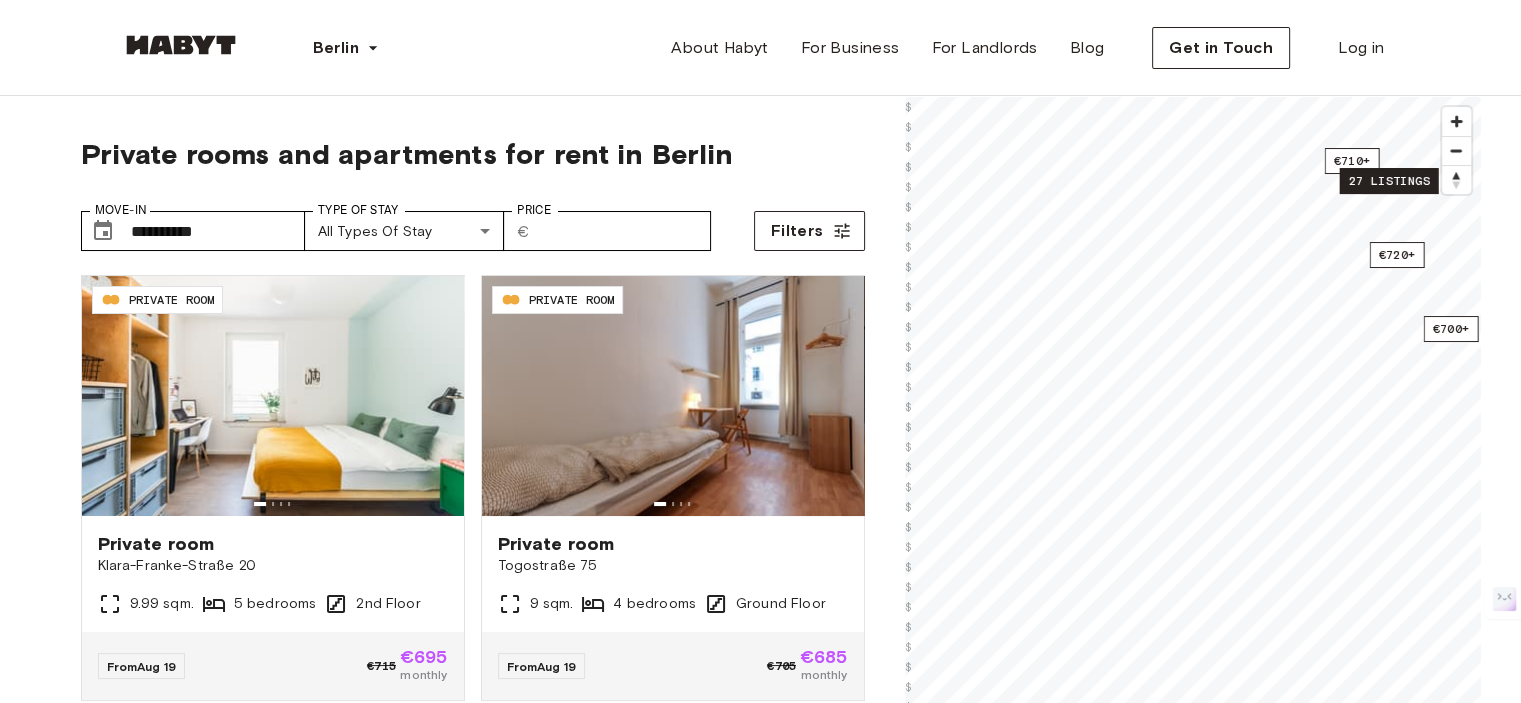 click on "27 listings" at bounding box center [1388, 181] 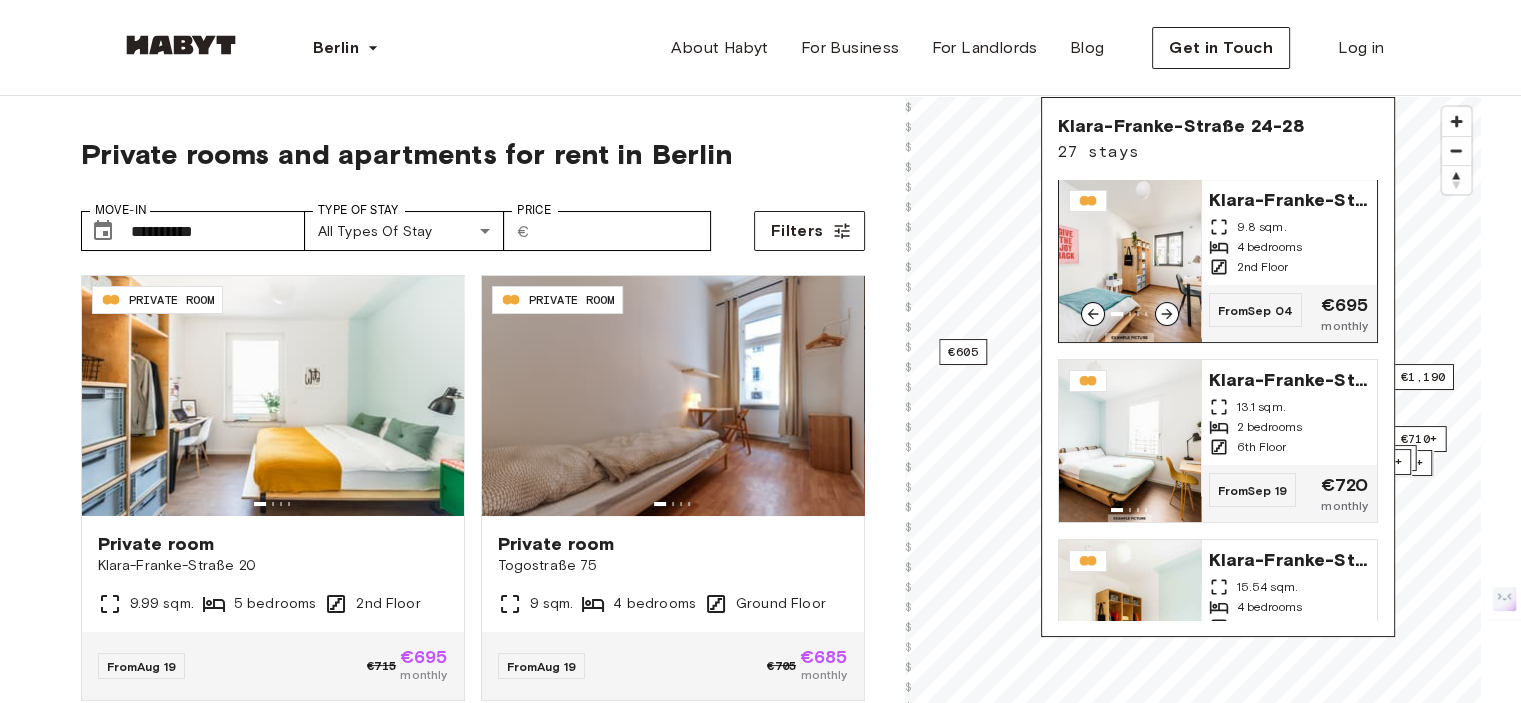 scroll, scrollTop: 184, scrollLeft: 0, axis: vertical 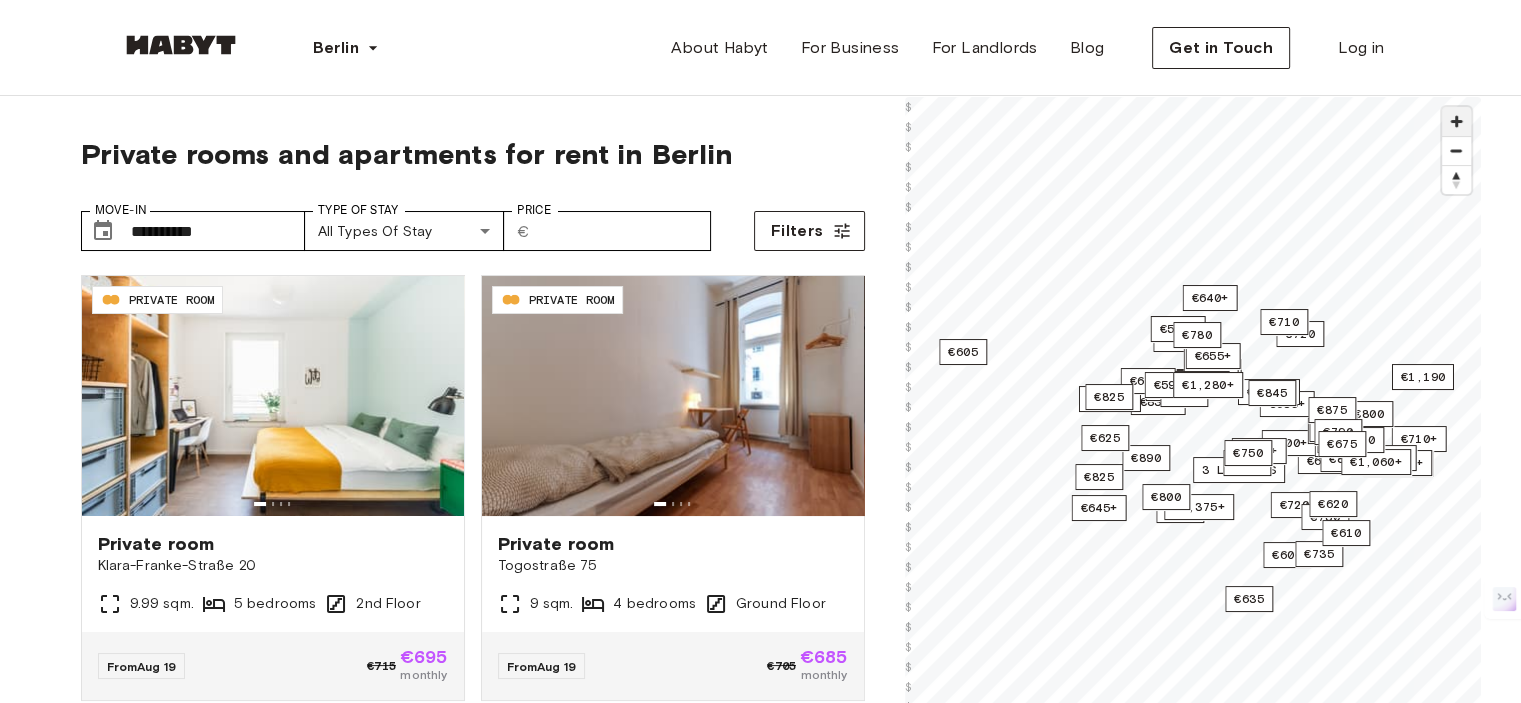 click at bounding box center (1456, 121) 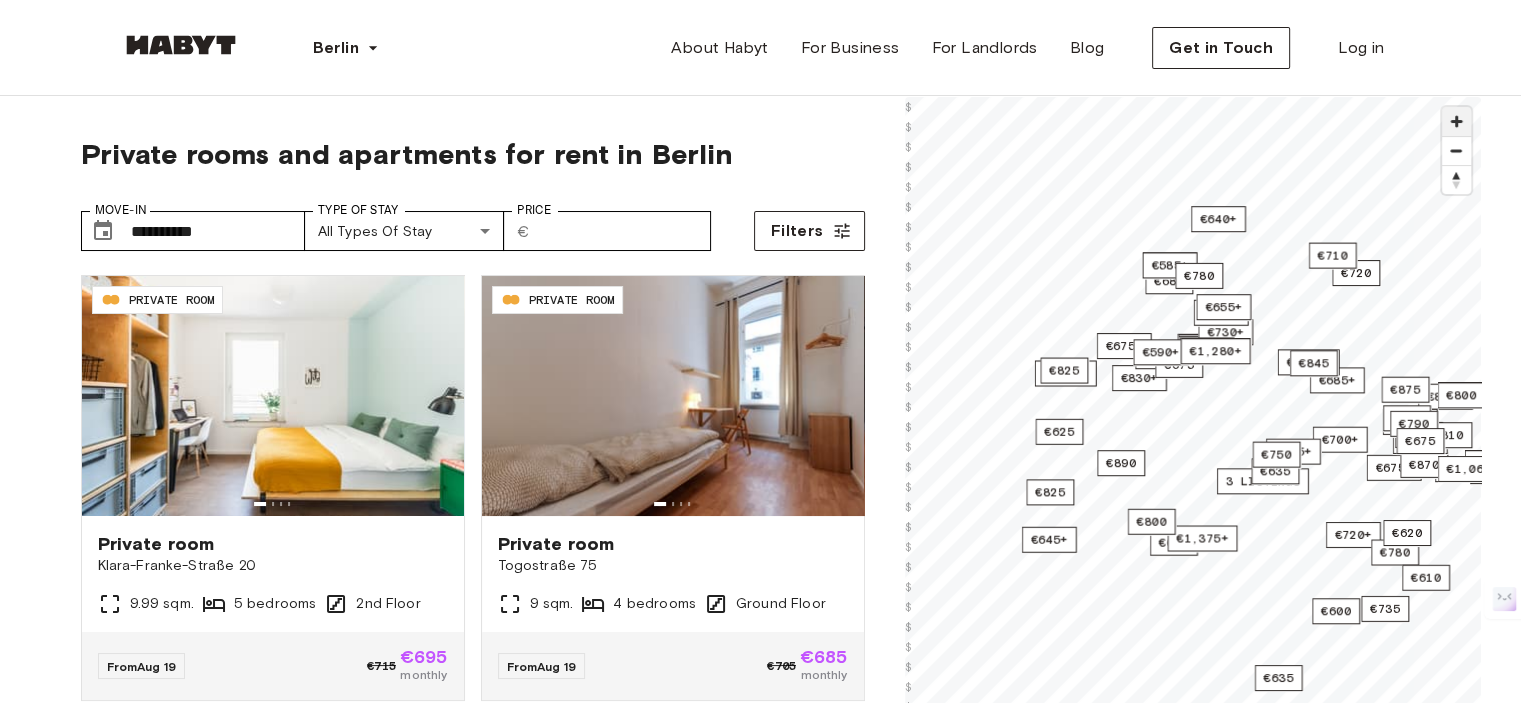 click at bounding box center [1456, 121] 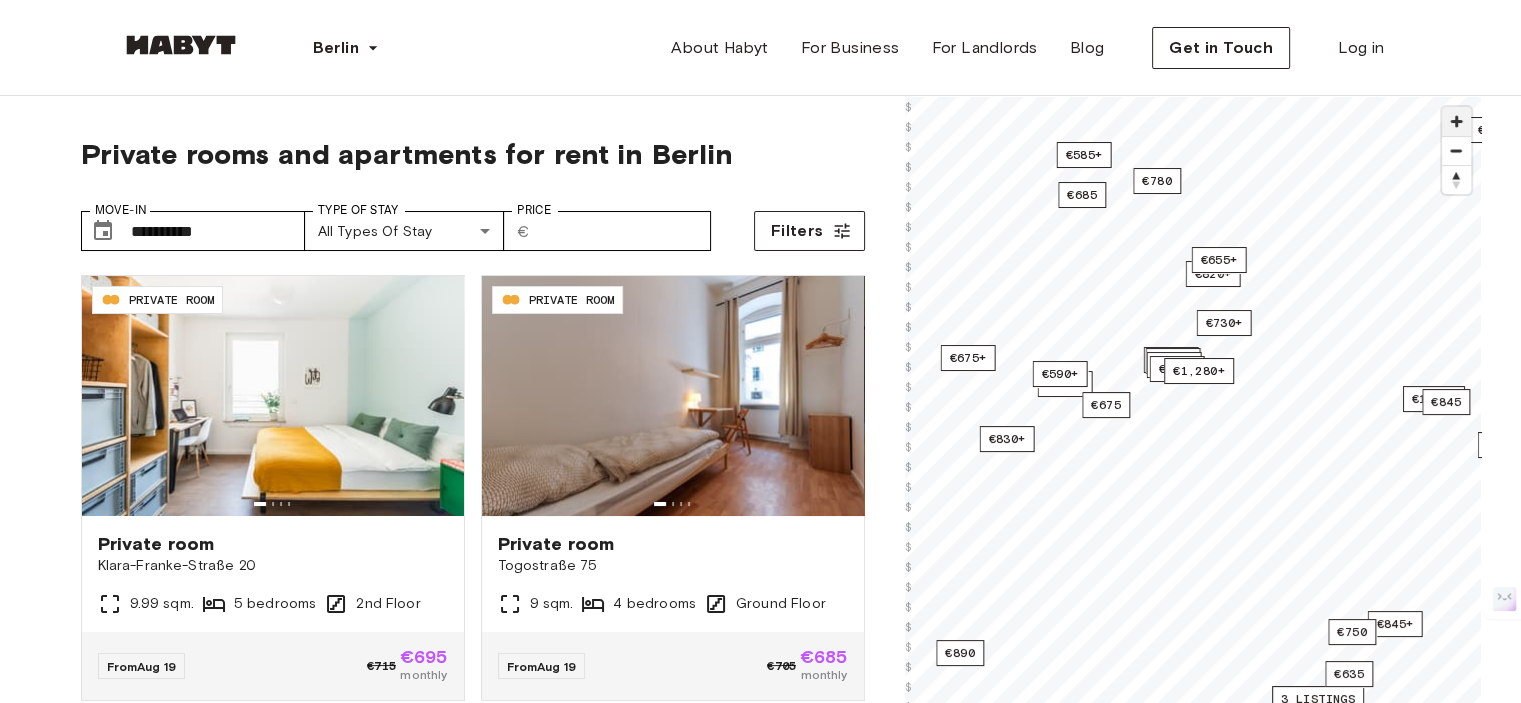 click at bounding box center (1456, 121) 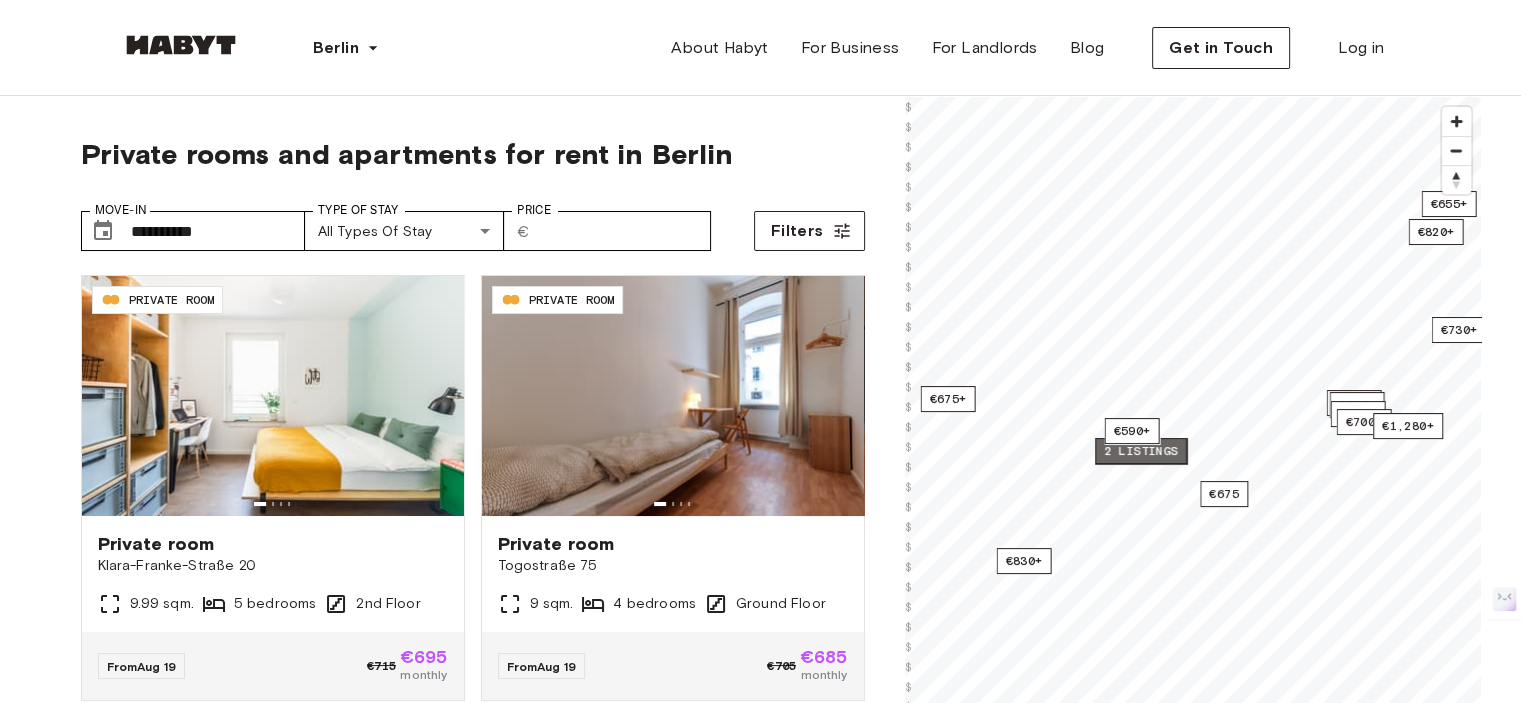 click on "2 listings" at bounding box center (1141, 451) 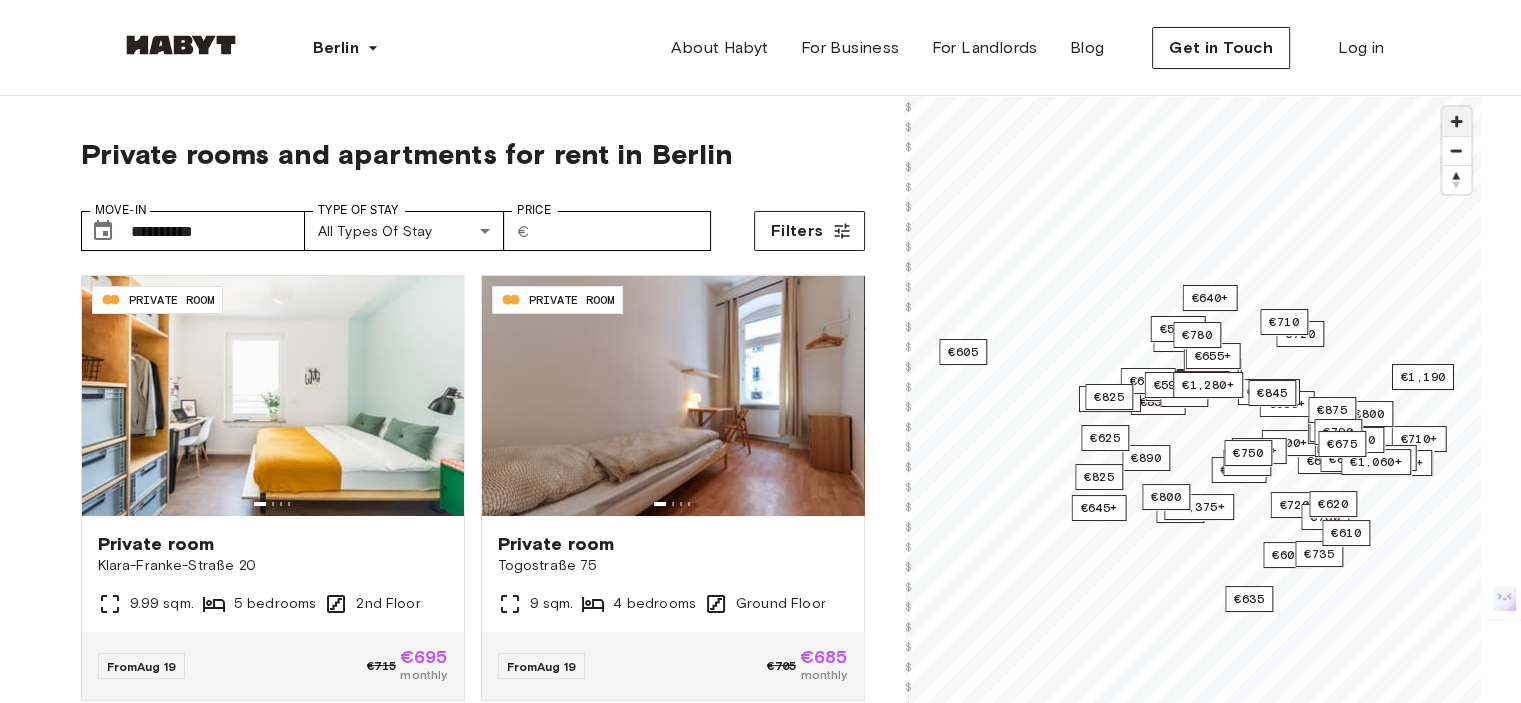 click at bounding box center [1456, 121] 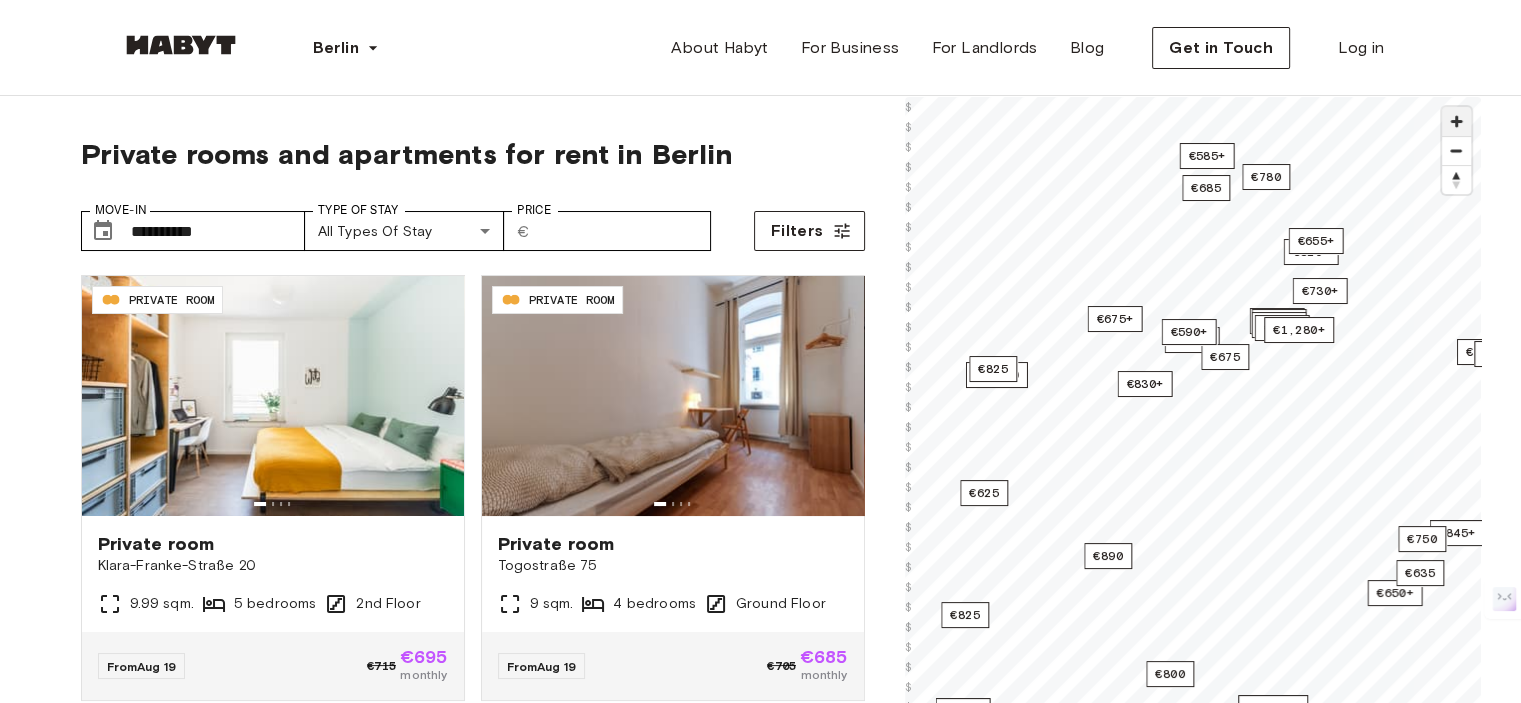 click at bounding box center [1456, 121] 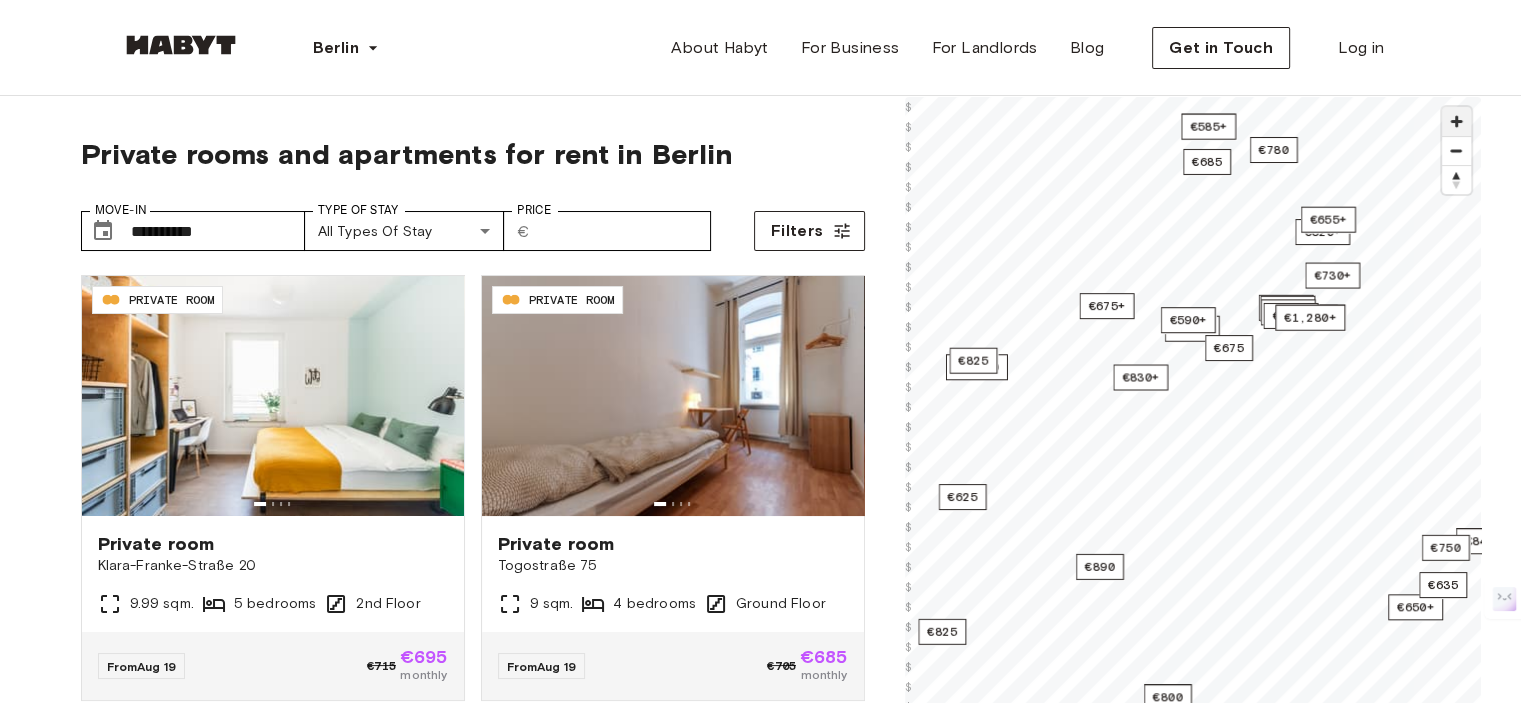 click at bounding box center [1456, 121] 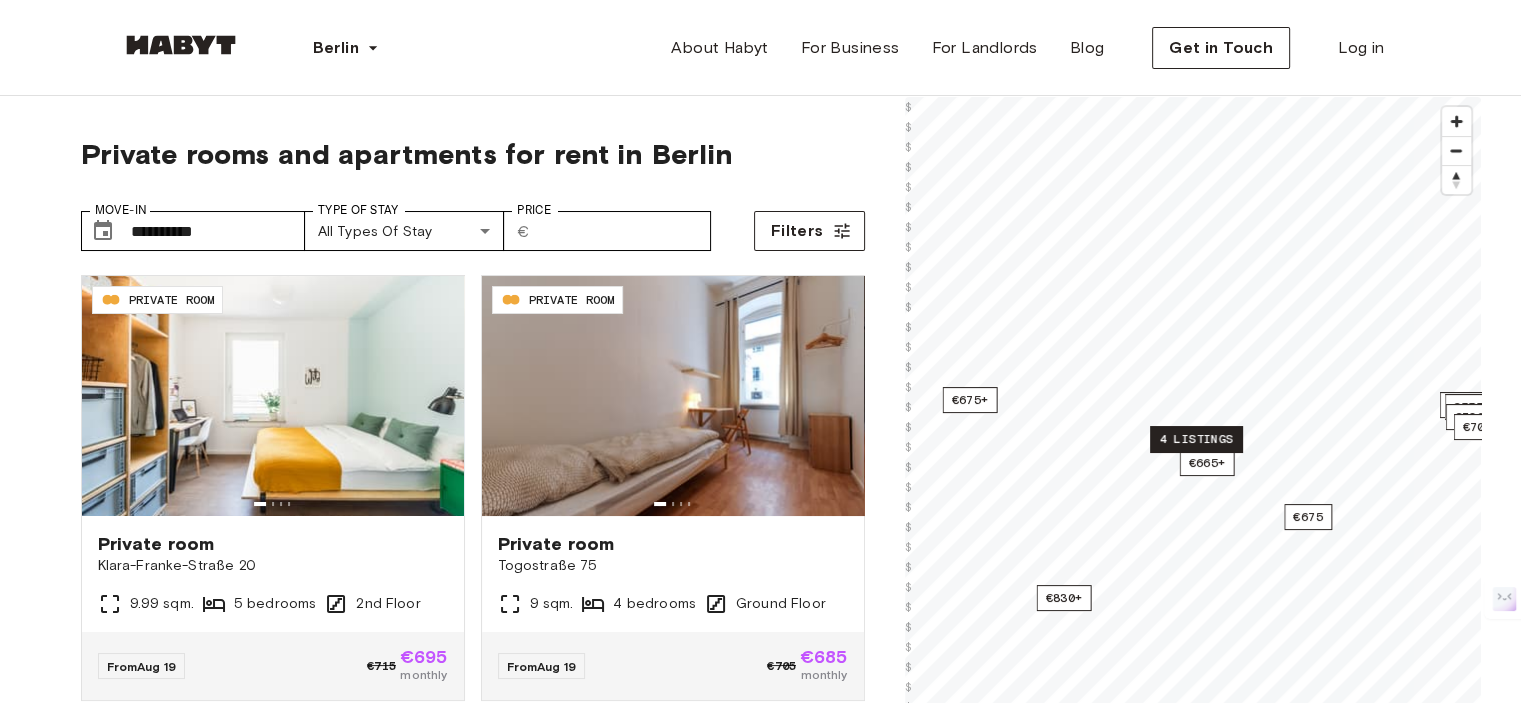 click on "4 listings" at bounding box center [1196, 439] 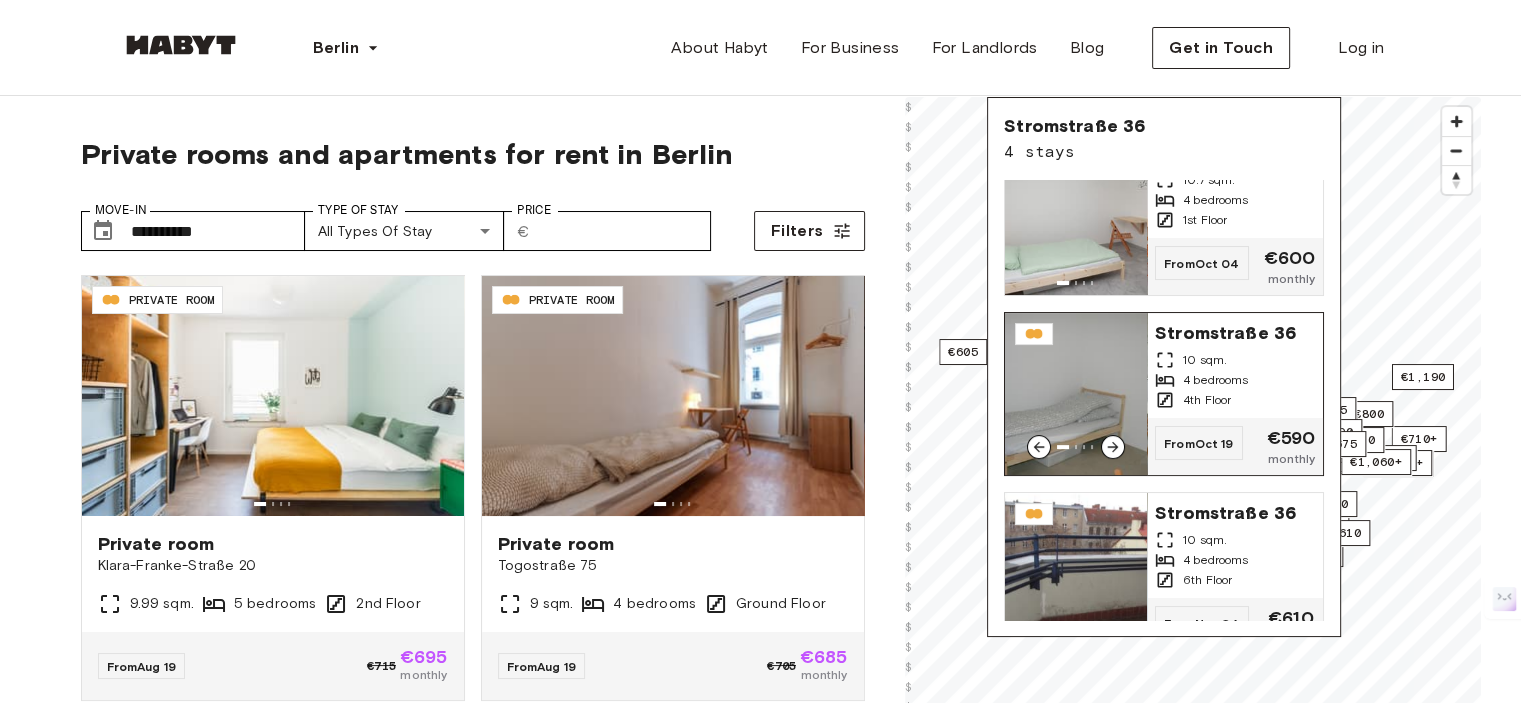 scroll, scrollTop: 261, scrollLeft: 0, axis: vertical 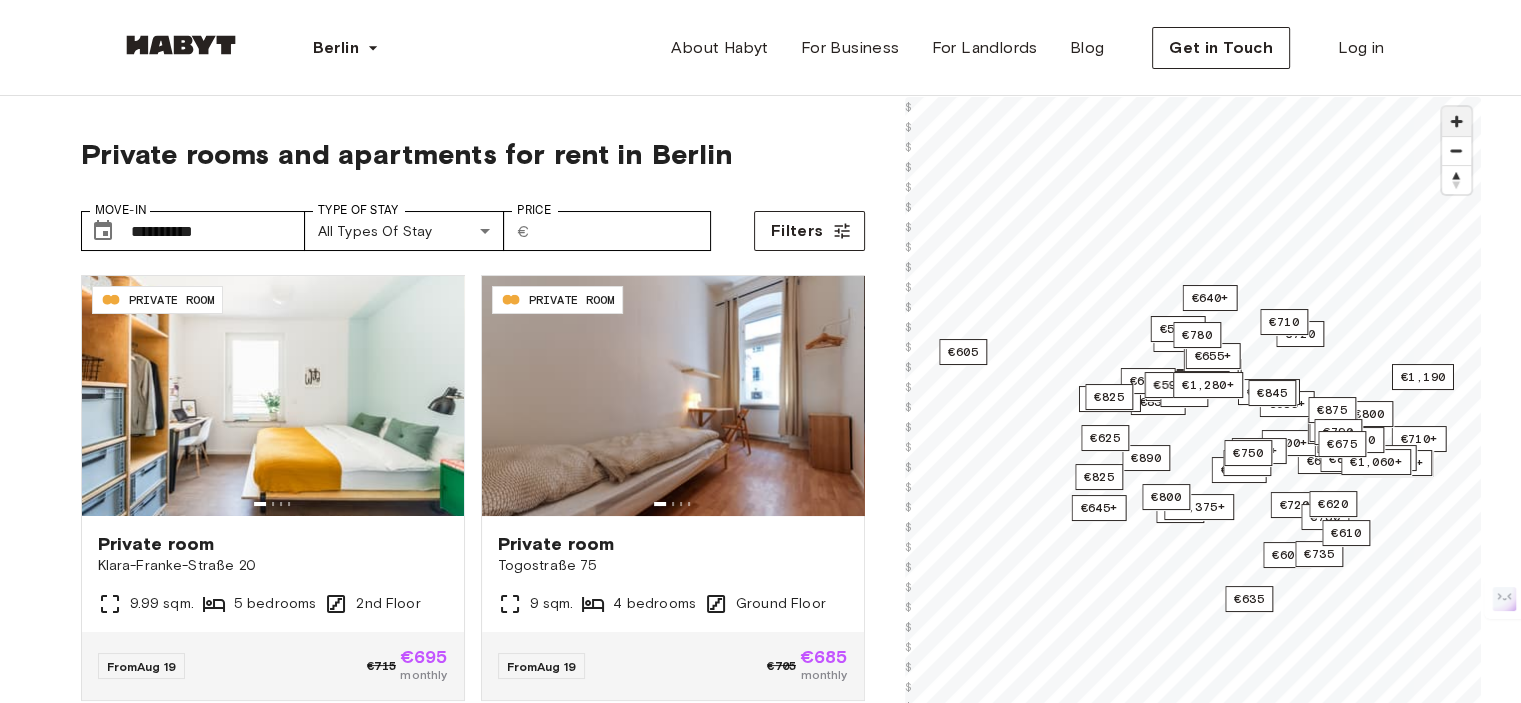 click at bounding box center [1456, 121] 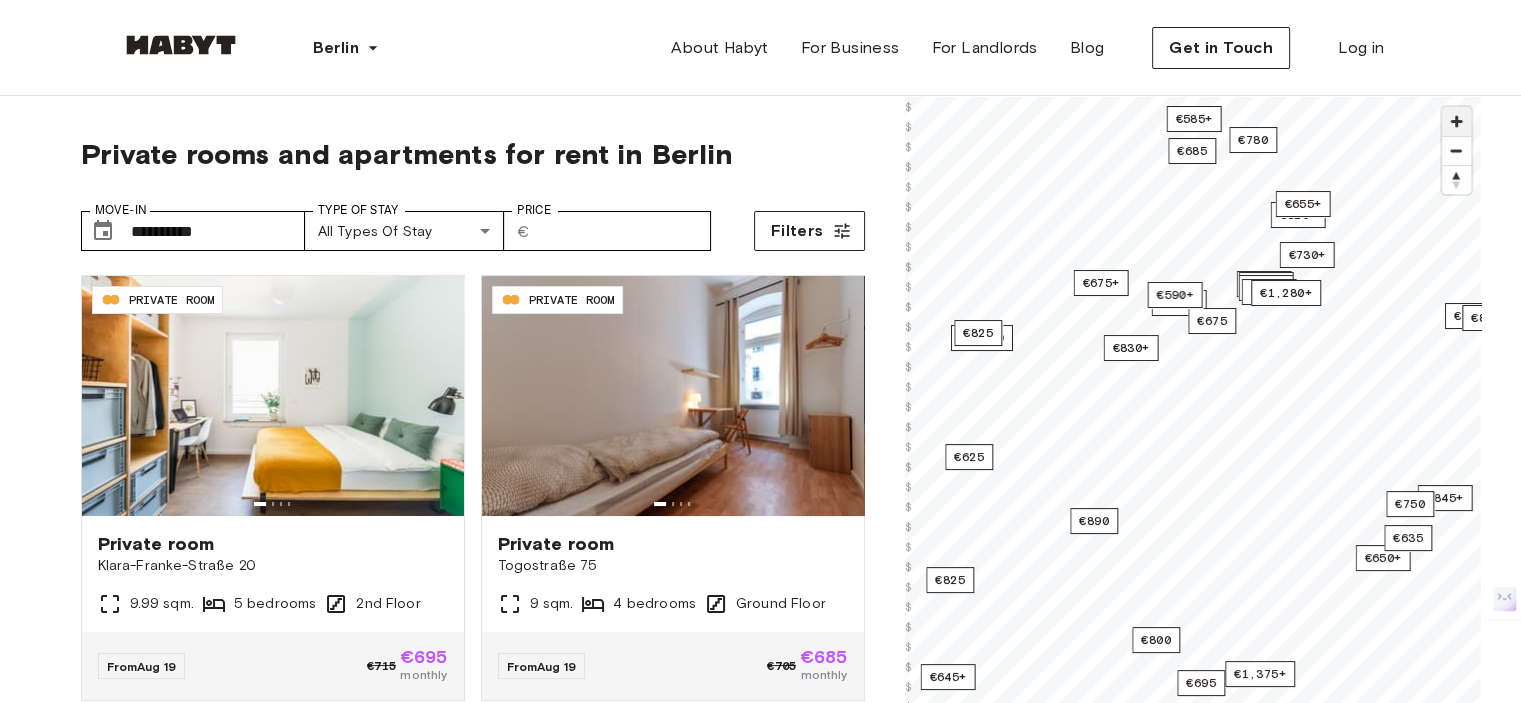 click at bounding box center (1456, 121) 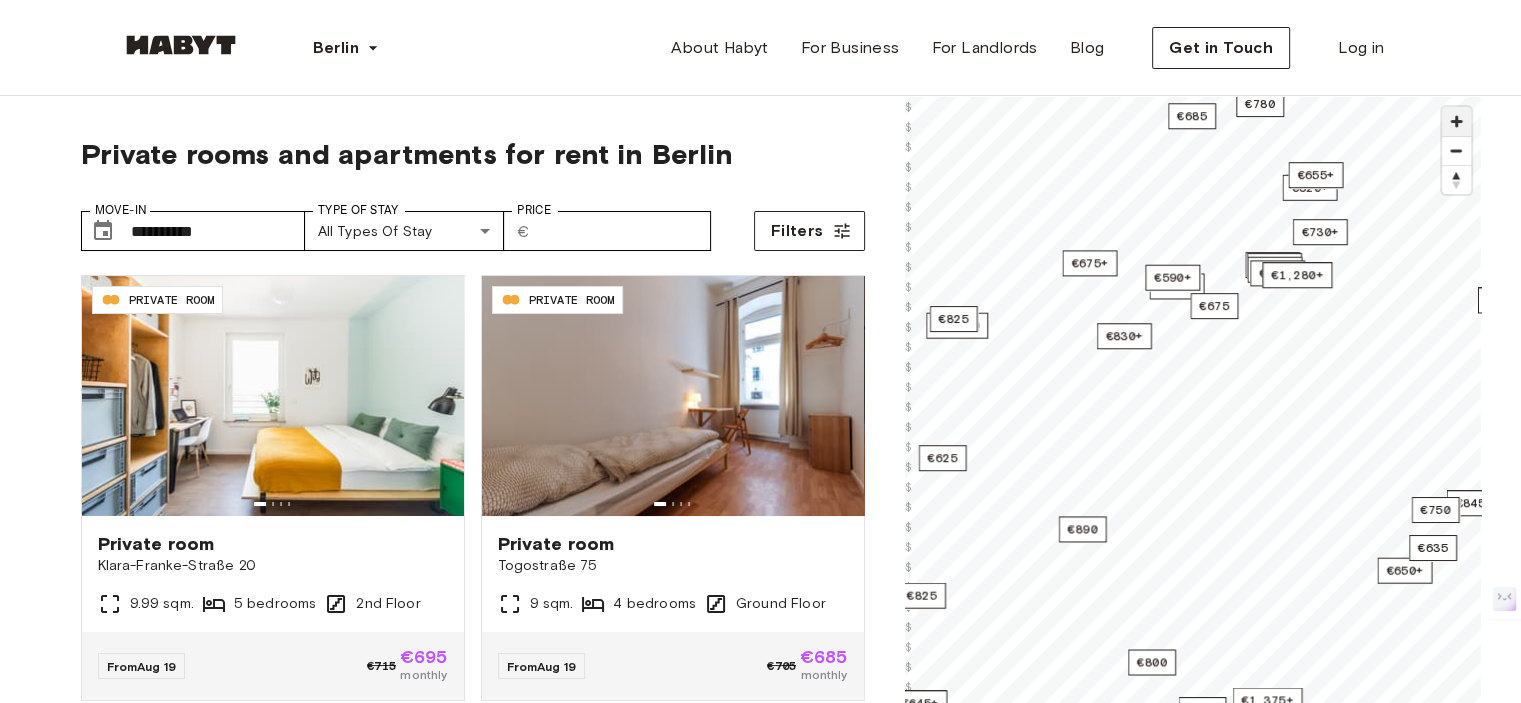 click at bounding box center (1456, 121) 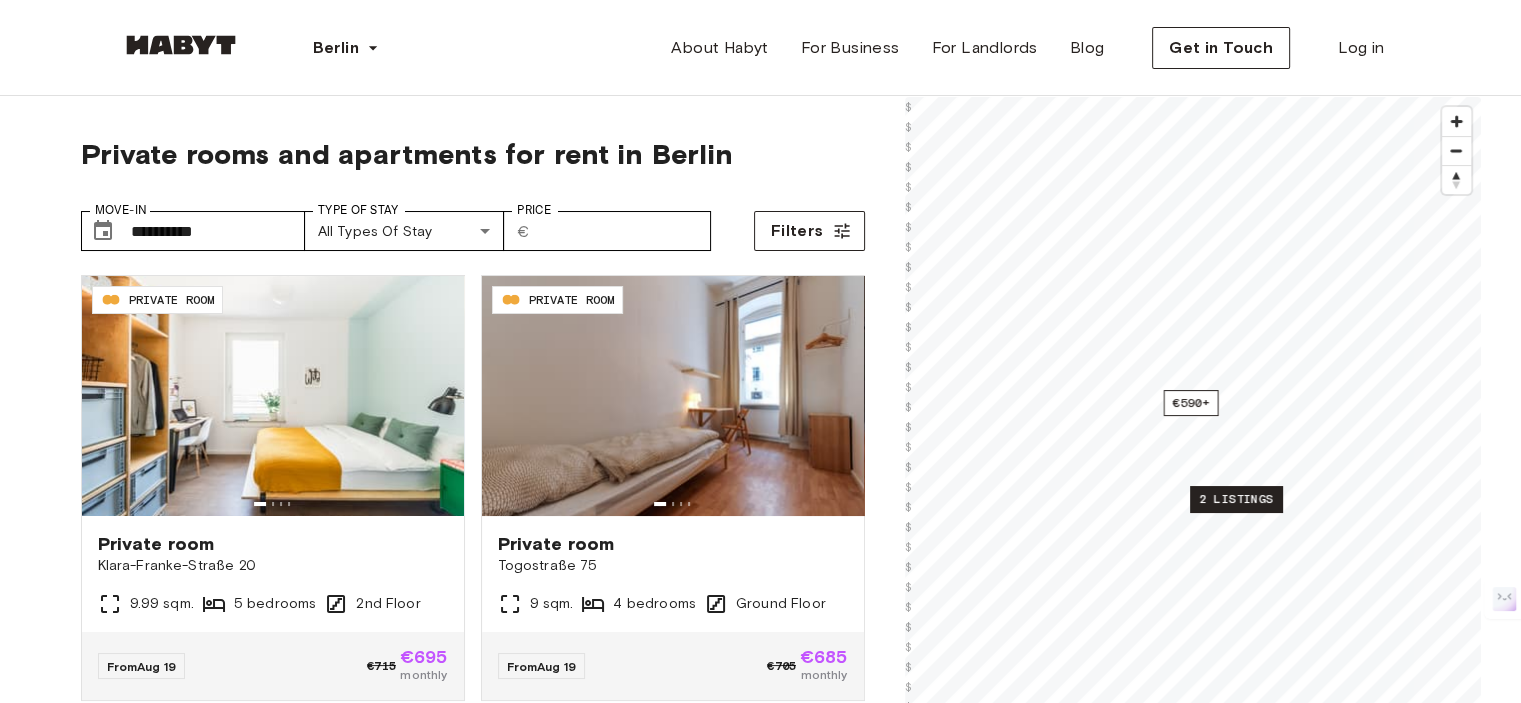 click on "2 listings" at bounding box center (1236, 499) 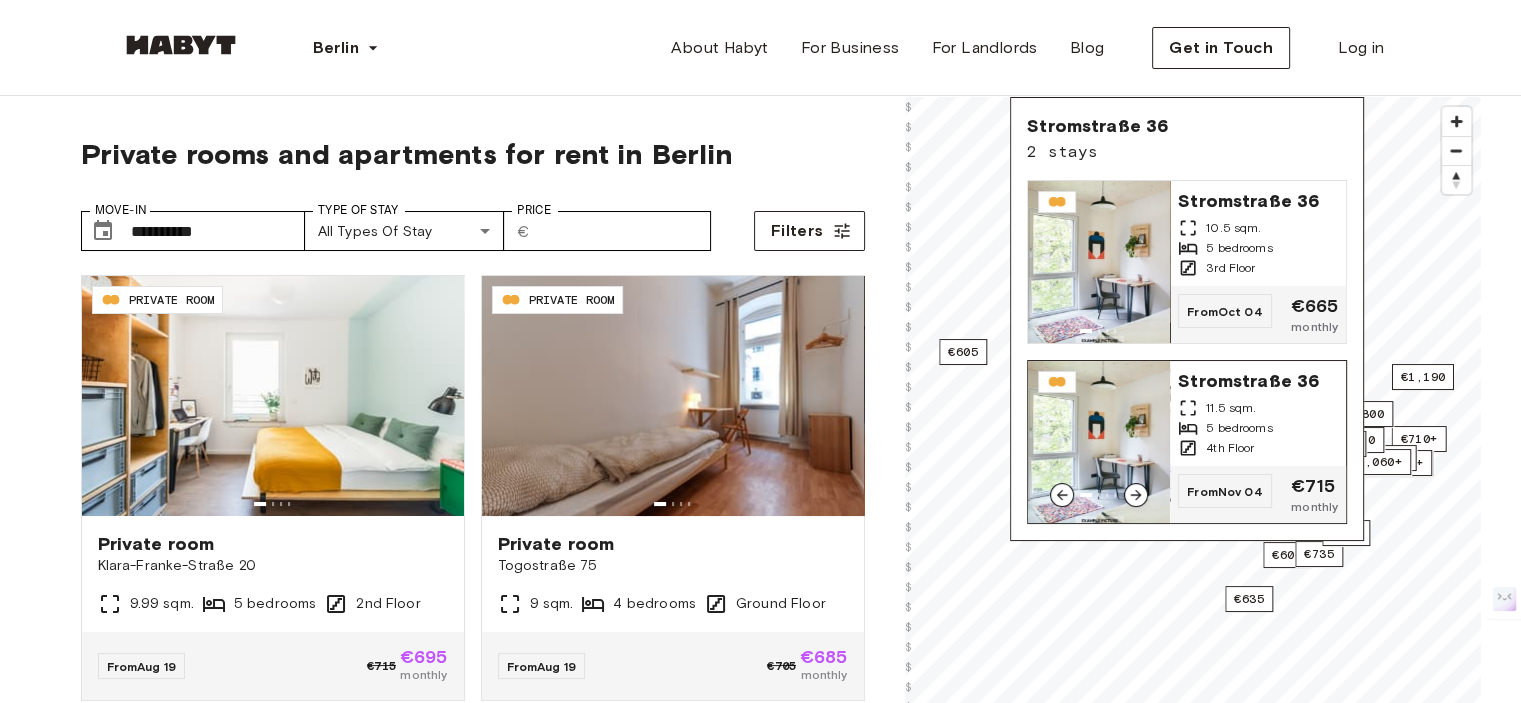 click 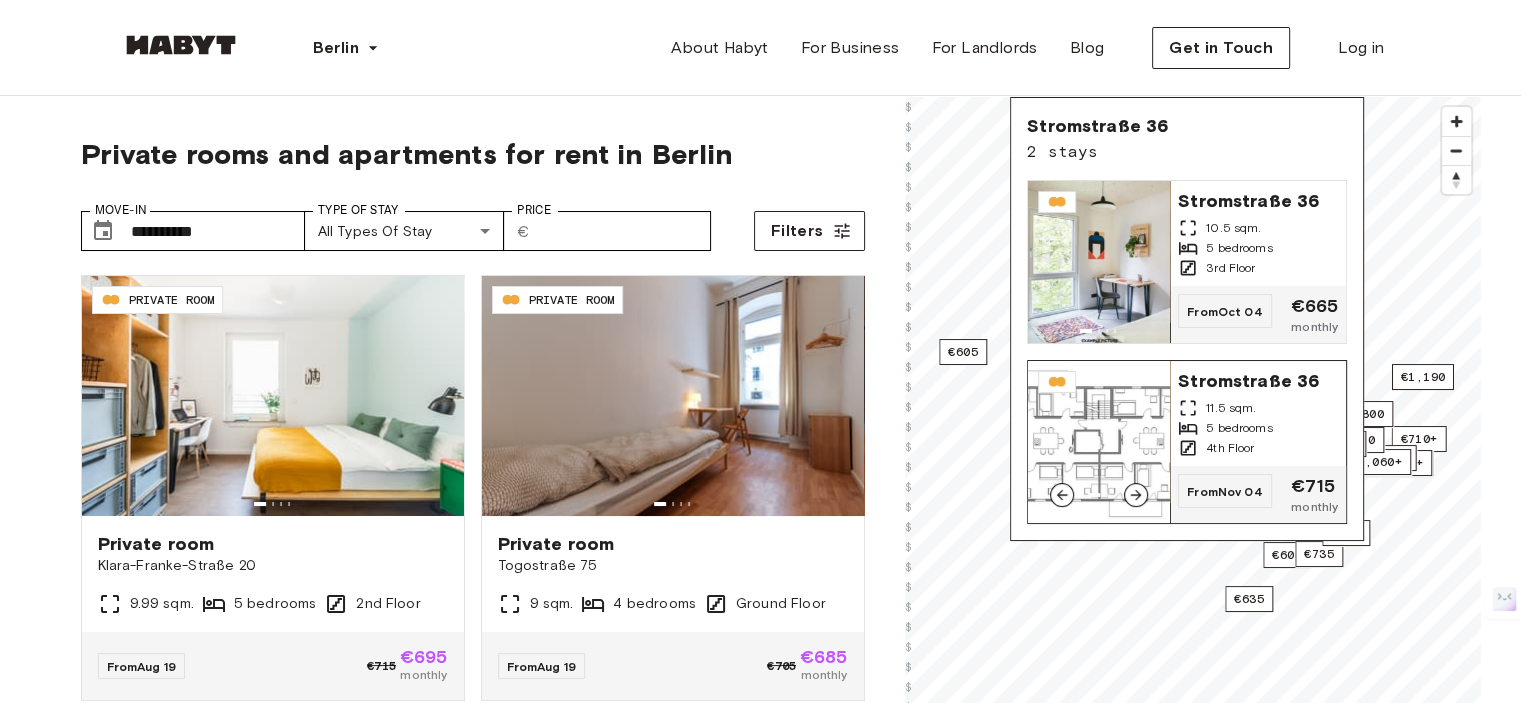 click 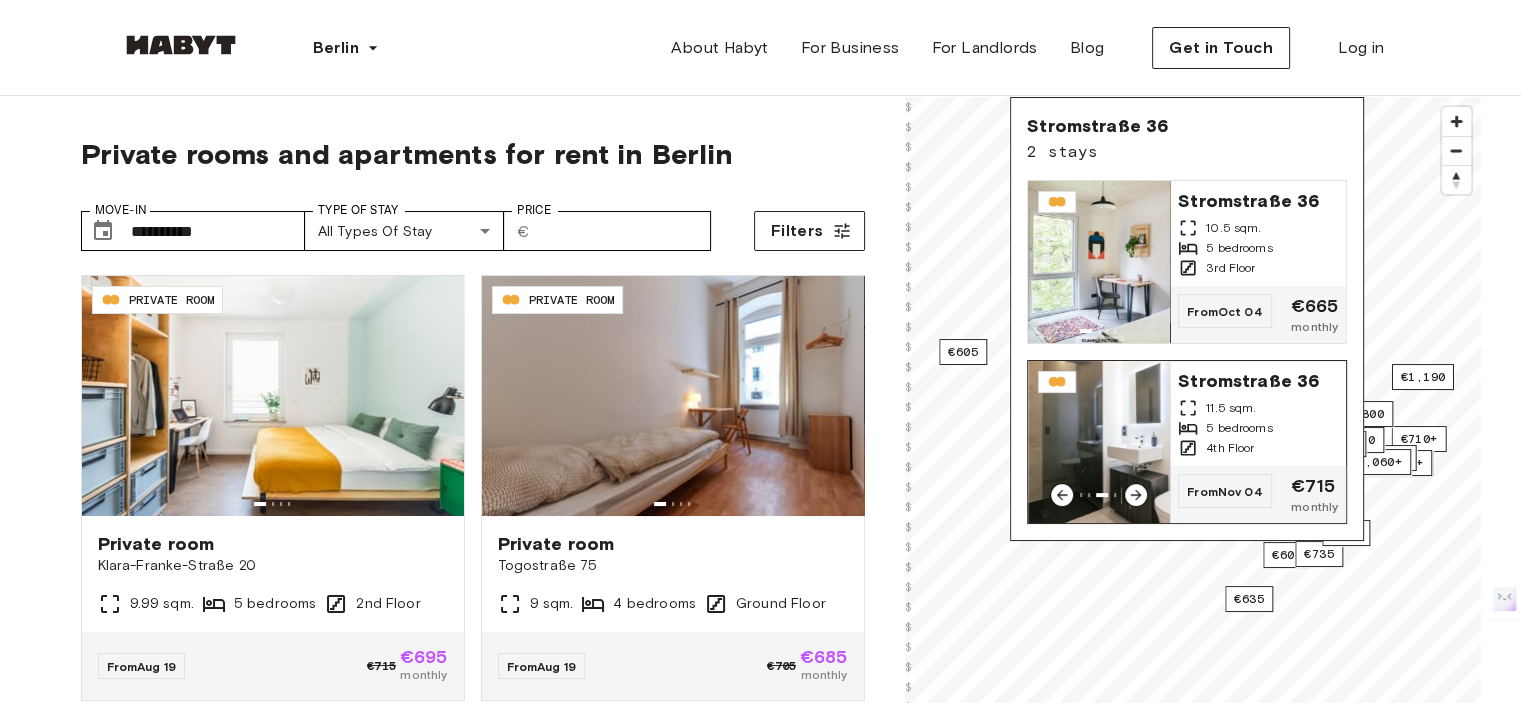 click 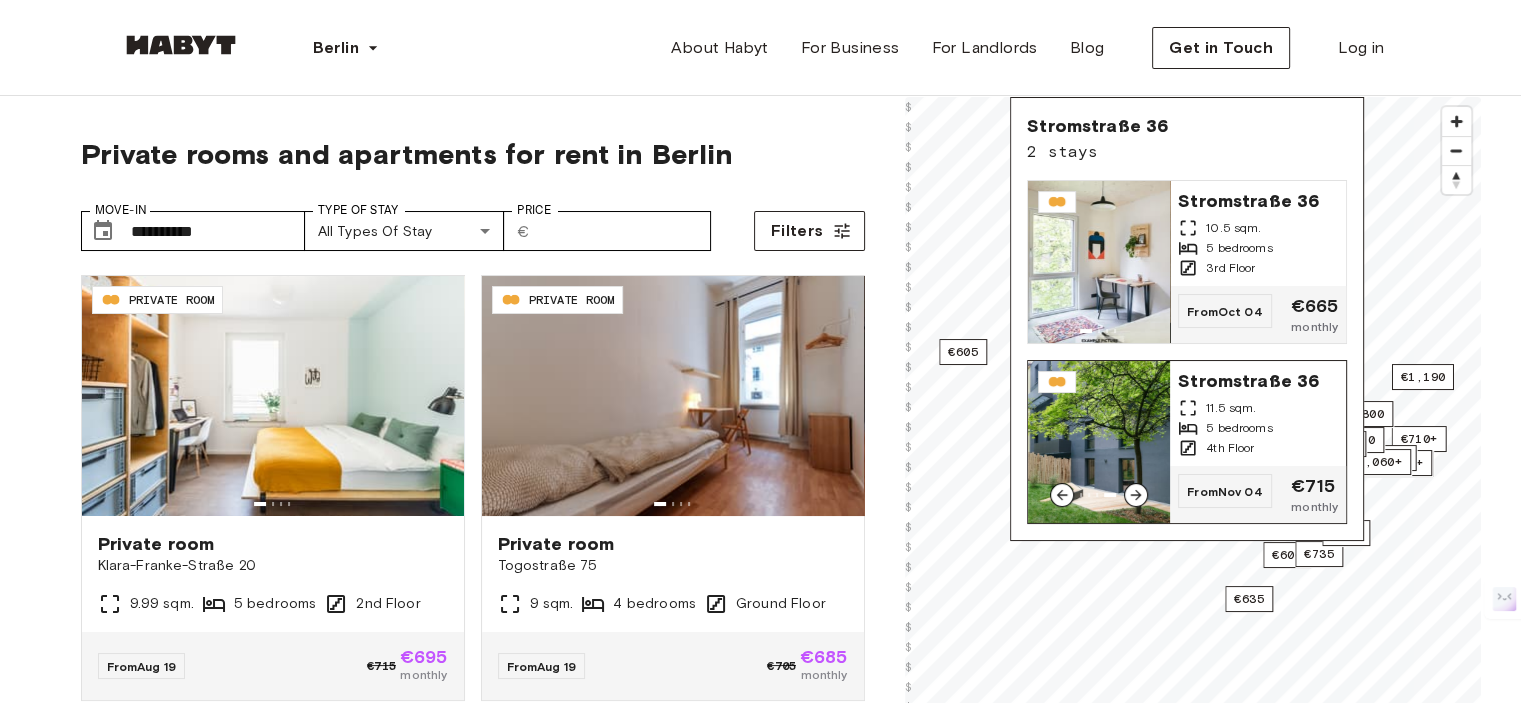 click 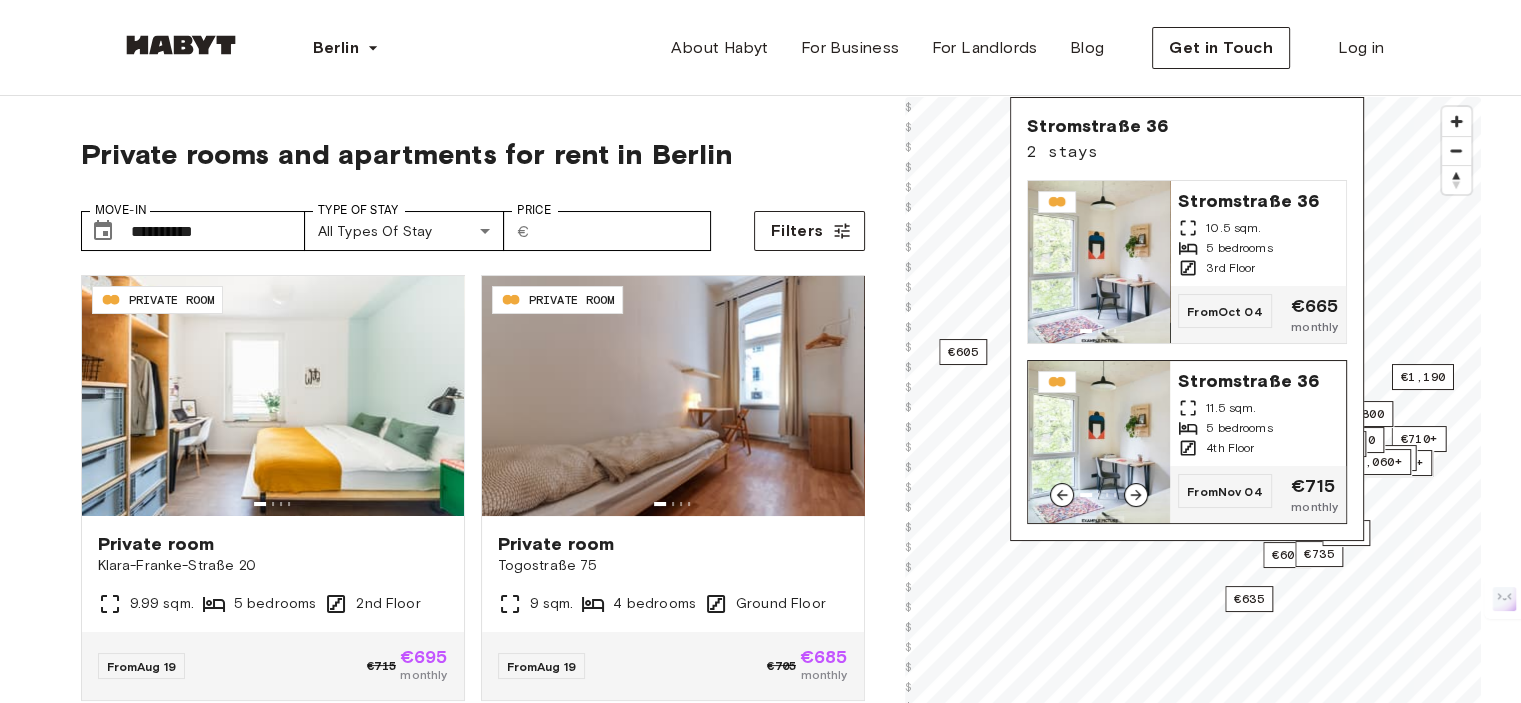 click 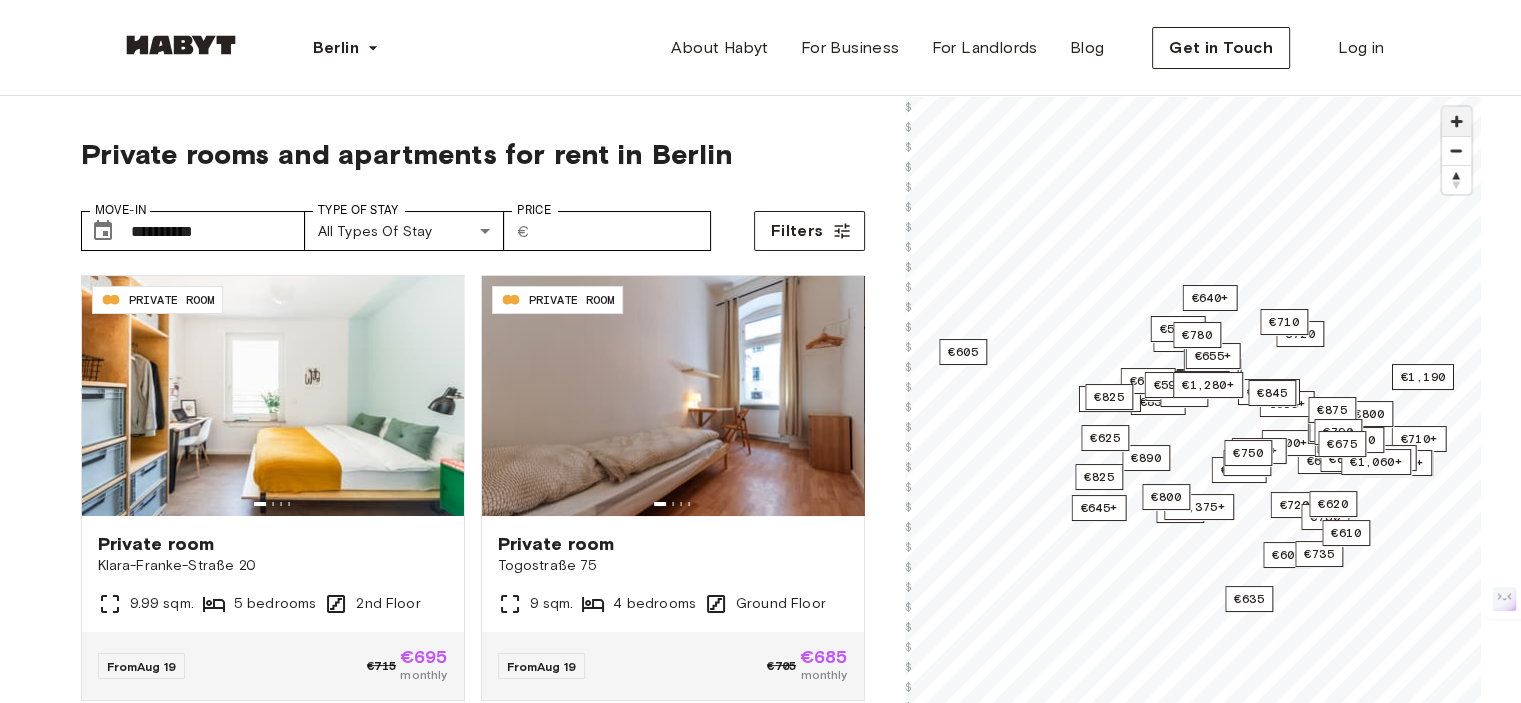 click at bounding box center [1456, 121] 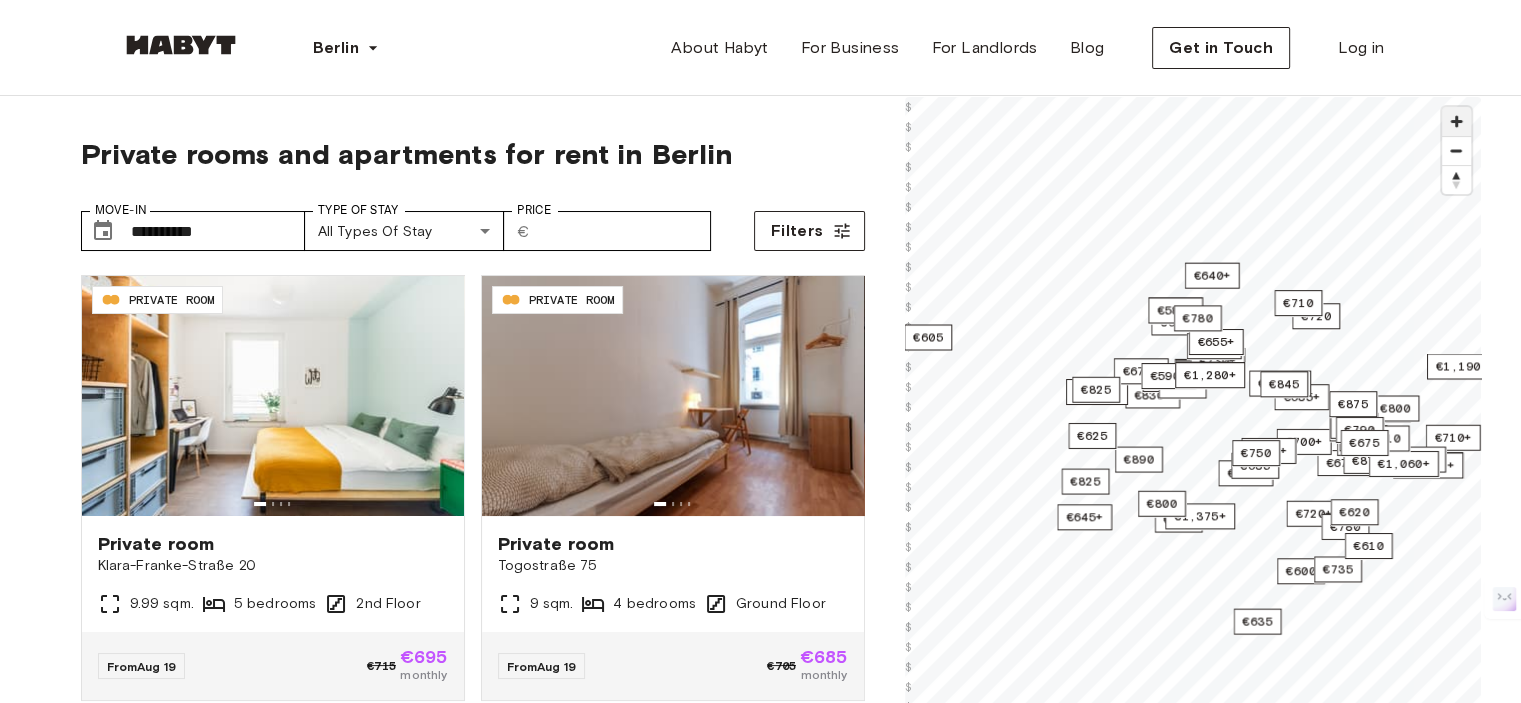 click at bounding box center [1456, 121] 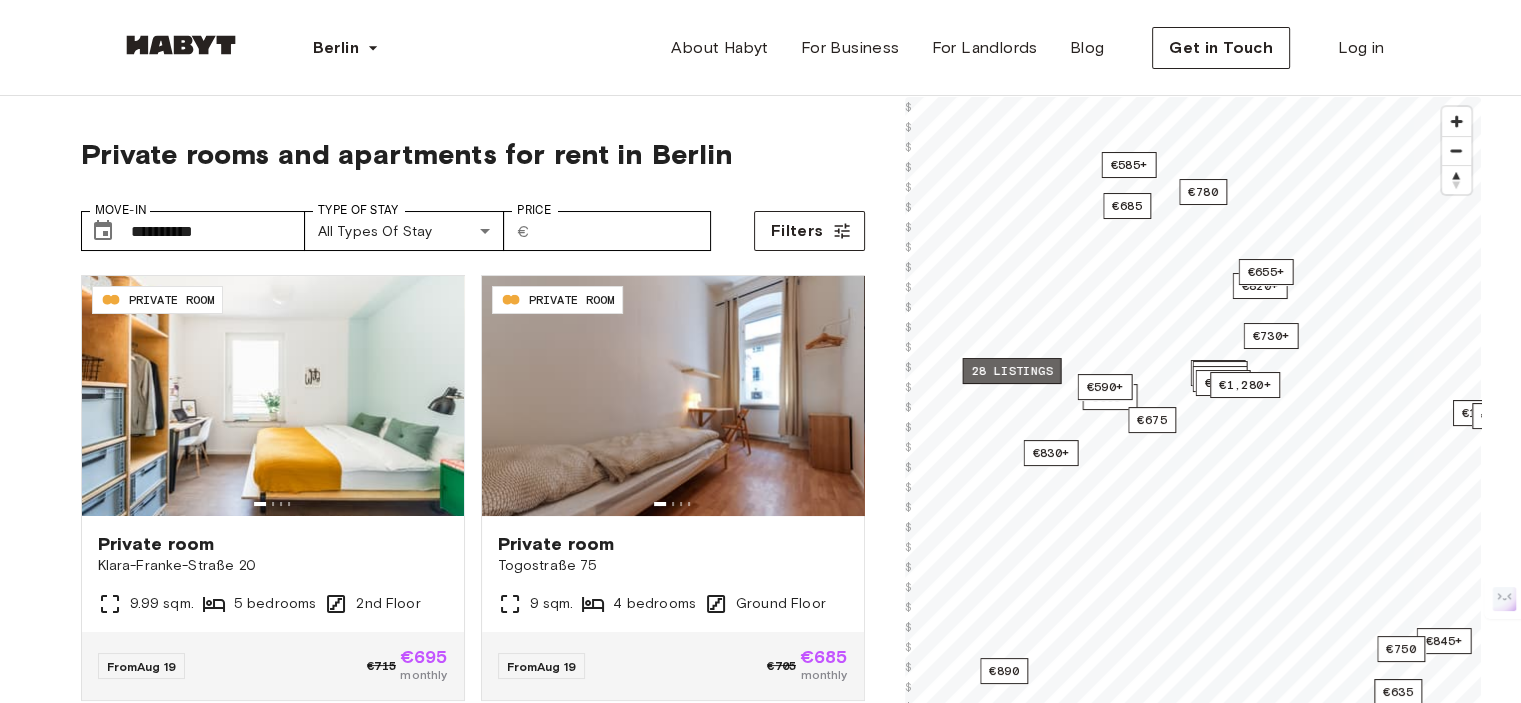 click on "28 listings" at bounding box center [1011, 371] 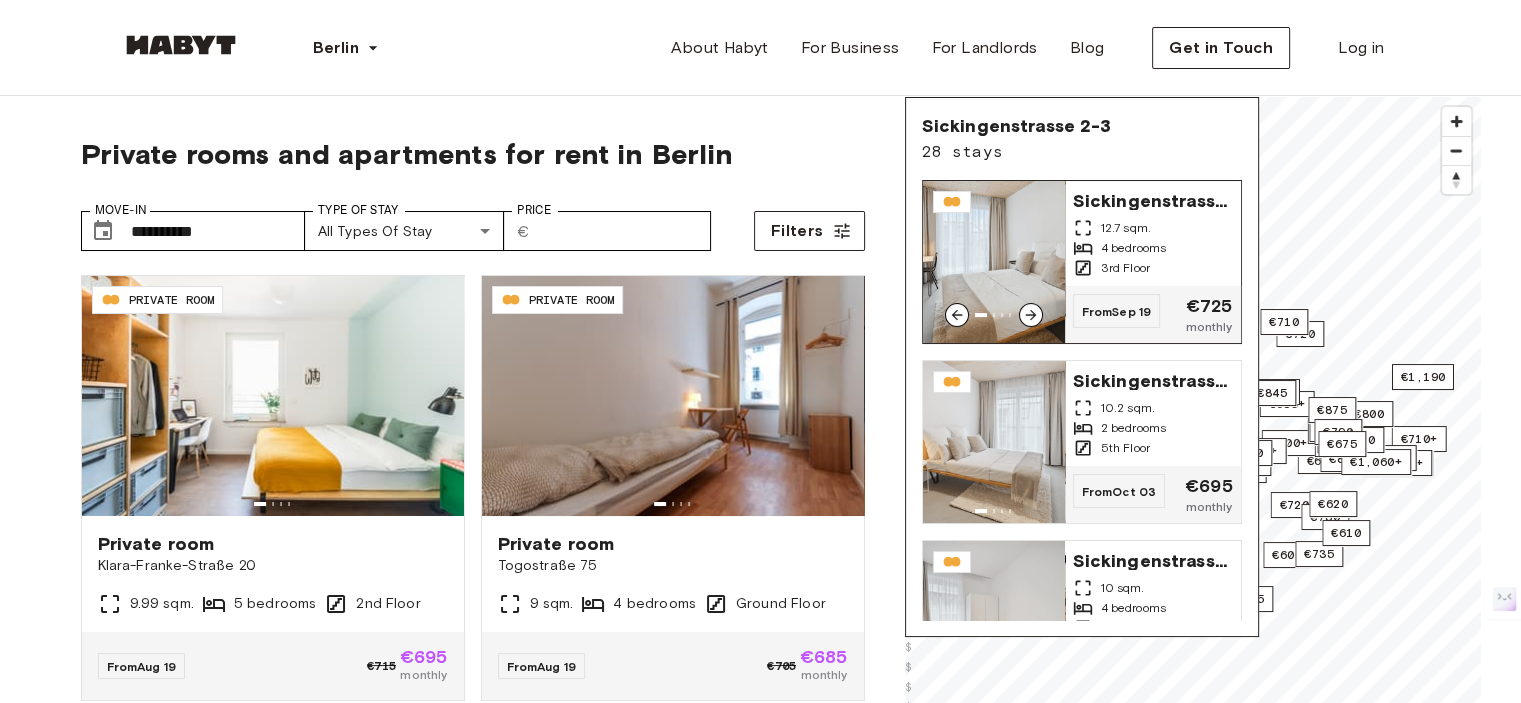 click 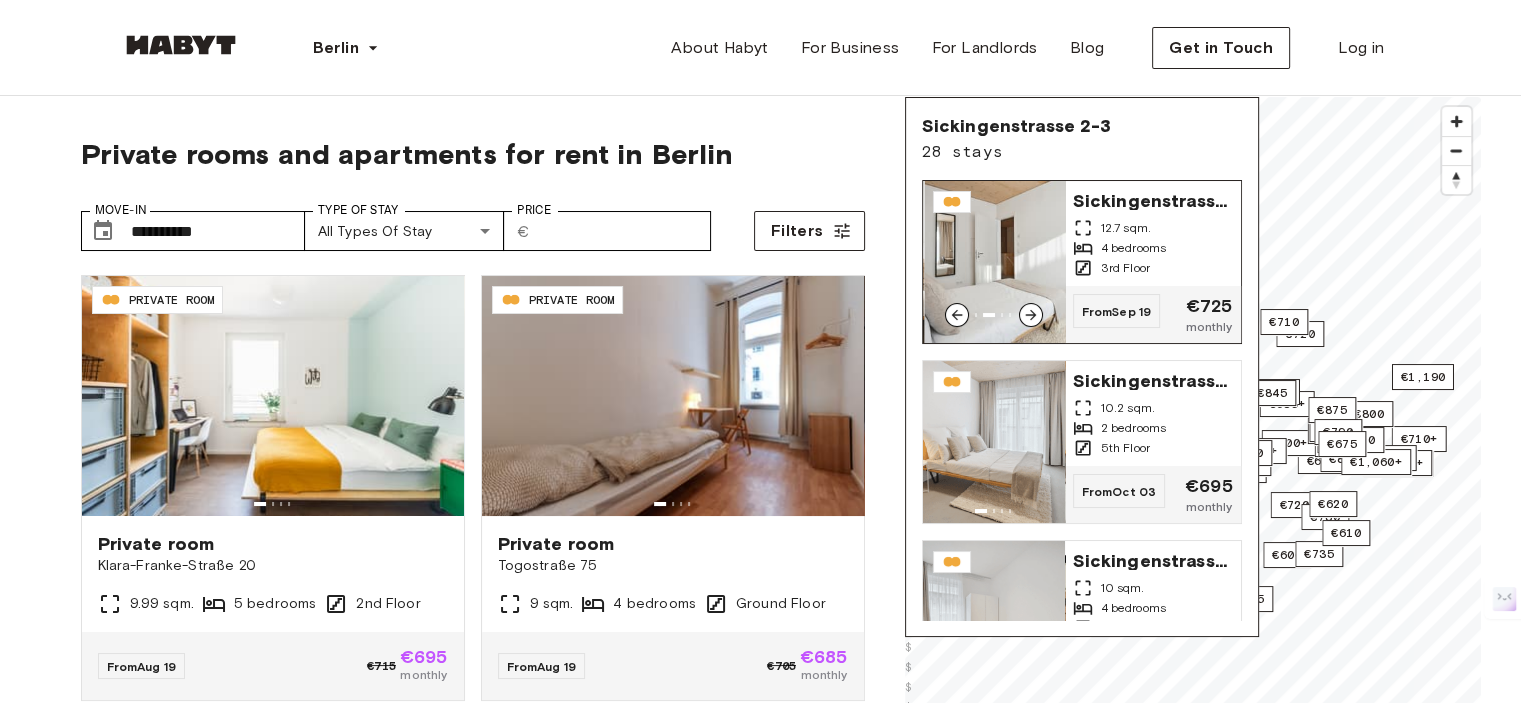 click 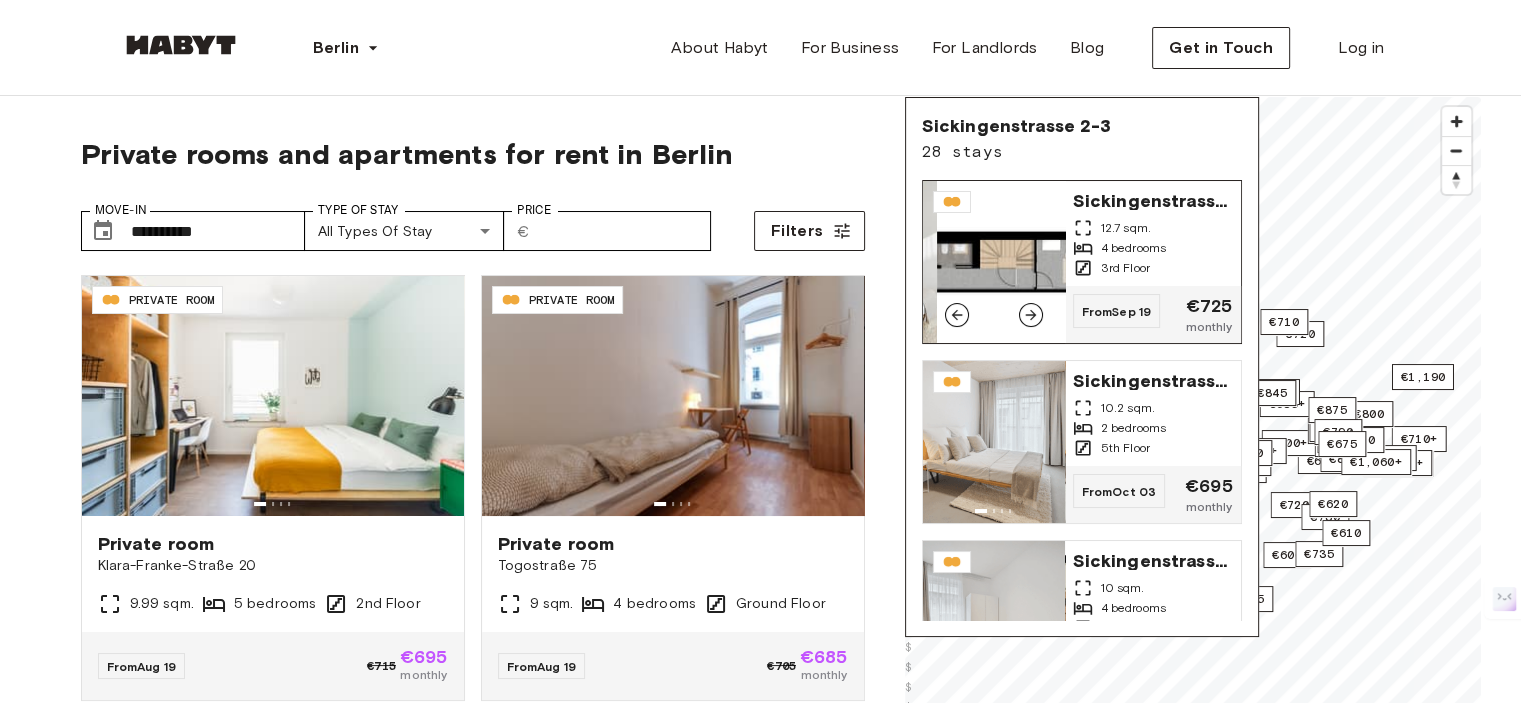 click 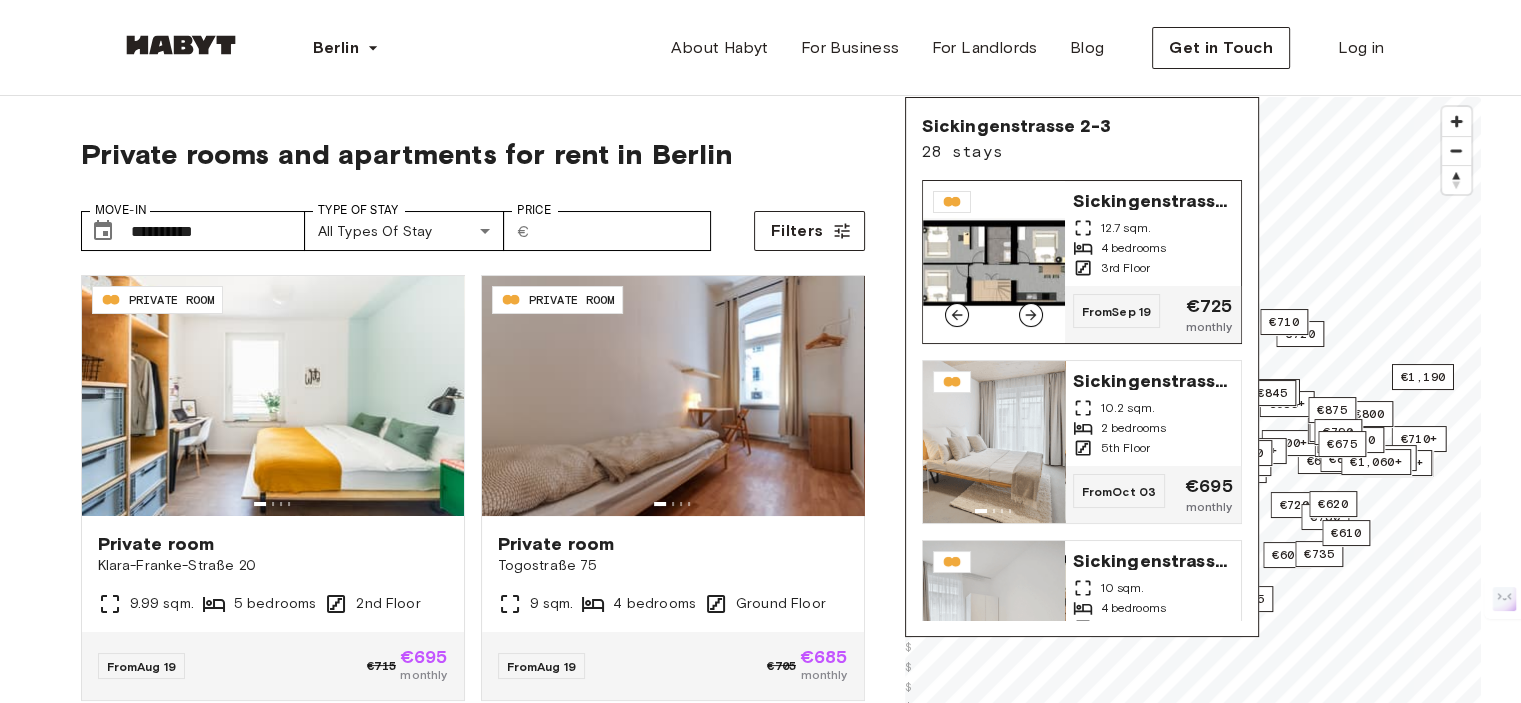 click 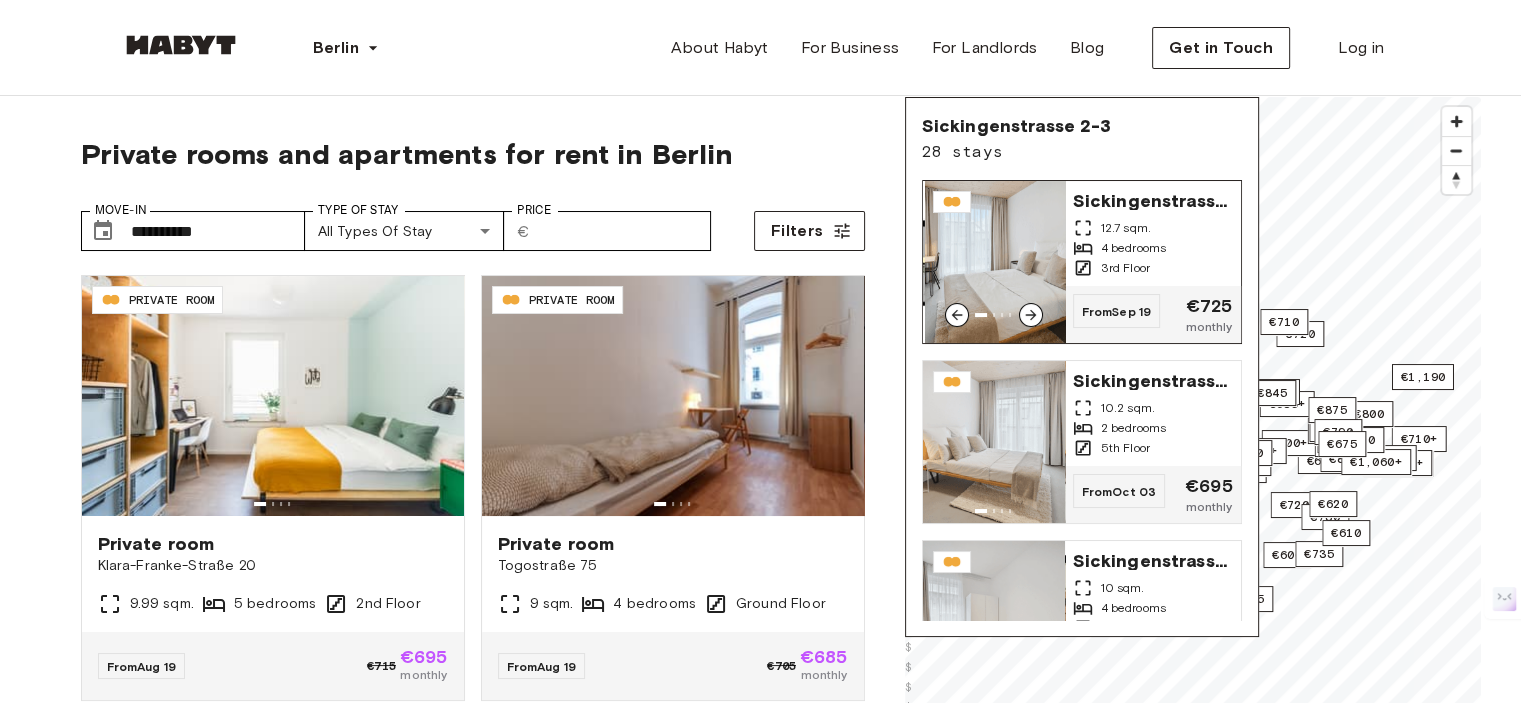 click 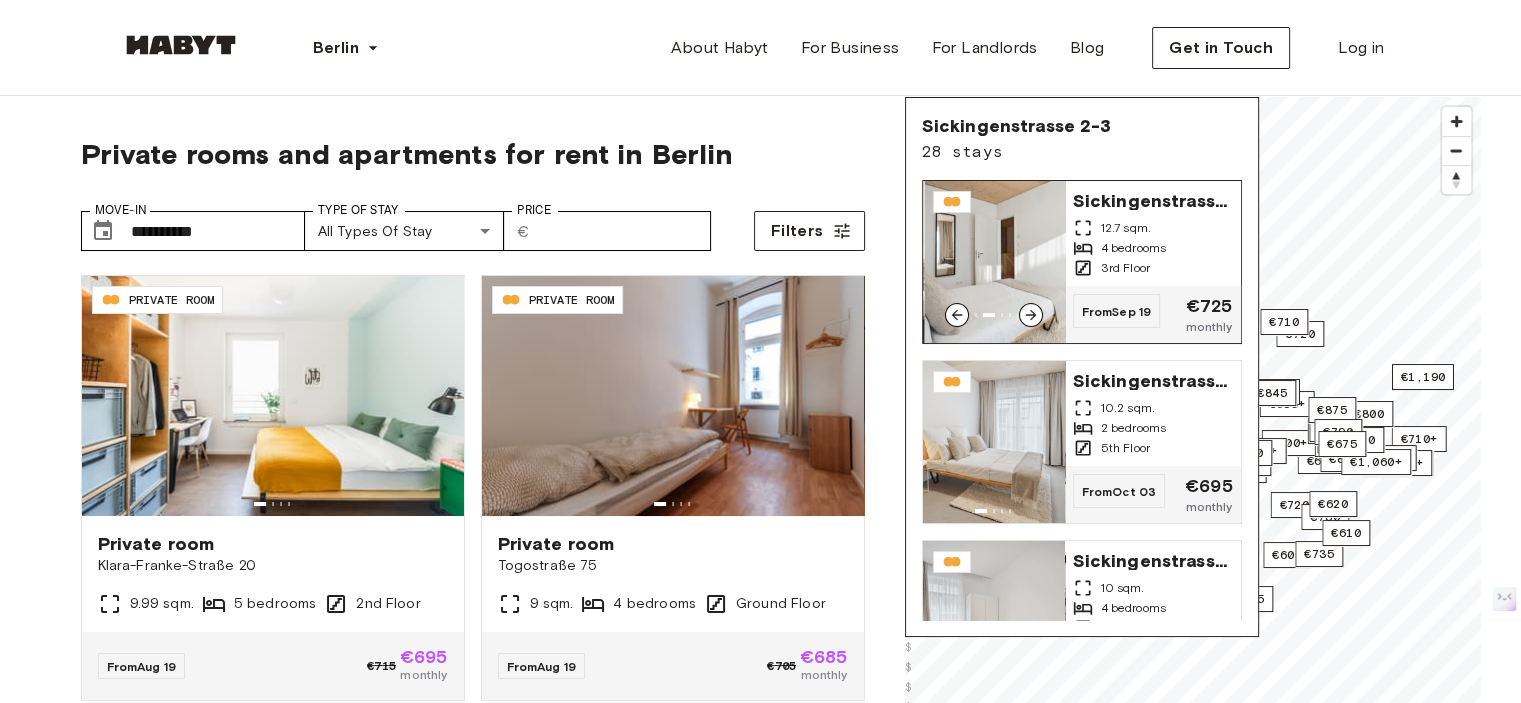 click 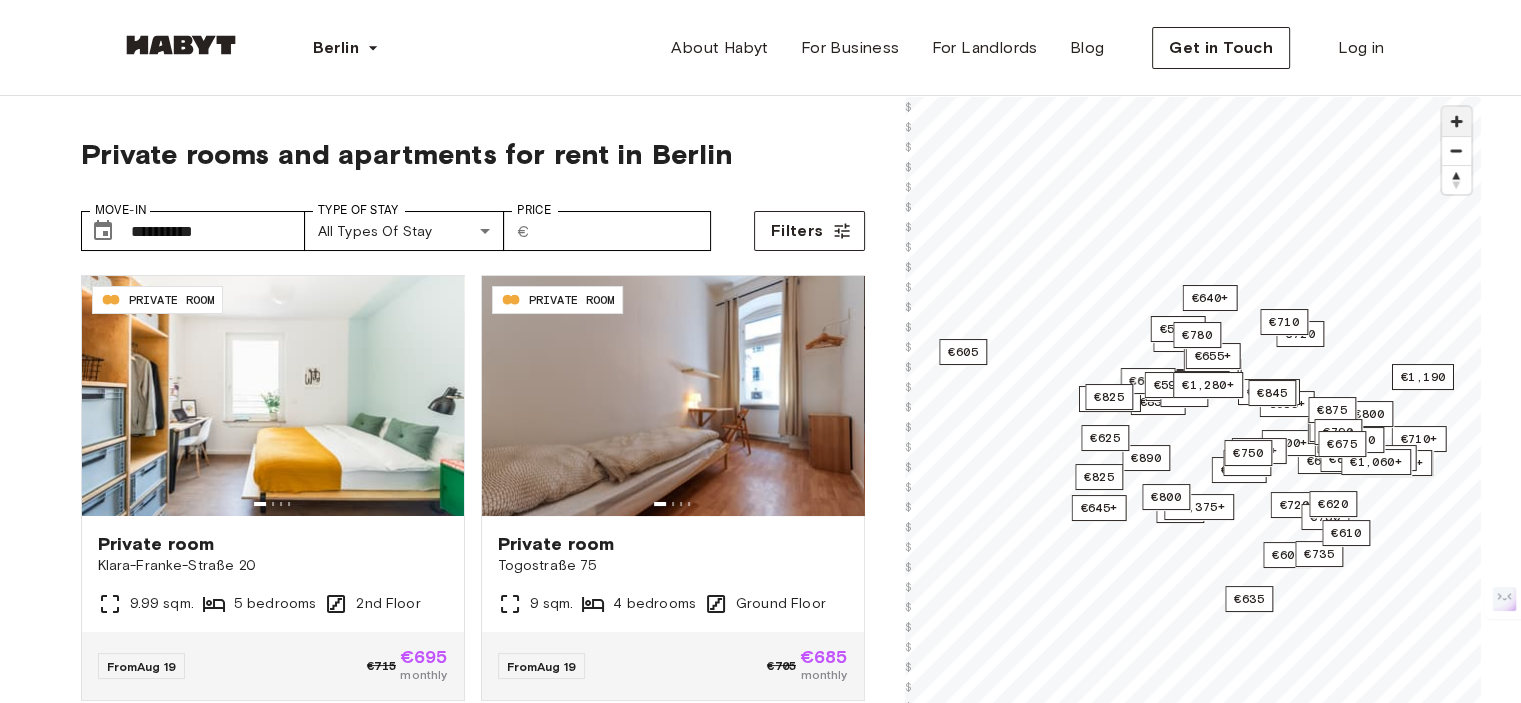 click at bounding box center (1456, 121) 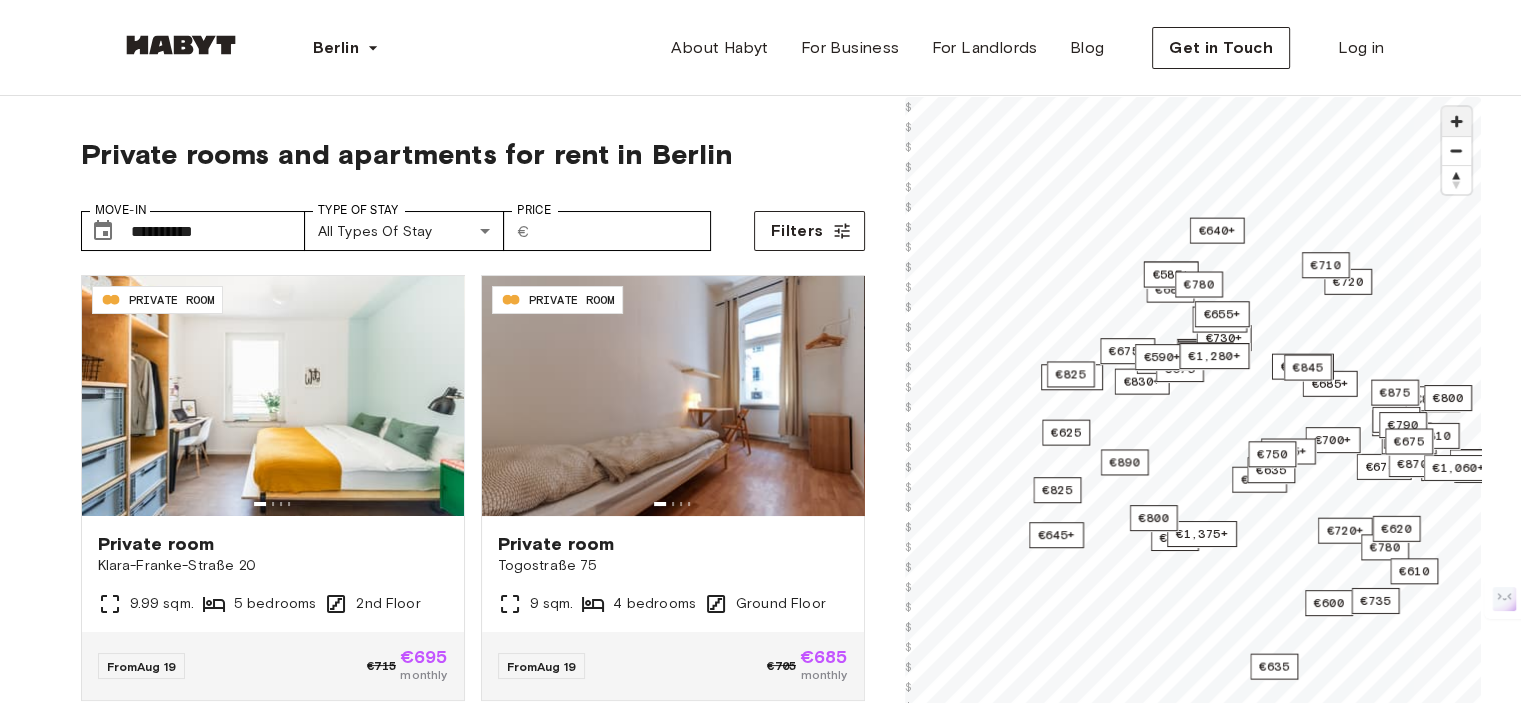 click at bounding box center (1456, 121) 